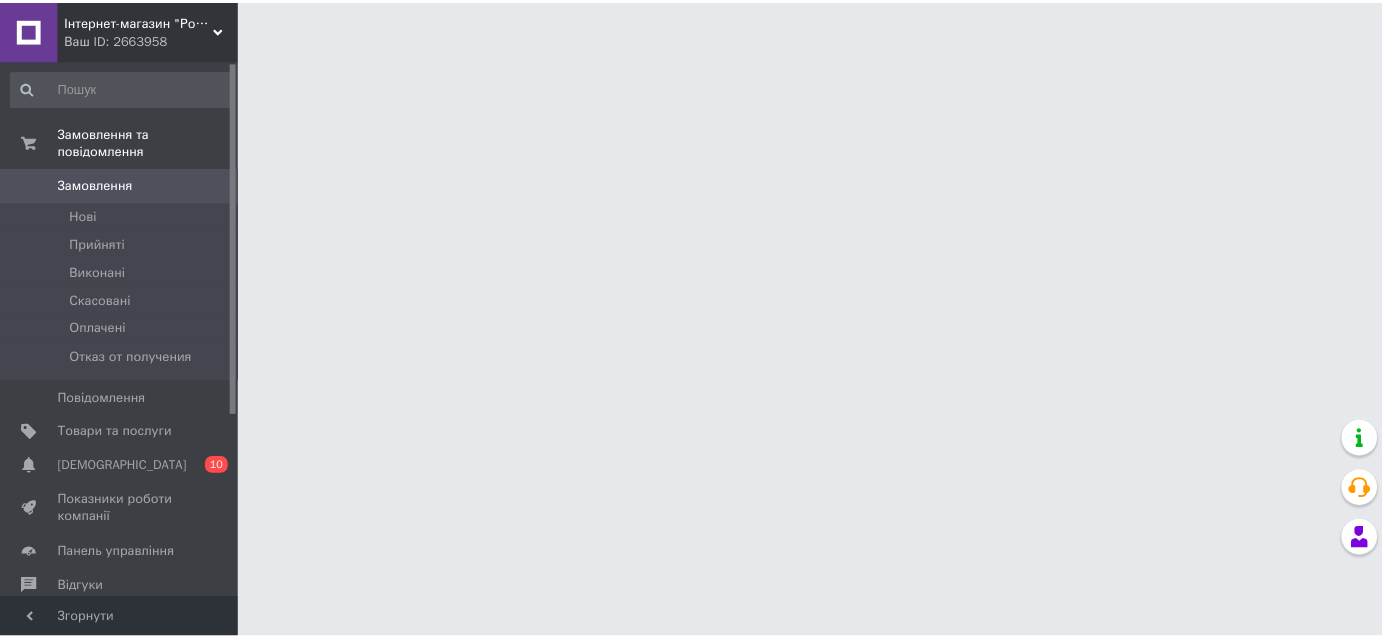 scroll, scrollTop: 0, scrollLeft: 0, axis: both 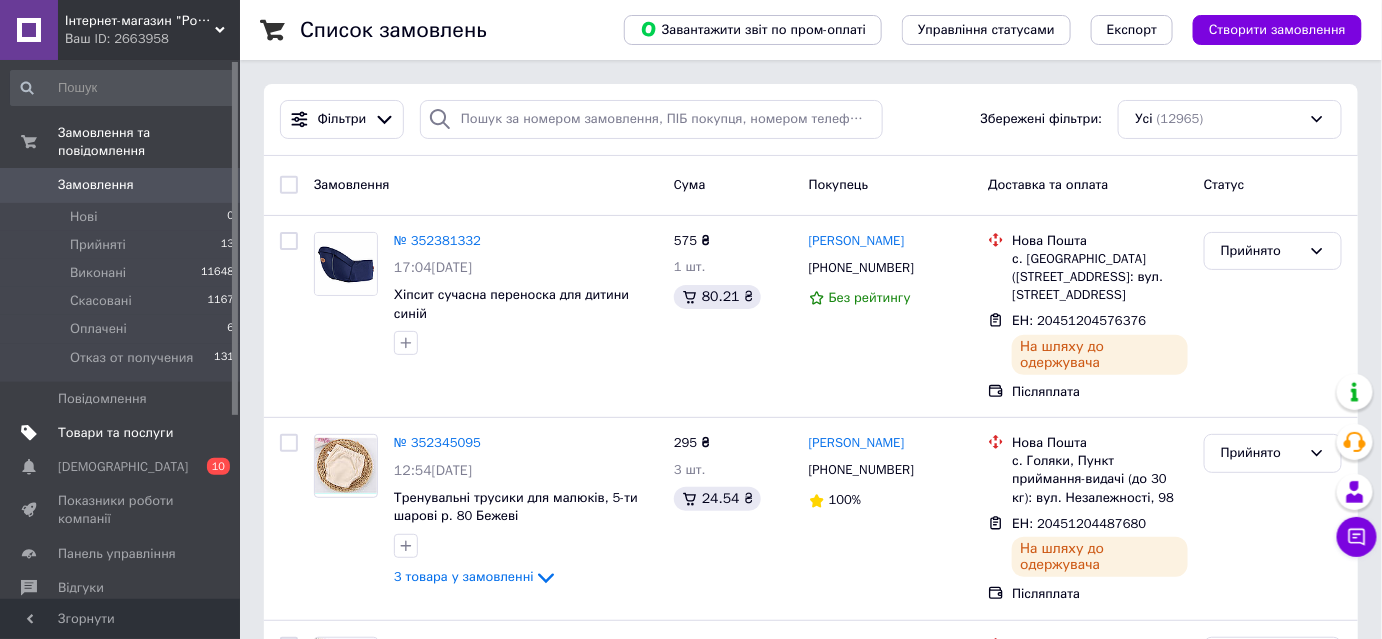 click on "Товари та послуги" at bounding box center [115, 433] 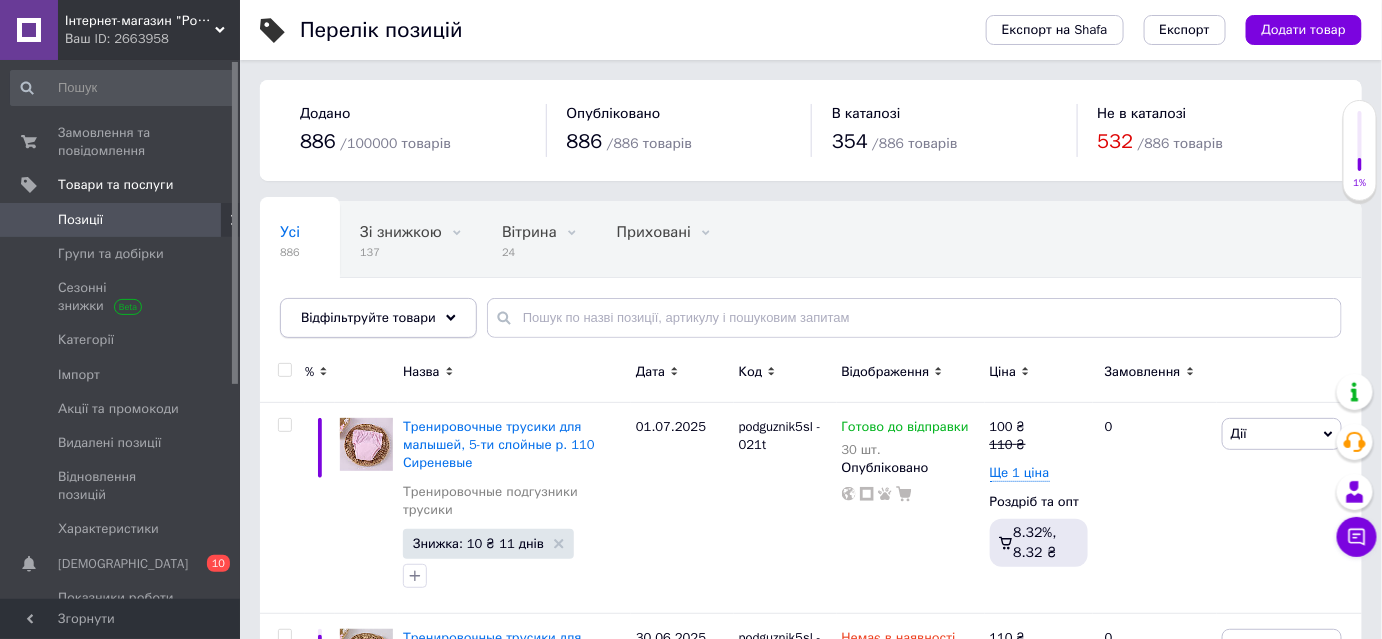 click on "Відфільтруйте товари" at bounding box center (368, 317) 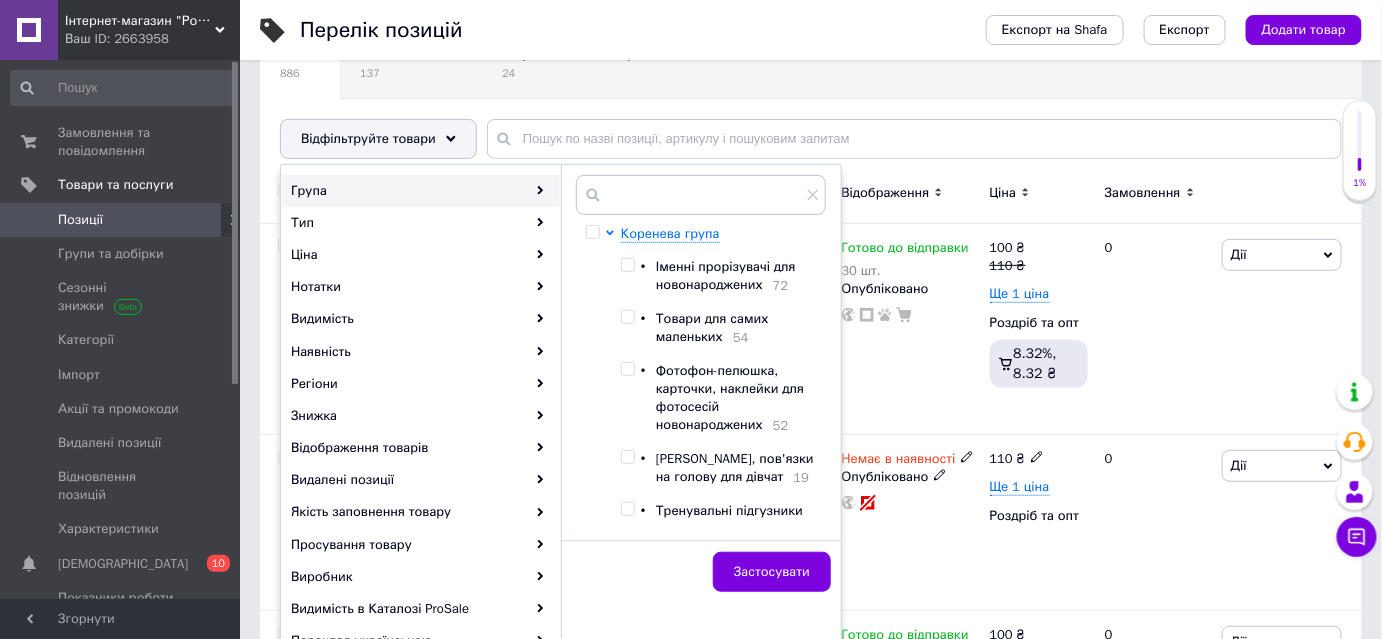 scroll, scrollTop: 181, scrollLeft: 0, axis: vertical 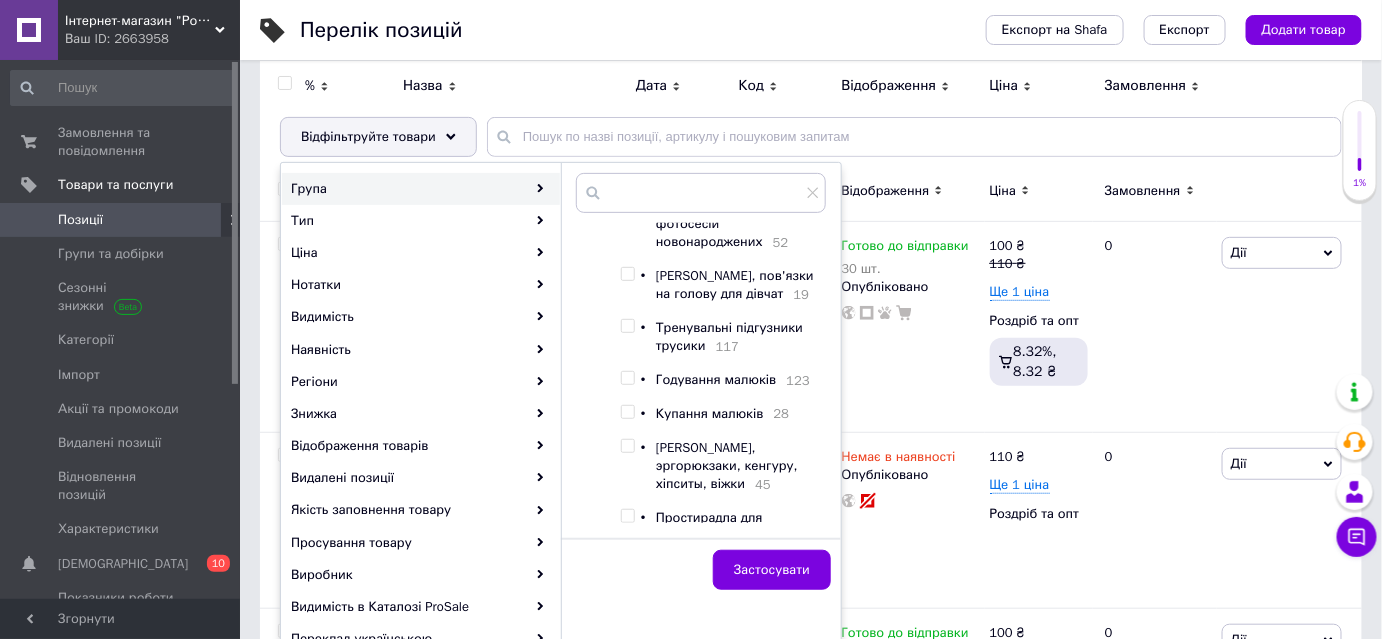 click at bounding box center [627, 446] 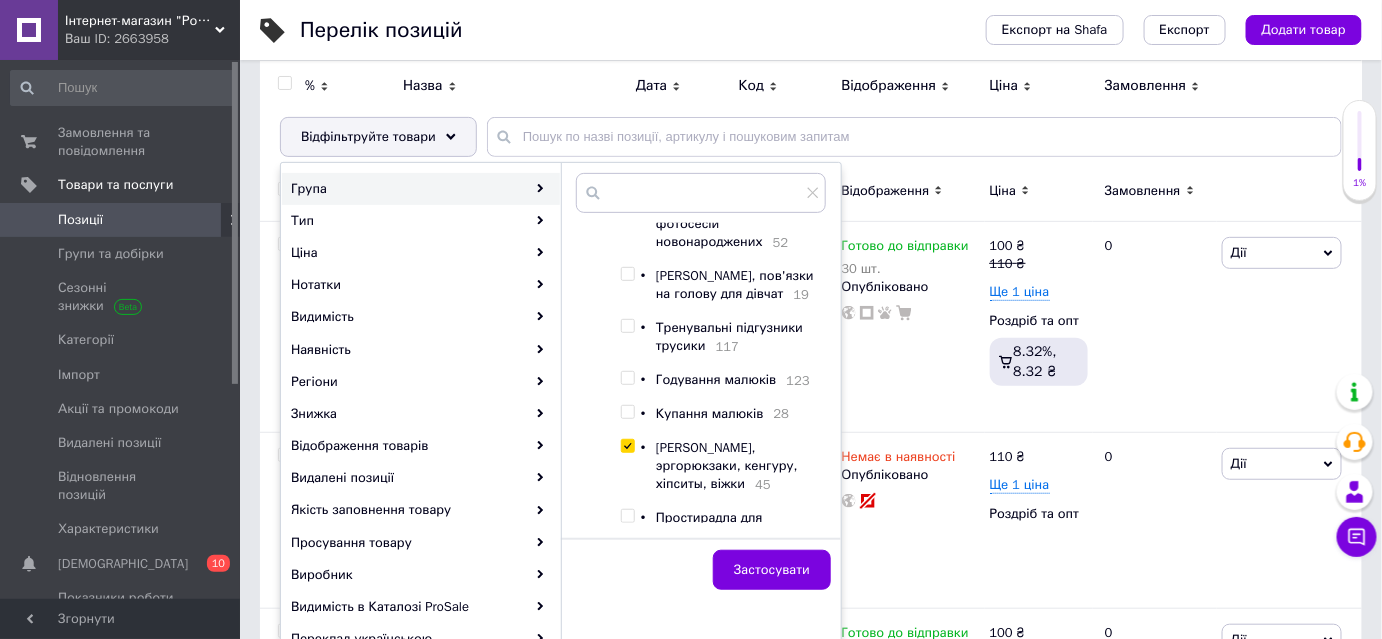 checkbox on "true" 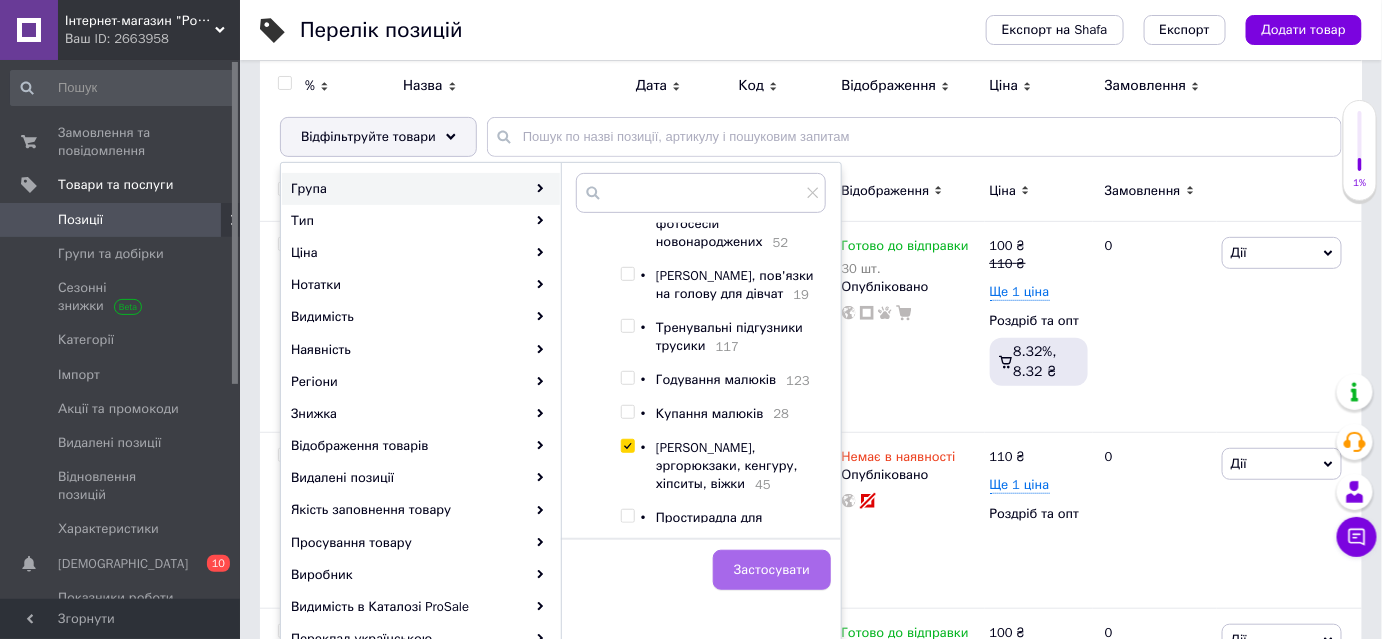 click on "Застосувати" at bounding box center (772, 570) 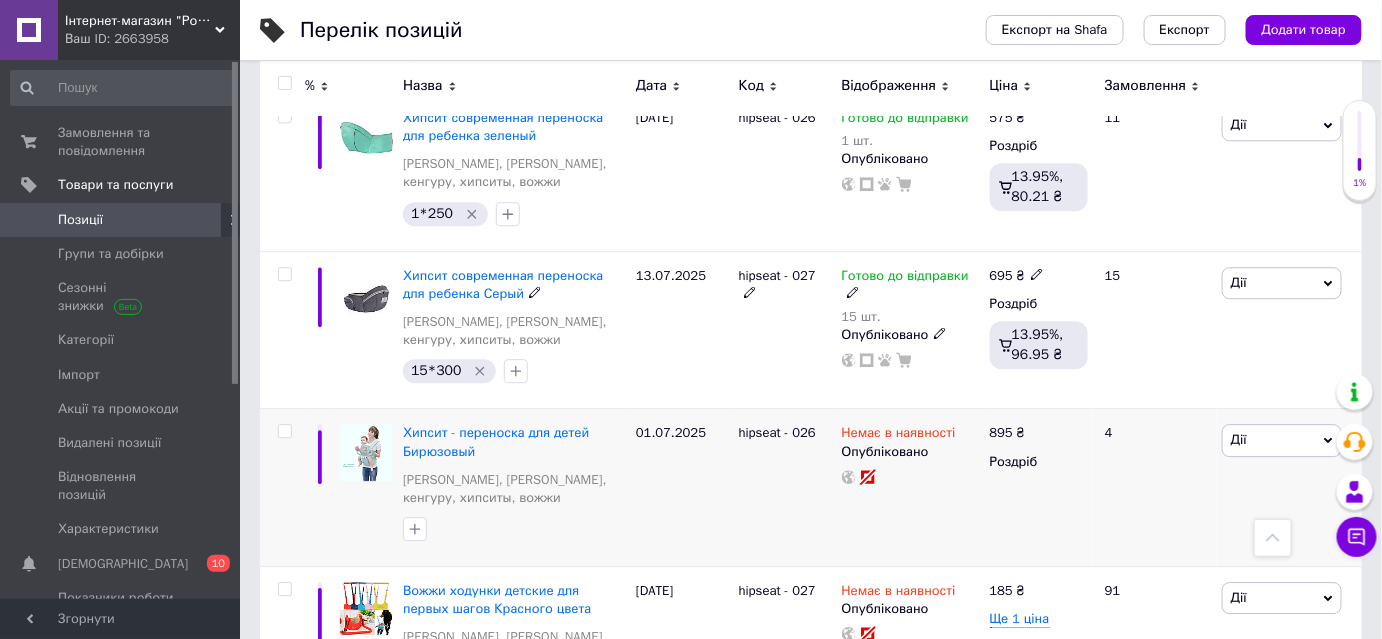 scroll, scrollTop: 4272, scrollLeft: 0, axis: vertical 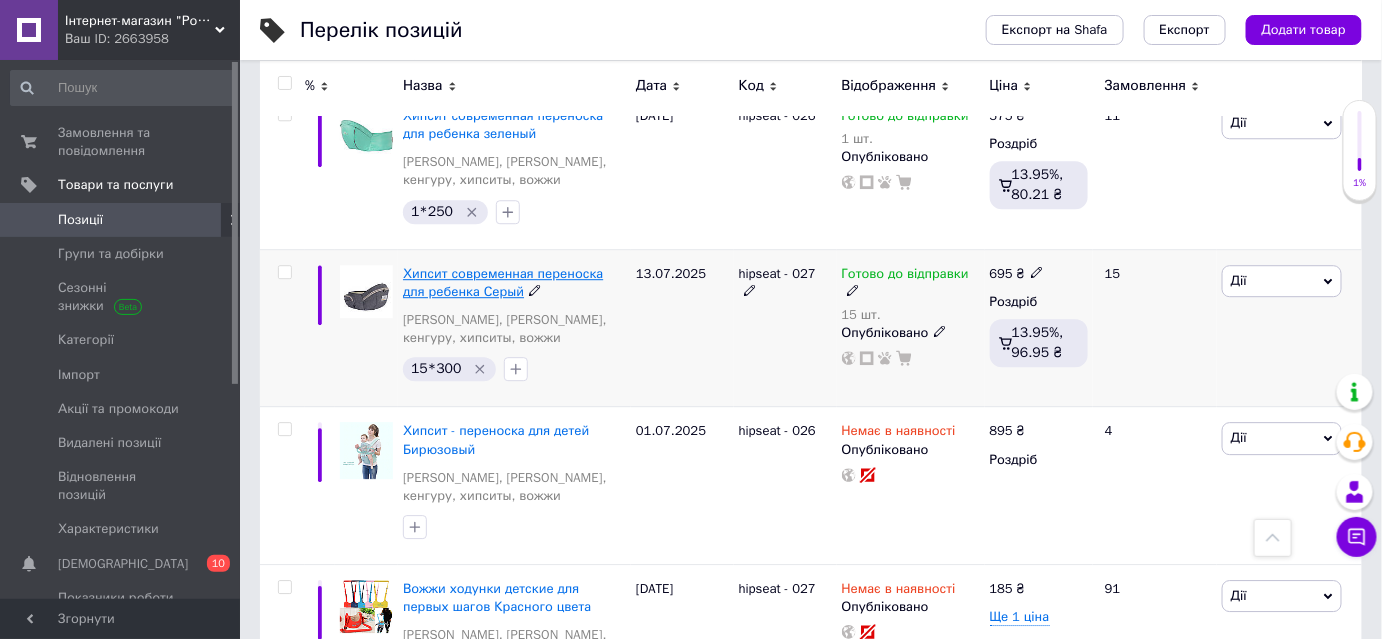 click on "Хипсит современная переноска для ребенка Серый" at bounding box center (503, 282) 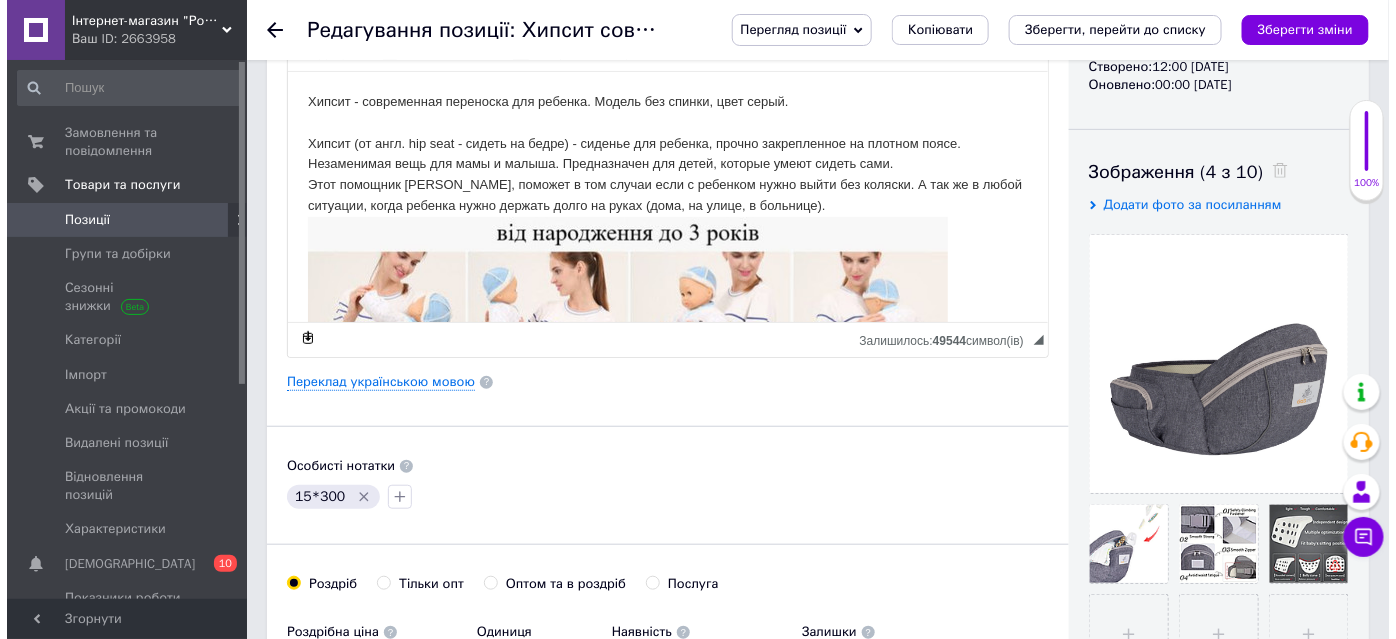 scroll, scrollTop: 272, scrollLeft: 0, axis: vertical 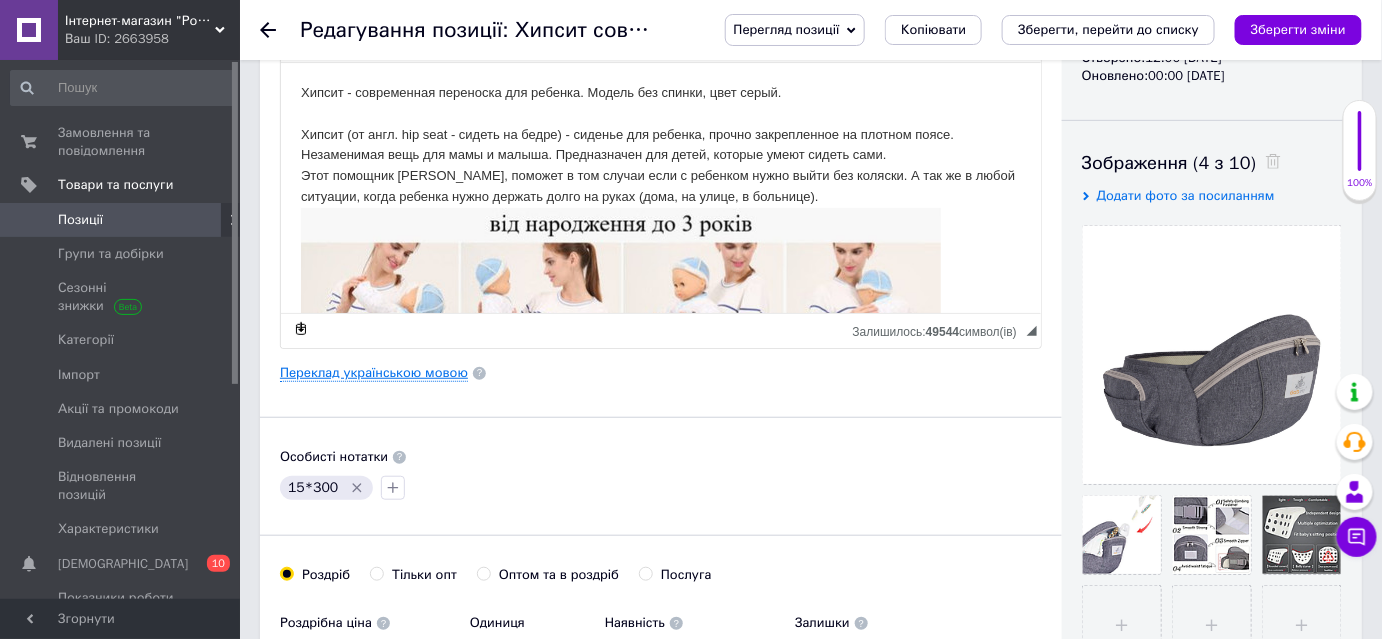 click on "Переклад українською мовою" at bounding box center (374, 373) 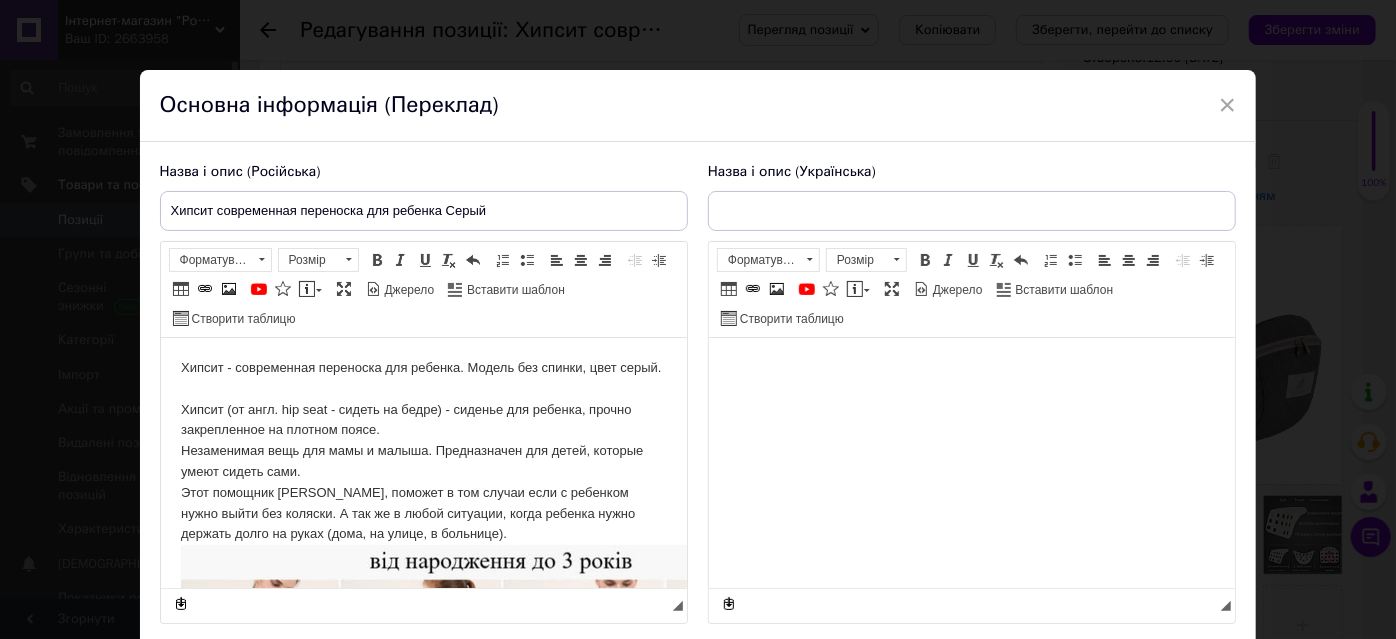 scroll, scrollTop: 0, scrollLeft: 0, axis: both 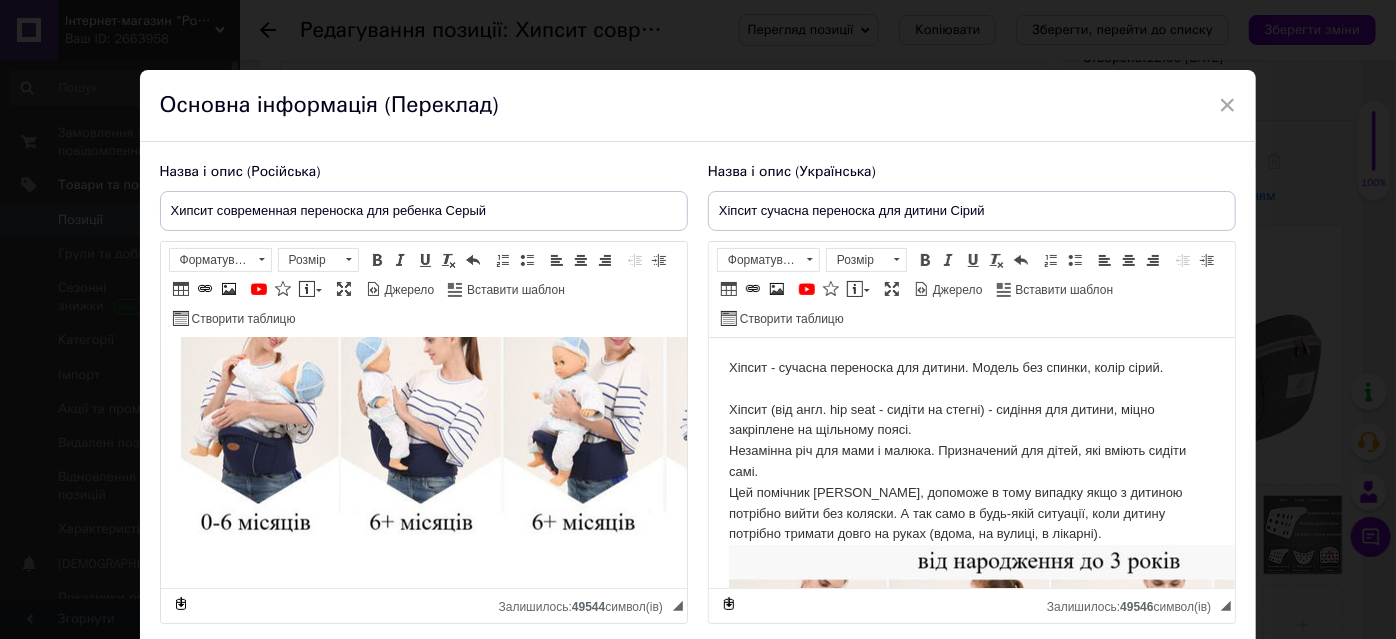 click on "Хипсит - современная переноска для ребенка. Модель без спинки, цвет серый. Хипсит (от англ. hip seat - сидеть на бедре) - сиденье для ребенка, прочно закрепленное на плотном поясе. Незаменимая вещь для мамы и малыша. Предназначен для детей, которые умеют сидеть сами. Этот помощник Hipseat, поможет в том случаи если с ребенком нужно выйти без коляски. А так же в любой ситуации, когда ребенка нужно держать долго на руках (дома, на улице, в больнице)." at bounding box center (423, 333) 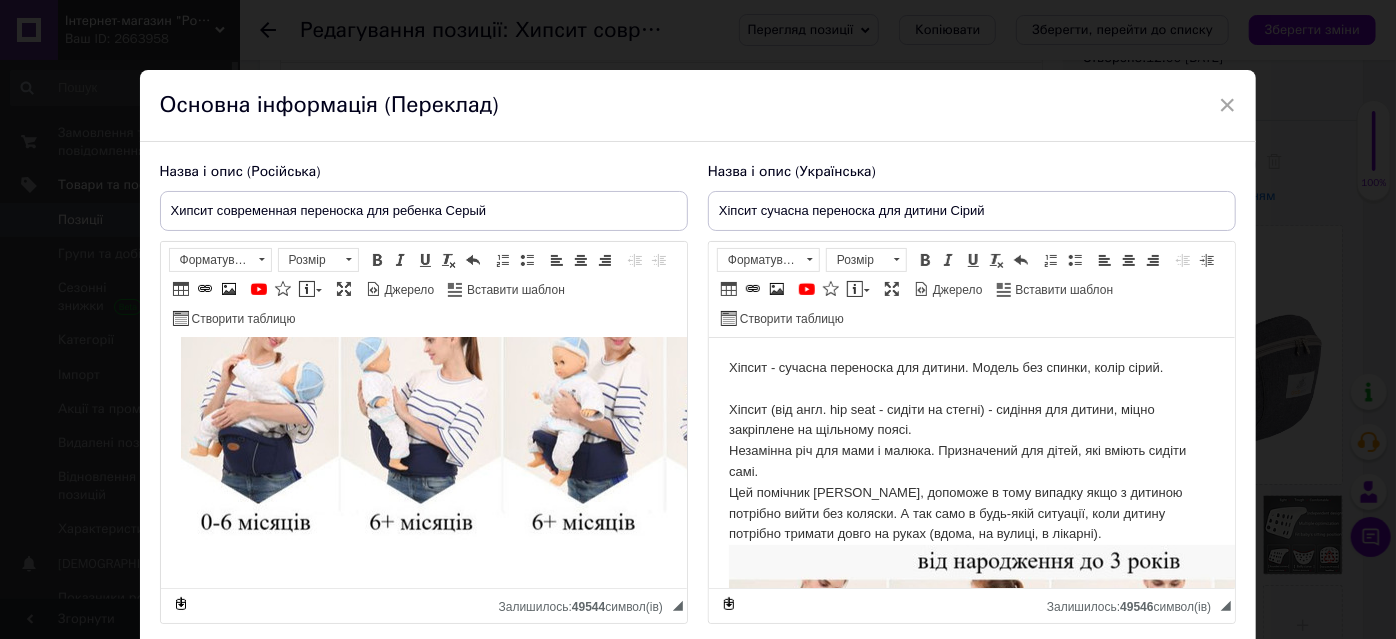 type 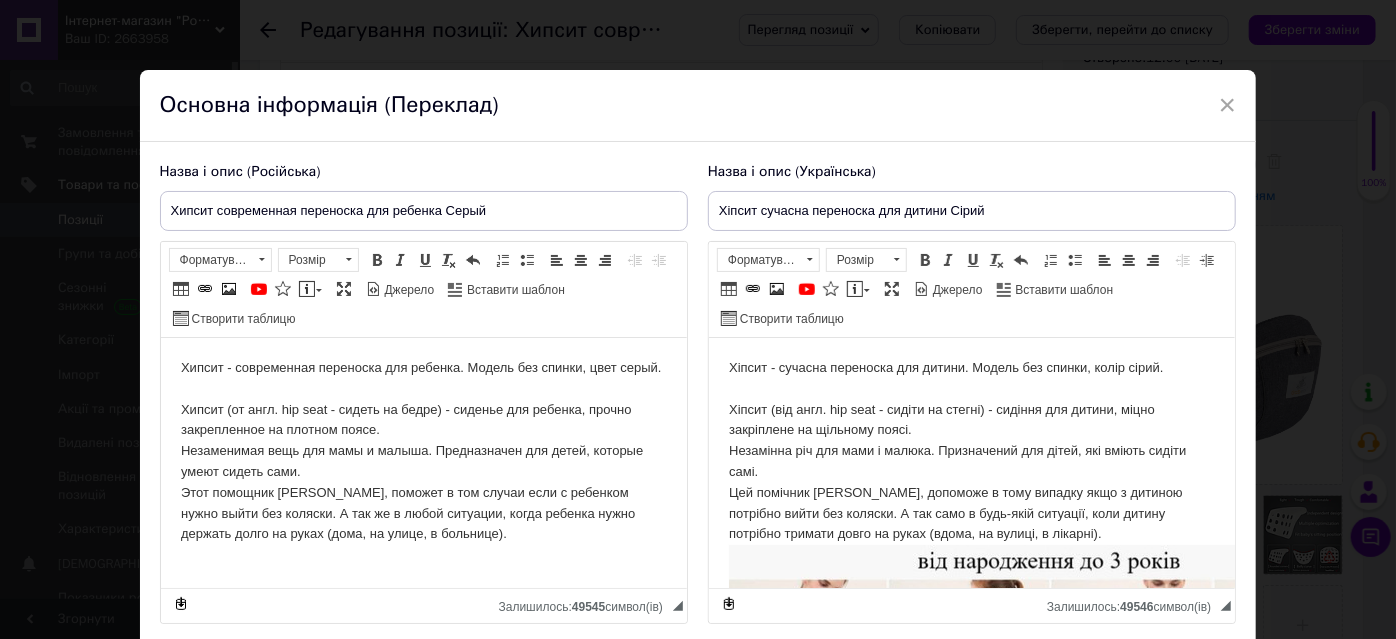 scroll, scrollTop: 18, scrollLeft: 0, axis: vertical 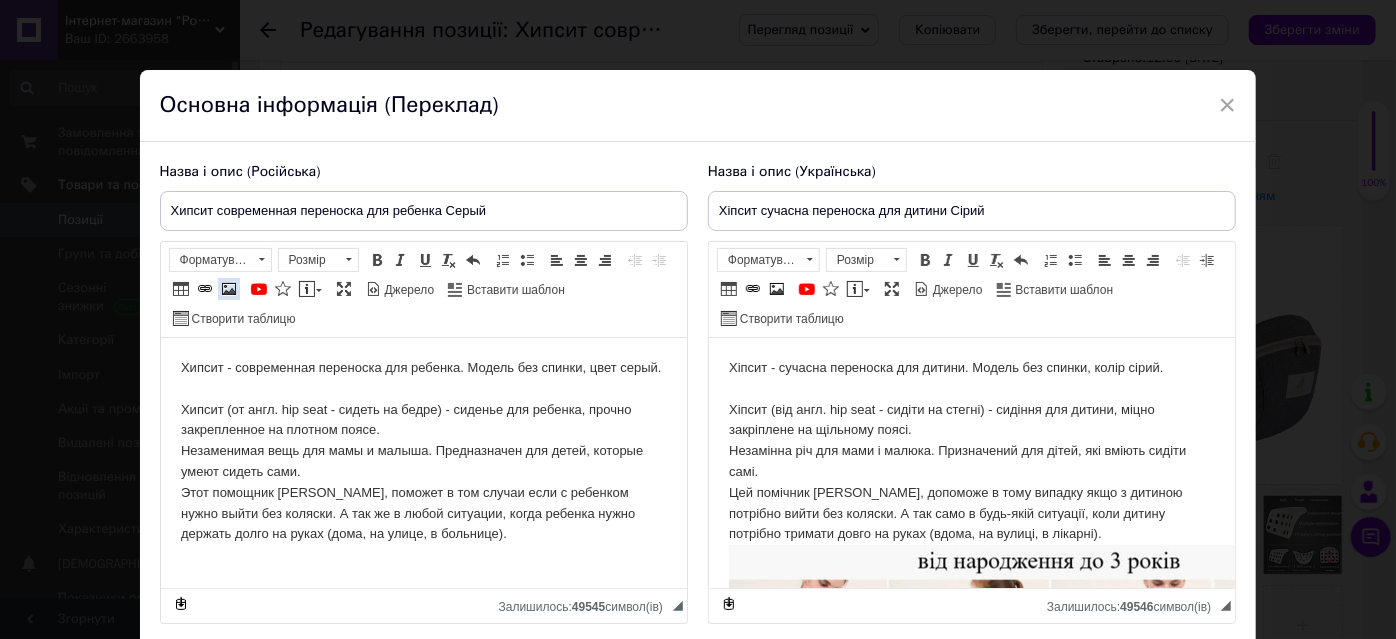 click at bounding box center (229, 289) 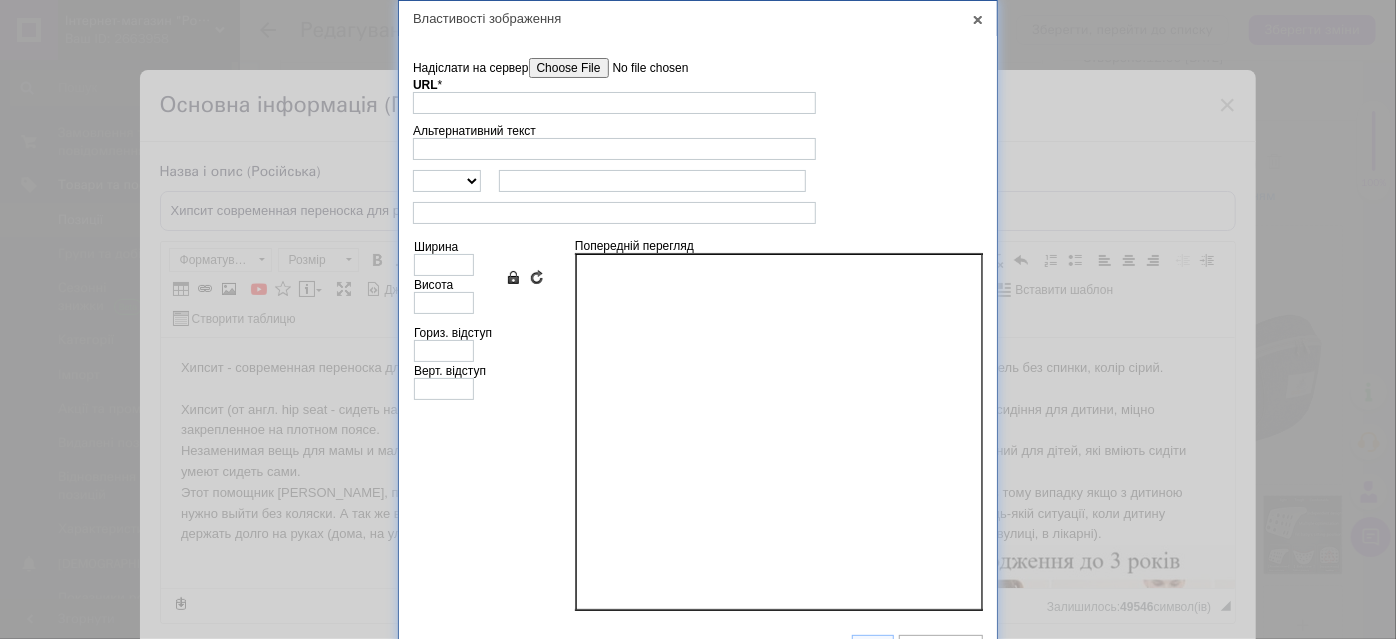 click on "Надіслати на сервер" at bounding box center (642, 68) 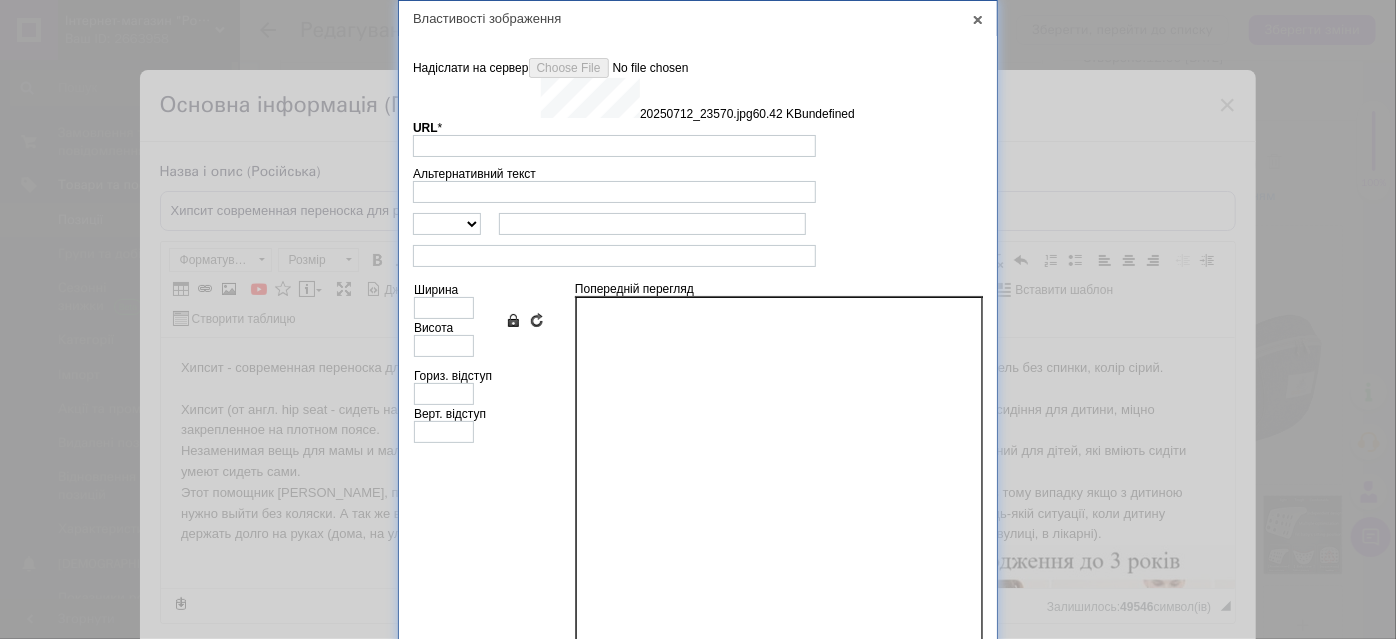 type on "https://images.prom.ua/6747202621_w640_h2048_20250712_23570.jpg?fresh=1&PIMAGE_ID=6747202621" 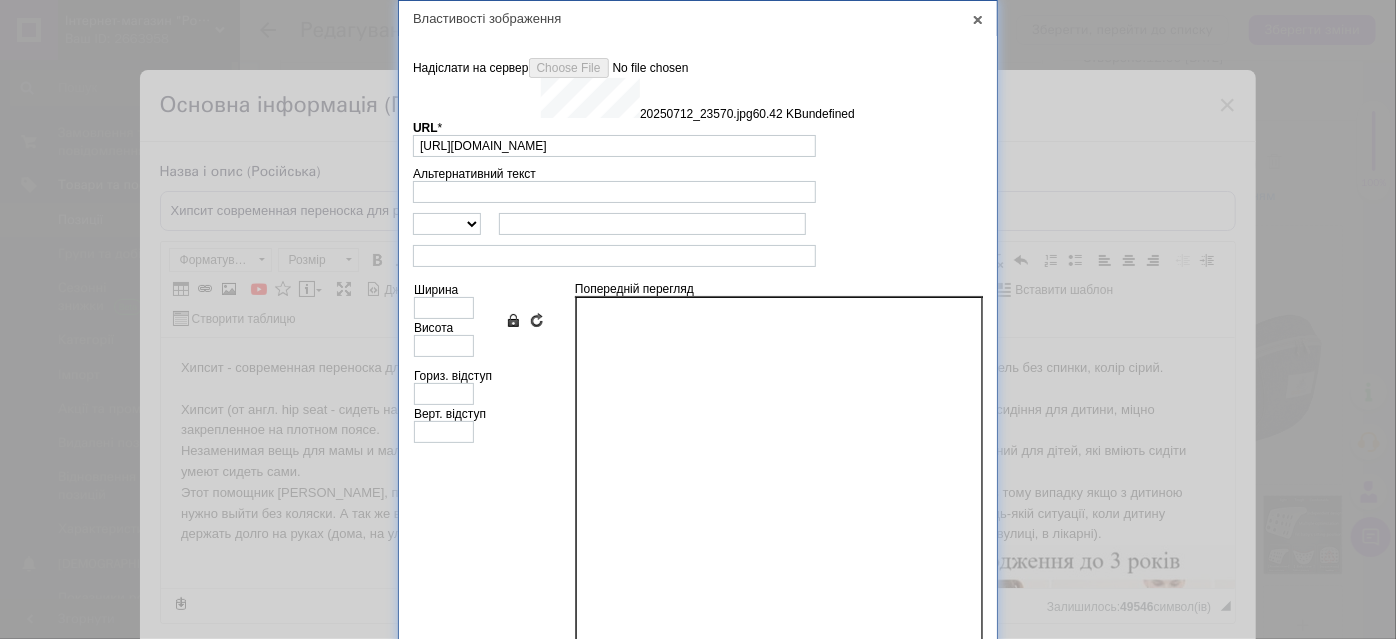 type on "640" 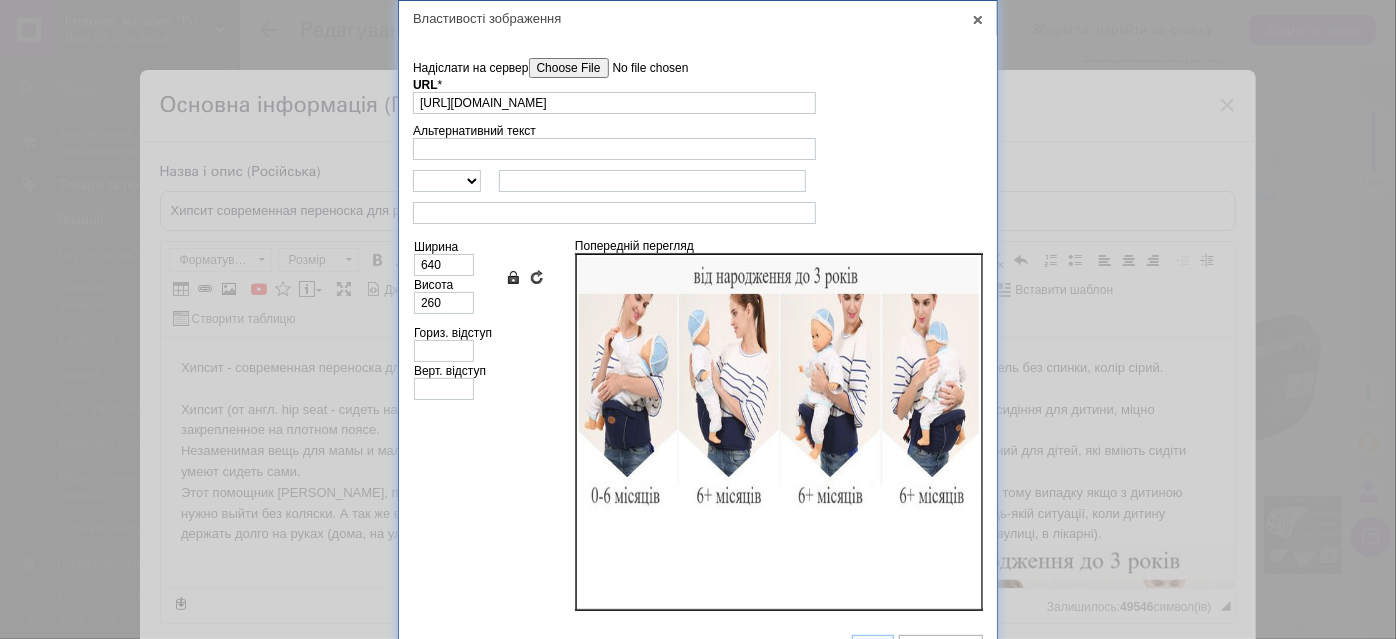 scroll, scrollTop: 31, scrollLeft: 0, axis: vertical 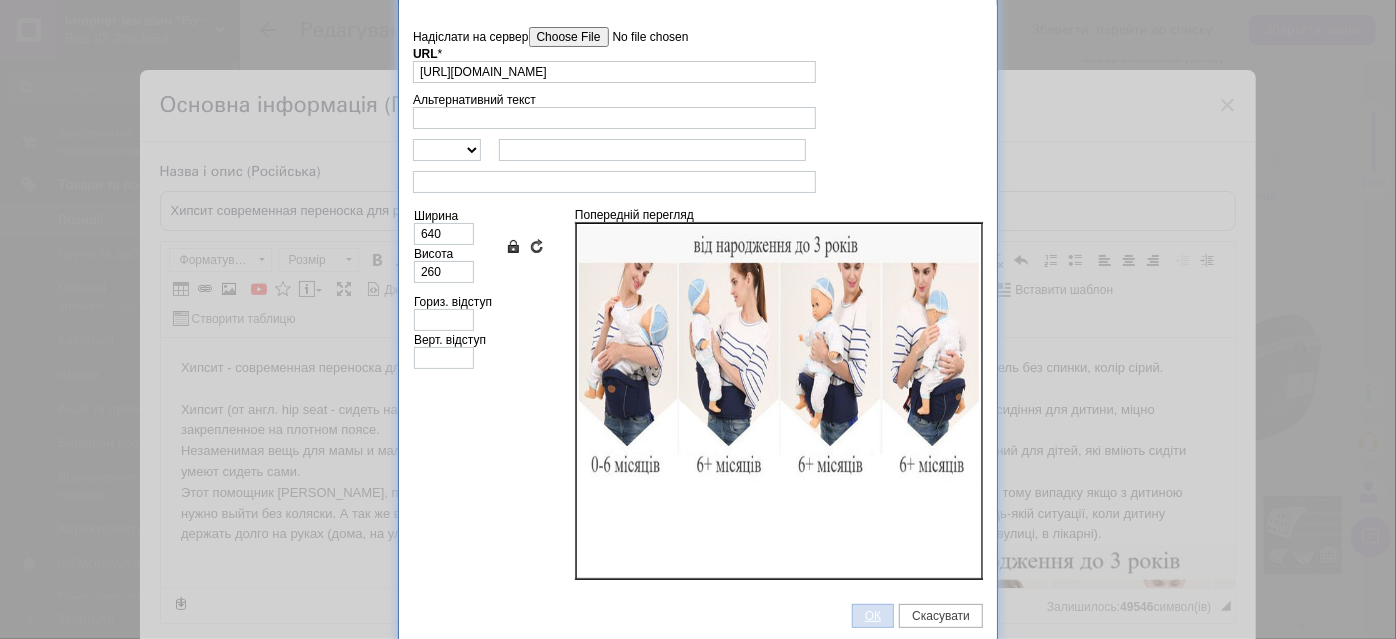 click on "ОК" at bounding box center [873, 616] 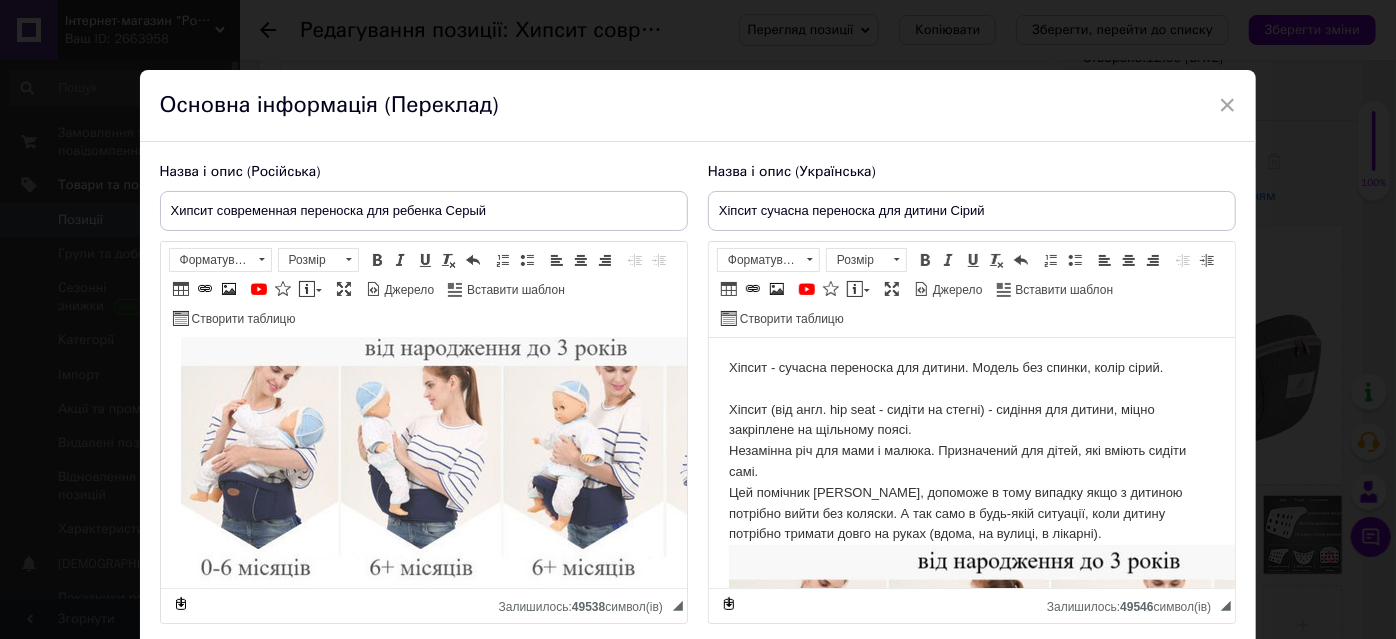 scroll, scrollTop: 185, scrollLeft: 0, axis: vertical 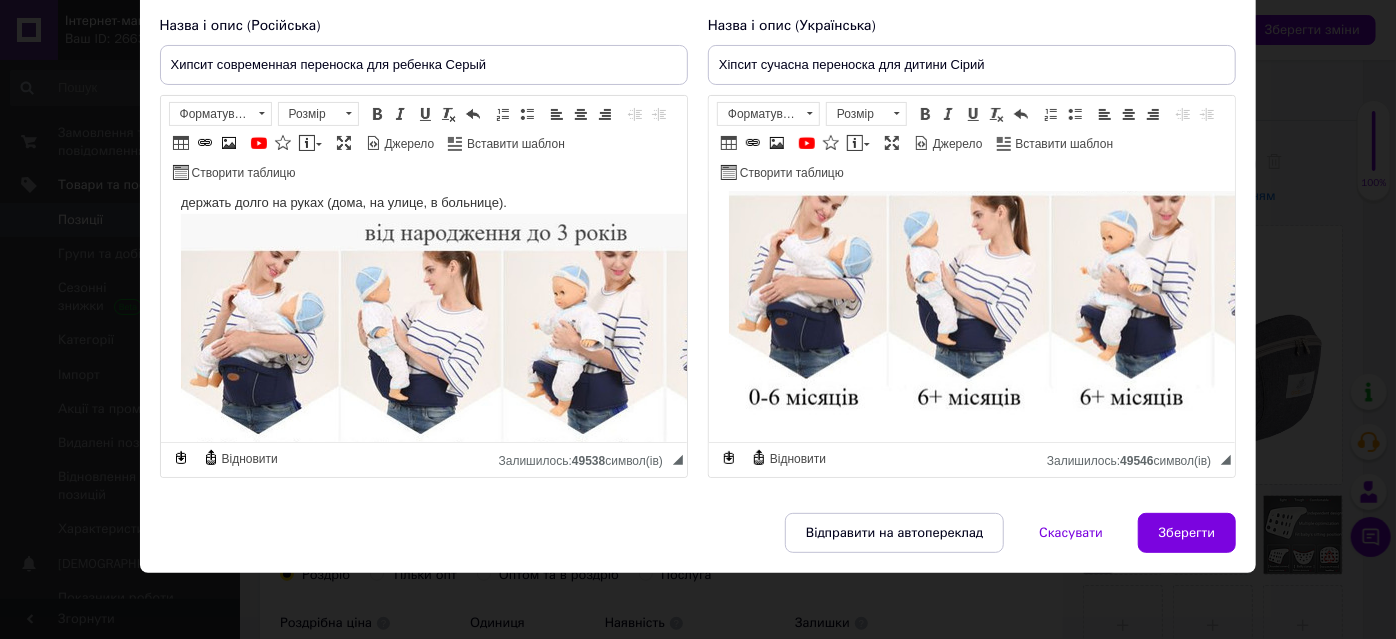click on "Хіпсит - сучасна переноска для дитини. Модель без спинки, колір сірий. Хіпсит (від англ. hip seat - сидіти на стегні) - сидіння для дитини, міцно закріплене на щільному поясі. Незамінна річ для мами і малюка. Призначений для дітей, які вміють сидіти самі. Цей помічник Hipseat, допоможе в тому випадку якщо з дитиною потрібно вийти без коляски. А так само в будь-якій ситуації, коли дитину потрібно тримати довго на руках (вдома, на вулиці, в лікарні)." at bounding box center (971, 198) 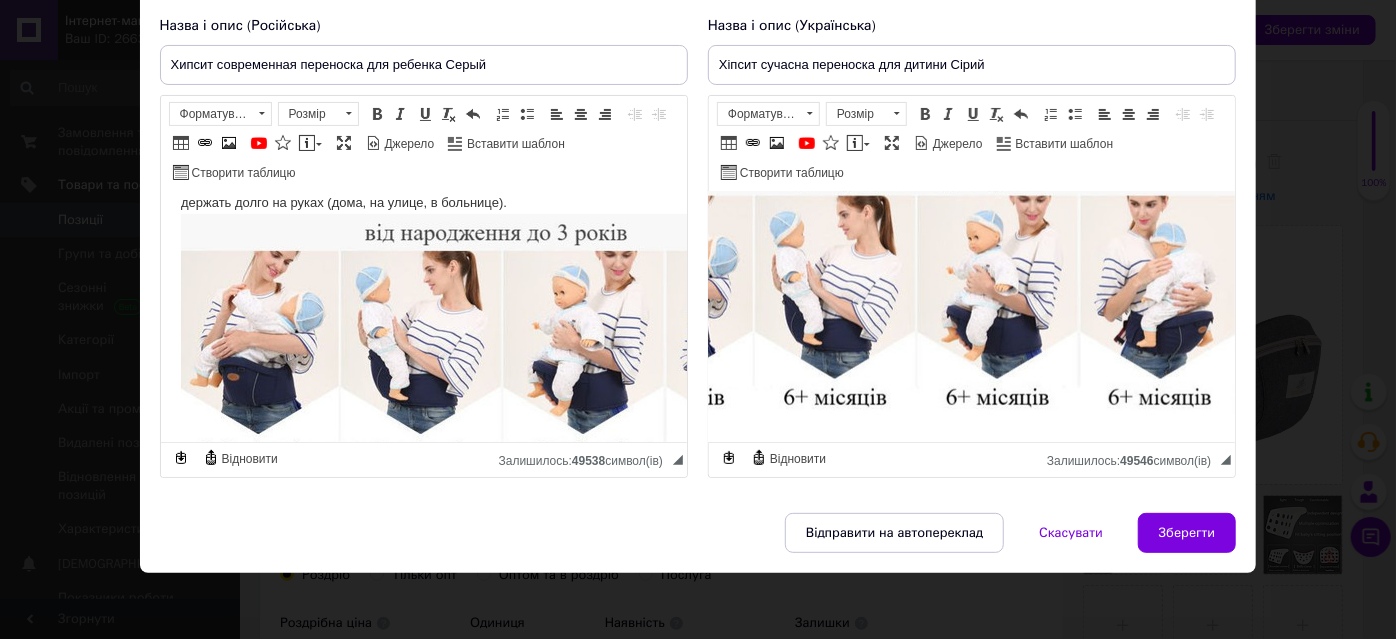 scroll, scrollTop: 250, scrollLeft: 149, axis: both 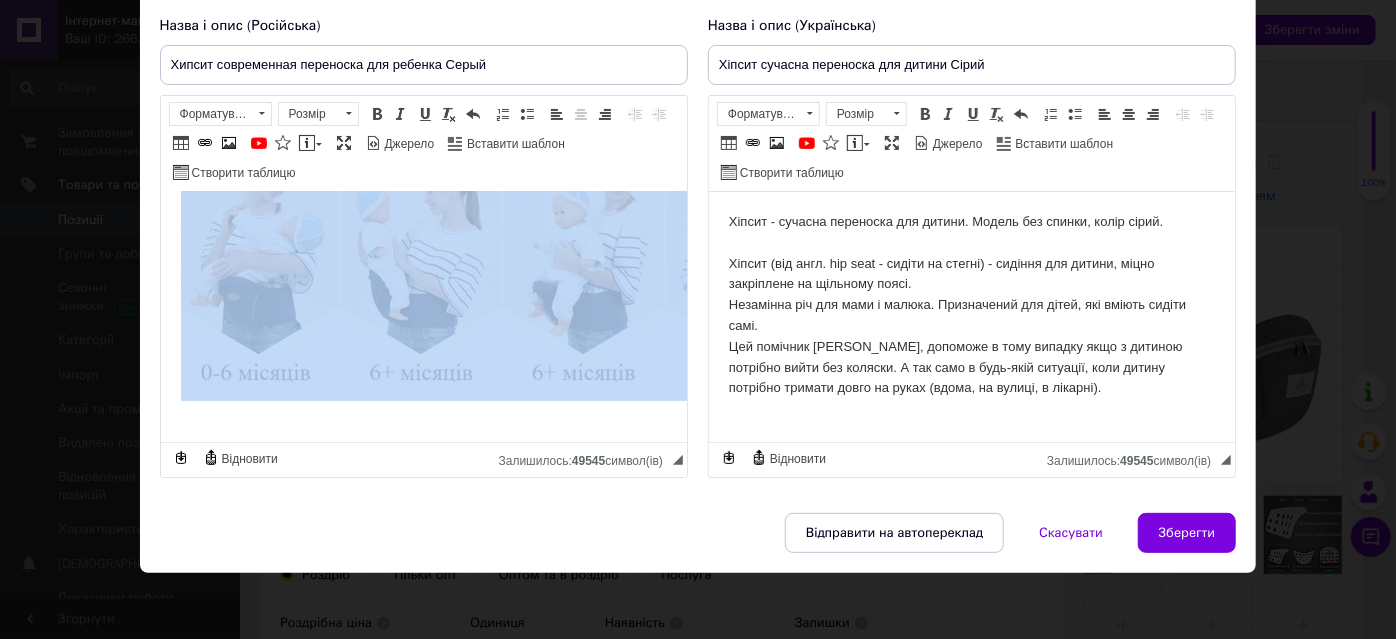 click at bounding box center [500, 264] 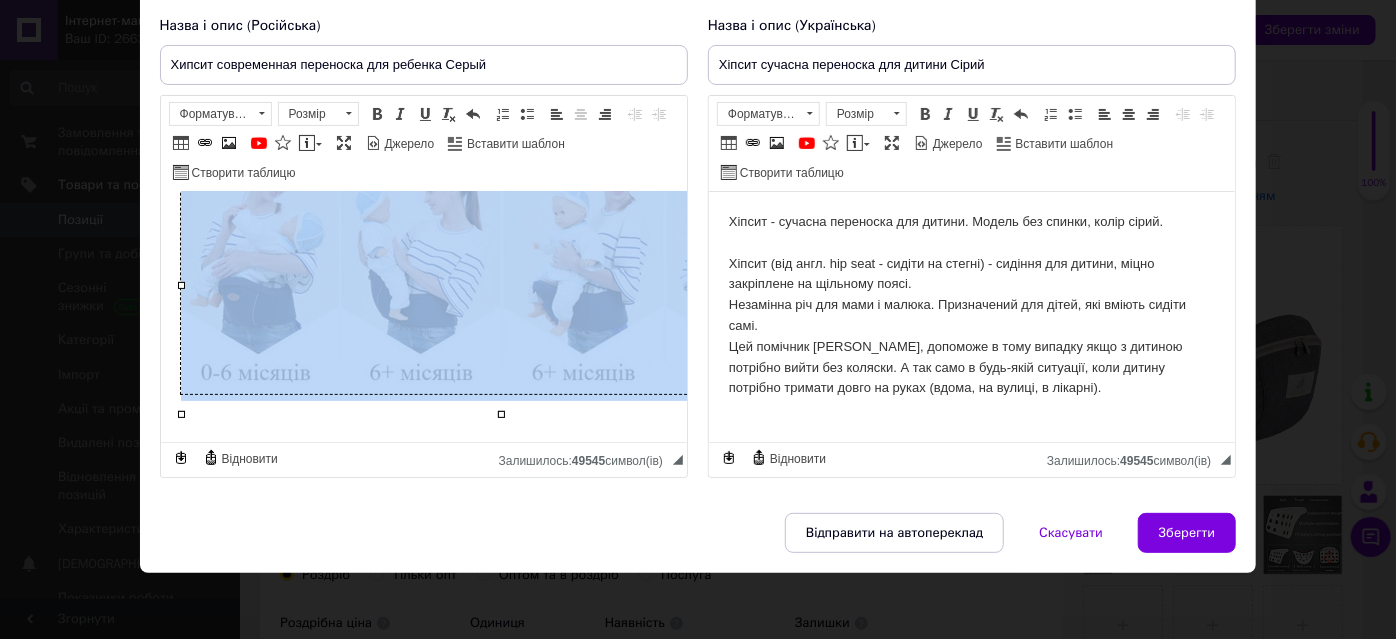 click on "Хипсит - современная переноска для ребенка. Модель без спинки, цвет серый. Хипсит (от англ. hip seat - сидеть на бедре) - сиденье для ребенка, прочно закрепленное на плотном поясе. Незаменимая вещь для мамы и малыша. Предназначен для детей, которые умеют сидеть сами. Этот помощник Hipseat, поможет в том случаи если с ребенком нужно выйти без коляски. А так же в любой ситуации, когда ребенка нужно держать долго на руках (дома, на улице, в больнице)." at bounding box center [423, 184] 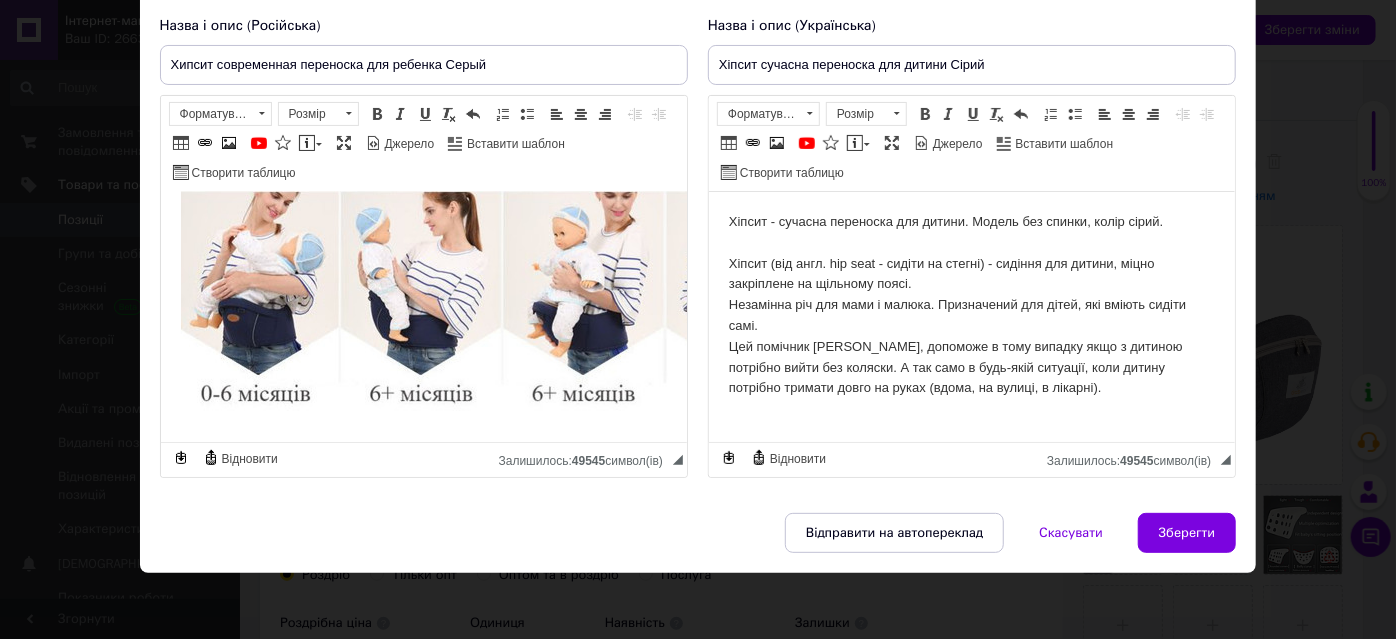 scroll, scrollTop: 277, scrollLeft: 0, axis: vertical 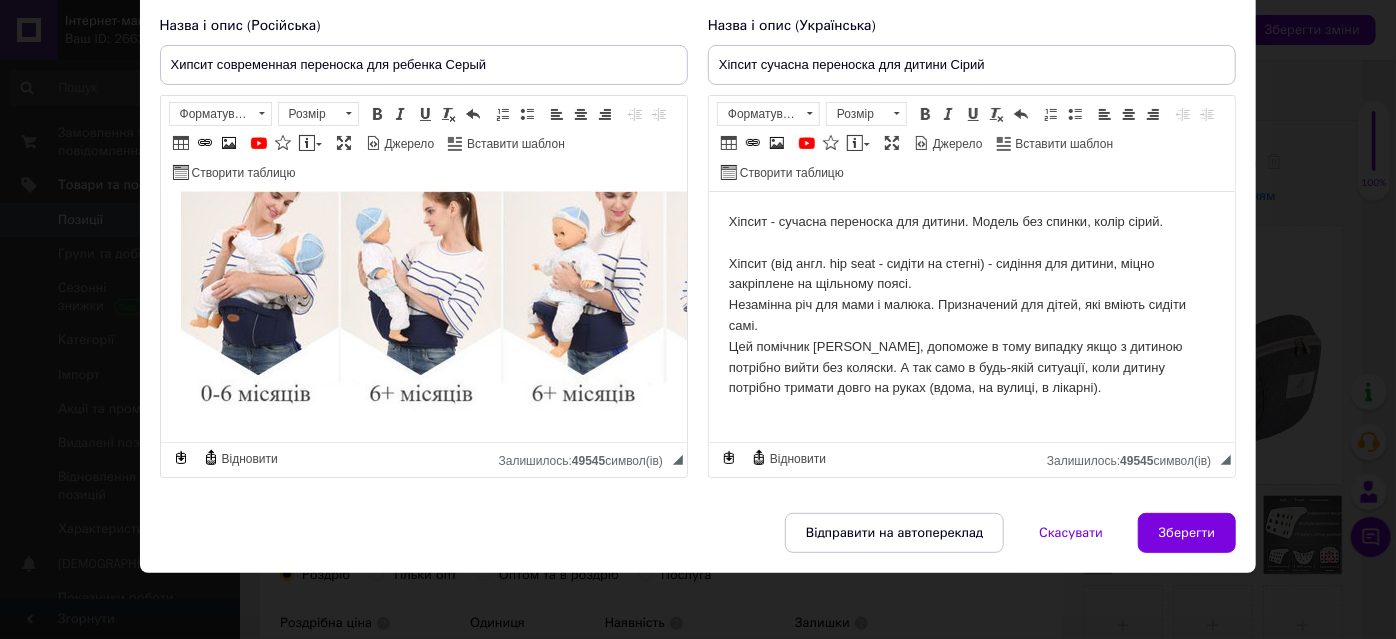 click on "Хіпсит - сучасна переноска для дитини. Модель без спинки, колір сірий. Хіпсит (від англ. hip seat - сидіти на стегні) - сидіння для дитини, міцно закріплене на щільному поясі. Незамінна річ для мами і малюка. Призначений для дітей, які вміють сидіти самі. Цей помічник Hipseat, допоможе в тому випадку якщо з дитиною потрібно вийти без коляски. А так само в будь-якій ситуації, коли дитину потрібно тримати довго на руках (вдома, на вулиці, в лікарні)." at bounding box center (971, 316) 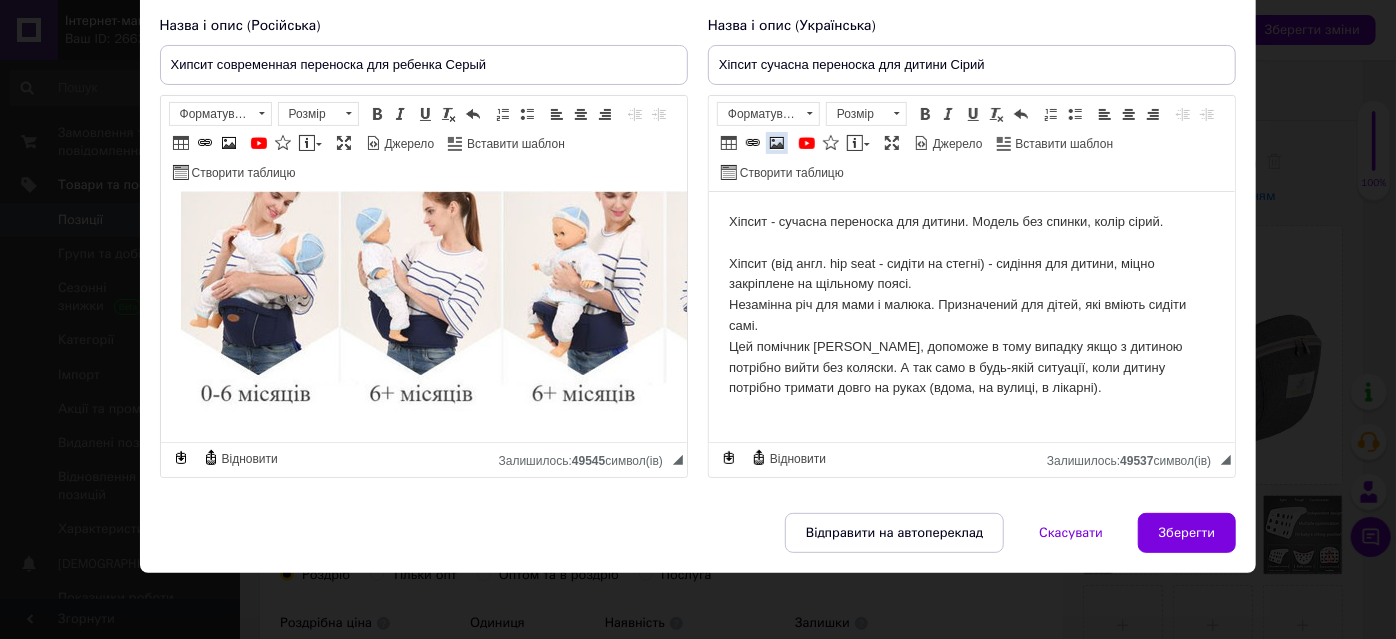 click at bounding box center [777, 143] 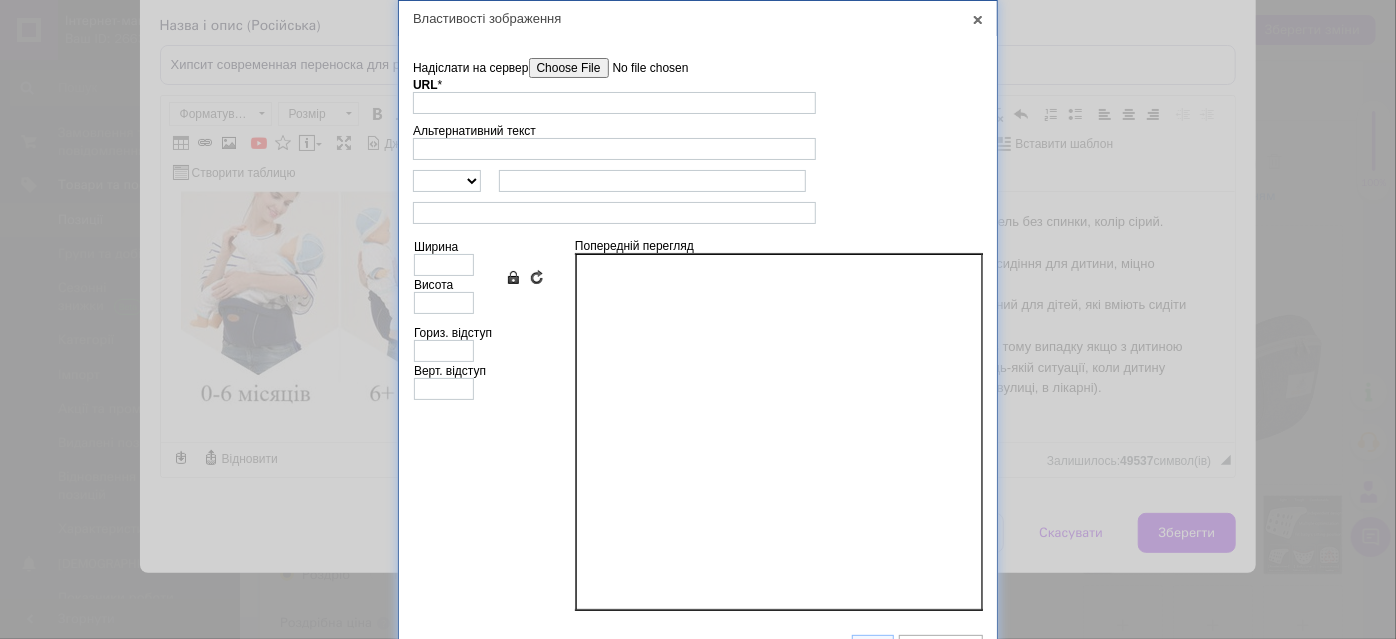 click on "Надіслати на сервер" at bounding box center [642, 68] 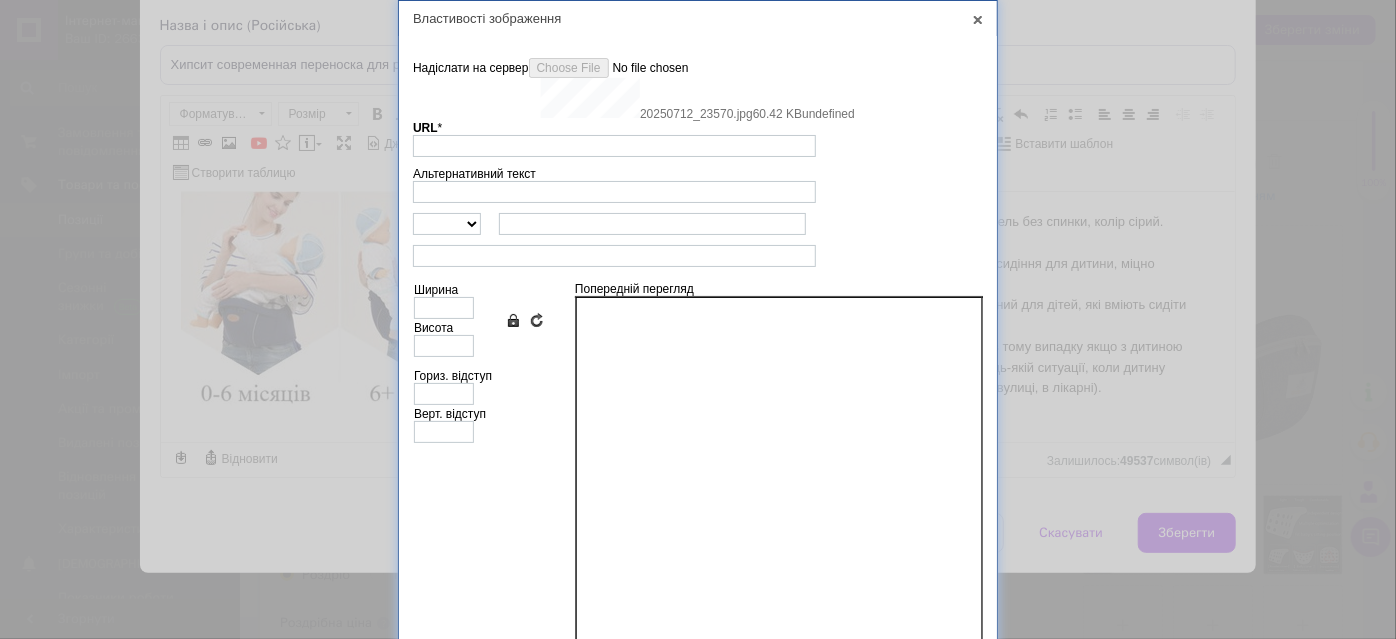 type on "https://images.prom.ua/6747202621_w640_h2048_20250712_23570.jpg?fresh=1&PIMAGE_ID=6747202621" 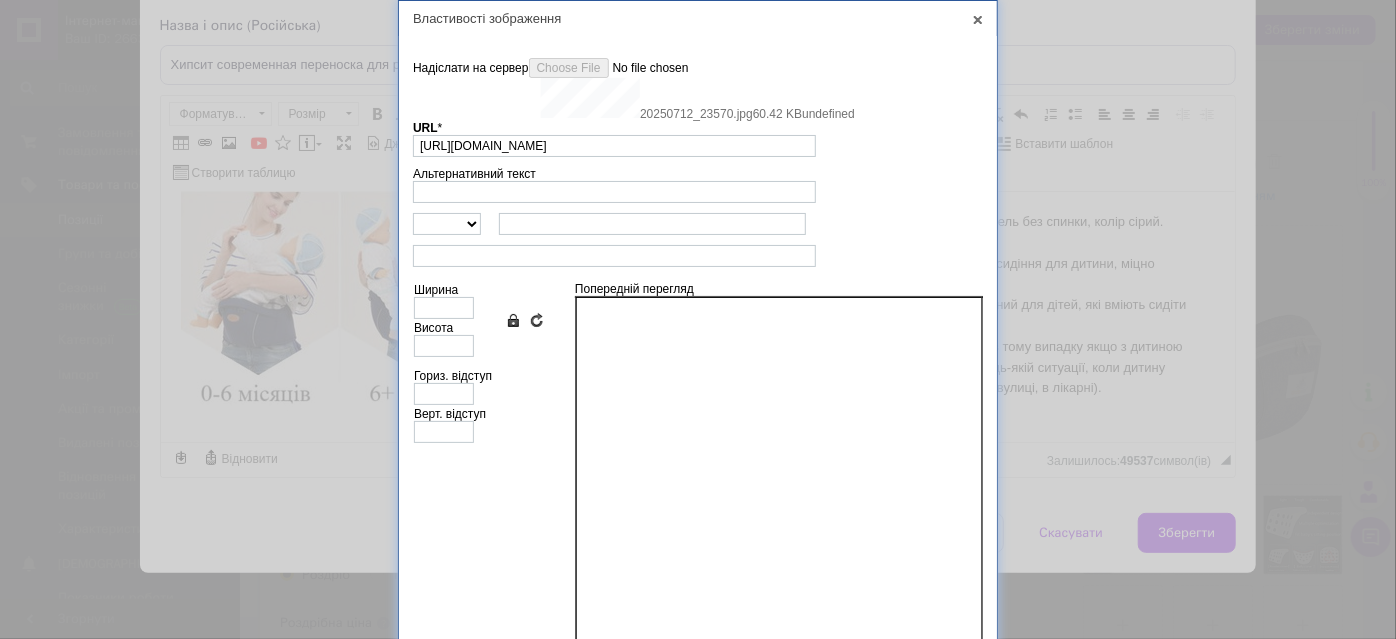 type on "640" 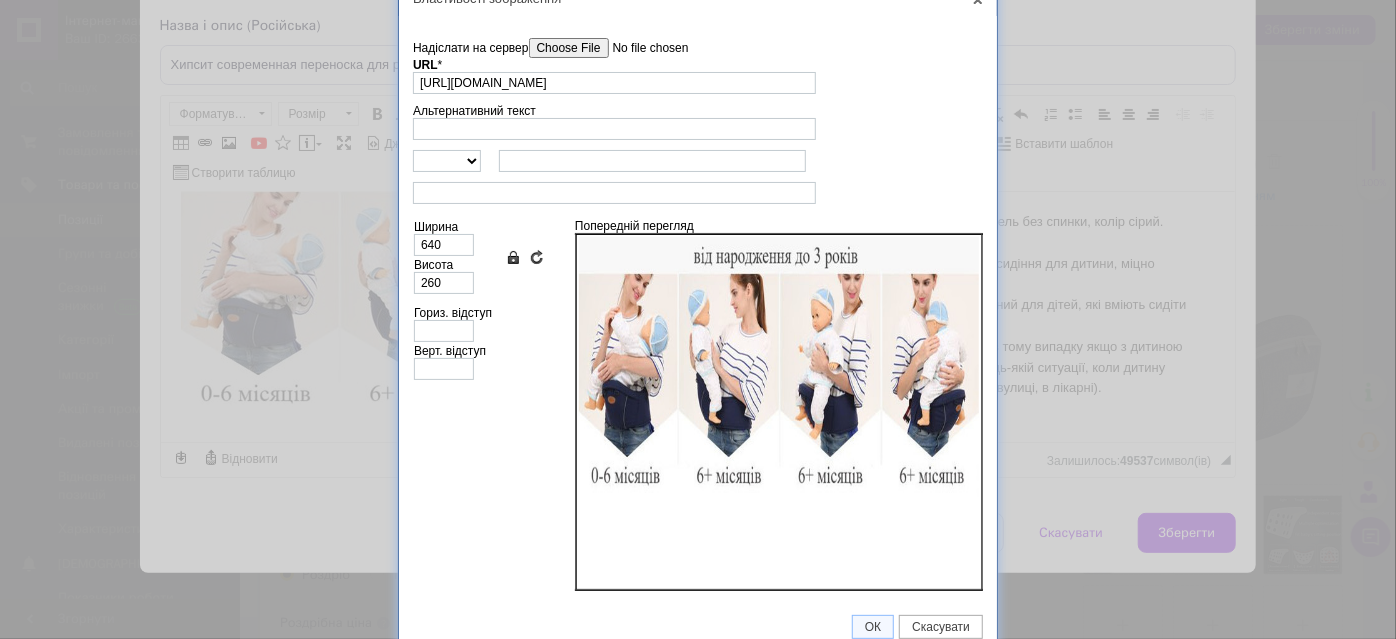 scroll, scrollTop: 31, scrollLeft: 0, axis: vertical 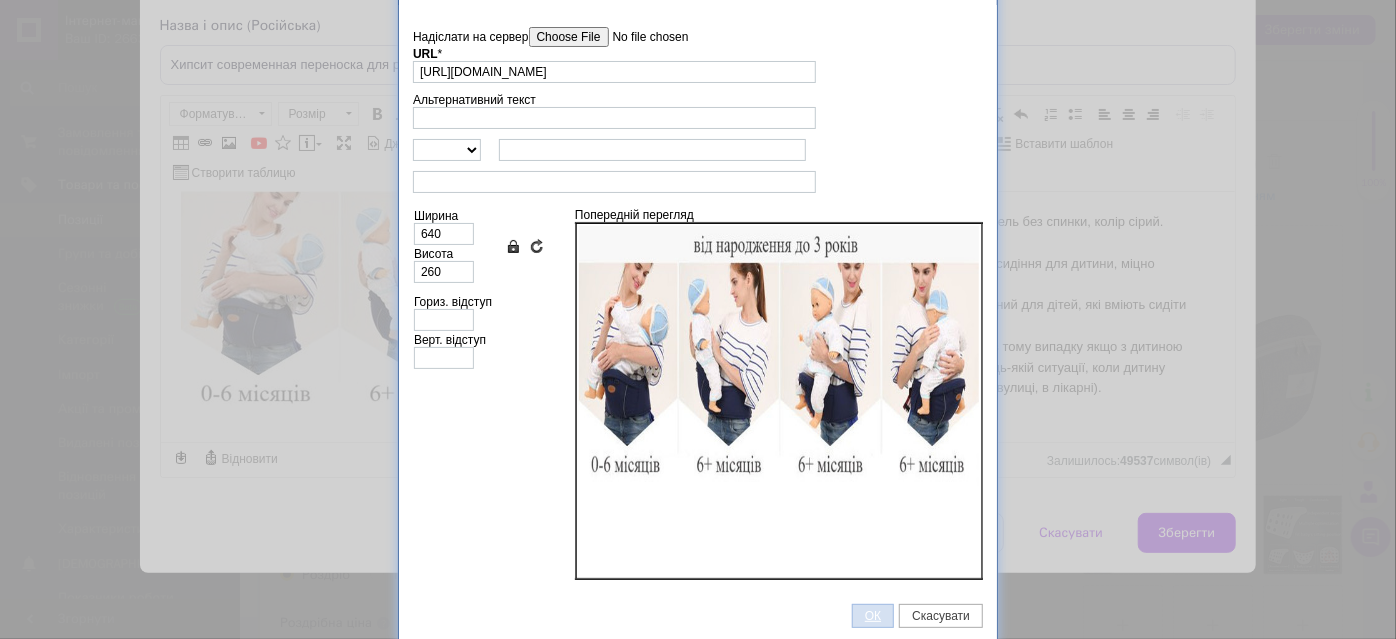 click on "ОК" at bounding box center (873, 616) 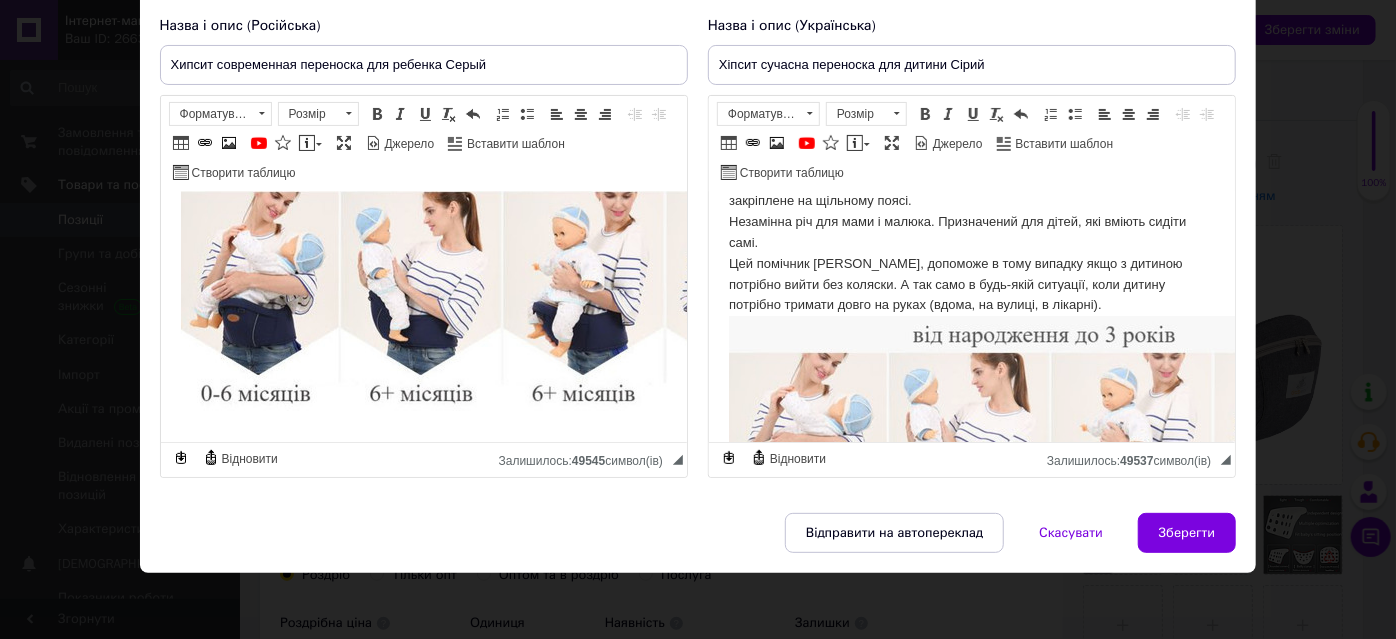 scroll, scrollTop: 73, scrollLeft: 0, axis: vertical 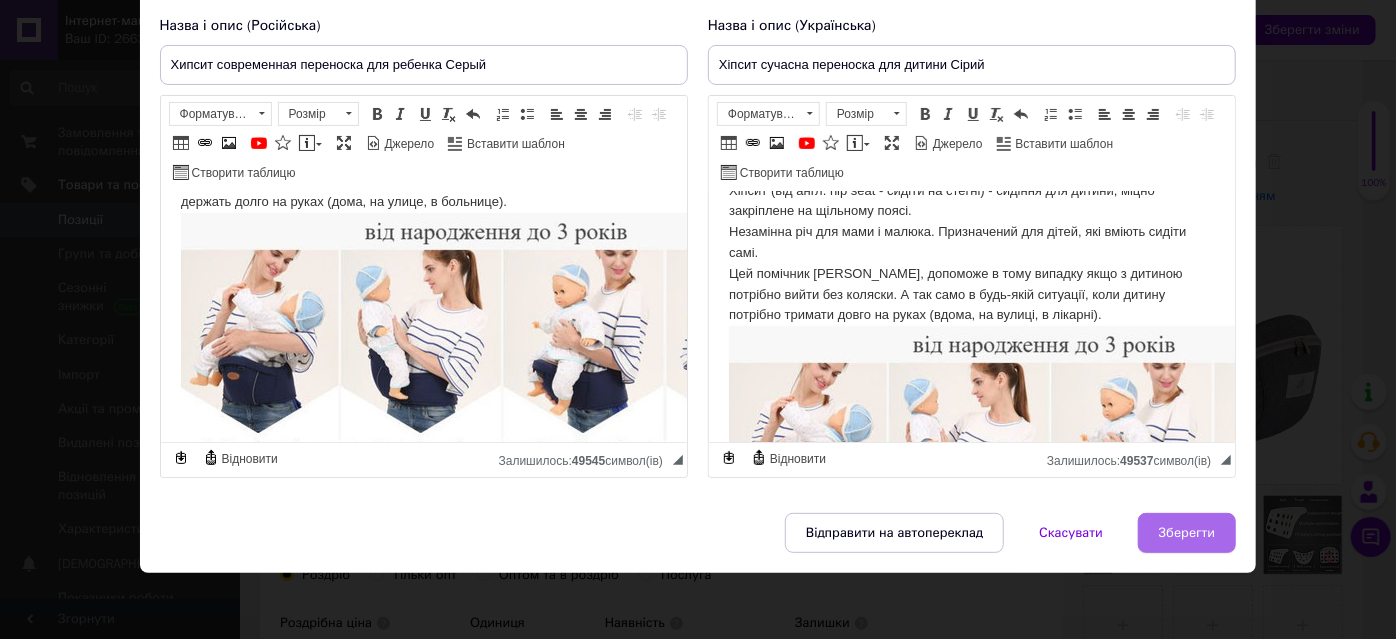 click on "Зберегти" at bounding box center (1187, 533) 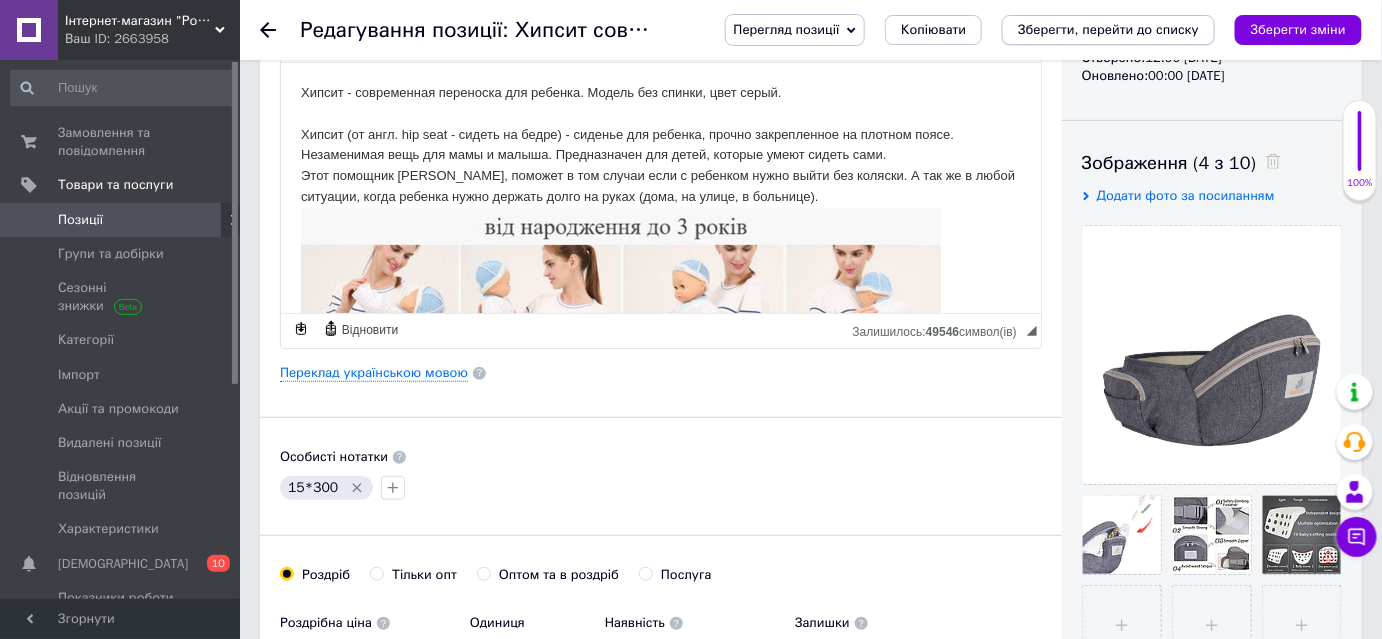 click on "Зберегти, перейти до списку" at bounding box center (1108, 29) 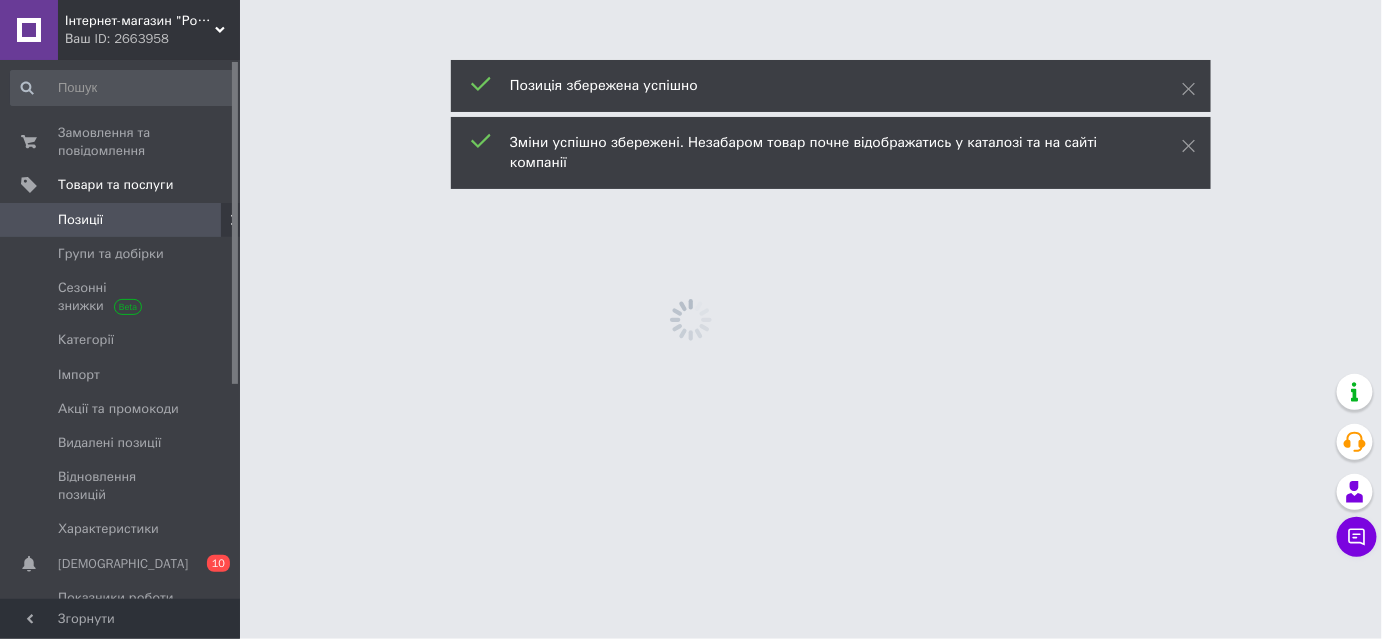 scroll, scrollTop: 0, scrollLeft: 0, axis: both 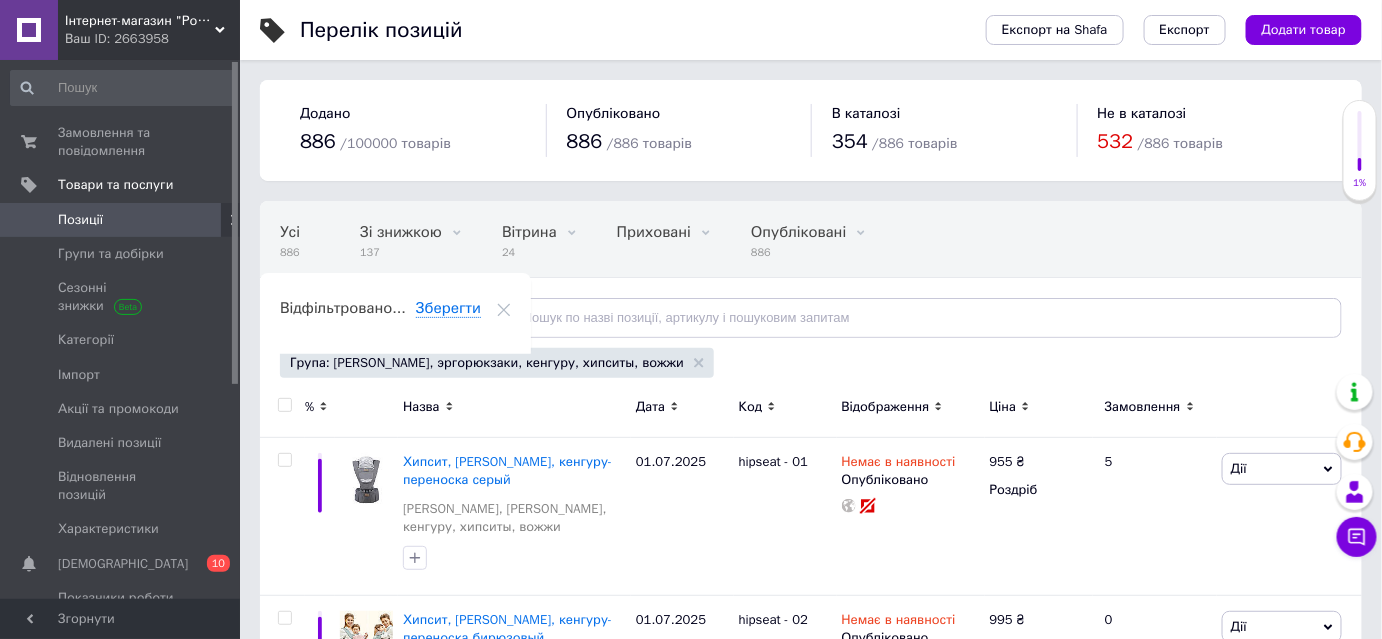 click on "Ваш ID: 2663958" at bounding box center (152, 39) 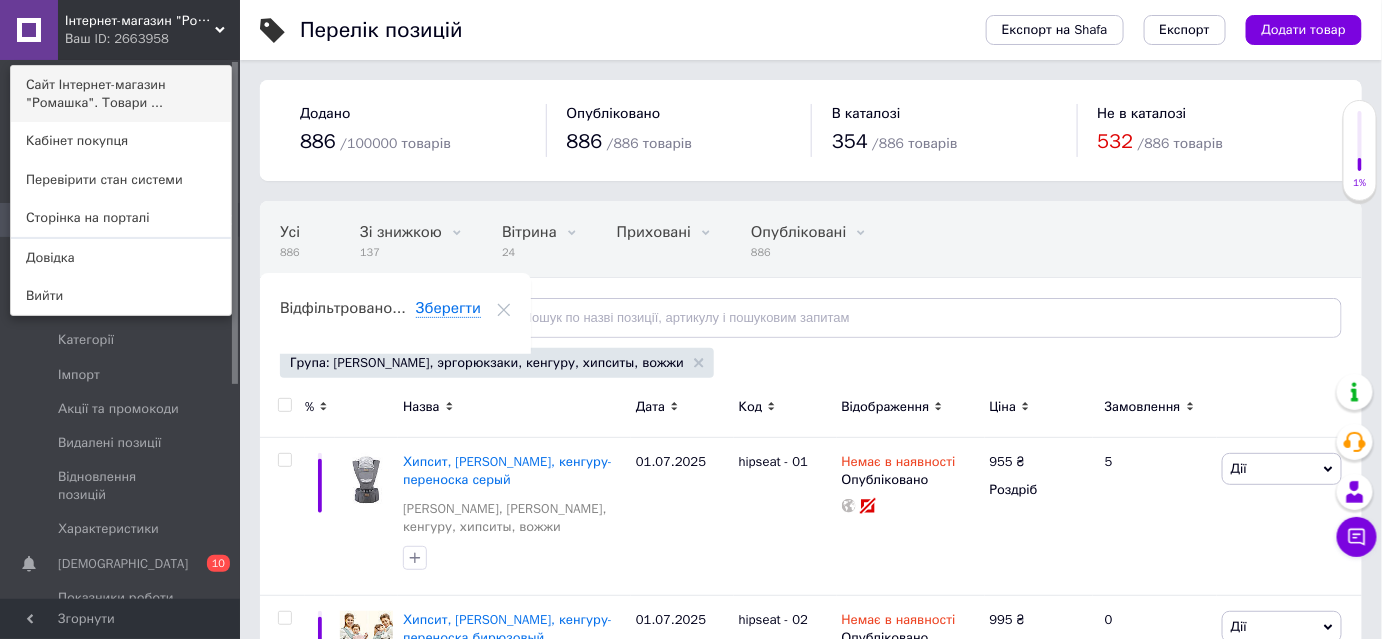 click on "Сайт Інтернет-магазин "Ромашка". Товари ..." at bounding box center [121, 94] 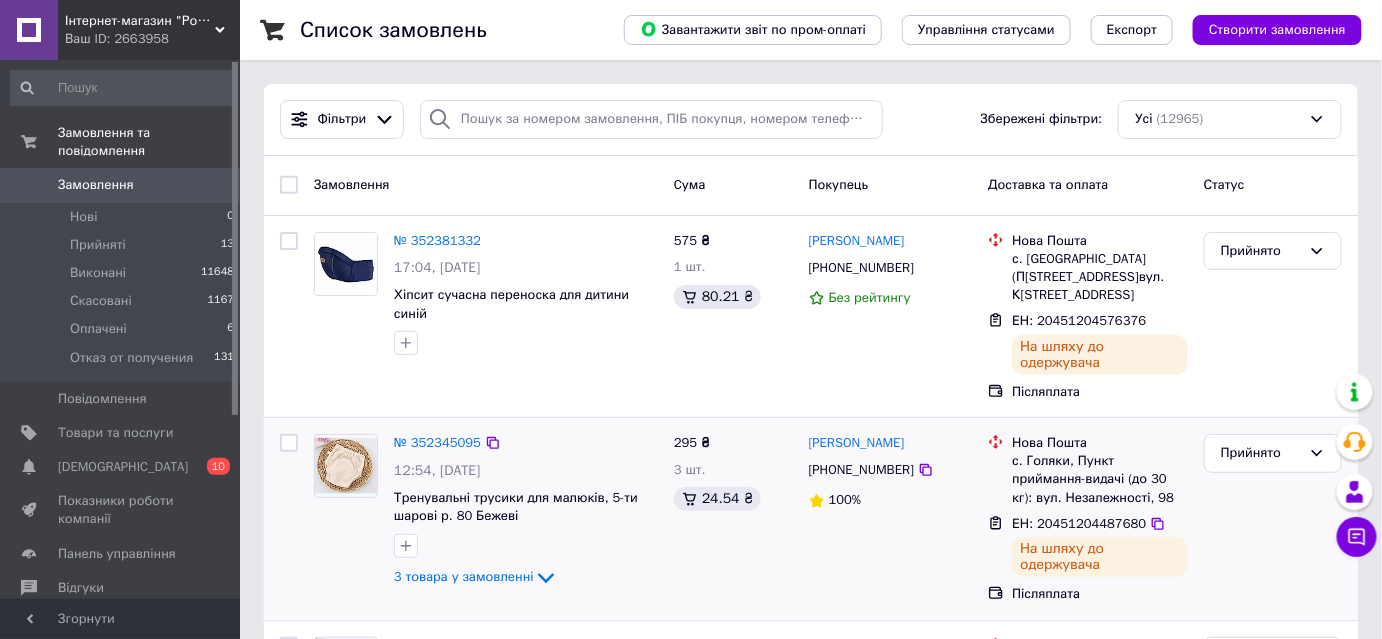 scroll, scrollTop: 90, scrollLeft: 0, axis: vertical 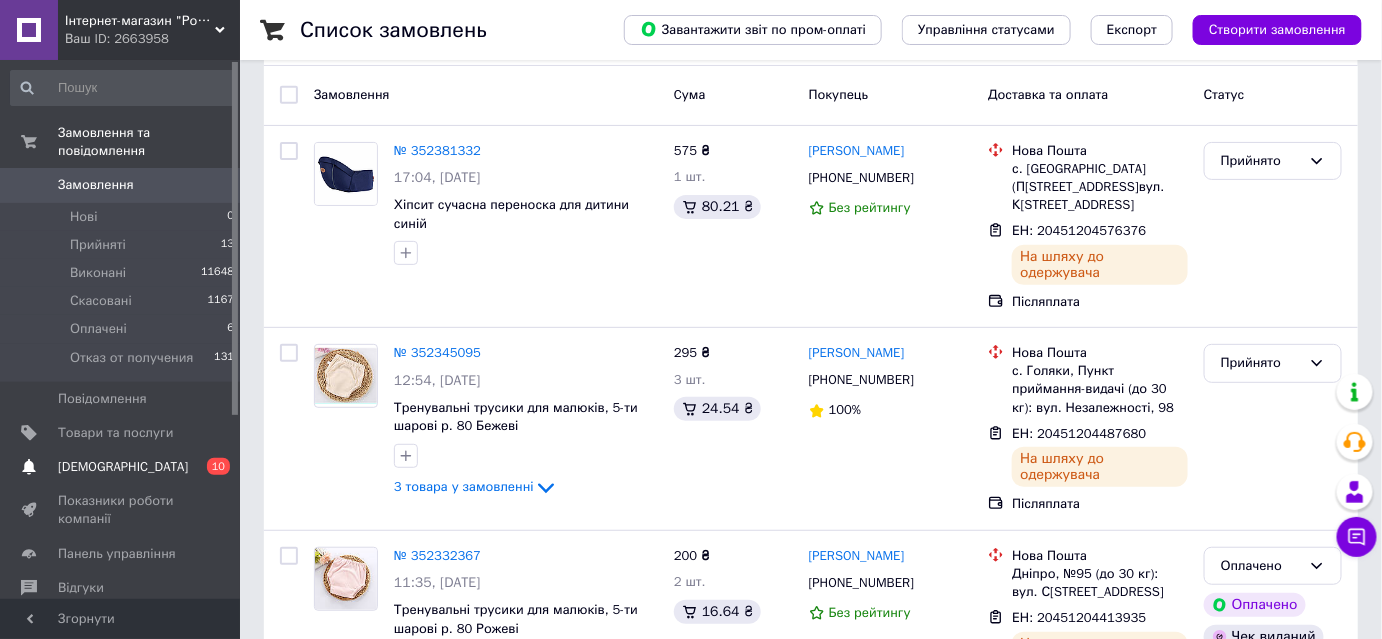 click on "[DEMOGRAPHIC_DATA]" at bounding box center (123, 467) 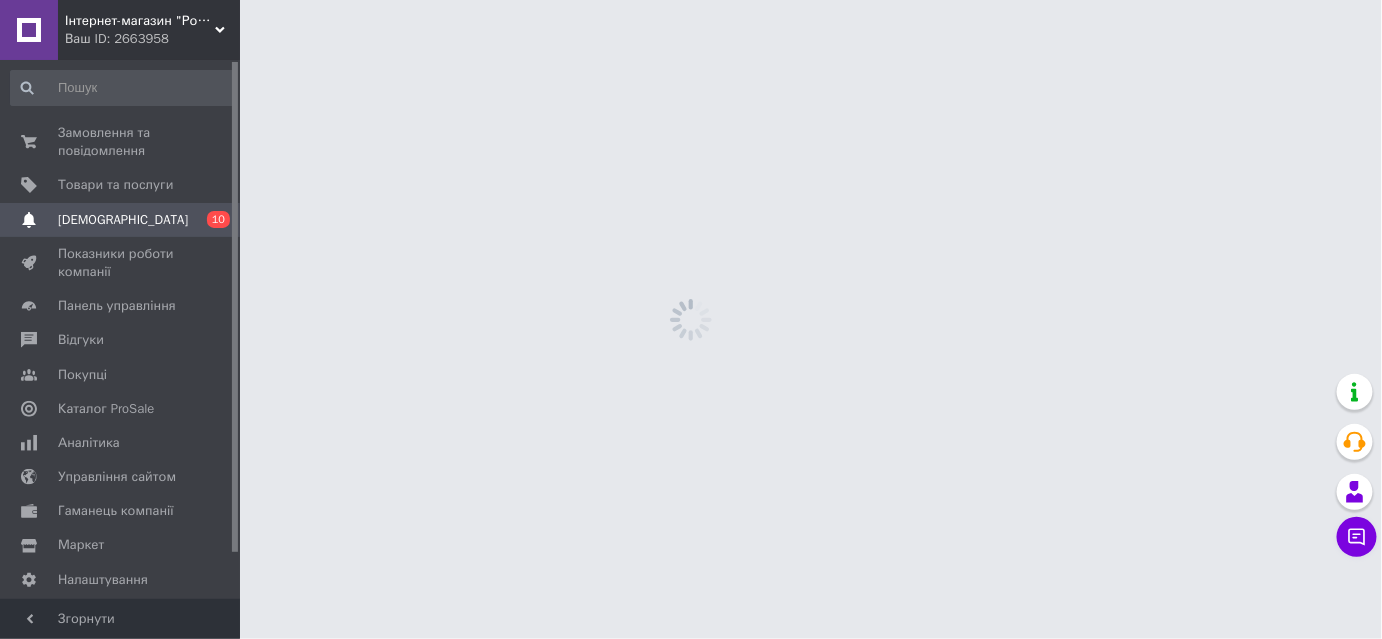 scroll, scrollTop: 0, scrollLeft: 0, axis: both 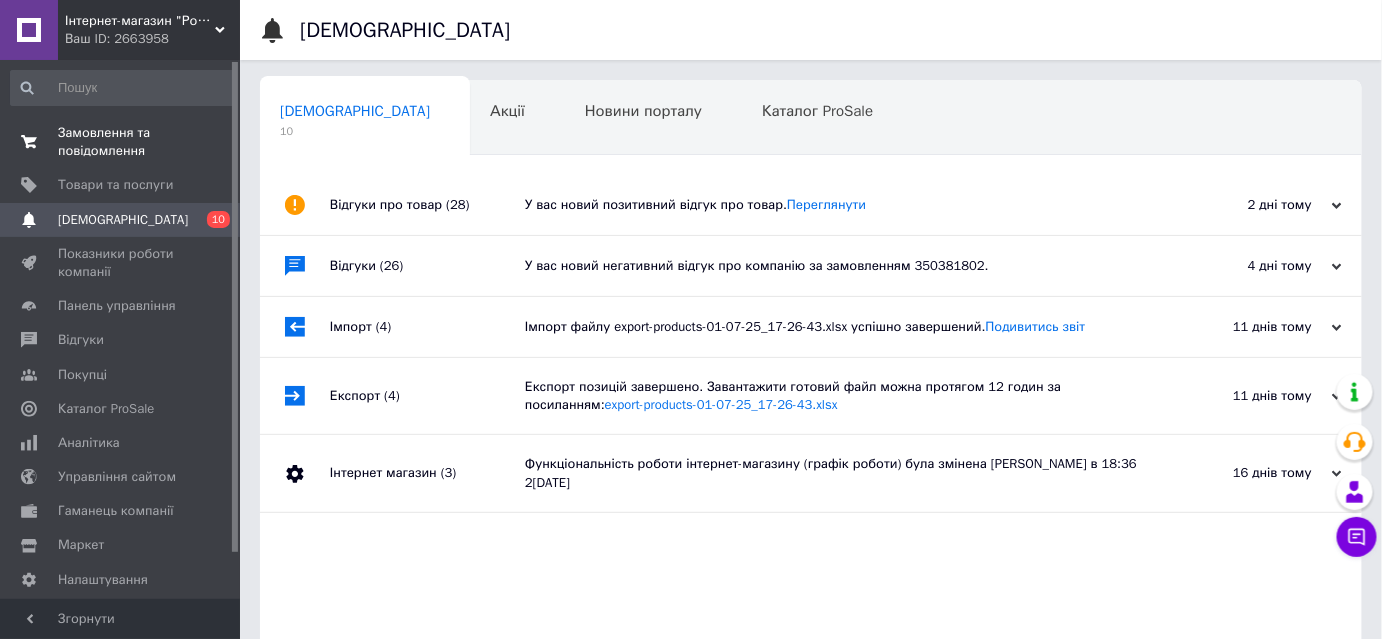 click on "Замовлення та повідомлення" at bounding box center (121, 142) 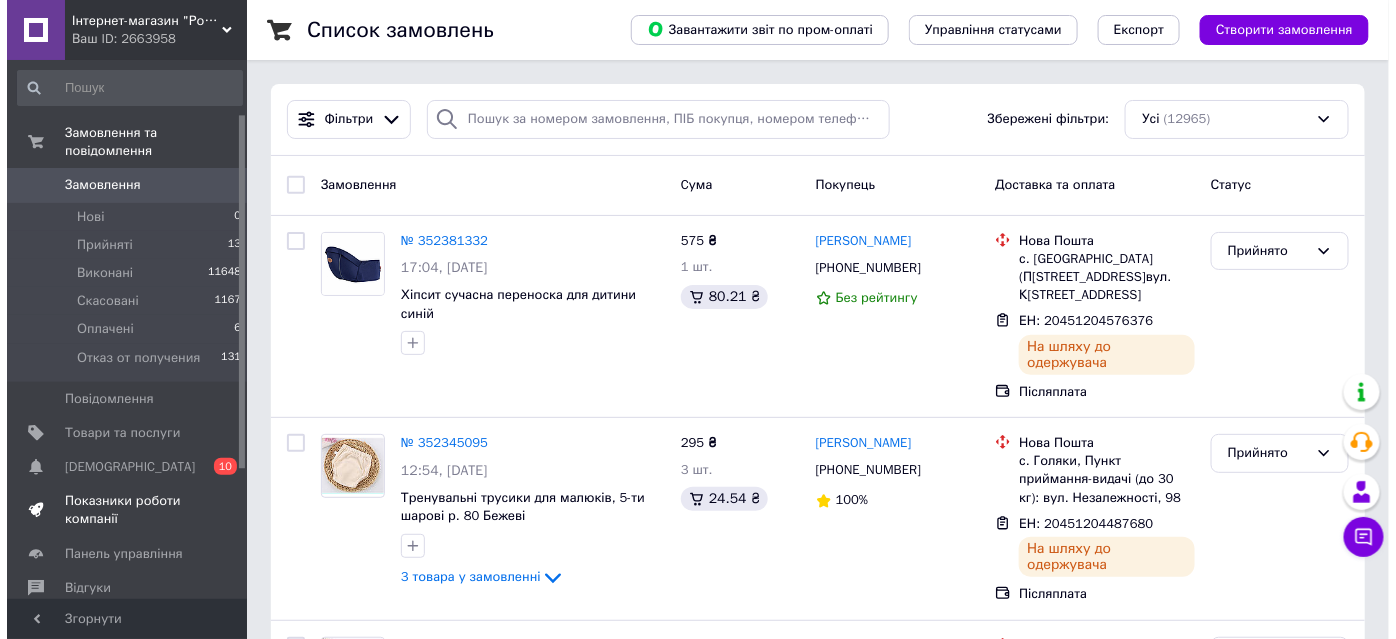 scroll, scrollTop: 279, scrollLeft: 0, axis: vertical 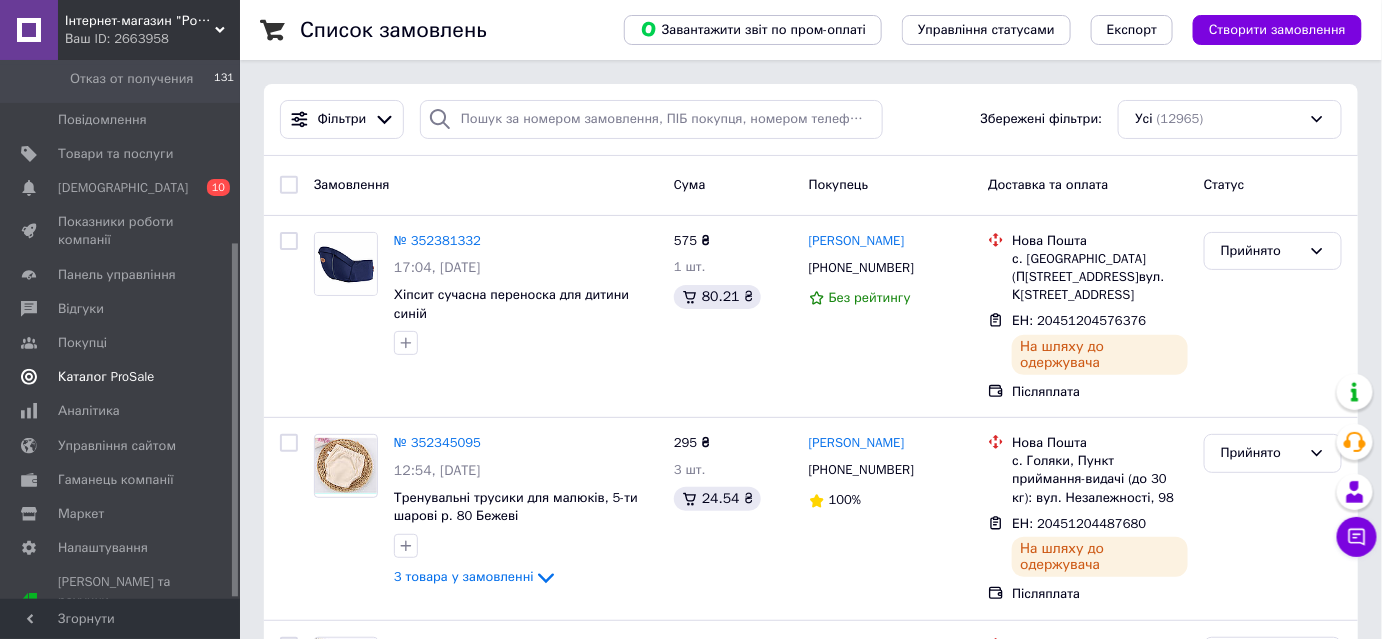 click on "Каталог ProSale" at bounding box center [106, 377] 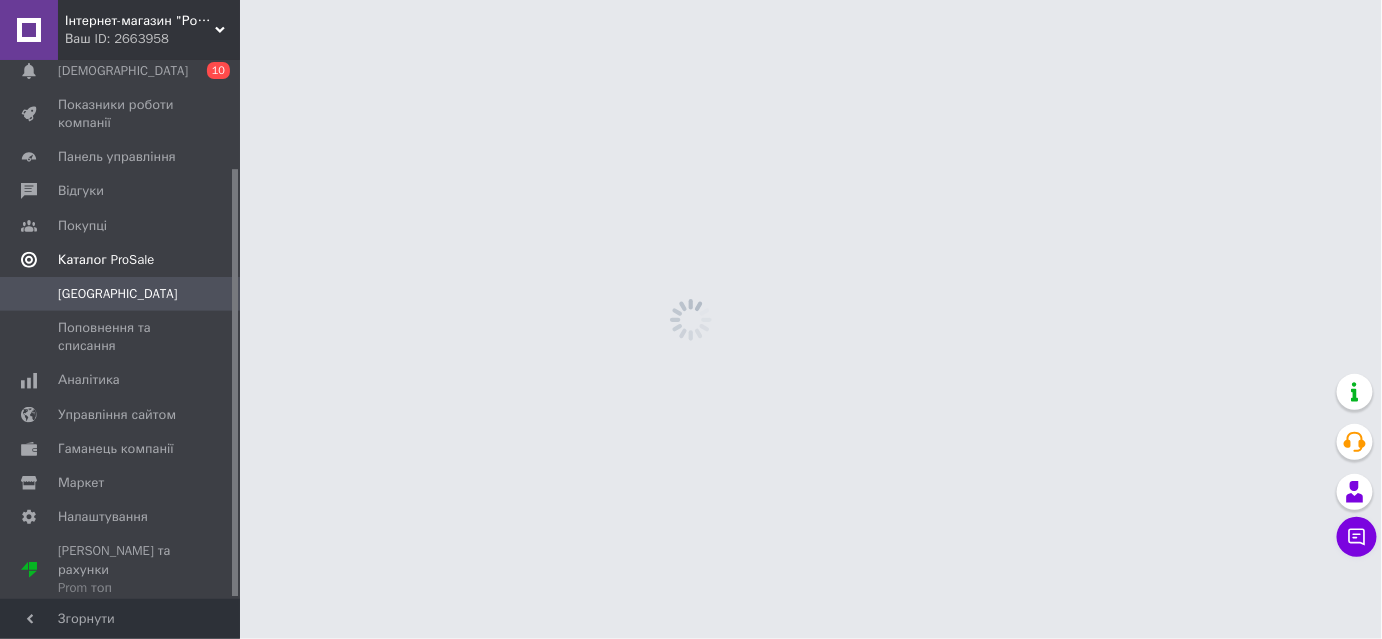 scroll, scrollTop: 136, scrollLeft: 0, axis: vertical 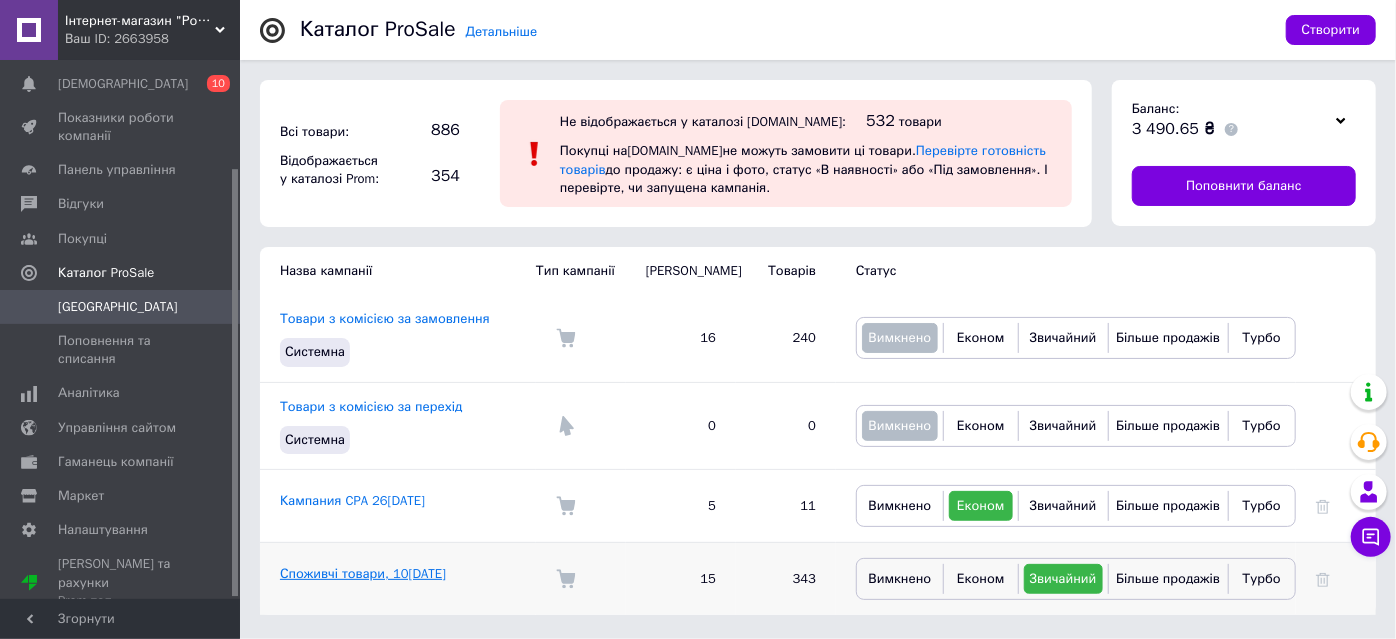 click on "Споживчі товари, 10[DATE]" at bounding box center [363, 573] 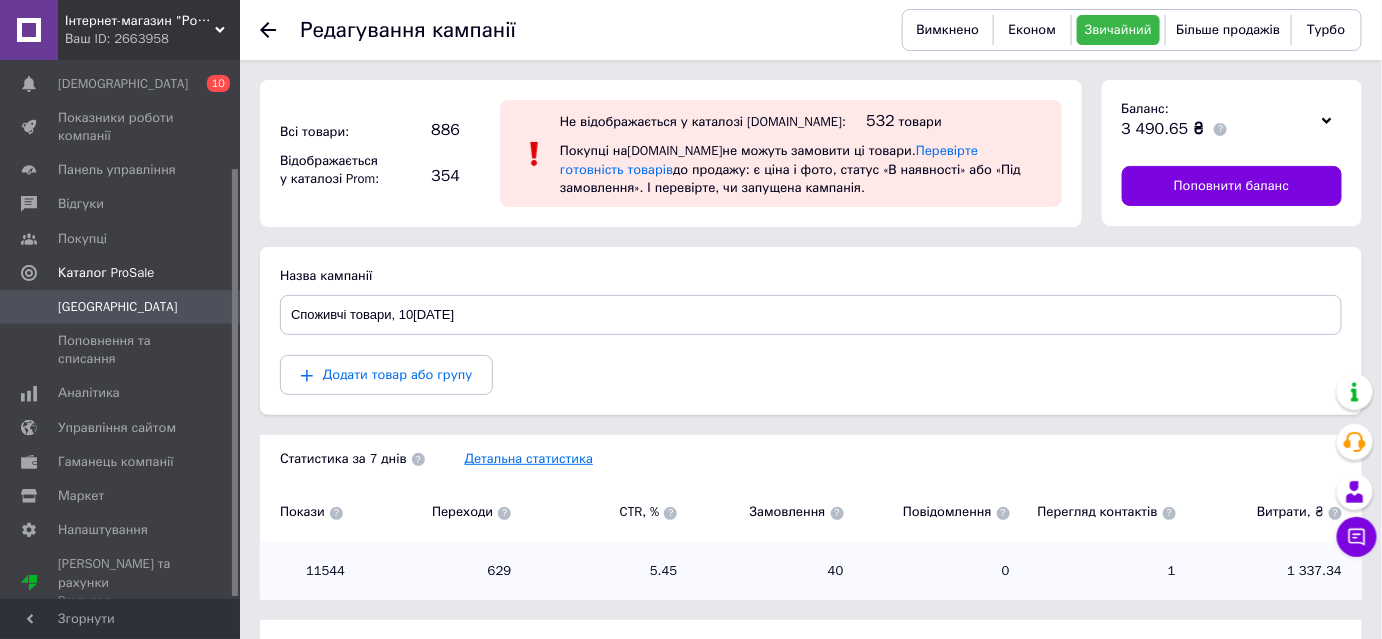 click on "Детальна статистика" at bounding box center [529, 458] 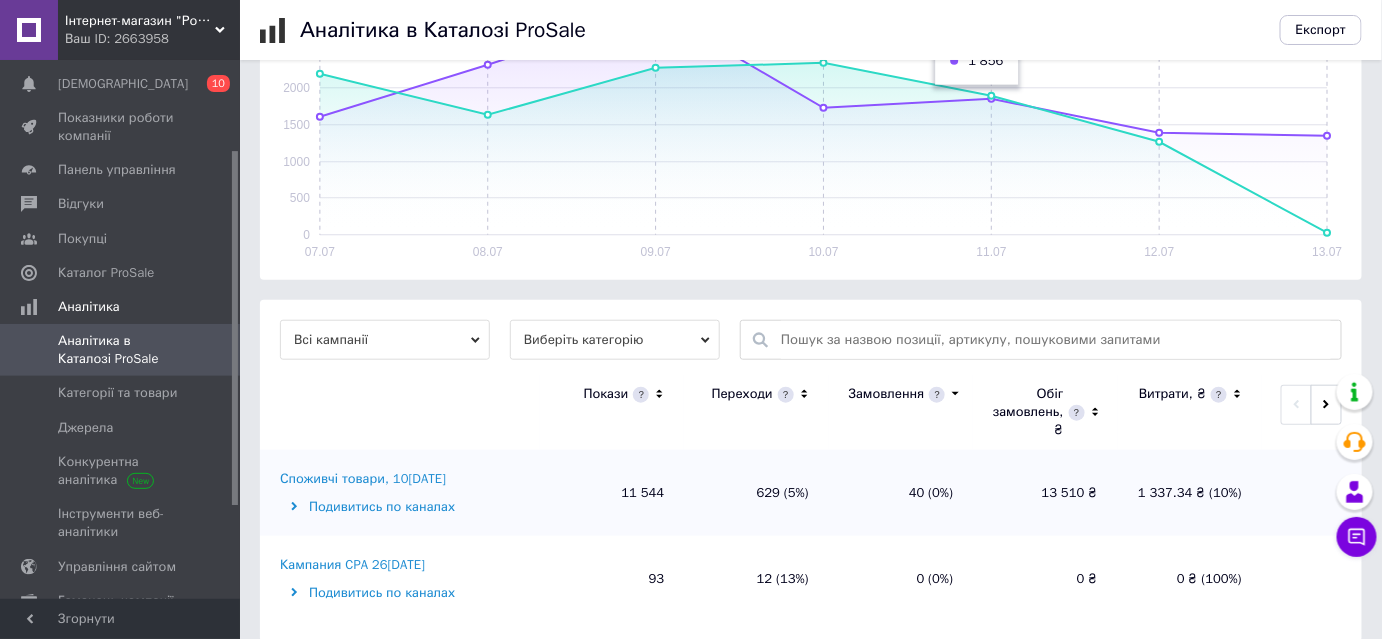 scroll, scrollTop: 448, scrollLeft: 0, axis: vertical 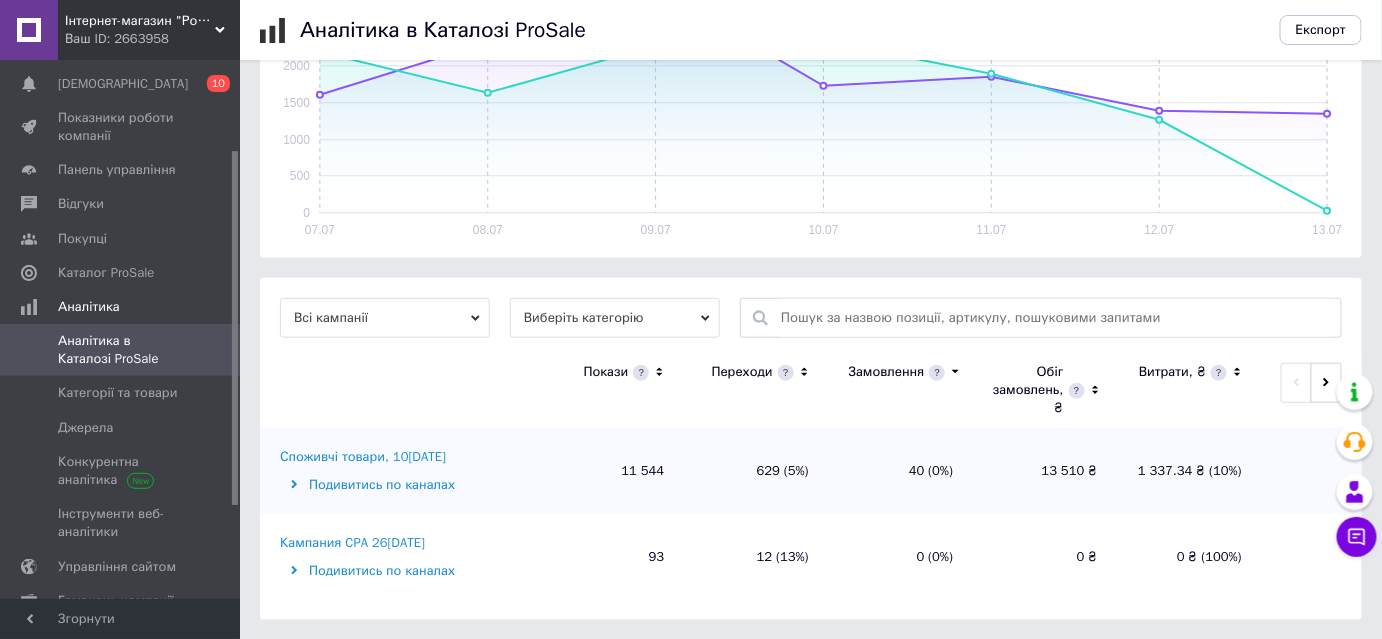 click on "Споживчі товари, 10[DATE]" at bounding box center [363, 457] 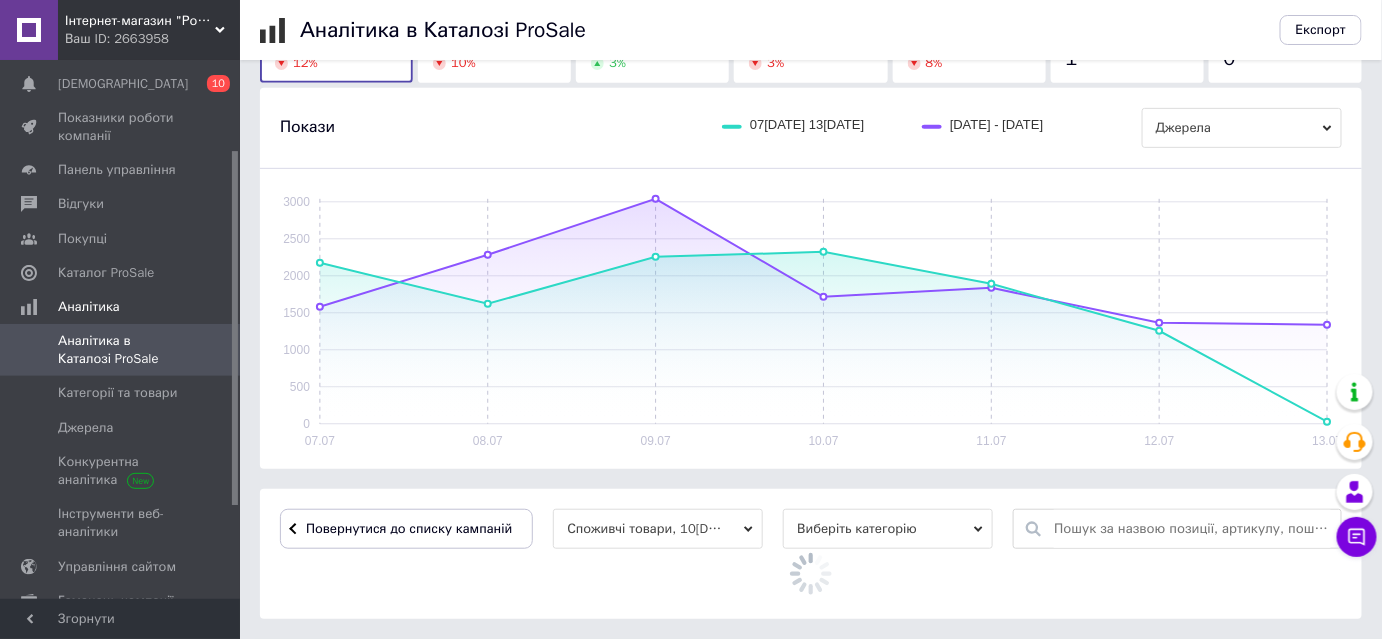 scroll, scrollTop: 448, scrollLeft: 0, axis: vertical 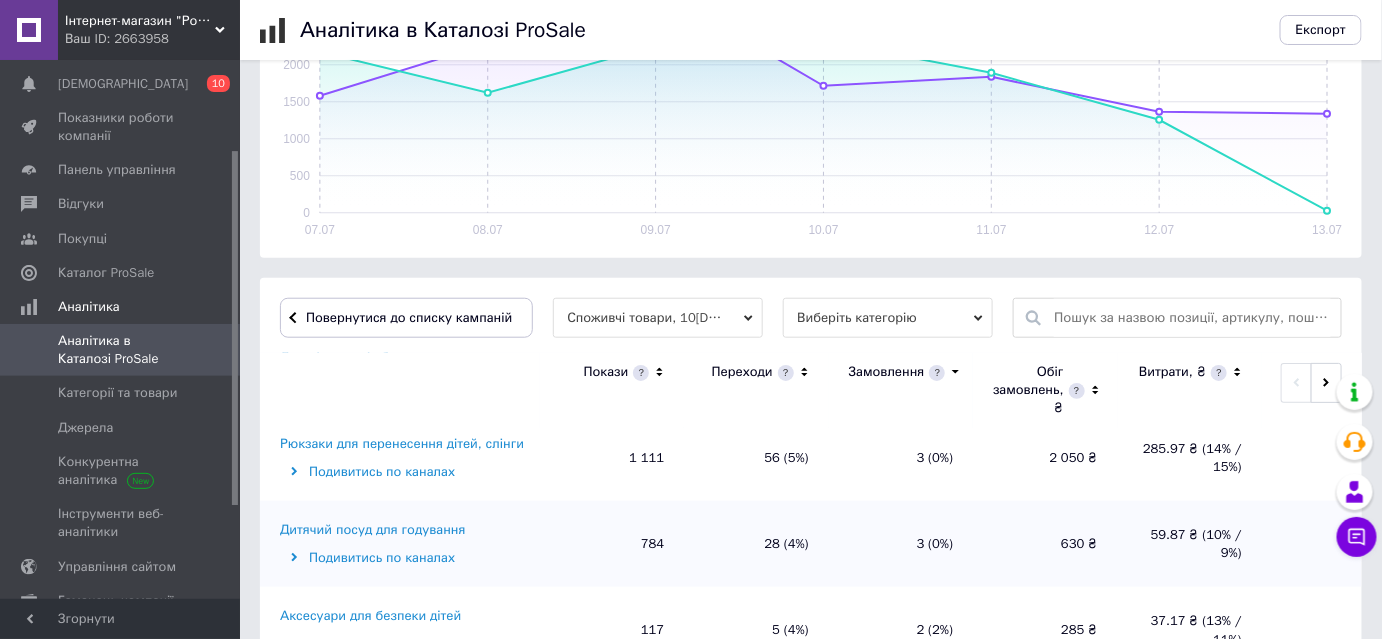 click on "Рюкзаки для перенесення дітей, слінги" at bounding box center [402, 444] 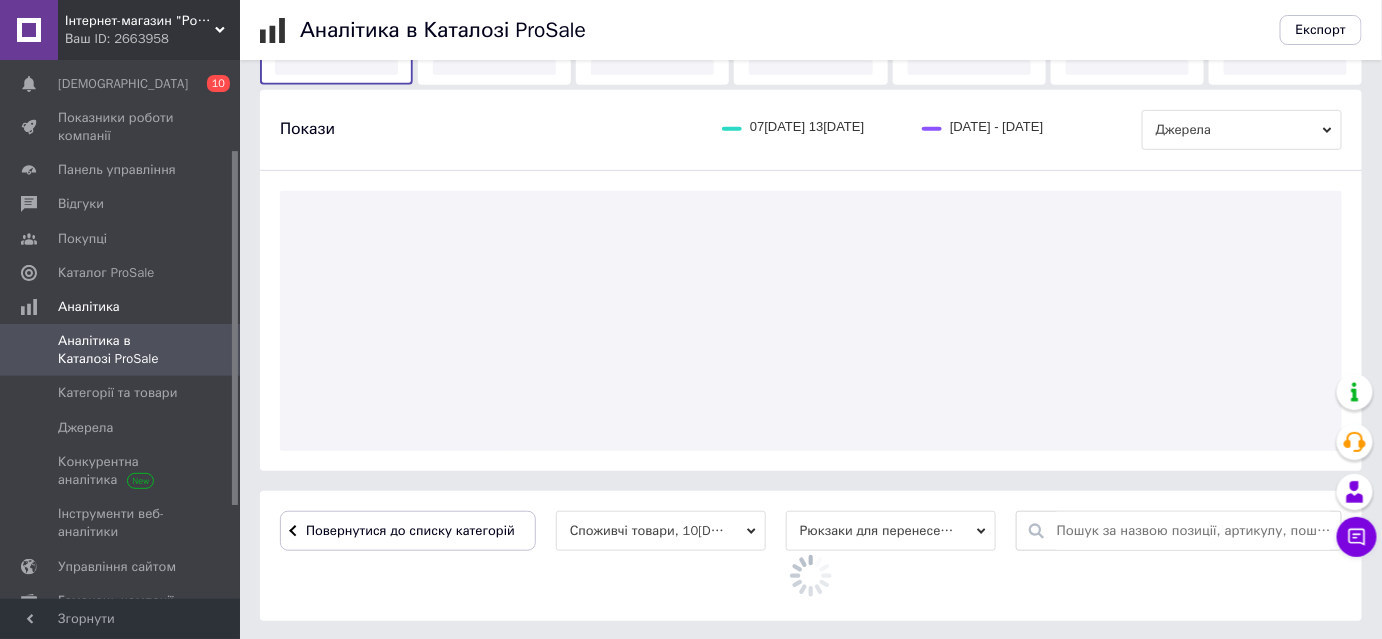 scroll, scrollTop: 448, scrollLeft: 0, axis: vertical 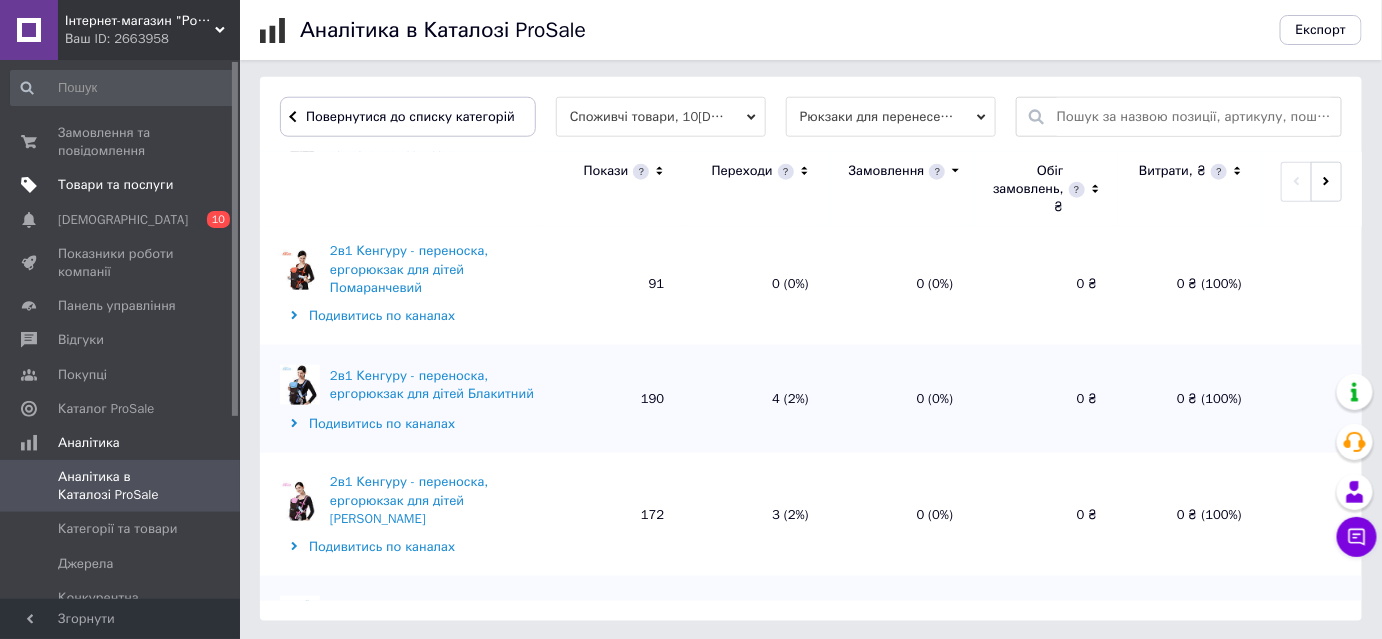 click on "Товари та послуги" at bounding box center [115, 185] 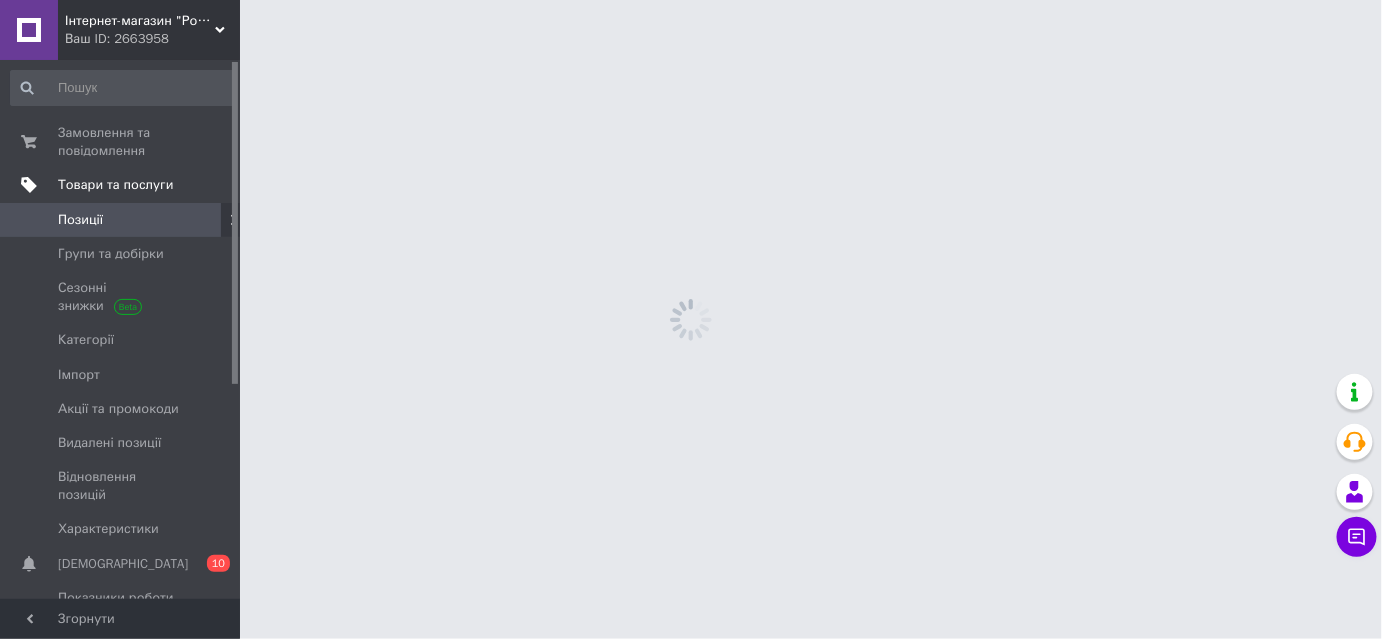 scroll, scrollTop: 0, scrollLeft: 0, axis: both 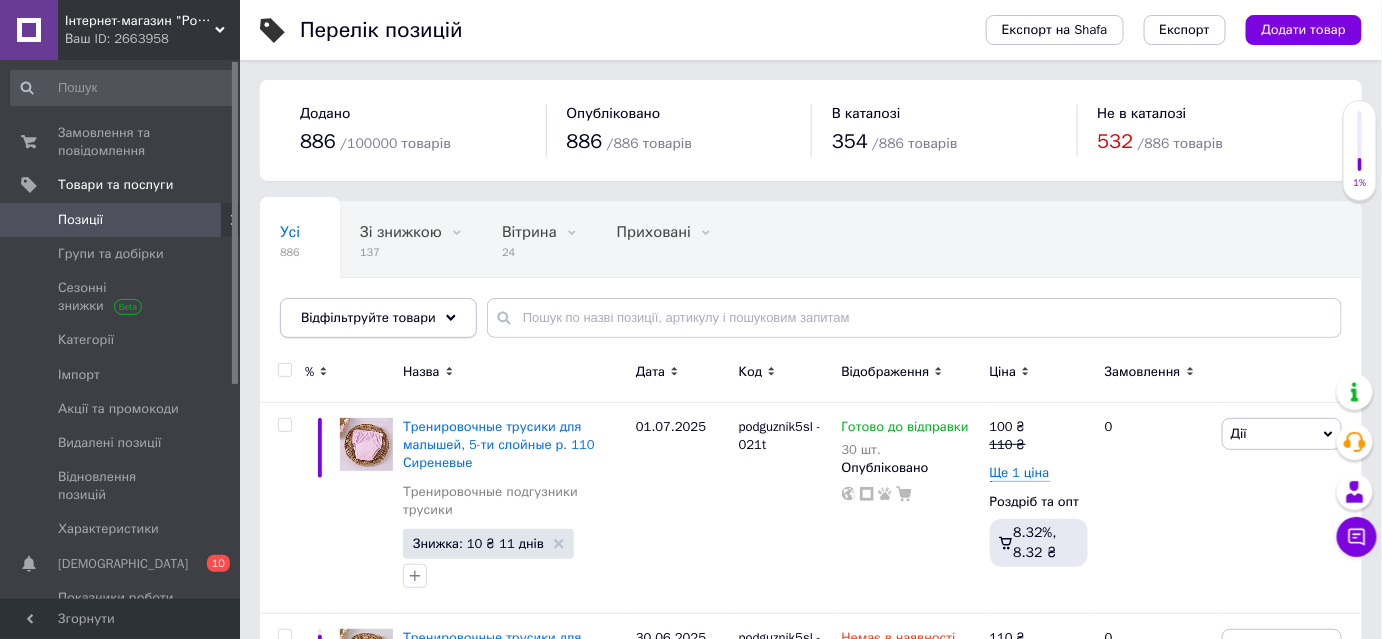 click on "Відфільтруйте товари" at bounding box center (368, 317) 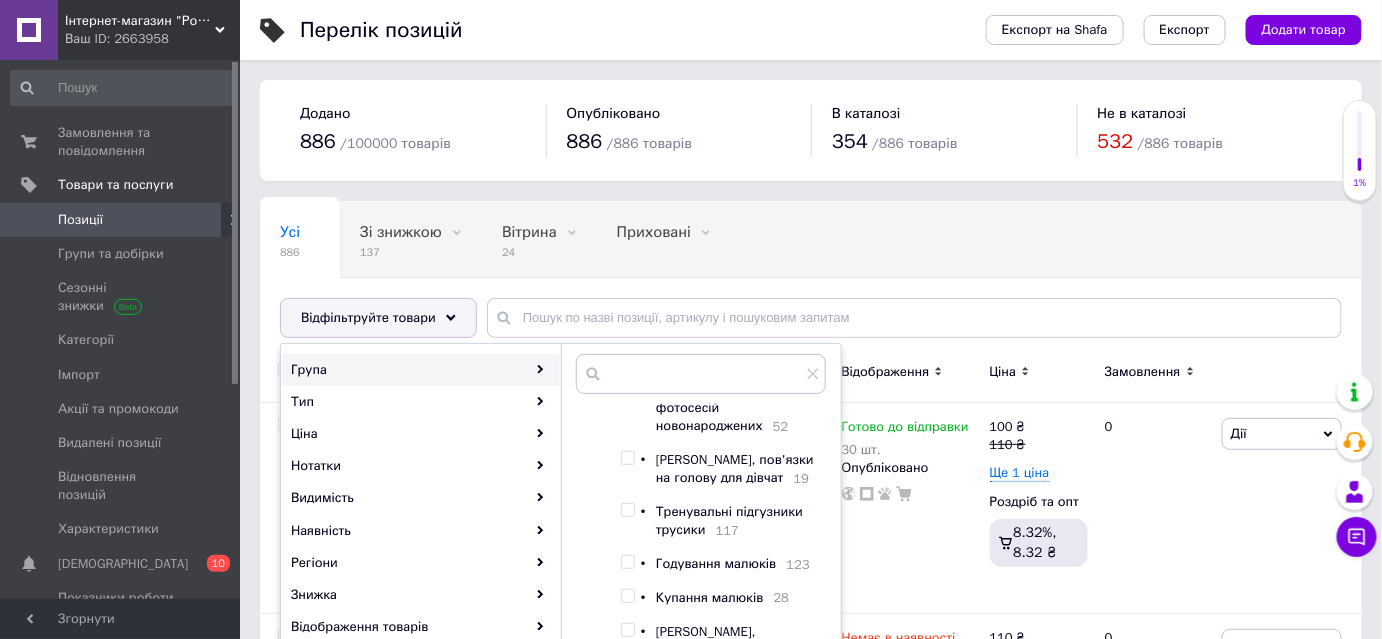 scroll, scrollTop: 181, scrollLeft: 0, axis: vertical 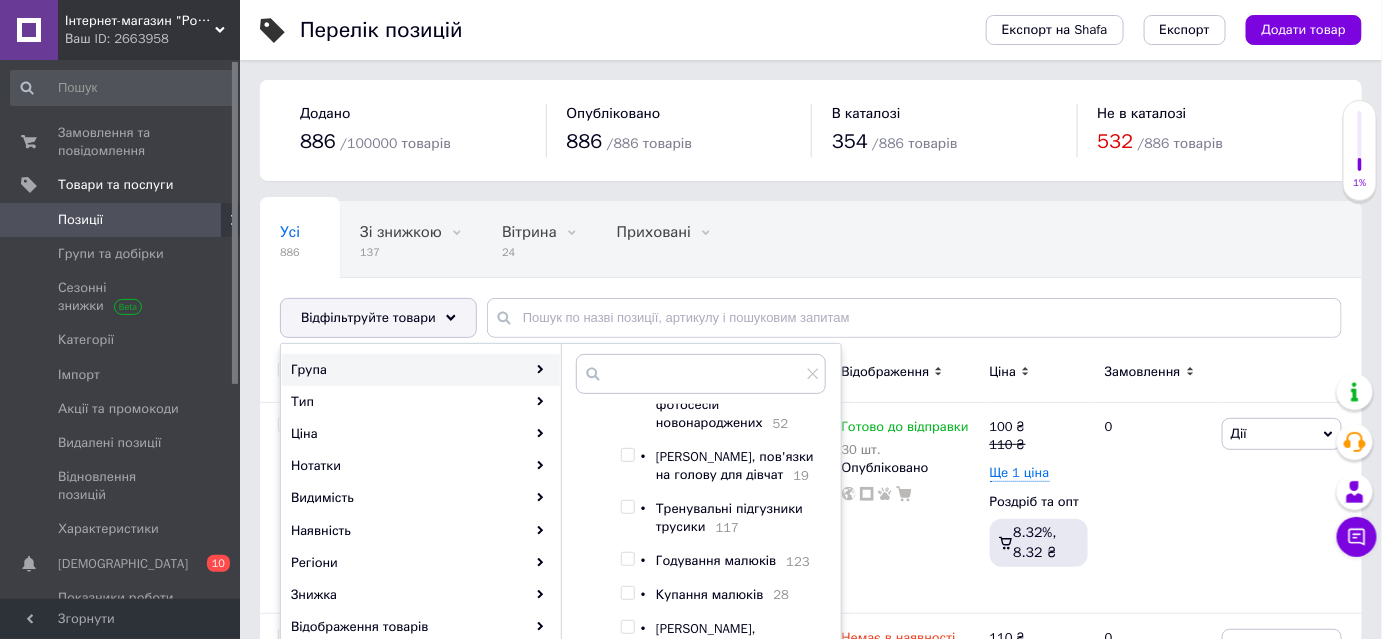 click at bounding box center (627, 455) 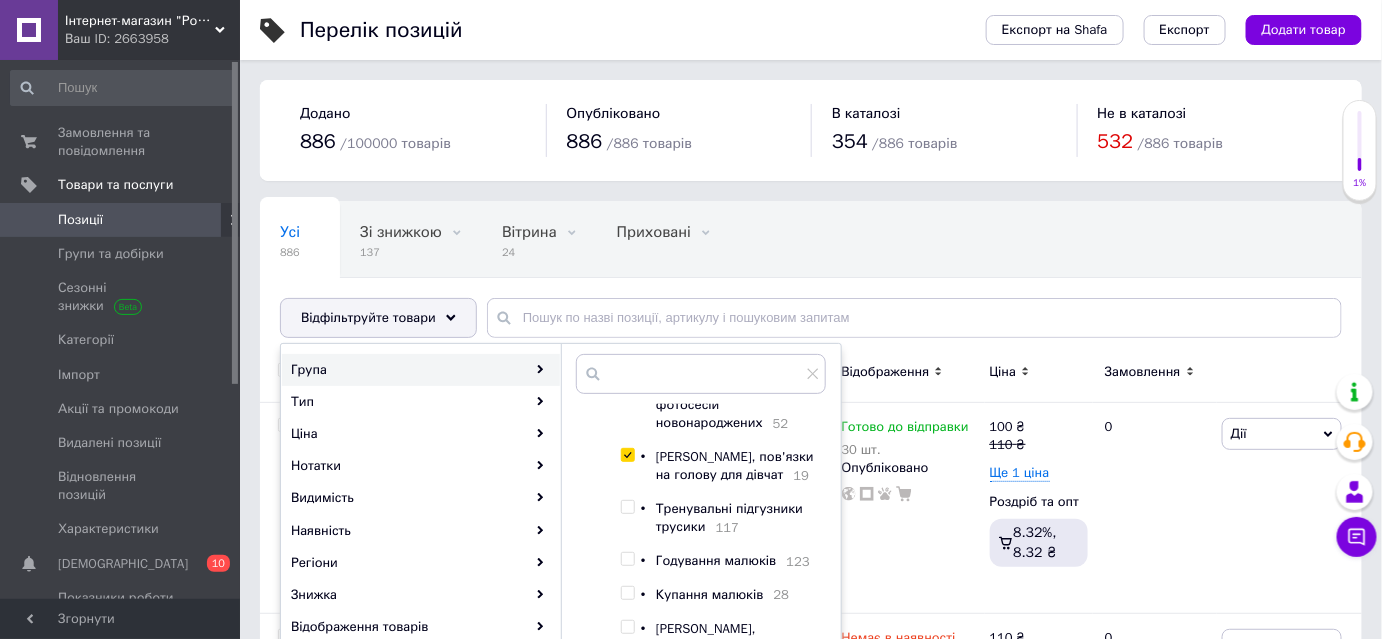 checkbox on "true" 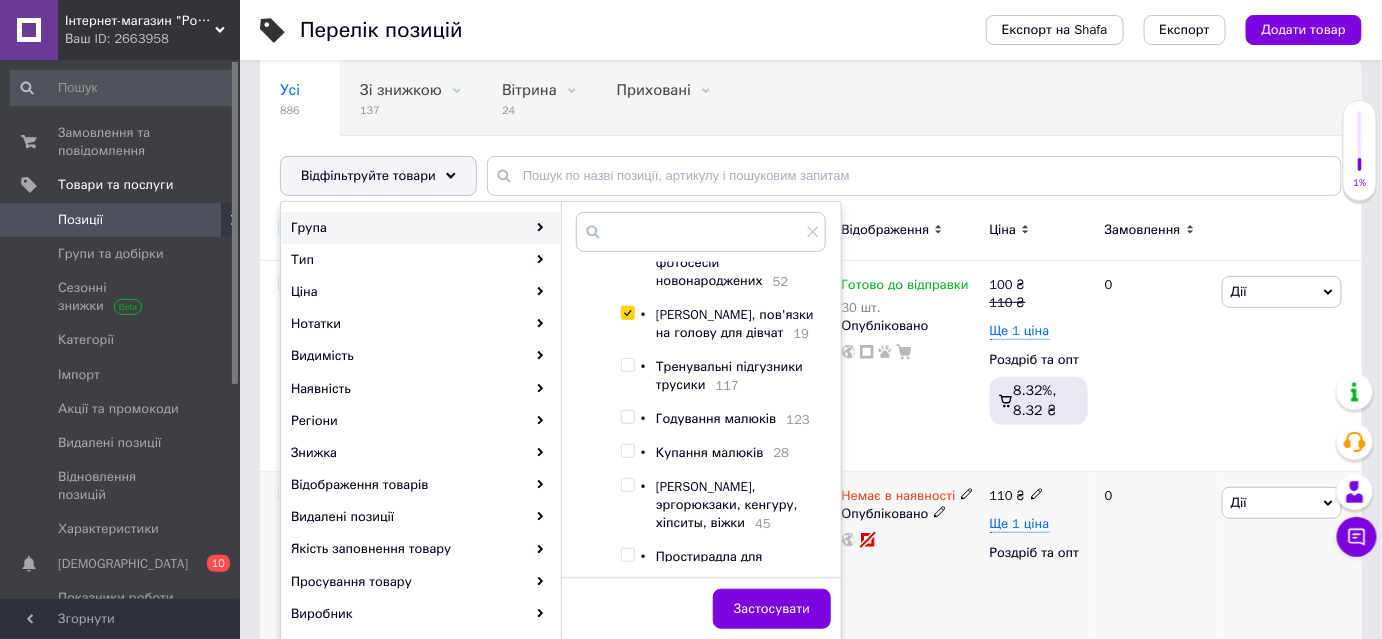 scroll, scrollTop: 181, scrollLeft: 0, axis: vertical 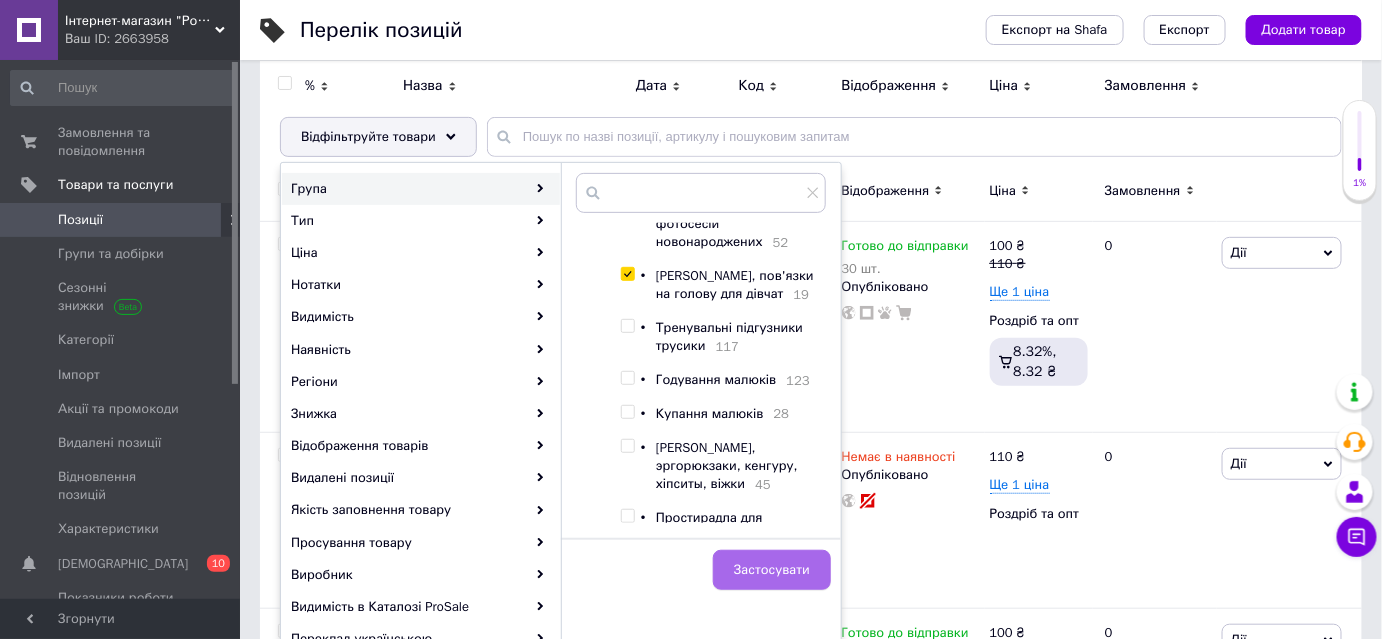click on "Застосувати" at bounding box center [772, 570] 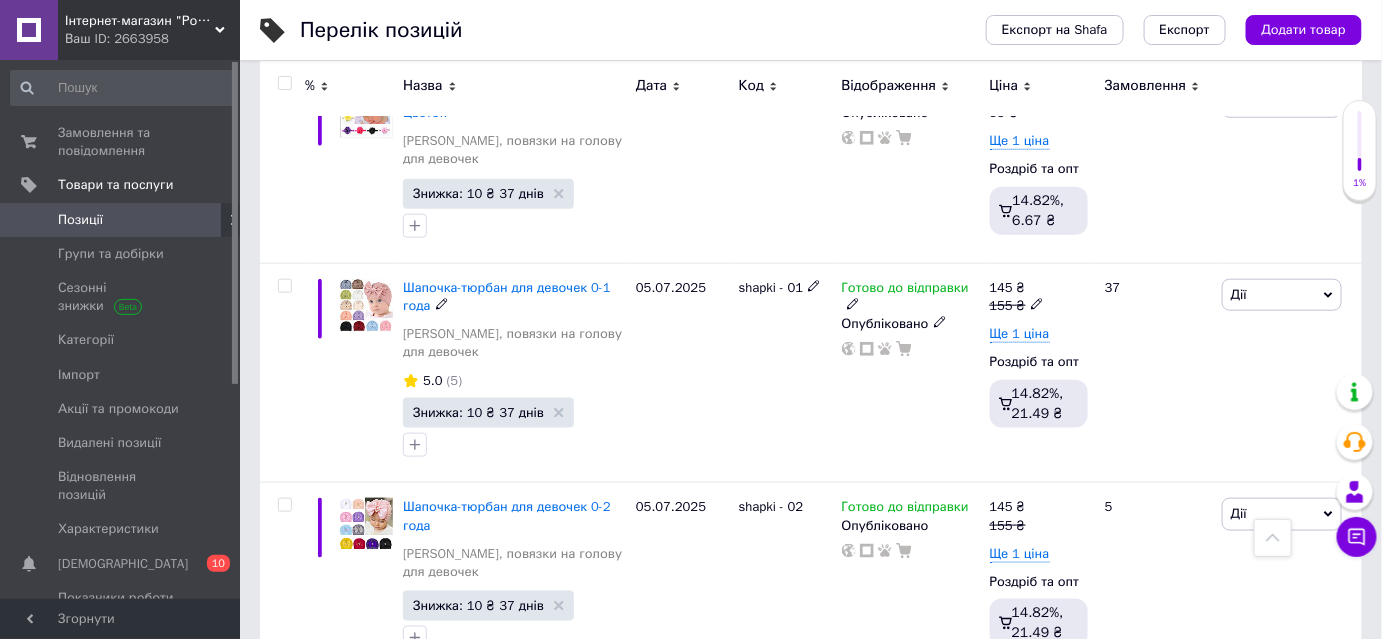scroll, scrollTop: 3181, scrollLeft: 0, axis: vertical 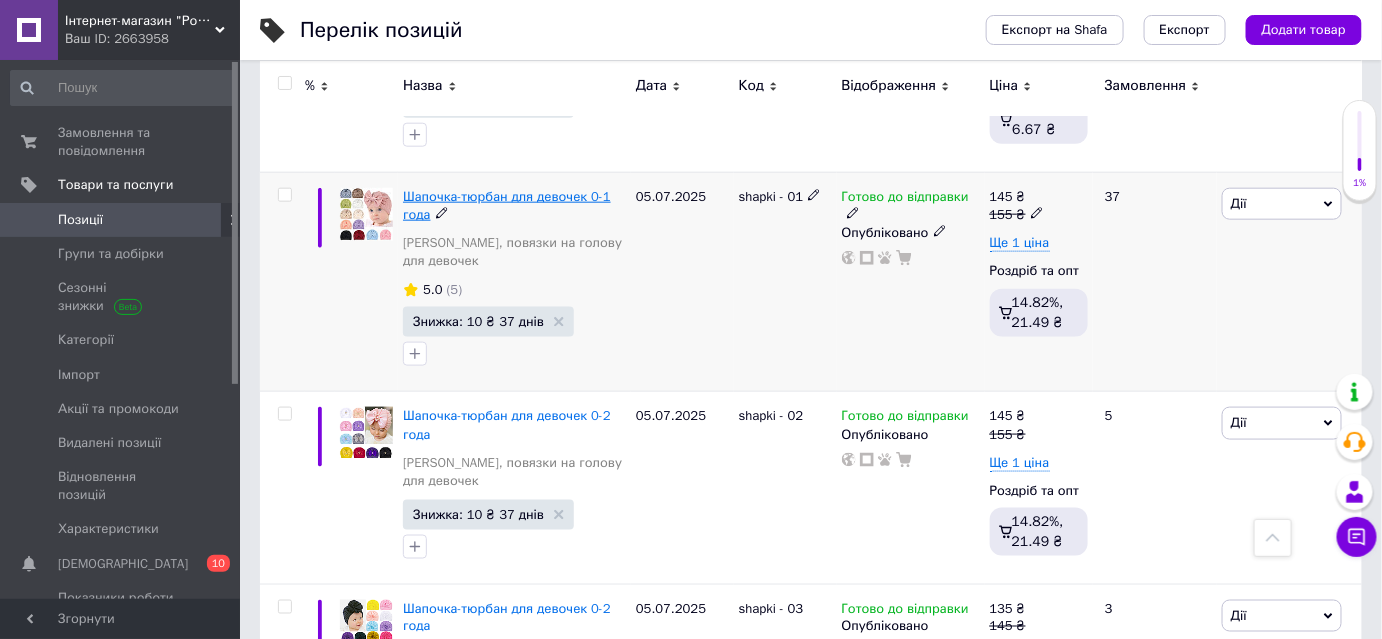 click on "Шапочка-тюрбан для девочек 0-1 года" at bounding box center (507, 205) 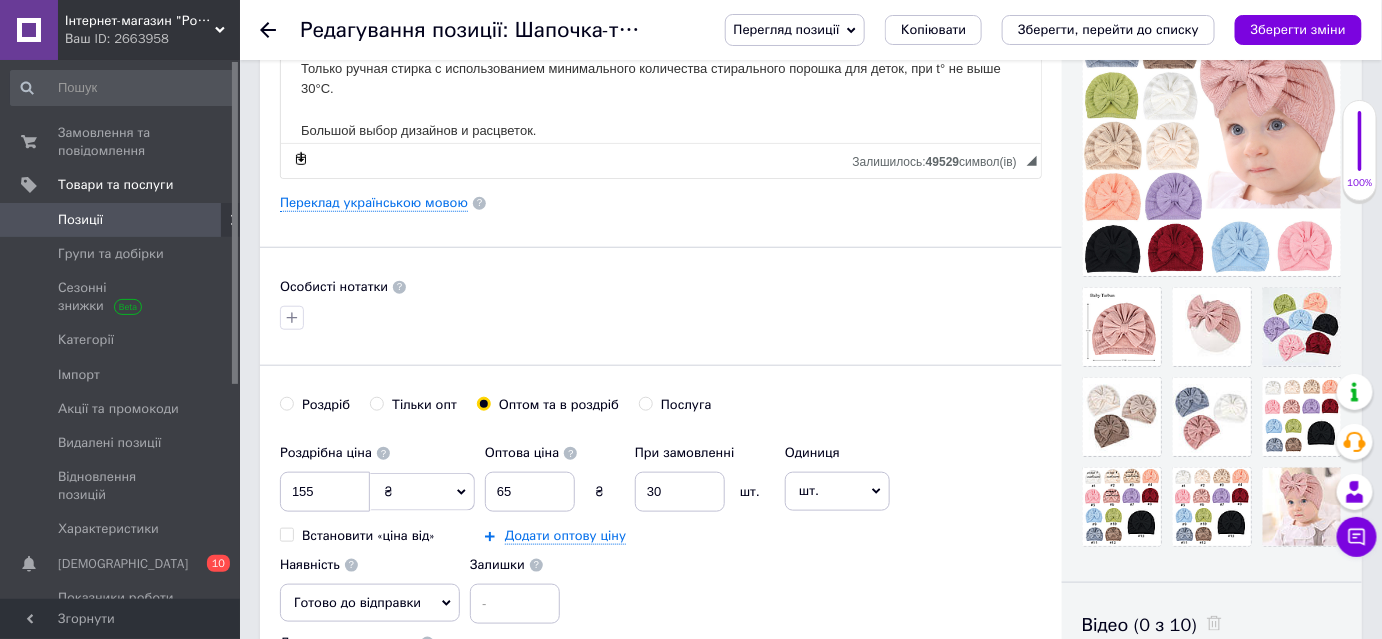 scroll, scrollTop: 454, scrollLeft: 0, axis: vertical 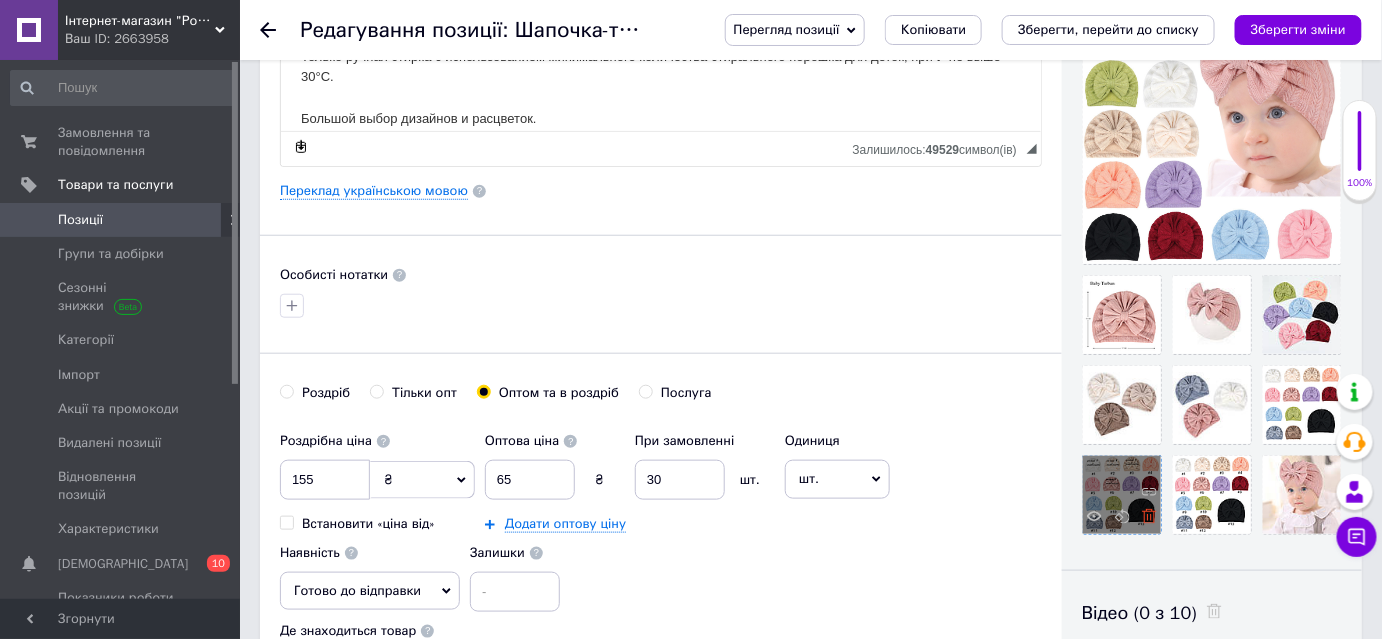 click 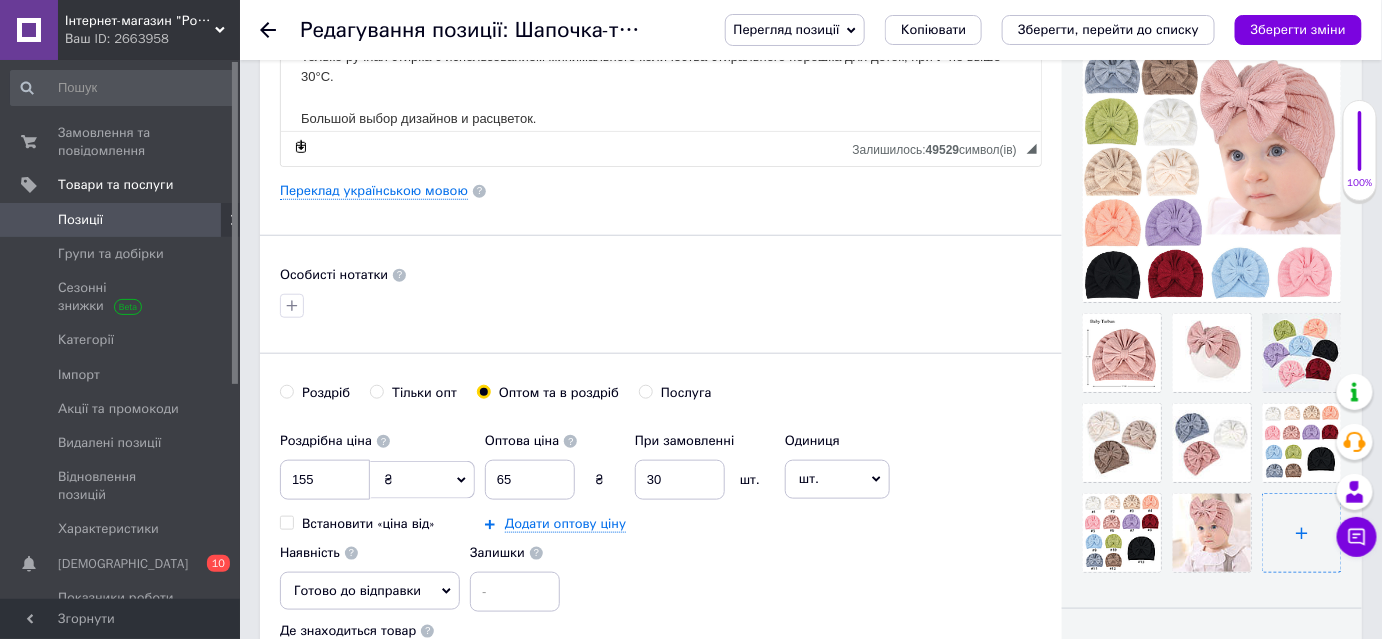 click at bounding box center (1302, 533) 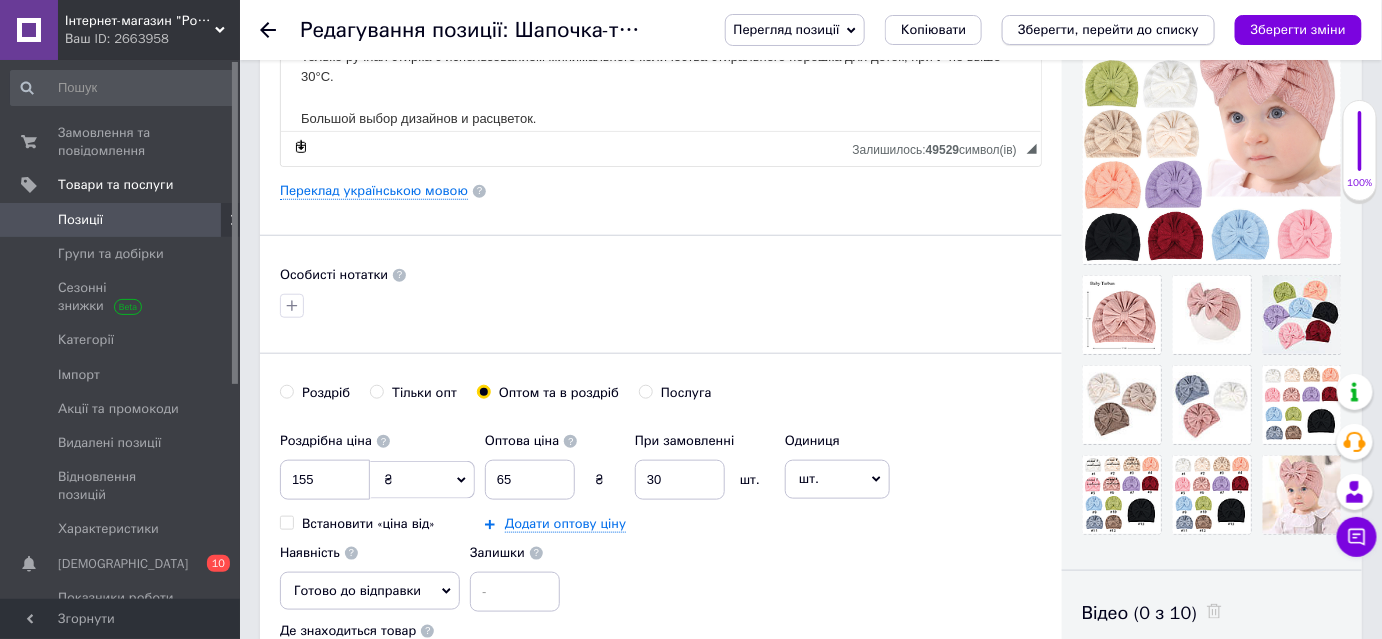 click on "Зберегти, перейти до списку" at bounding box center [1108, 30] 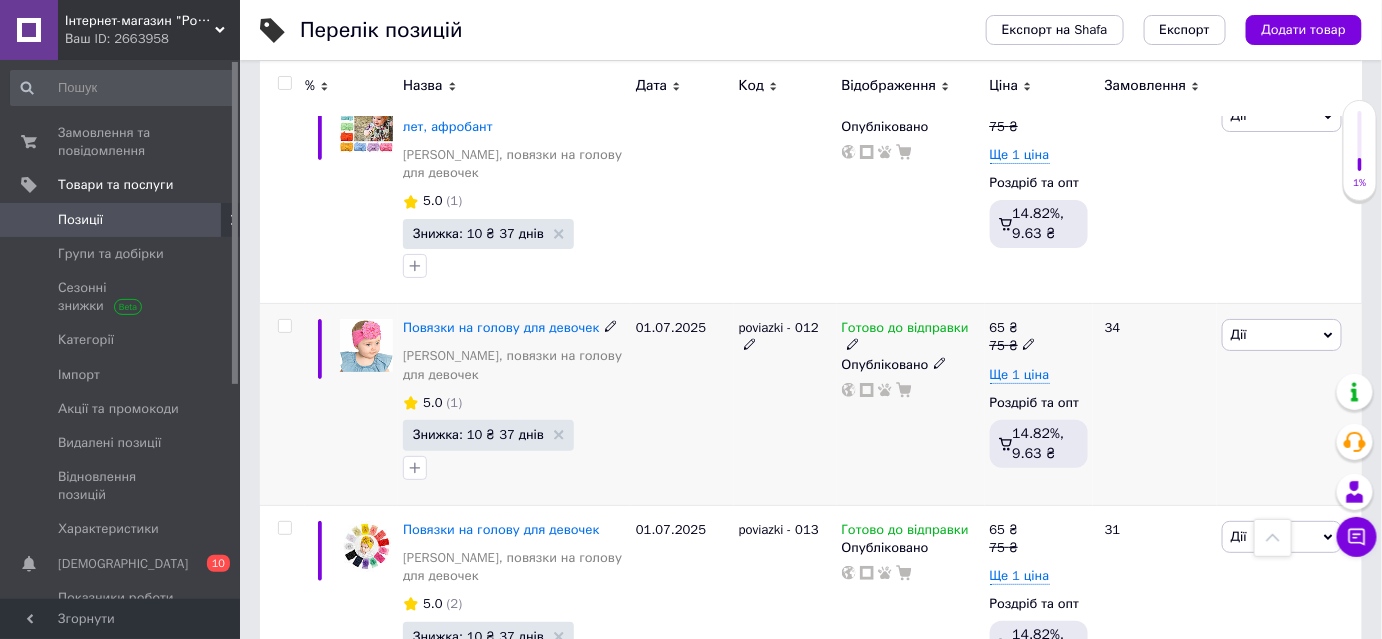 scroll, scrollTop: 2363, scrollLeft: 0, axis: vertical 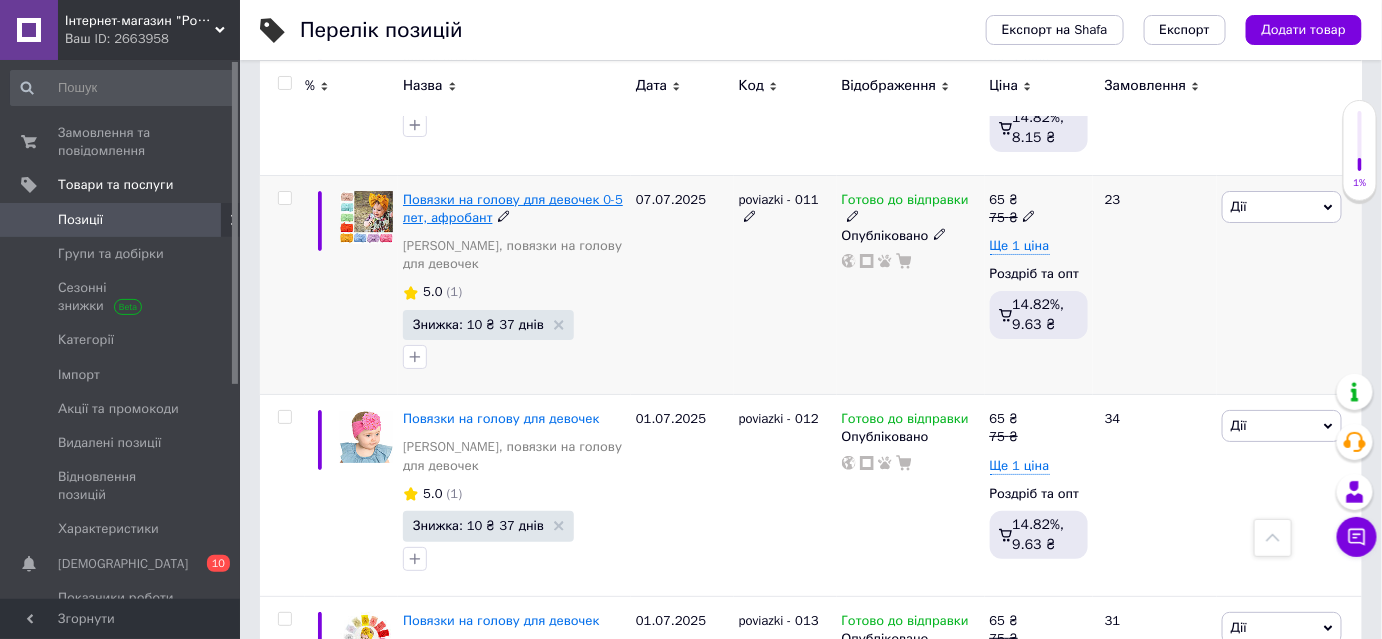 click on "Повязки на голову для девочек 0-5 лет, афробант" at bounding box center [513, 208] 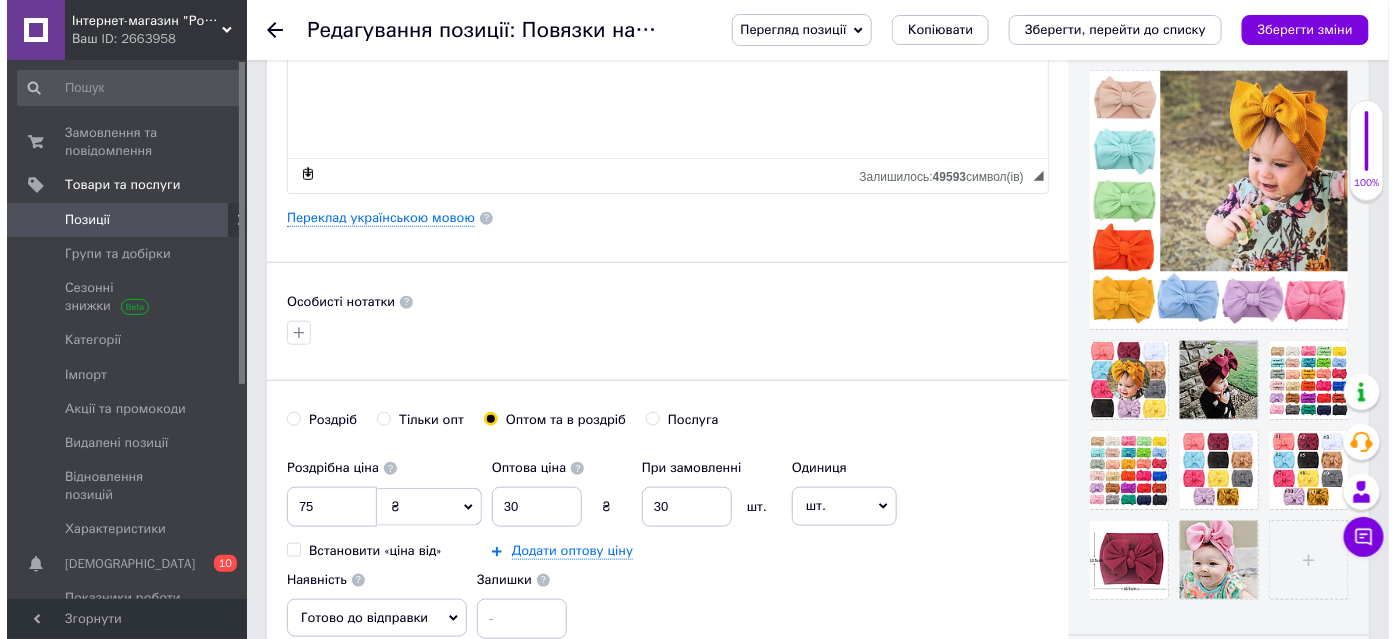 scroll, scrollTop: 636, scrollLeft: 0, axis: vertical 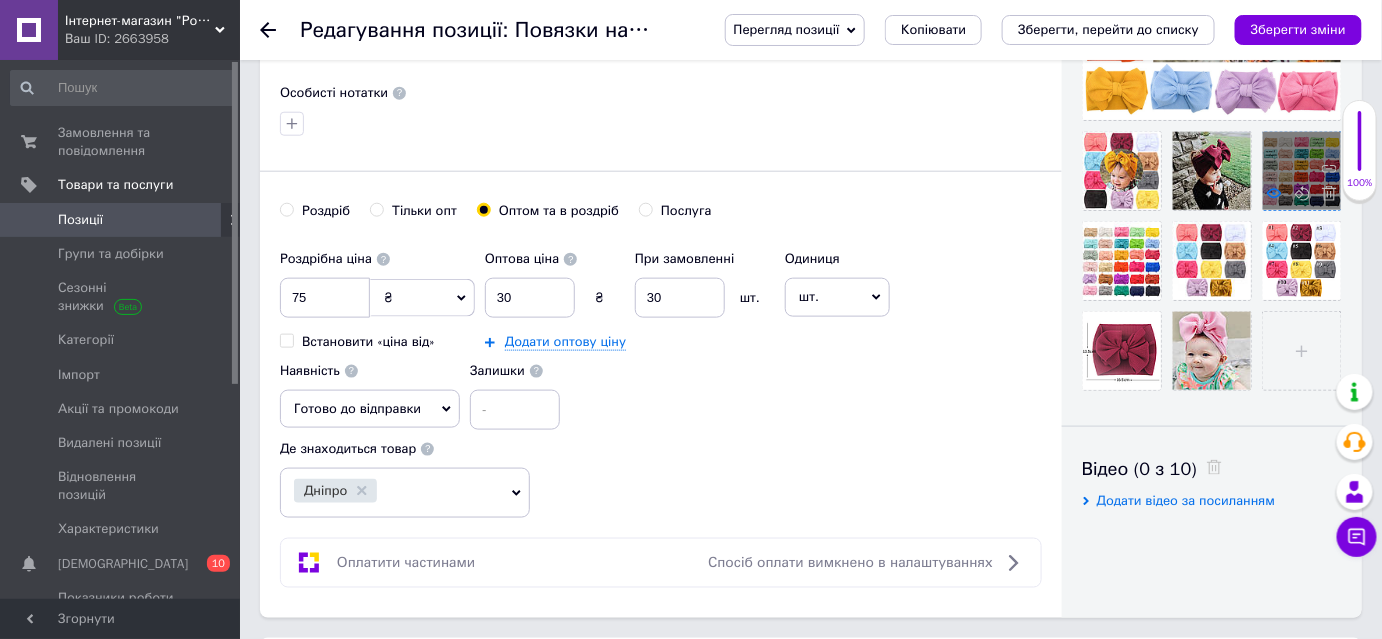 click 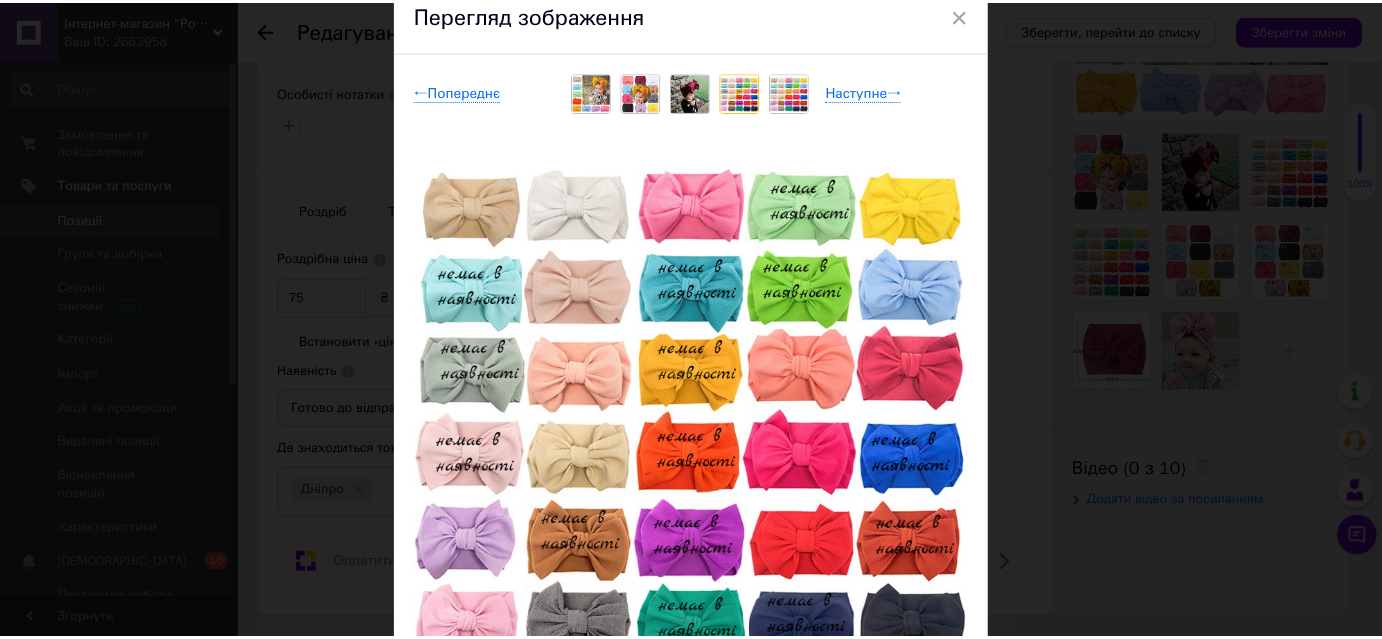 scroll, scrollTop: 0, scrollLeft: 0, axis: both 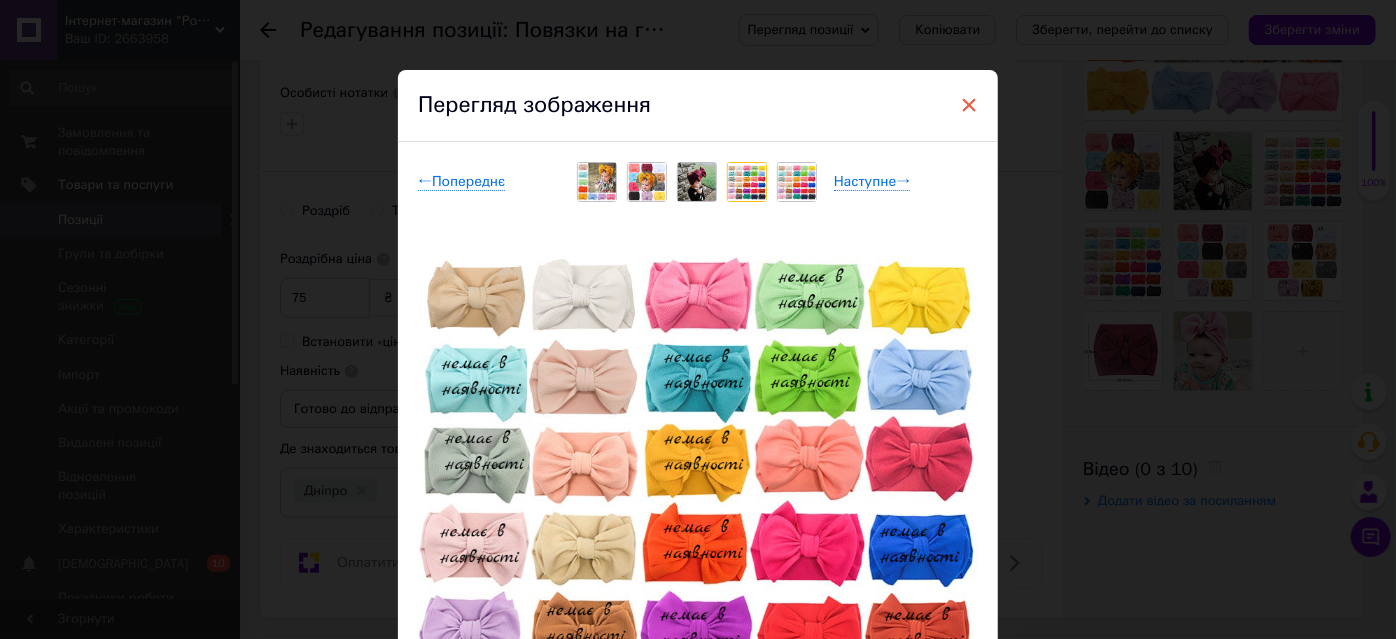 click on "×" at bounding box center (969, 105) 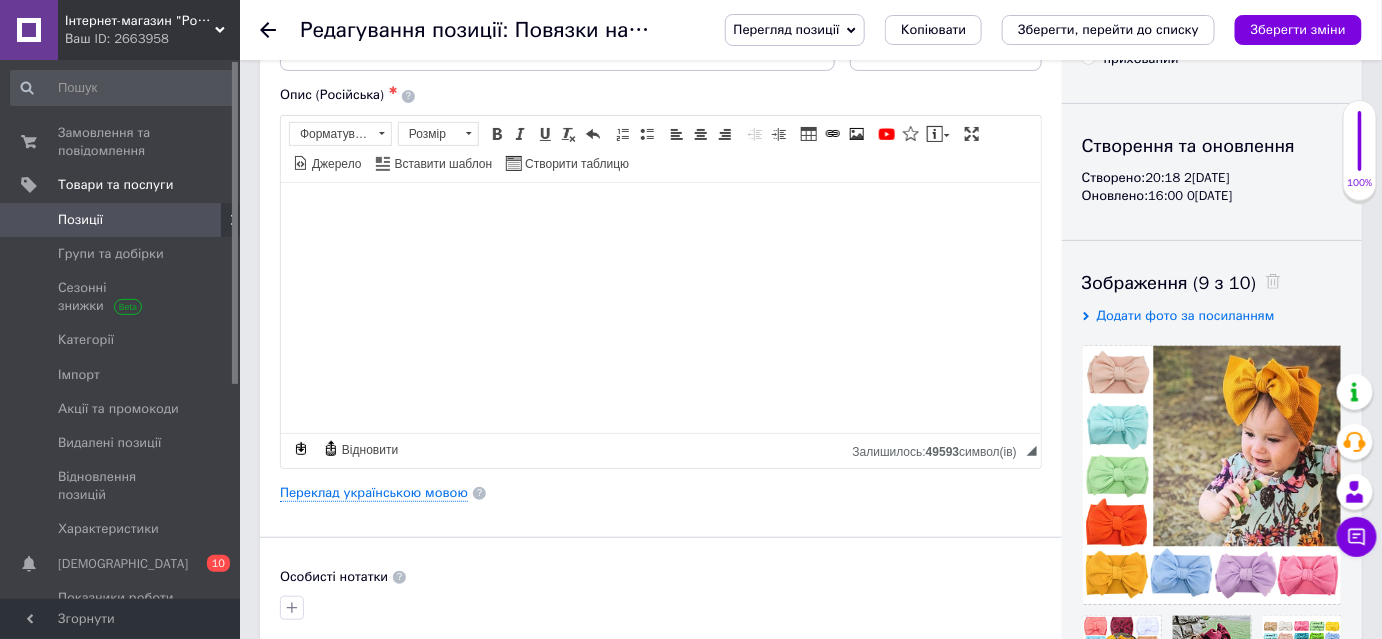 scroll, scrollTop: 90, scrollLeft: 0, axis: vertical 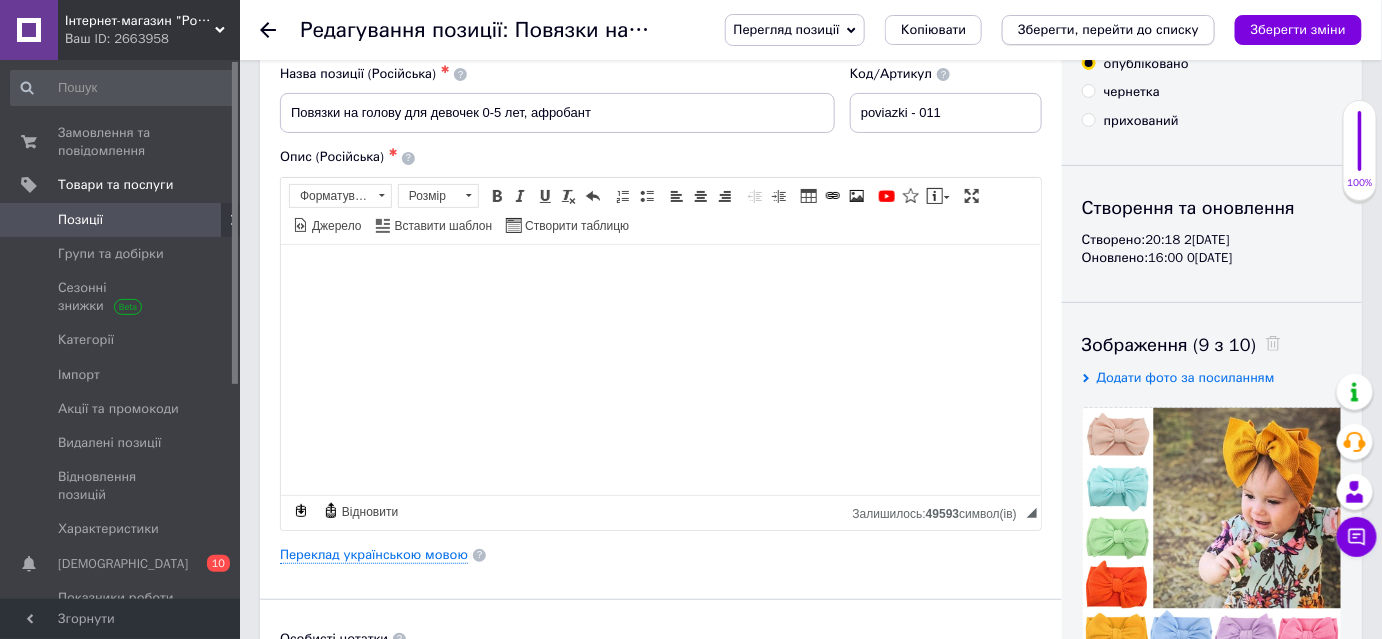click on "Зберегти, перейти до списку" at bounding box center [1108, 29] 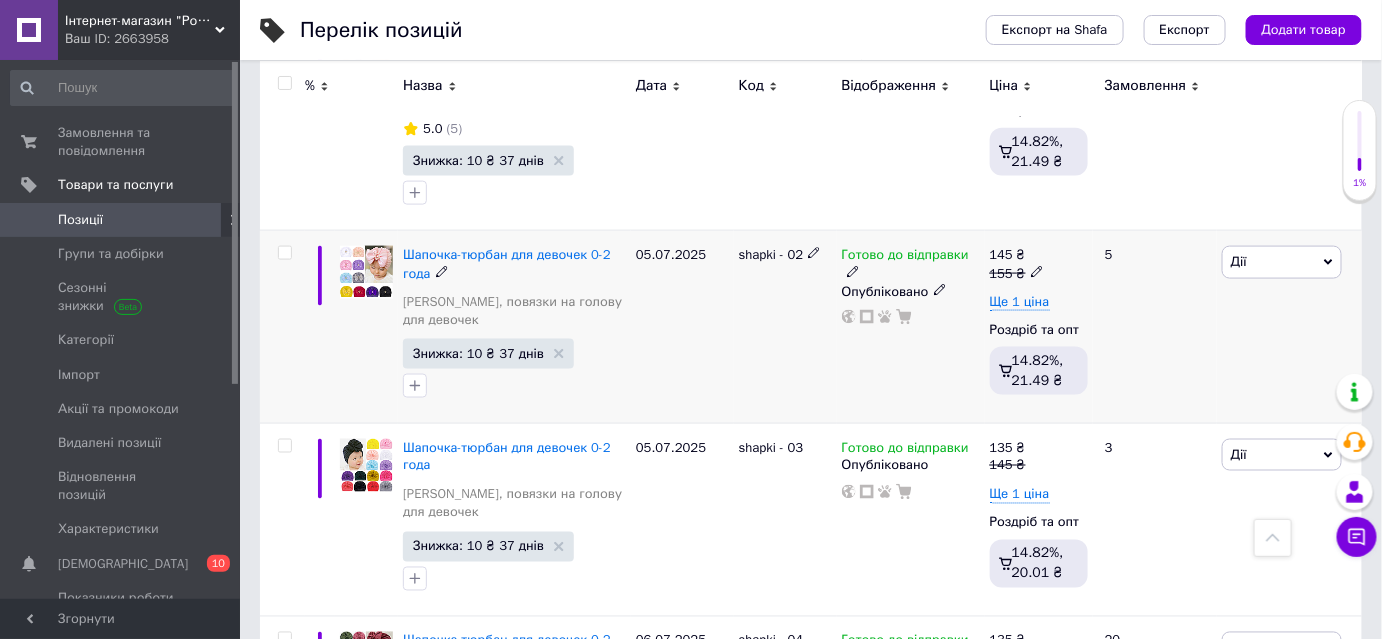 scroll, scrollTop: 3363, scrollLeft: 0, axis: vertical 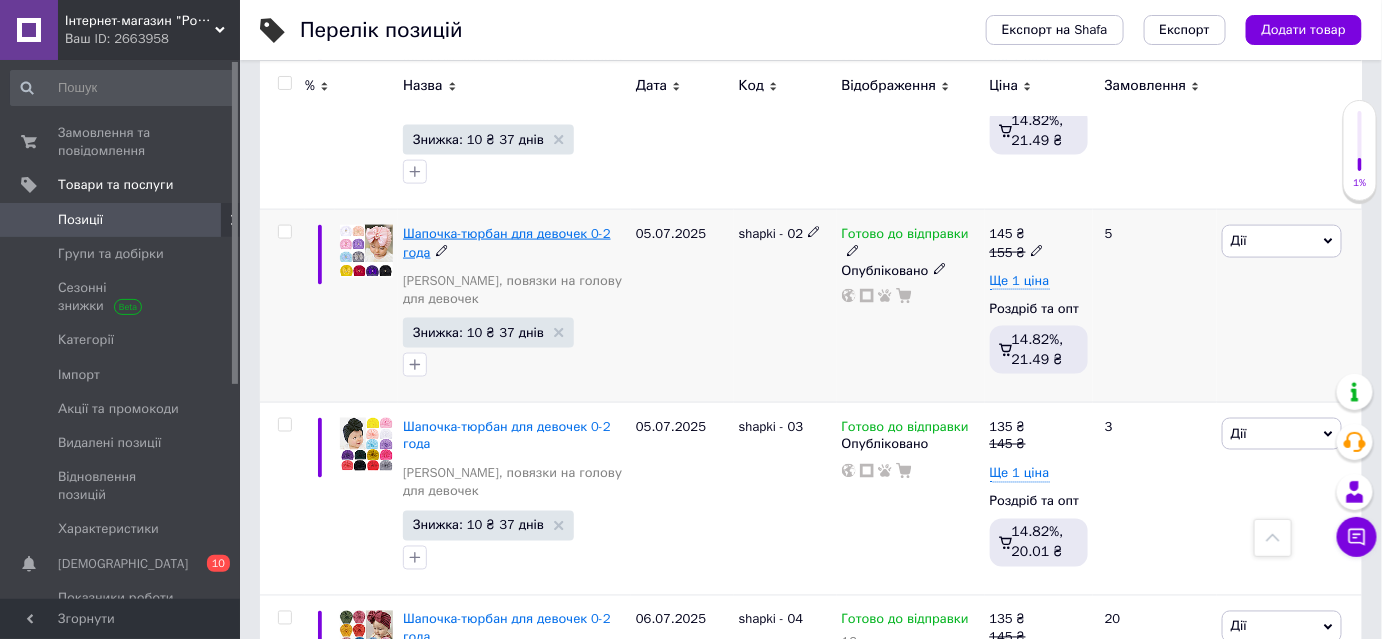 click on "Шапочка-тюрбан для девочек 0-2 года" at bounding box center [507, 242] 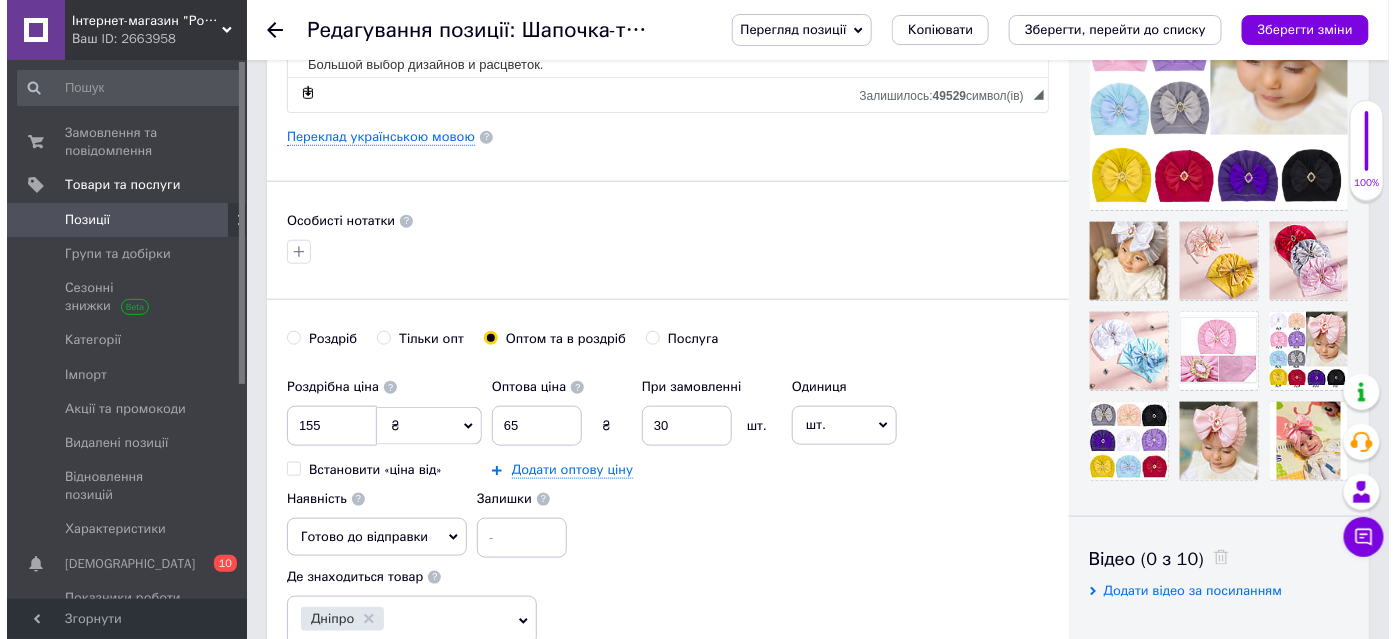 scroll, scrollTop: 545, scrollLeft: 0, axis: vertical 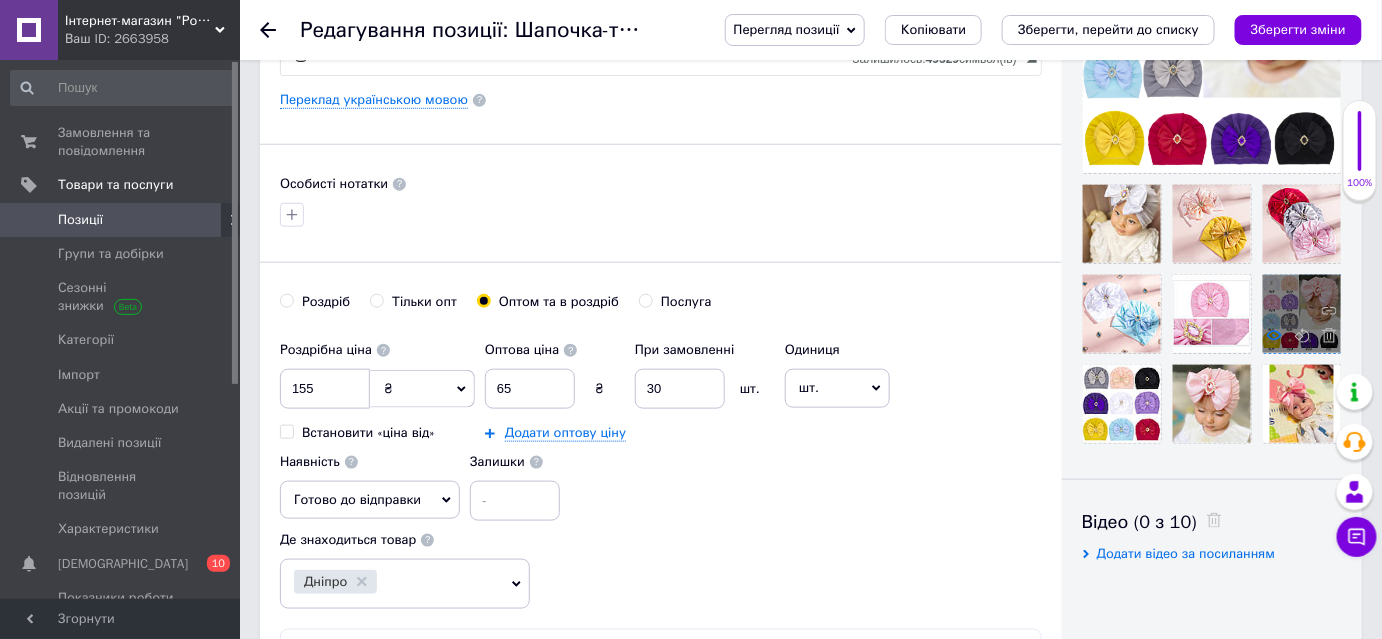 click 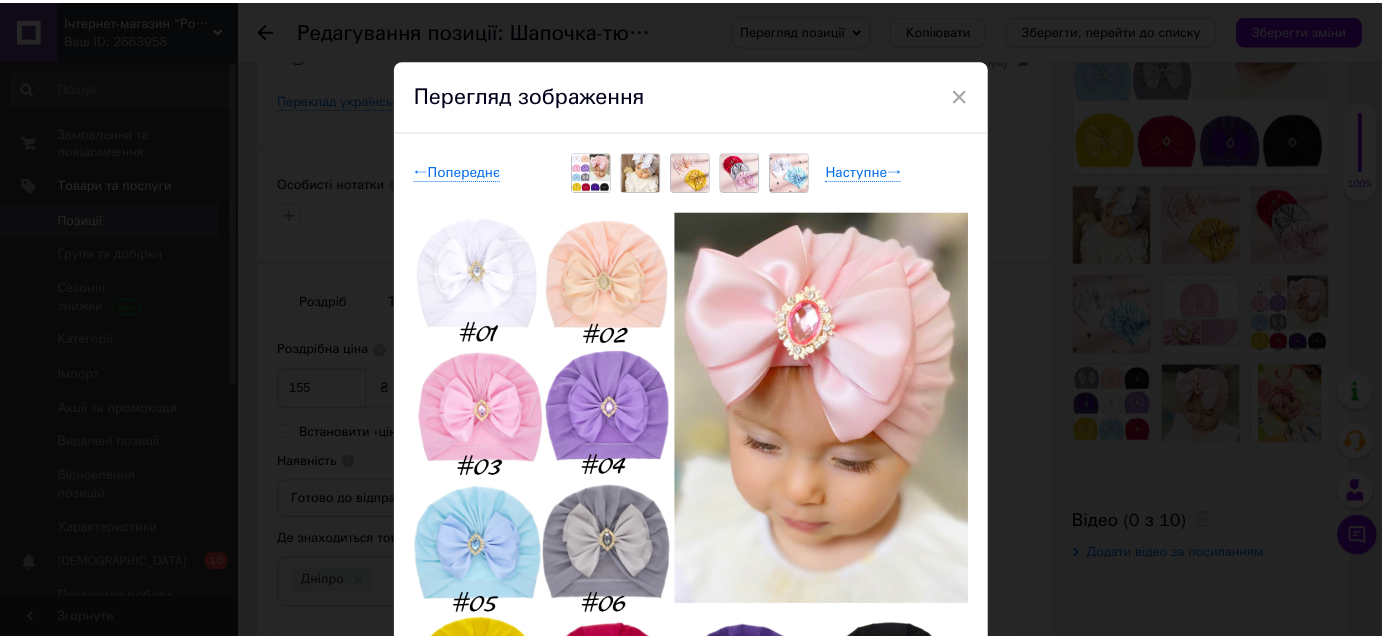 scroll, scrollTop: 0, scrollLeft: 0, axis: both 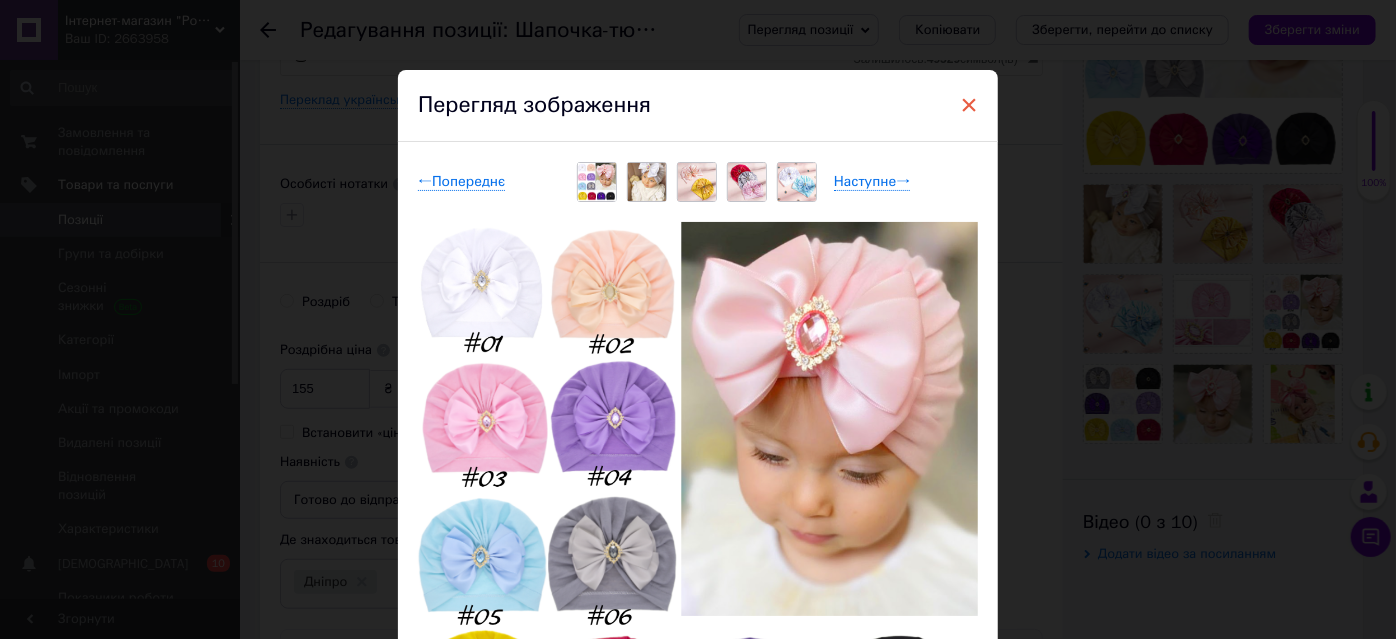 click on "×" at bounding box center [969, 105] 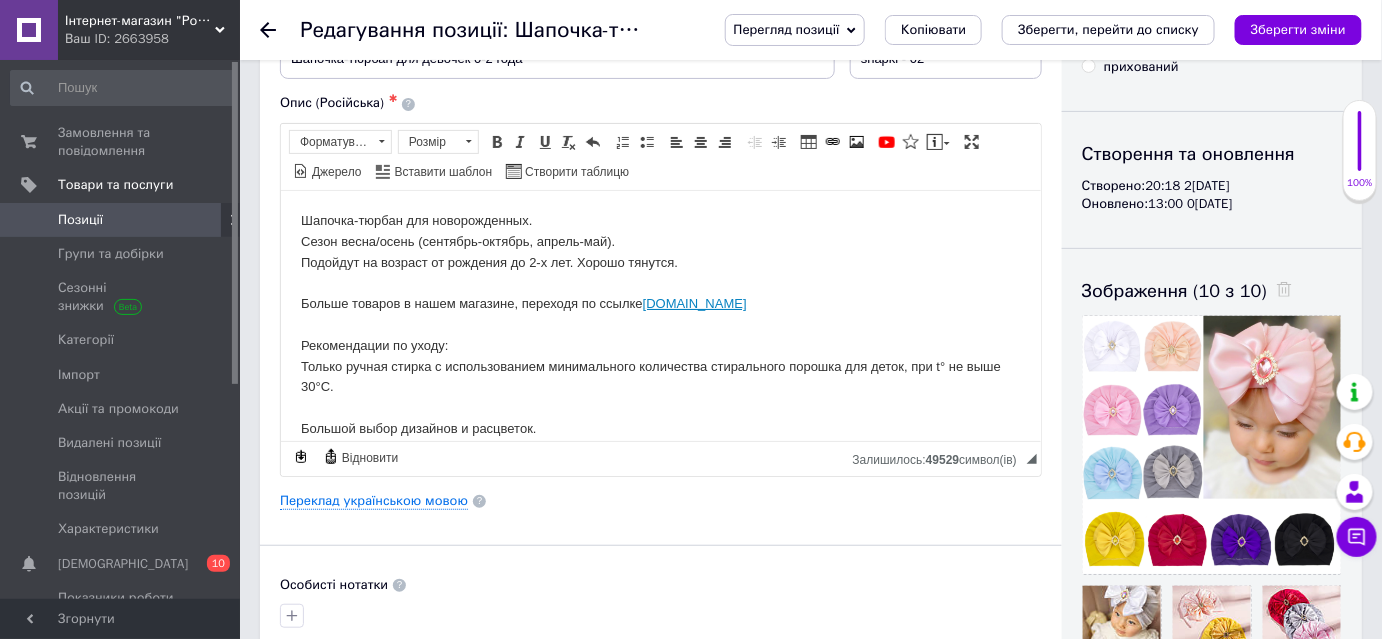 scroll, scrollTop: 90, scrollLeft: 0, axis: vertical 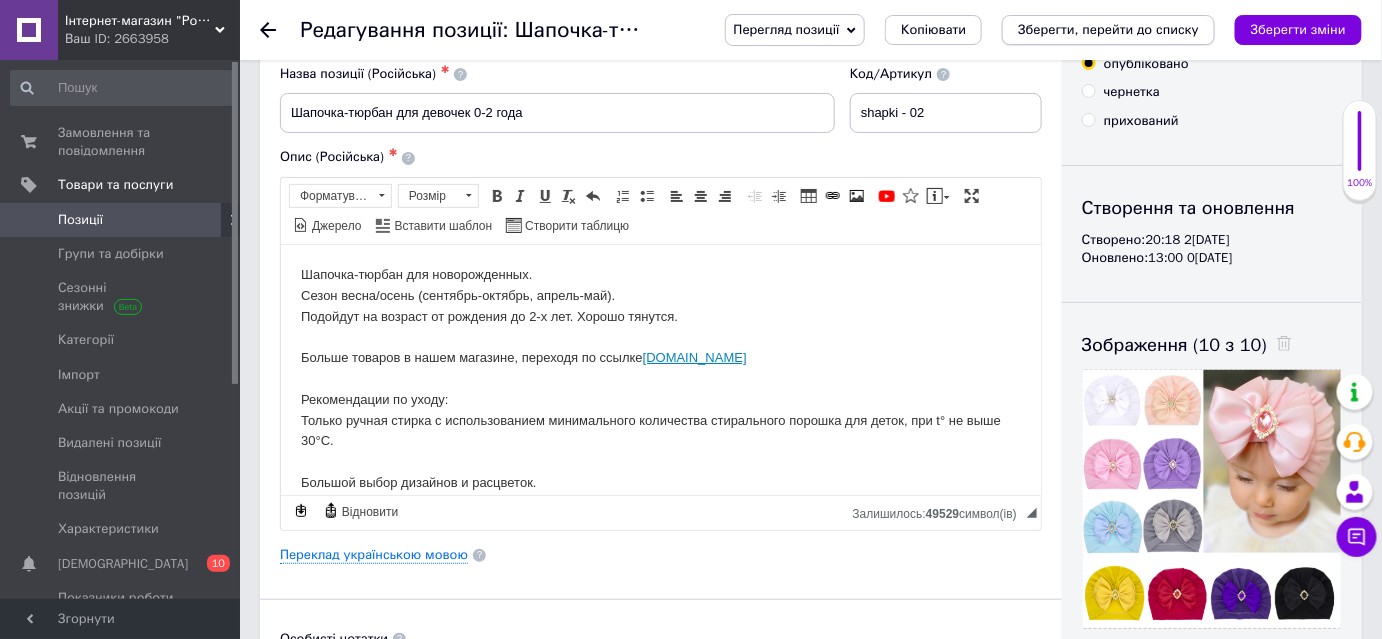 click on "Зберегти, перейти до списку" at bounding box center [1108, 29] 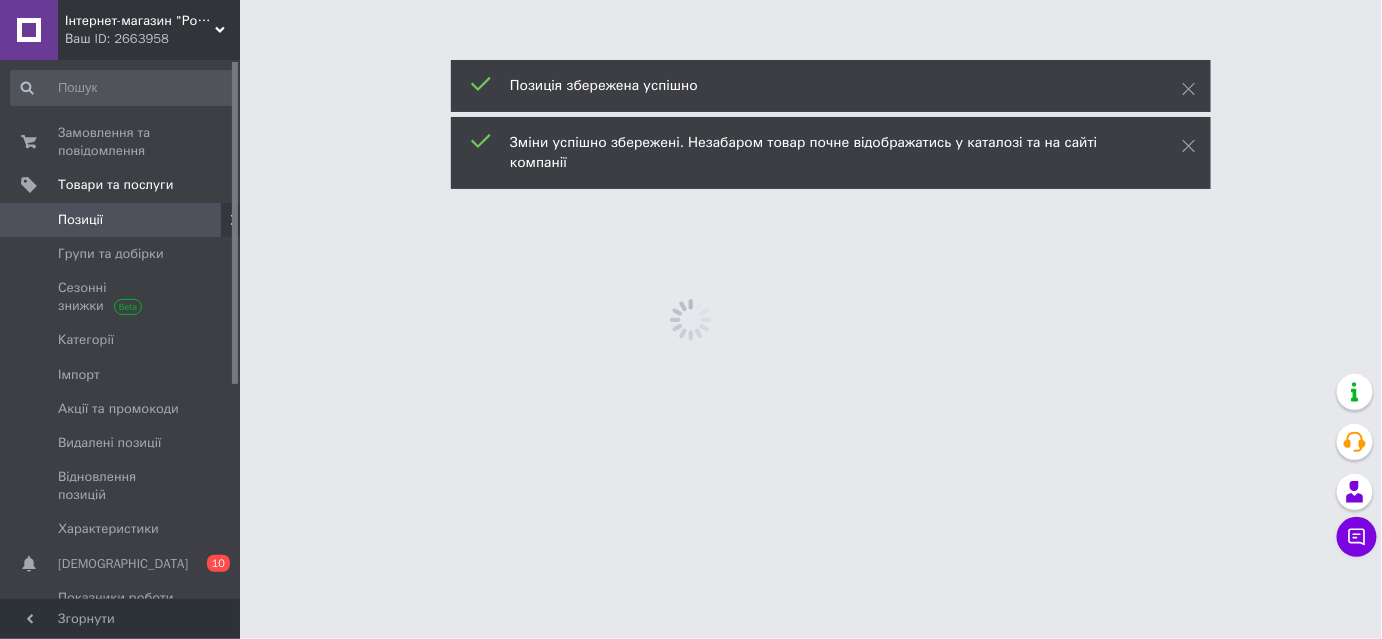 scroll, scrollTop: 0, scrollLeft: 0, axis: both 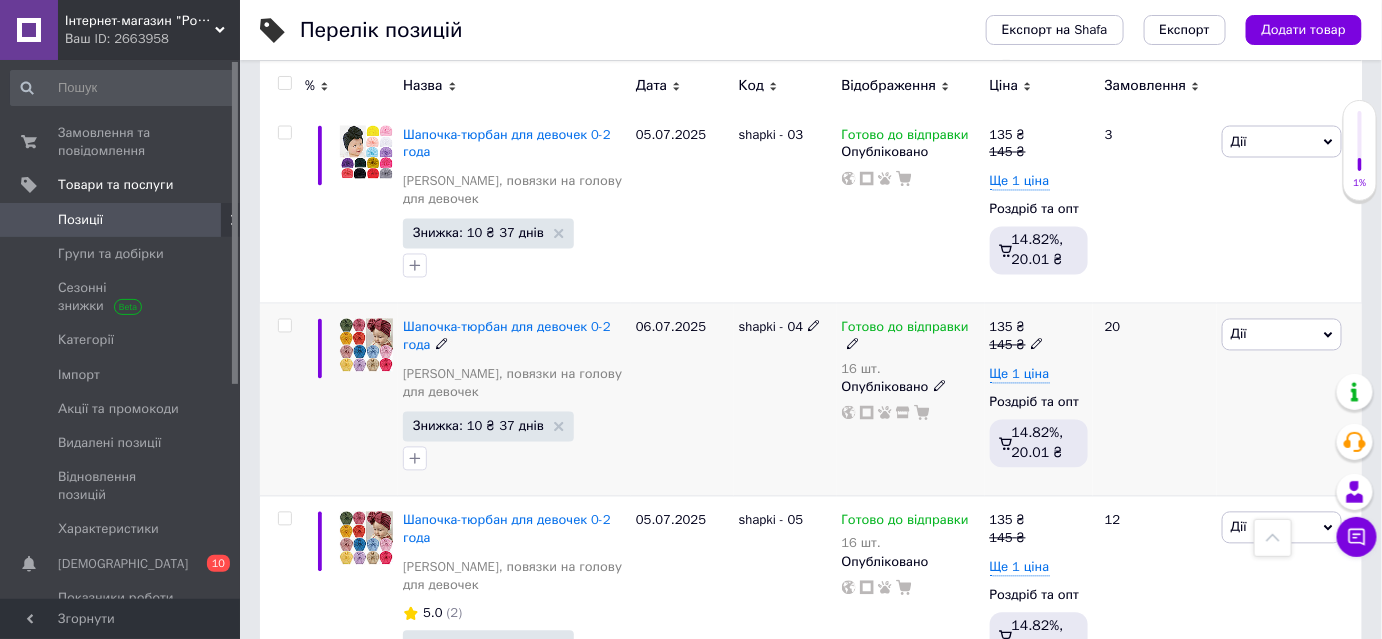 click 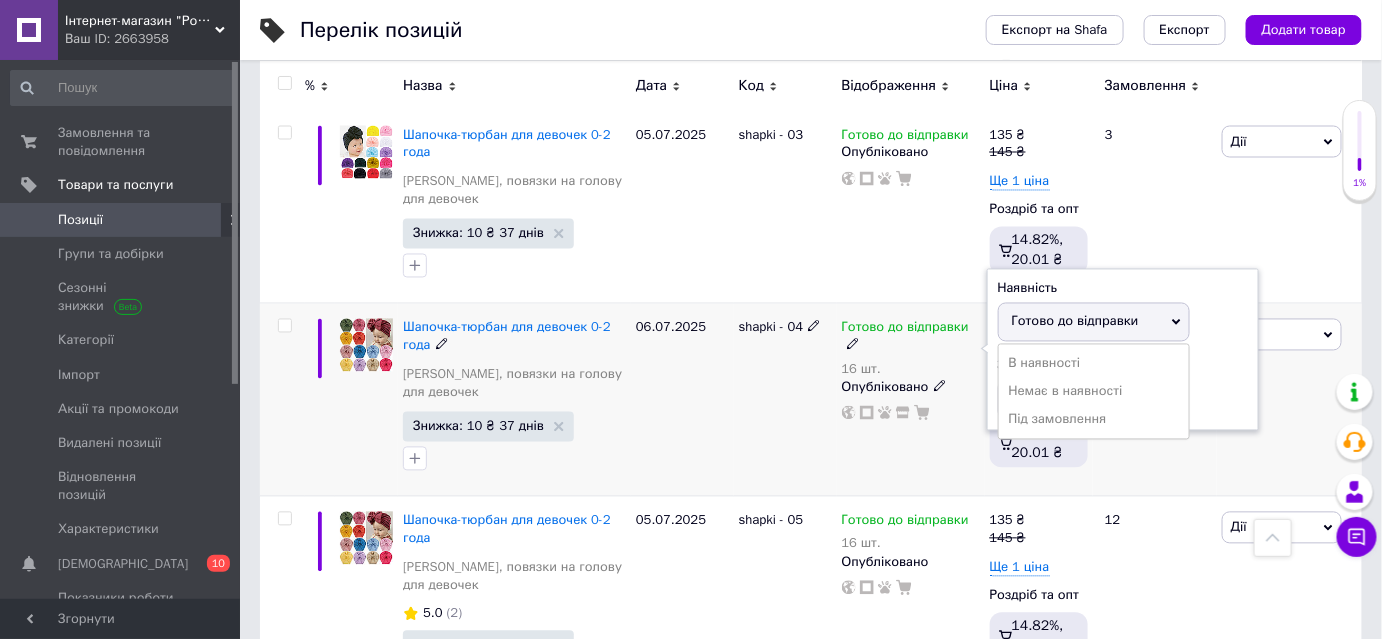 click on "Готово до відправки" at bounding box center (1075, 321) 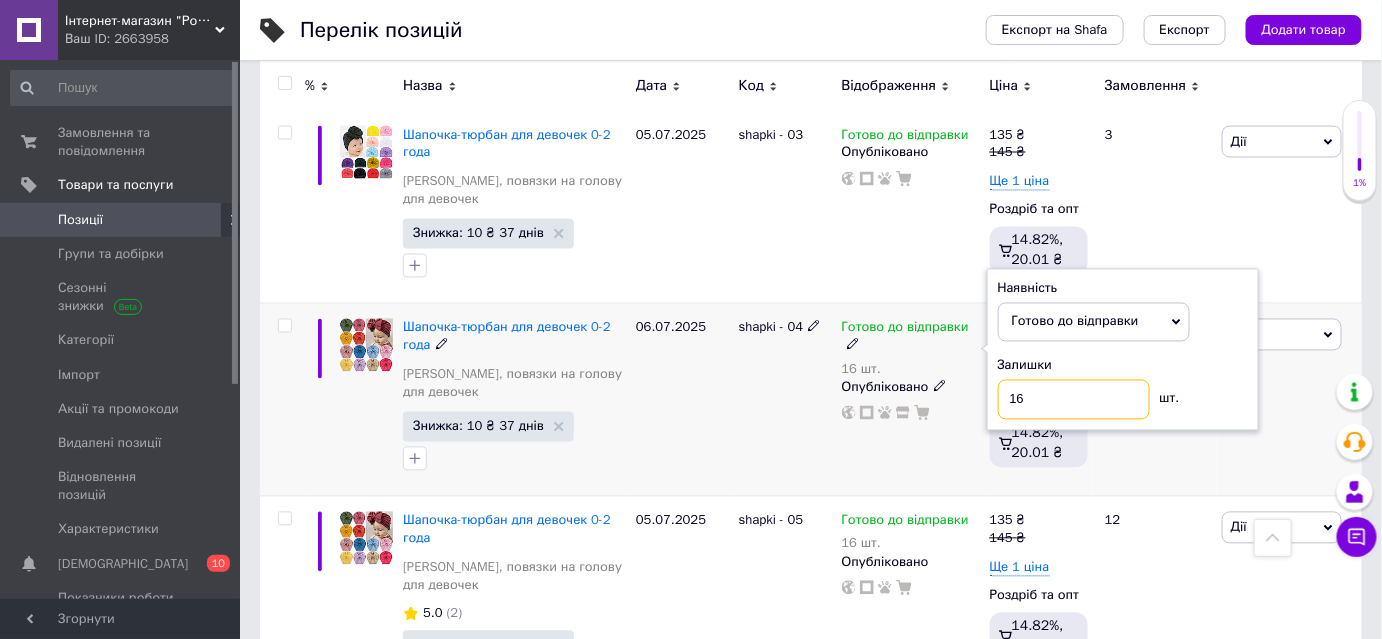 click on "16" at bounding box center (1074, 400) 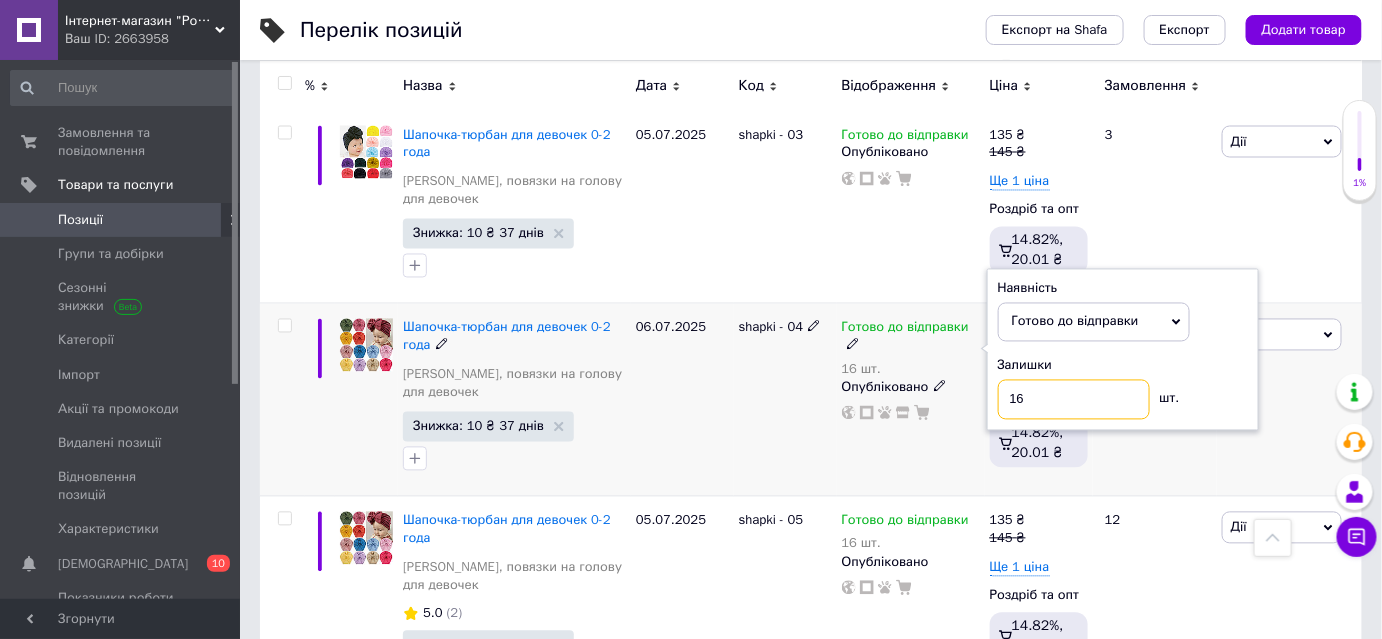 type on "1" 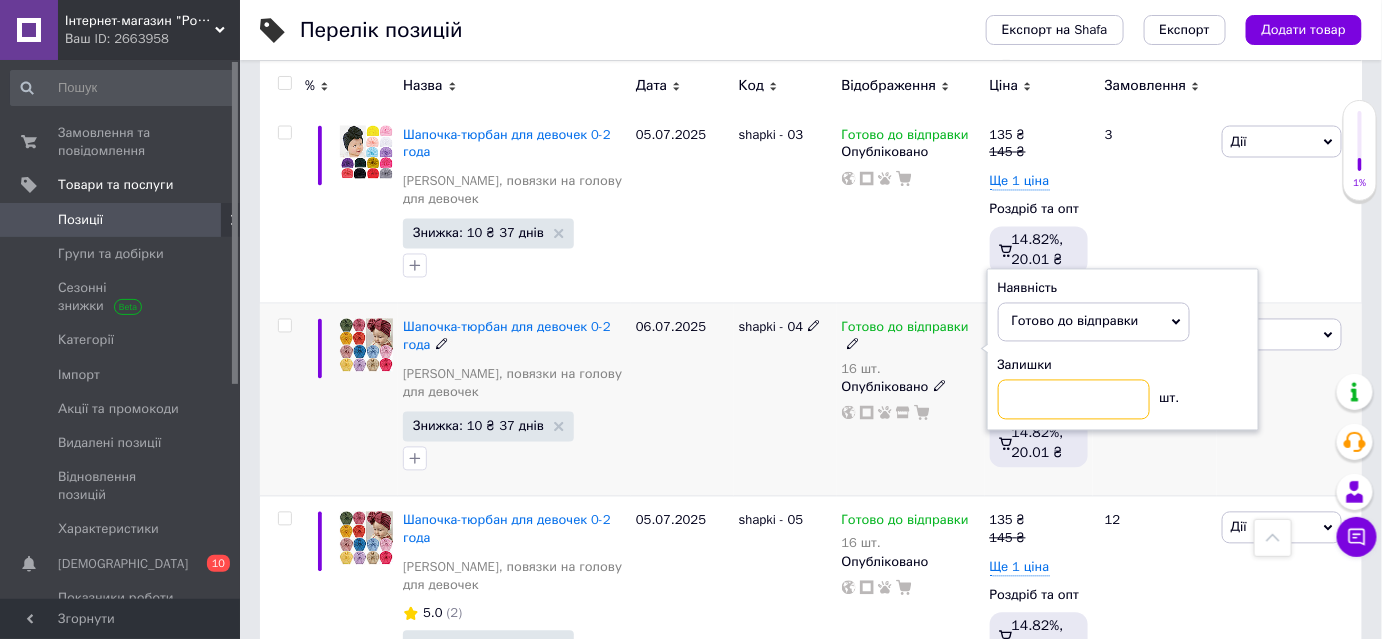 type 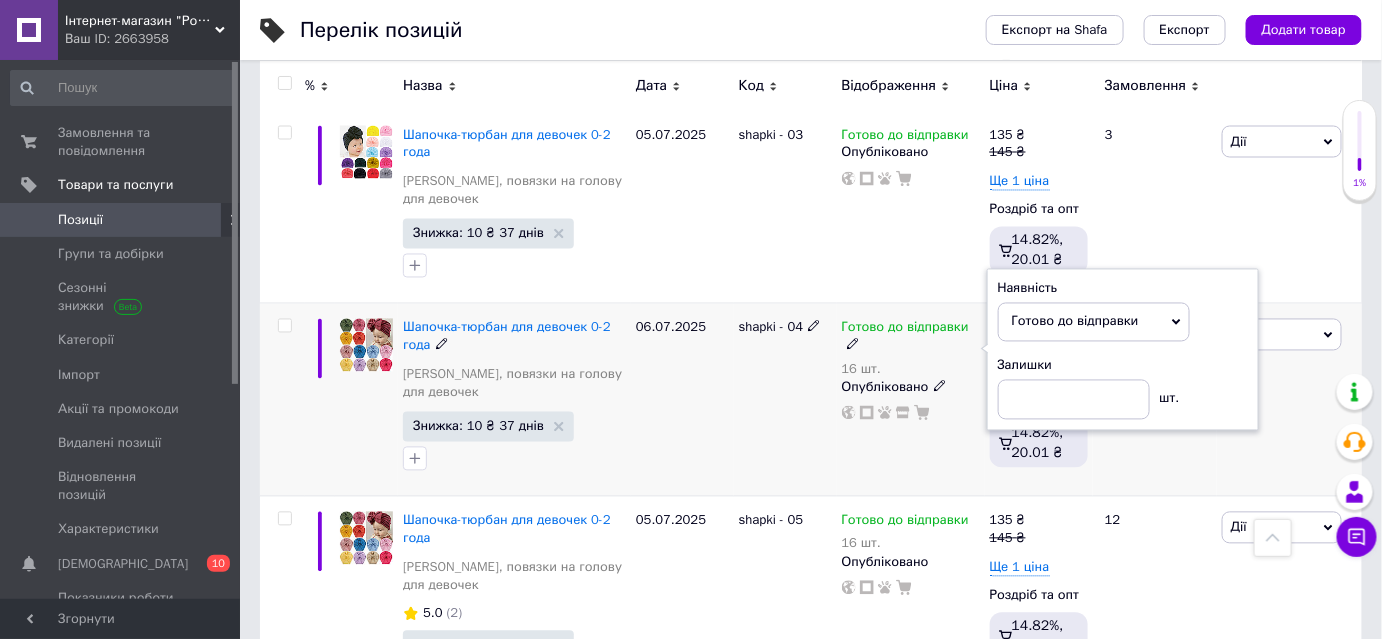 click on "06.07.2025" at bounding box center [682, 400] 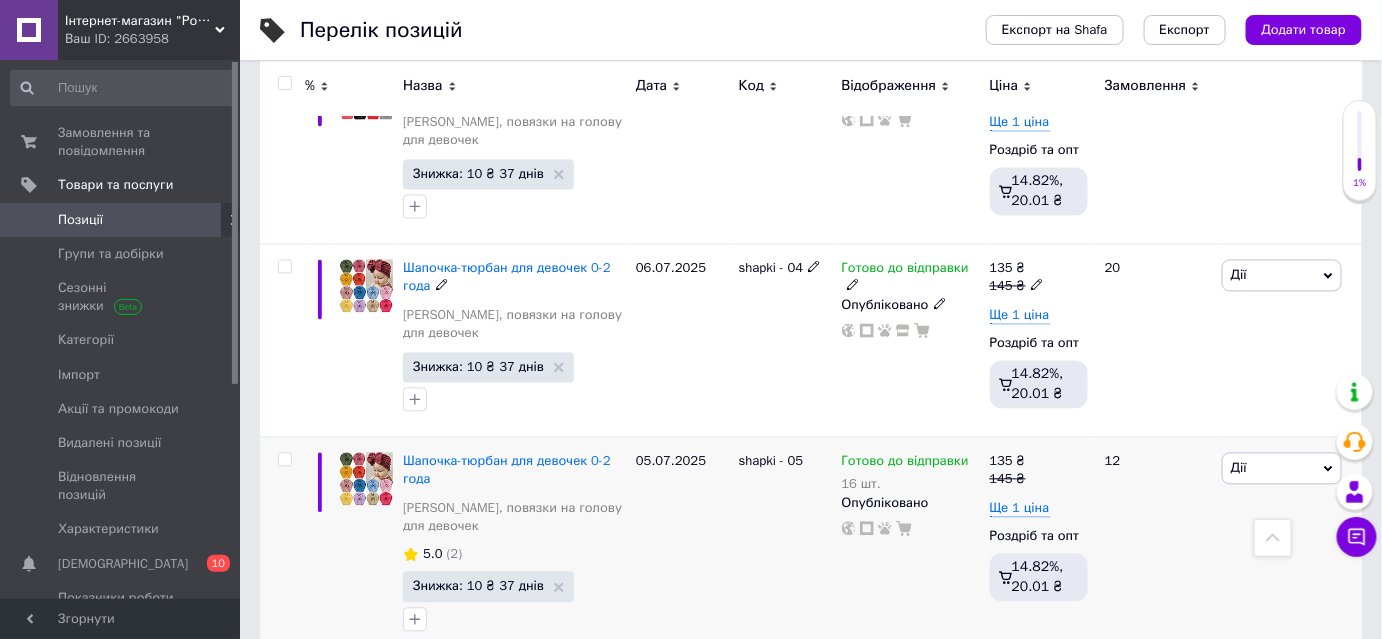 scroll, scrollTop: 3746, scrollLeft: 0, axis: vertical 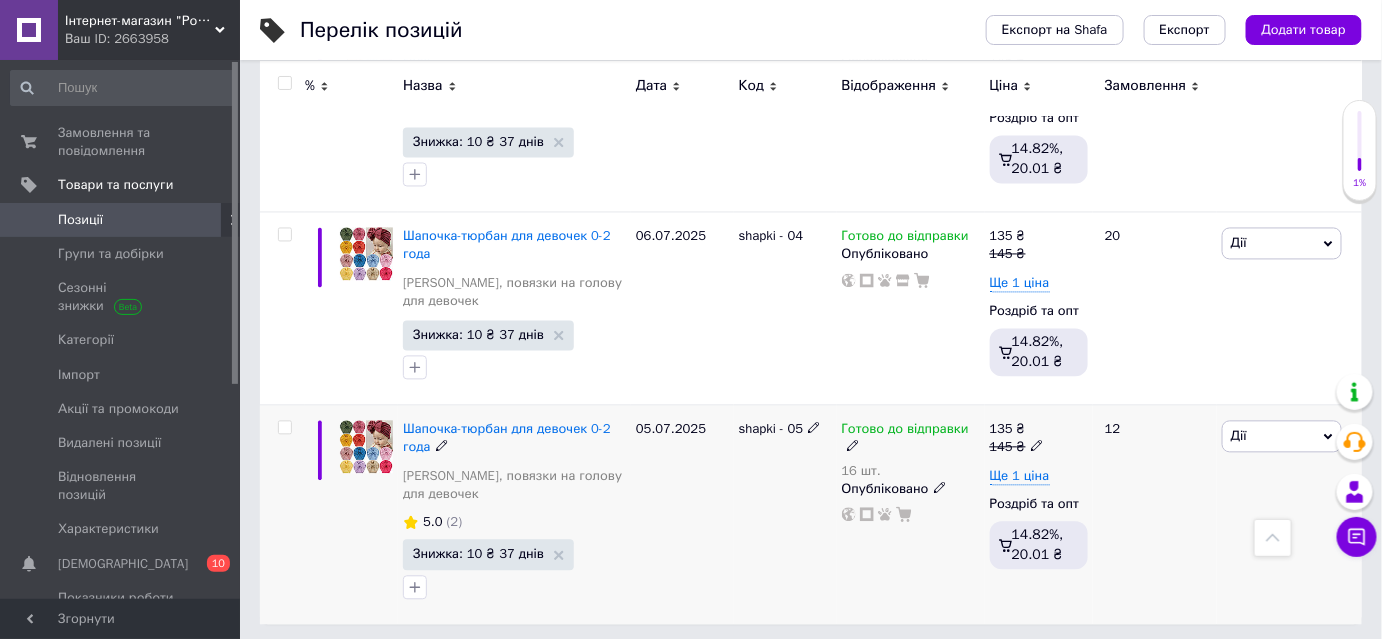 click 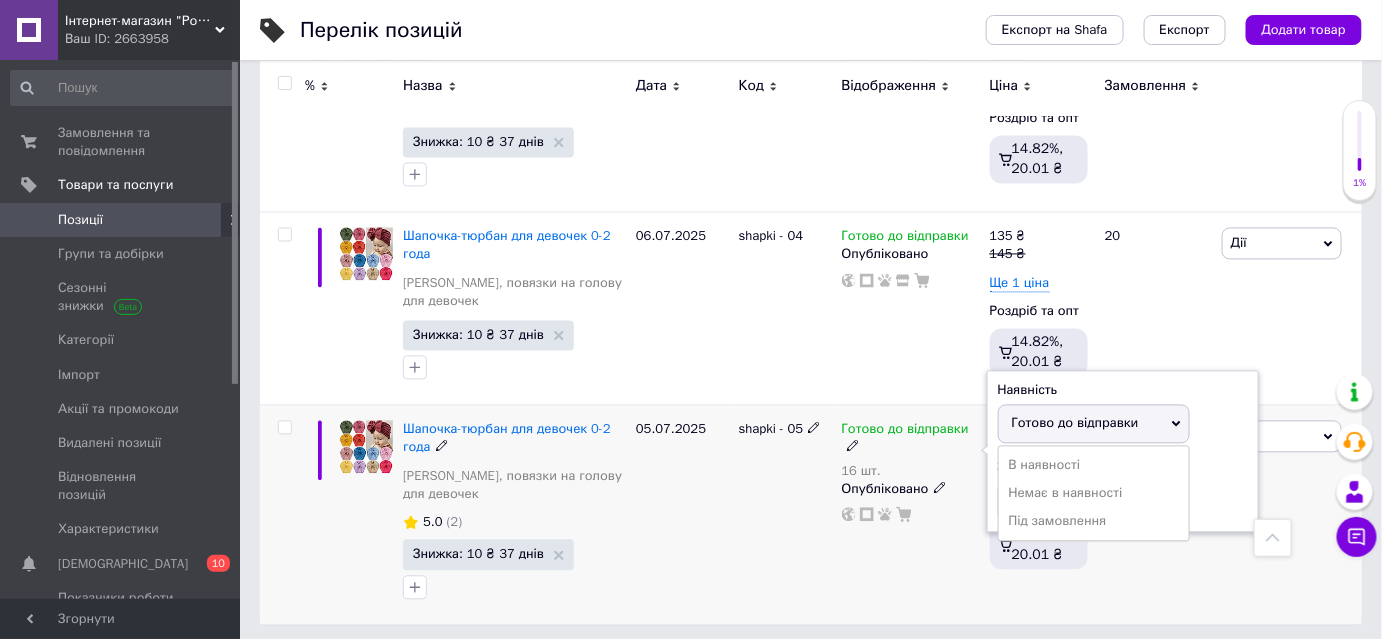 click on "Готово до відправки" at bounding box center (1075, 423) 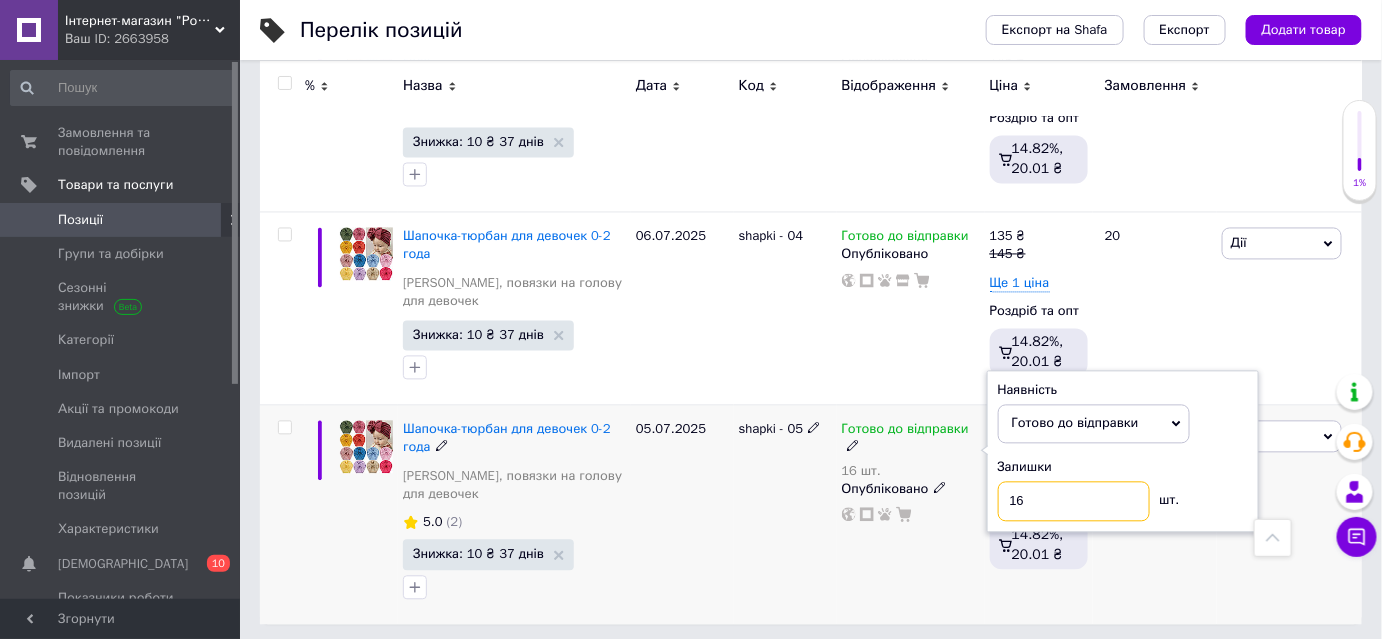 click on "16" at bounding box center [1074, 502] 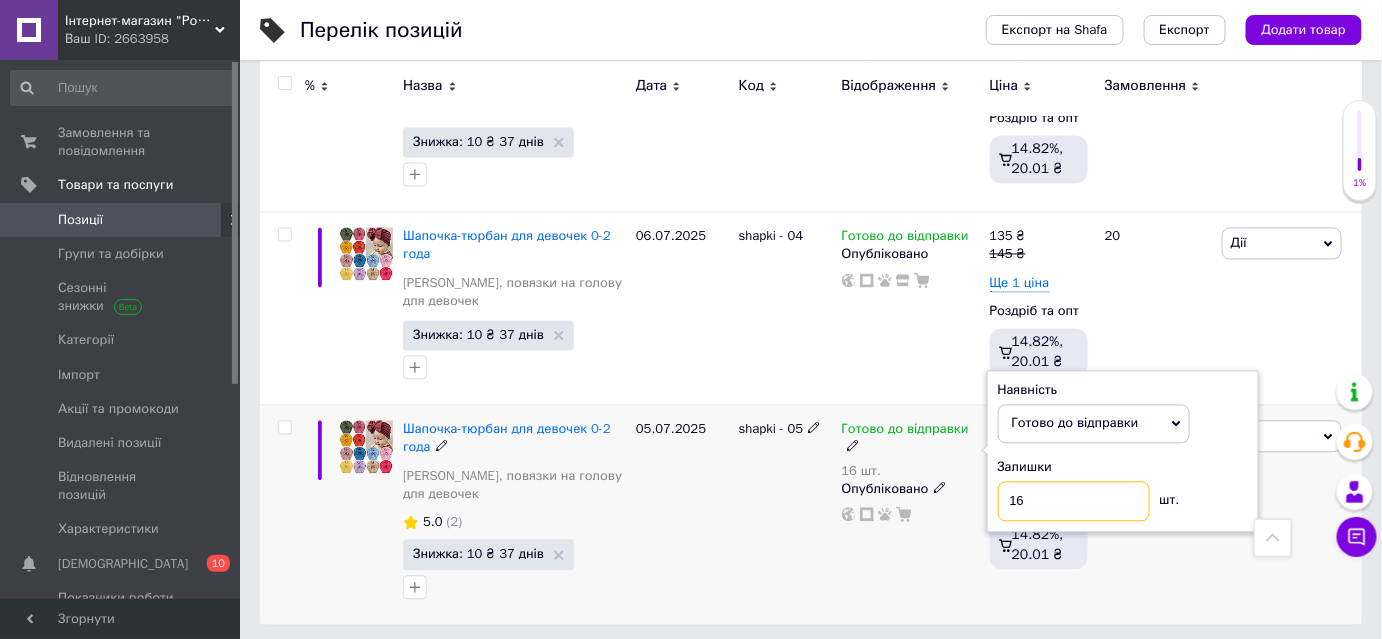 type on "1" 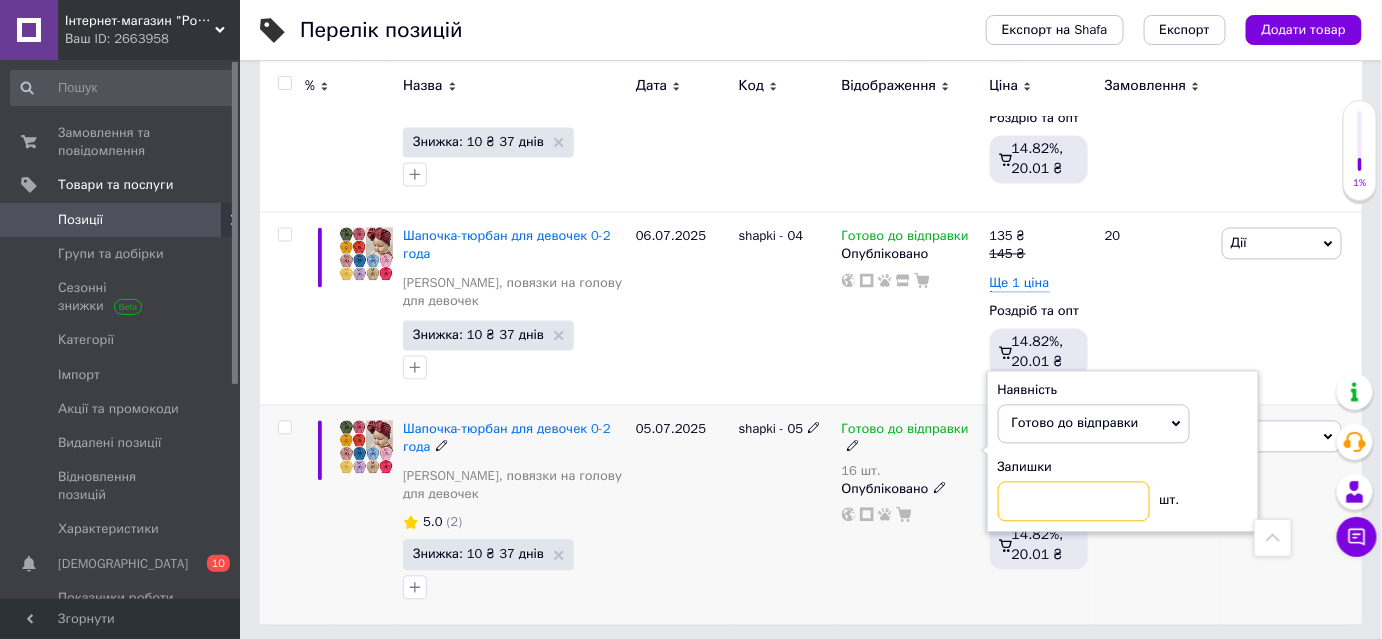 type 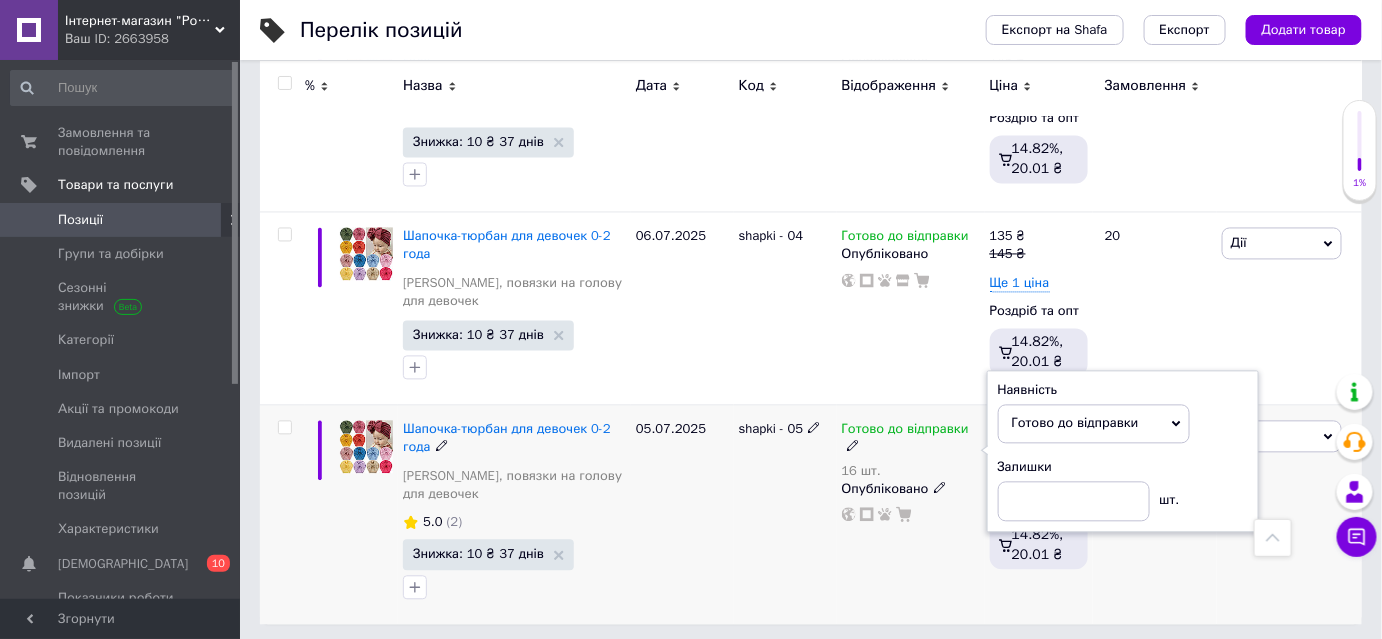 click on "05.07.2025" at bounding box center (682, 515) 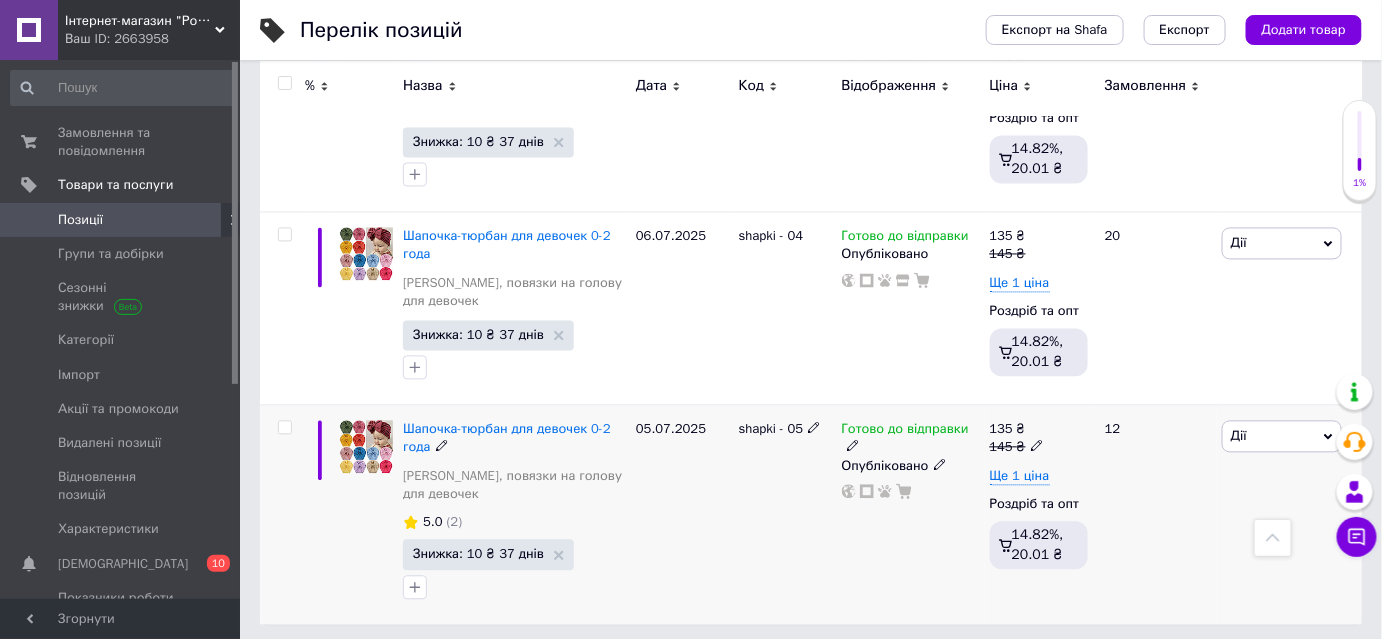 scroll, scrollTop: 3655, scrollLeft: 0, axis: vertical 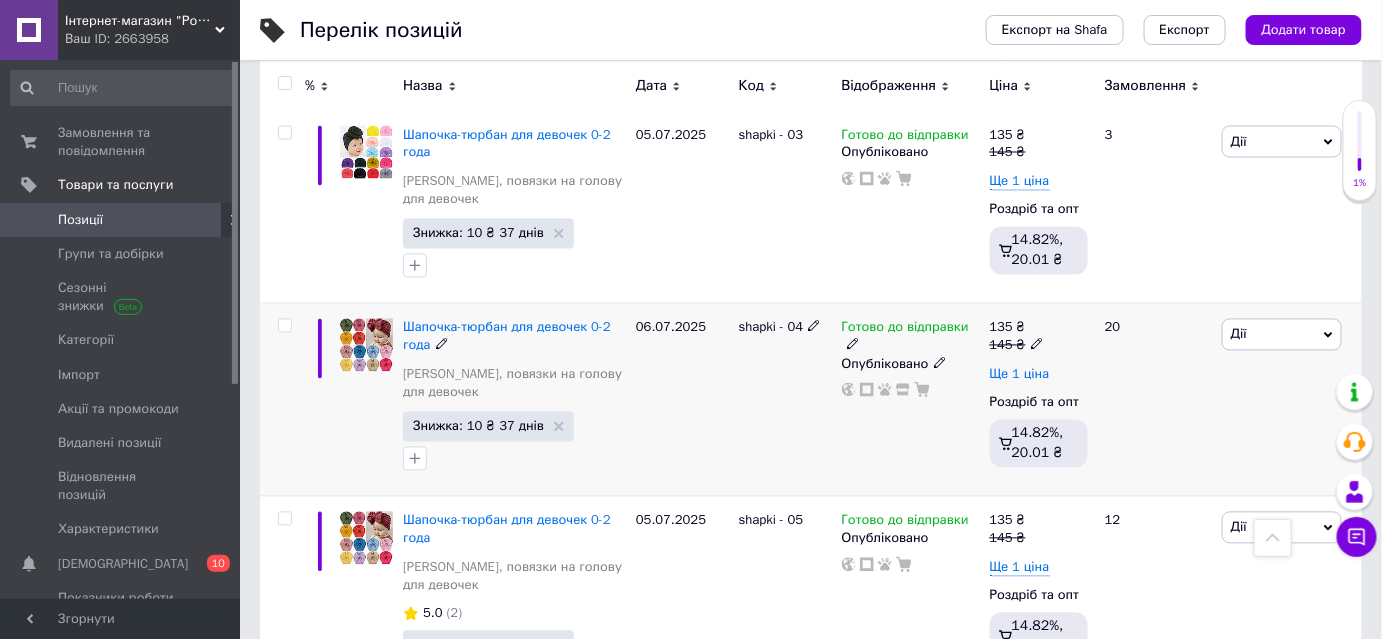 click on "Ще 1 ціна" at bounding box center (1020, 375) 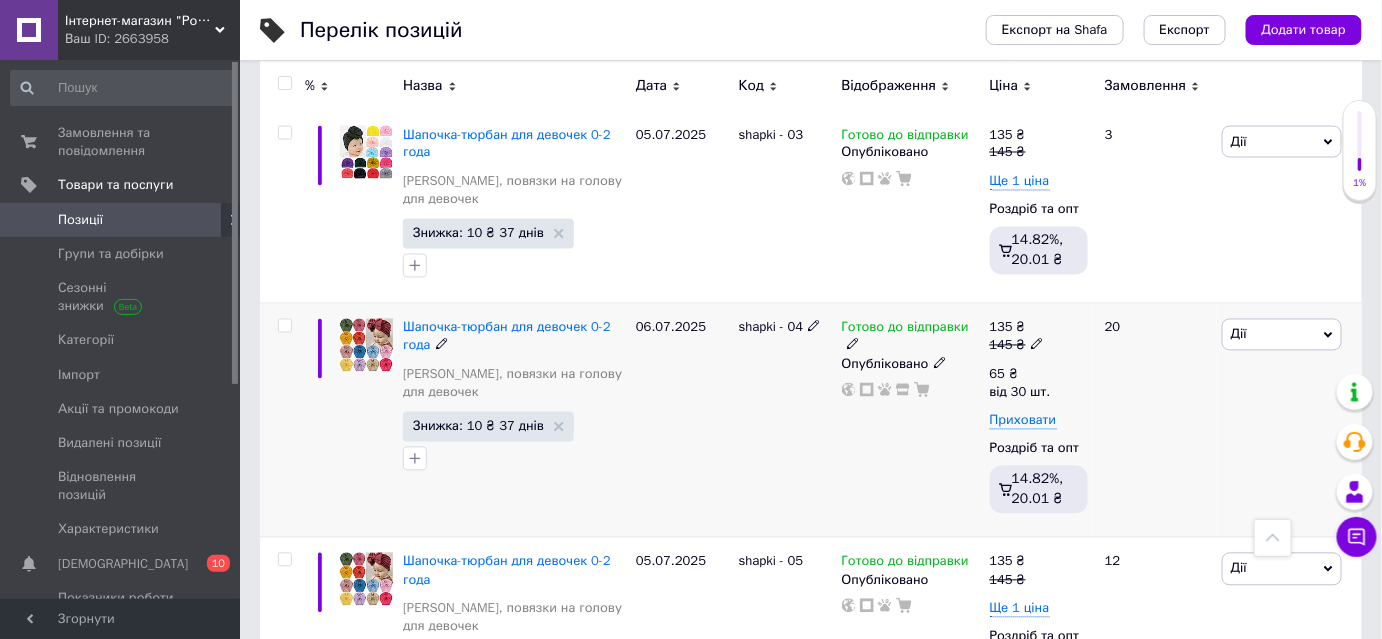 click on "06.07.2025" at bounding box center [682, 421] 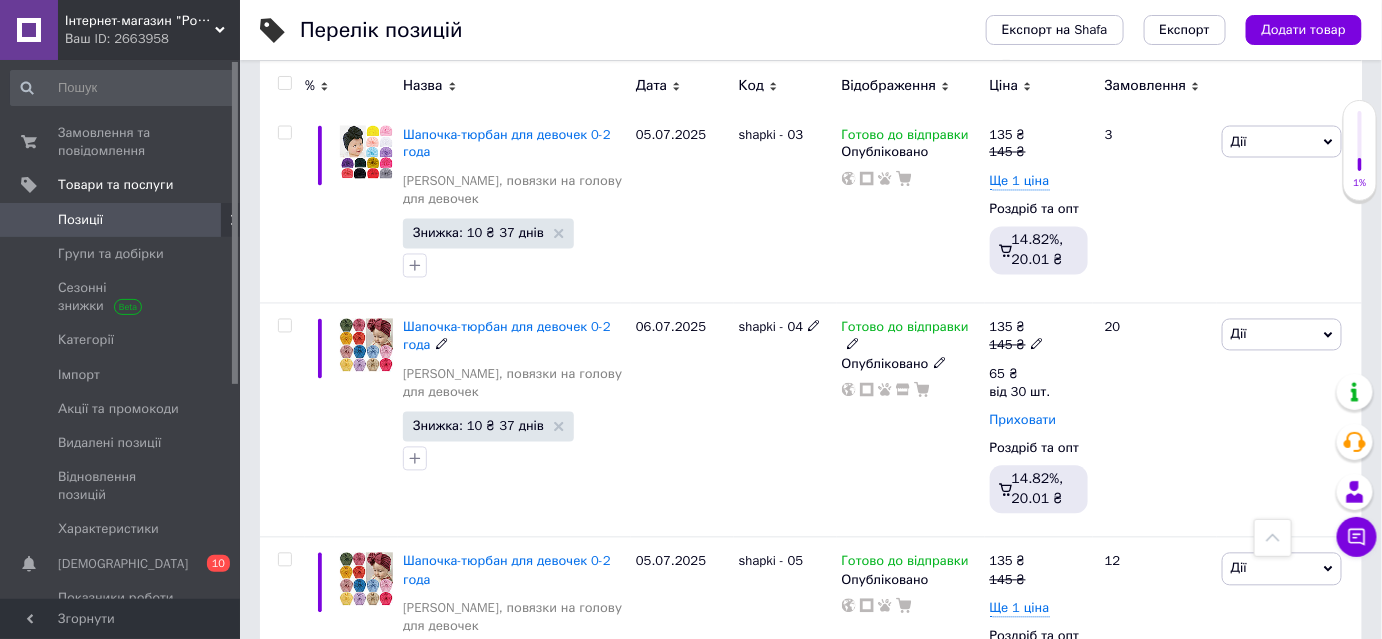 click on "Приховати" at bounding box center (1023, 421) 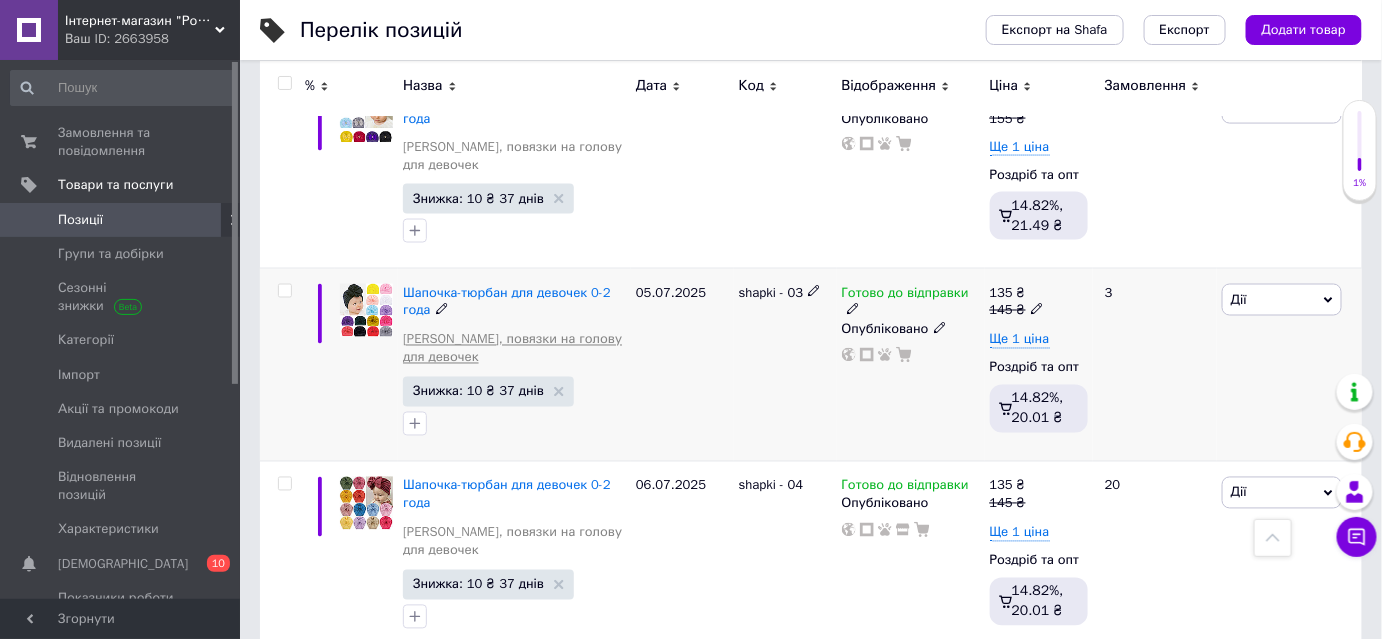 scroll, scrollTop: 3473, scrollLeft: 0, axis: vertical 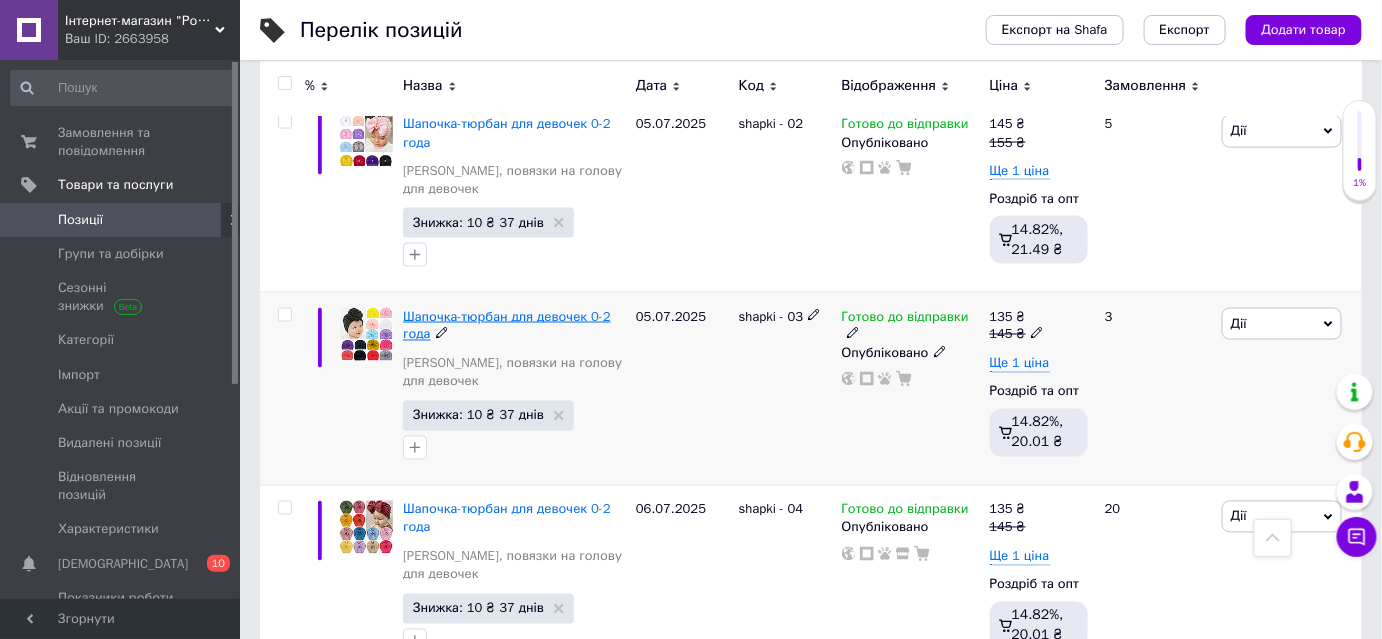 click on "Шапочка-тюрбан для девочек 0-2 года" at bounding box center (507, 325) 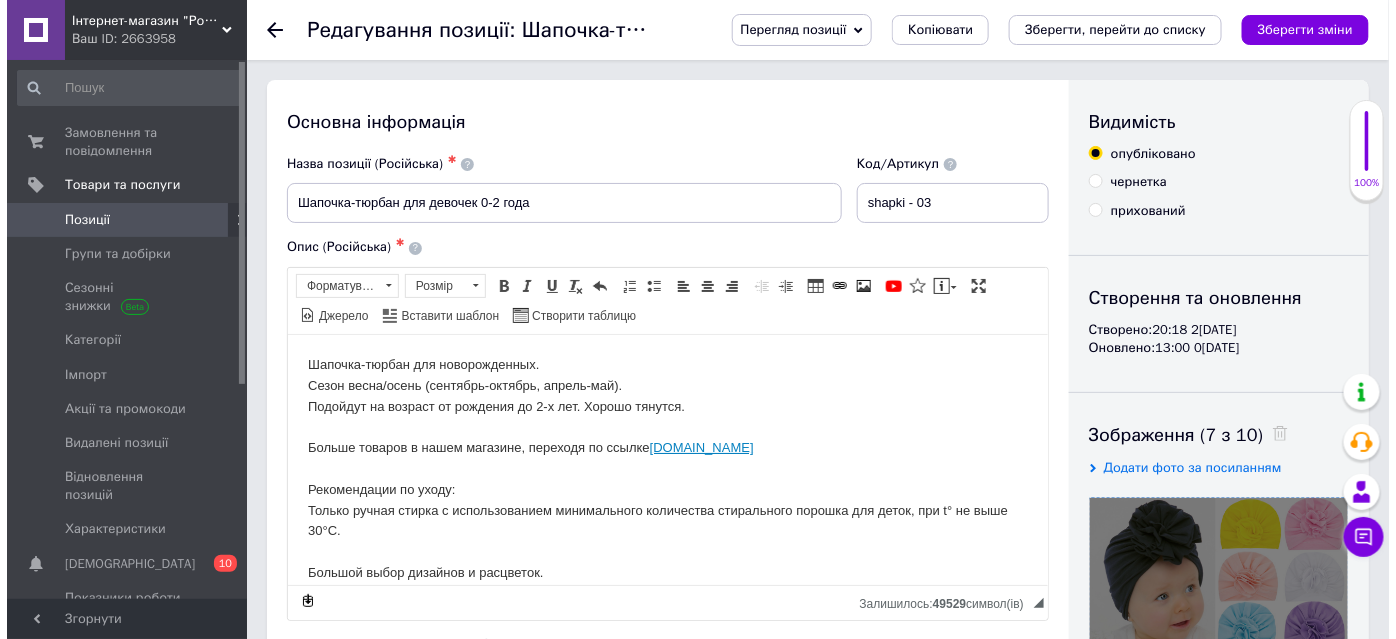 scroll, scrollTop: 90, scrollLeft: 0, axis: vertical 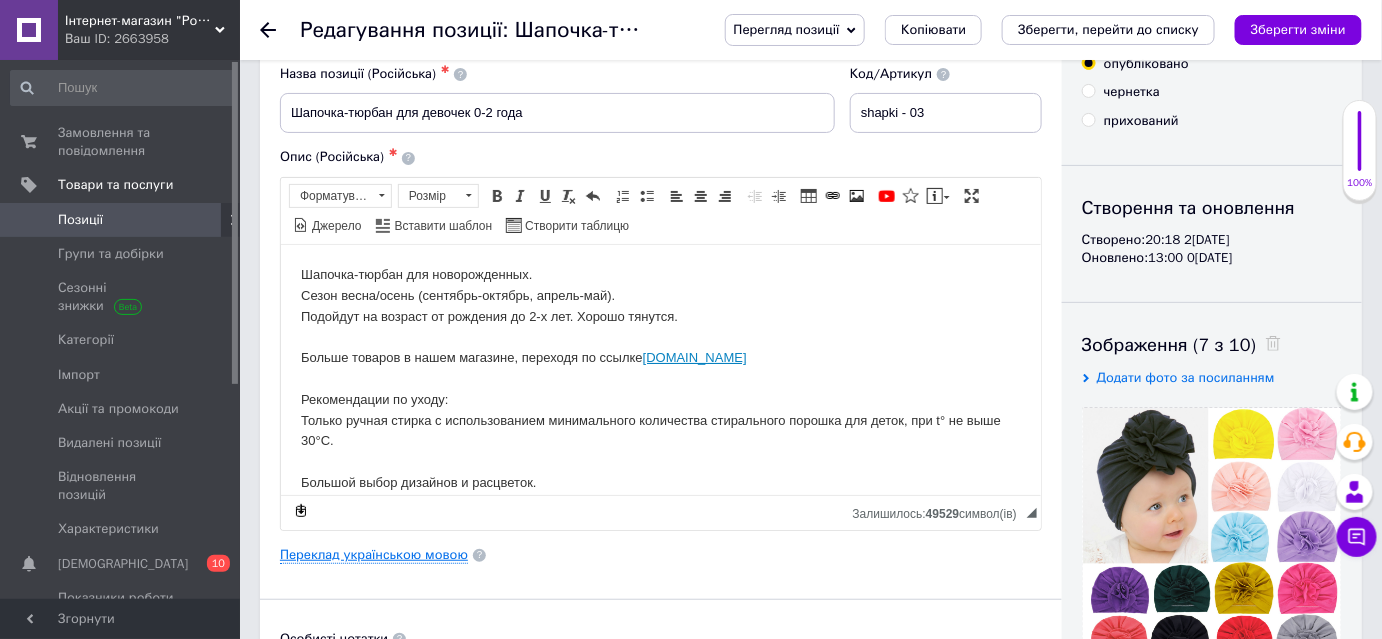 click on "Переклад українською мовою" at bounding box center (374, 555) 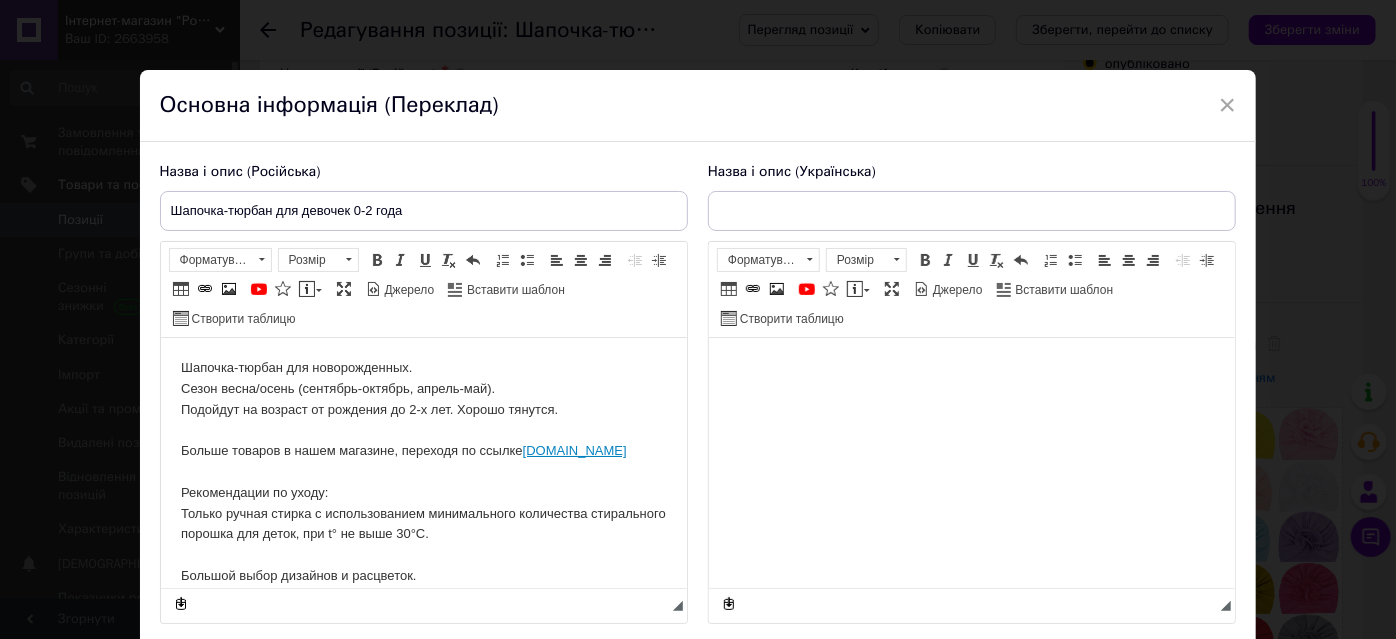 scroll, scrollTop: 0, scrollLeft: 0, axis: both 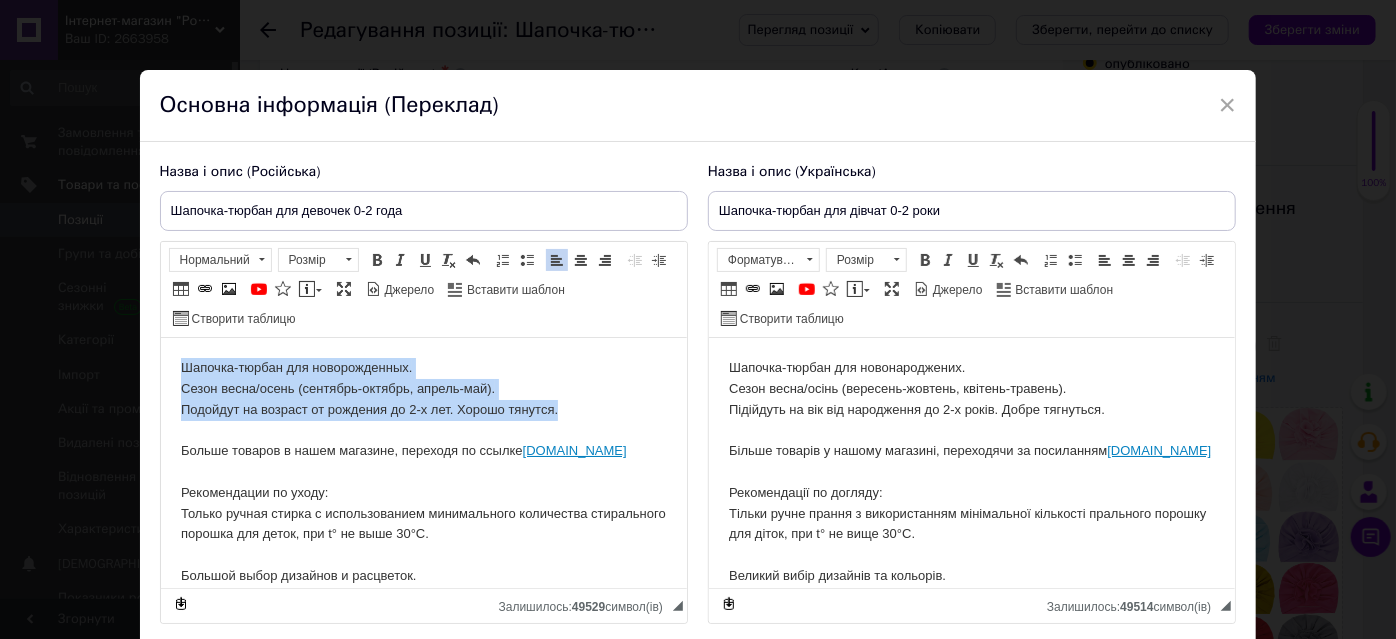drag, startPoint x: 179, startPoint y: 371, endPoint x: 590, endPoint y: 414, distance: 413.24326 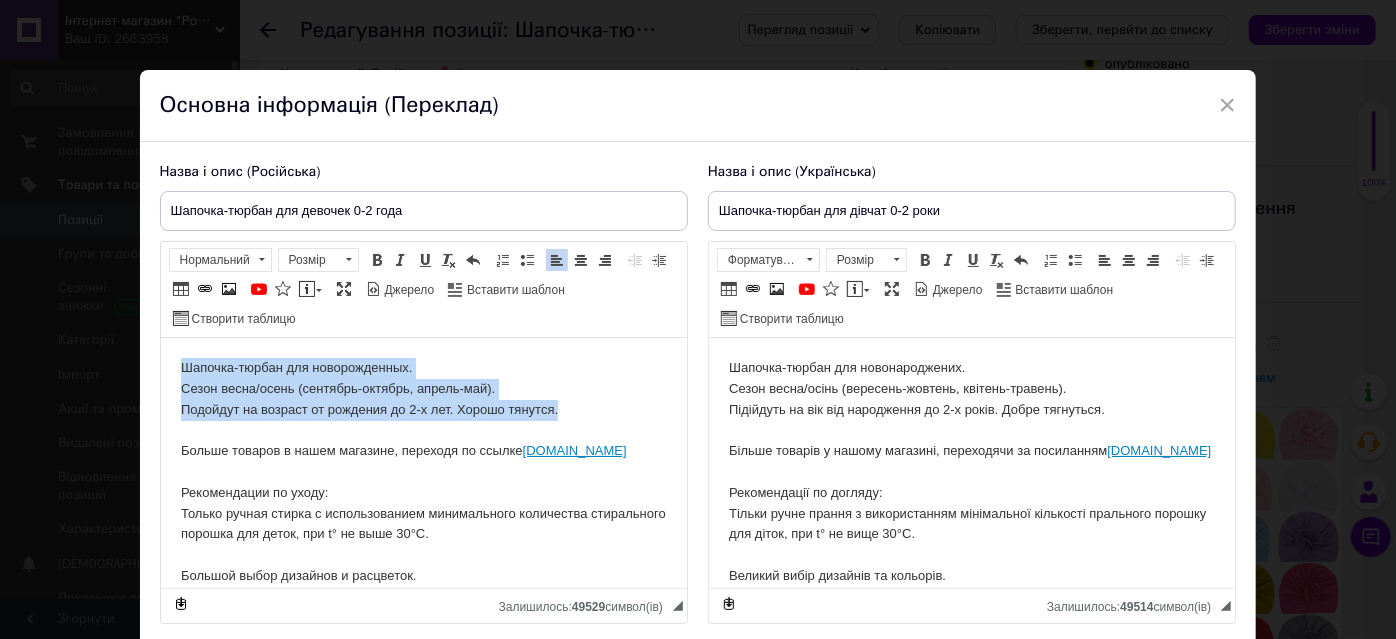 copy on "Шапочка-тюрбан для новорожденных. Сезон весна/осень (сентябрь-октябрь, апрель-май). Подойдут на возраст от рождения до 2-х лет. Хорошо тянутся." 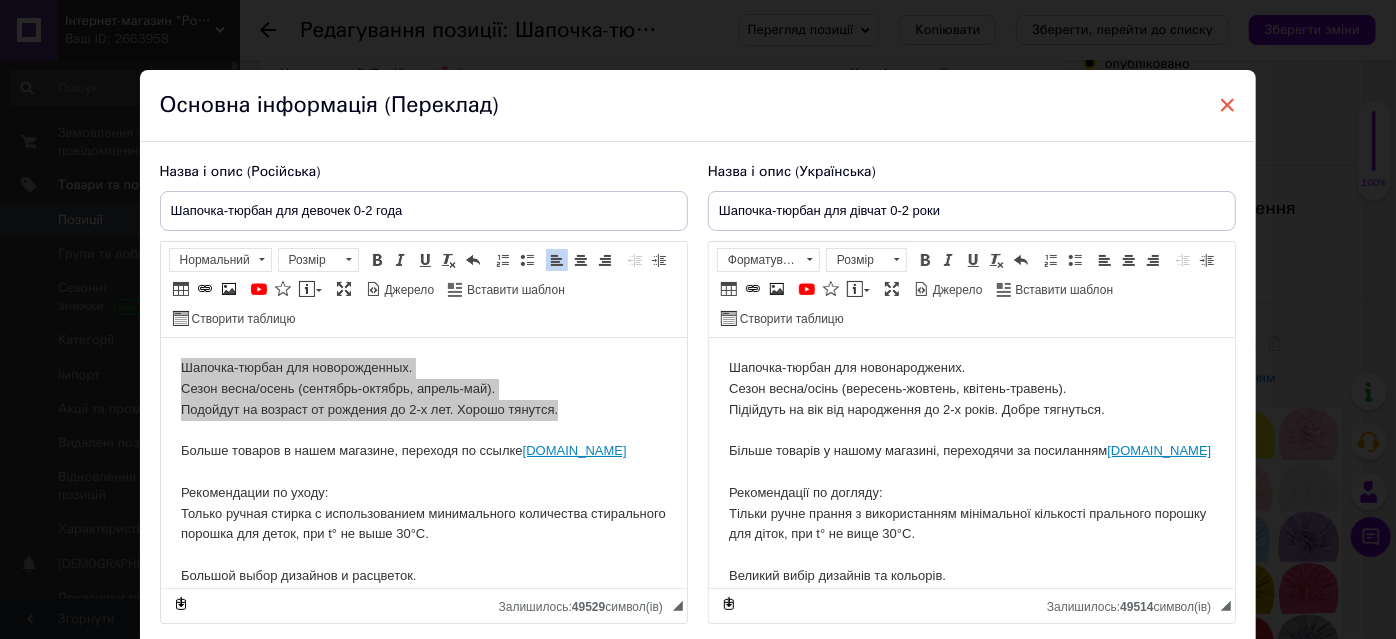 click on "×" at bounding box center [1228, 105] 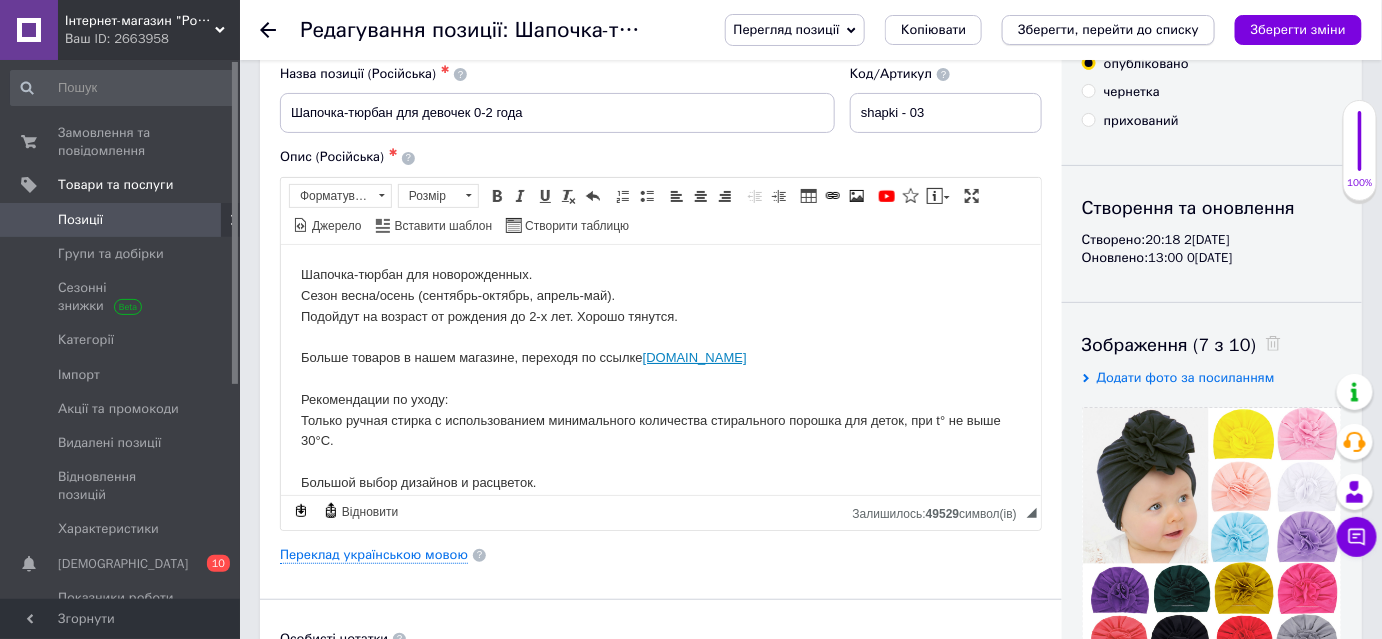 click on "Зберегти, перейти до списку" at bounding box center [1108, 29] 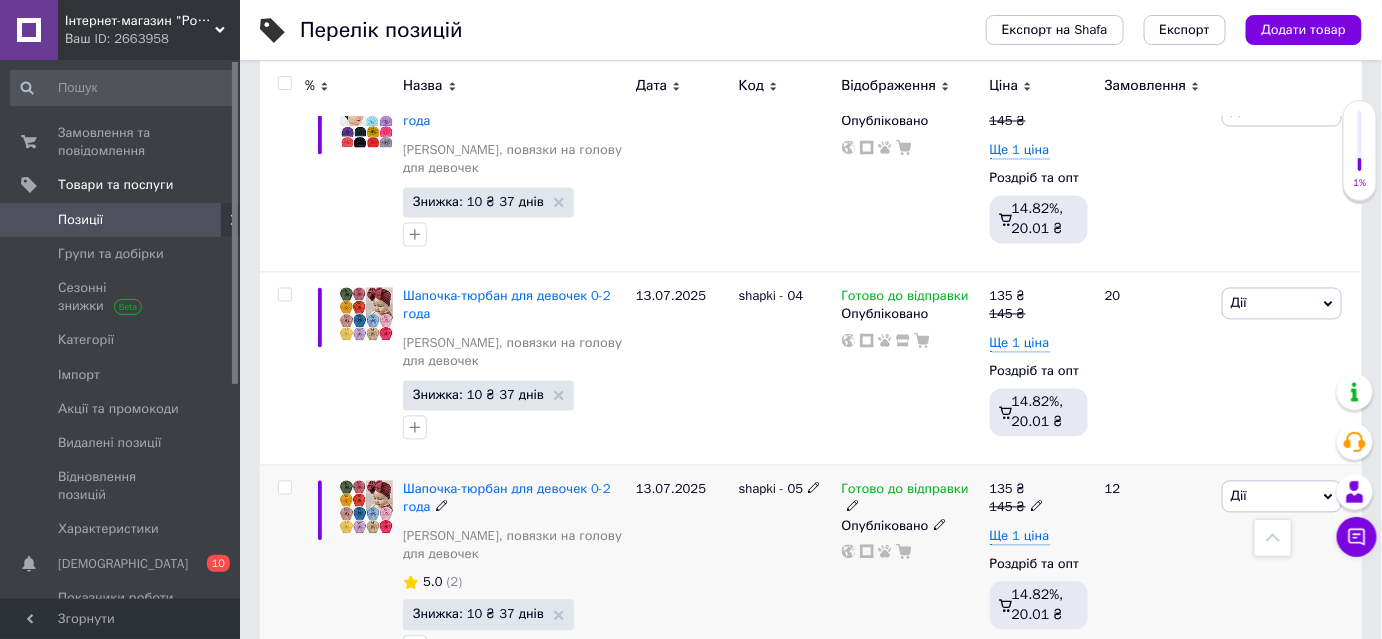 scroll, scrollTop: 3655, scrollLeft: 0, axis: vertical 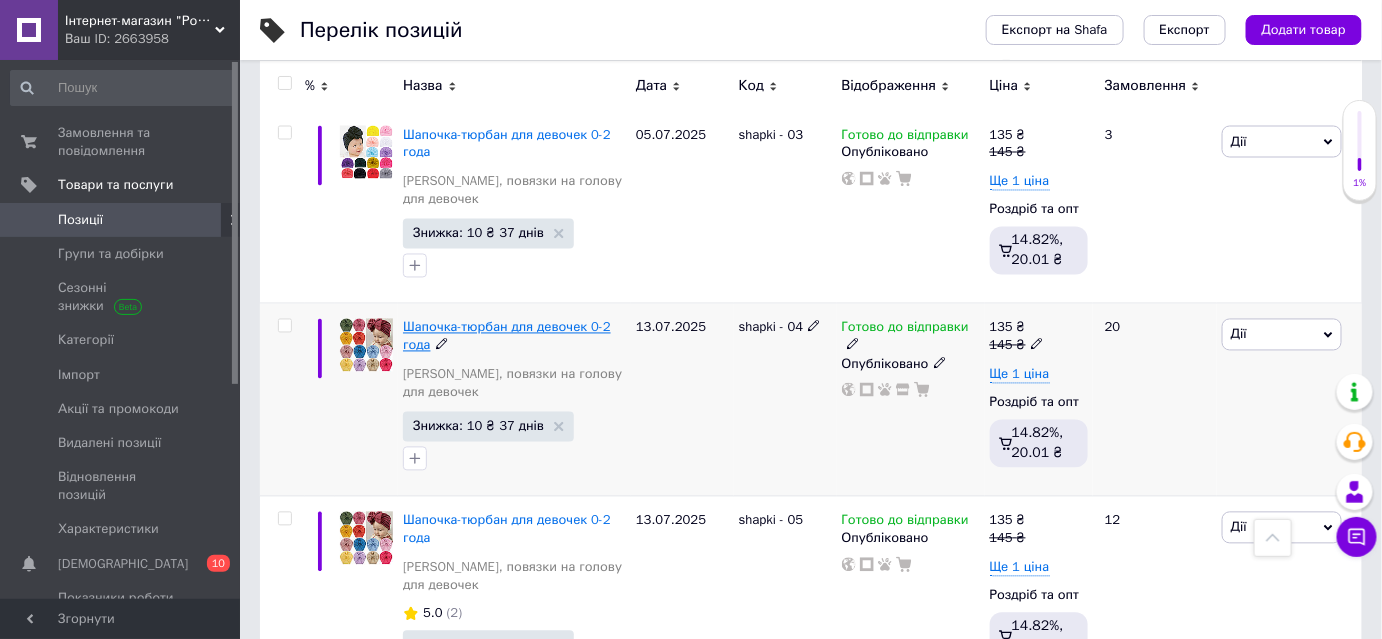 click on "Шапочка-тюрбан для девочек 0-2 года" at bounding box center [507, 336] 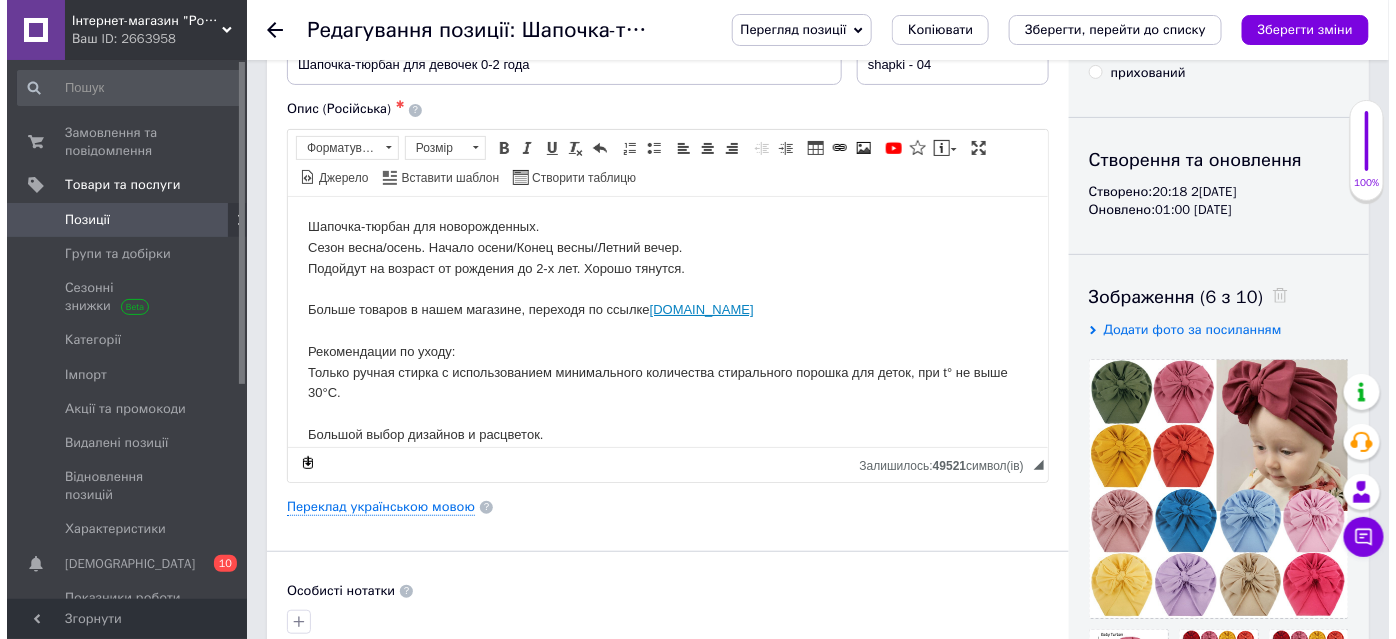 scroll, scrollTop: 181, scrollLeft: 0, axis: vertical 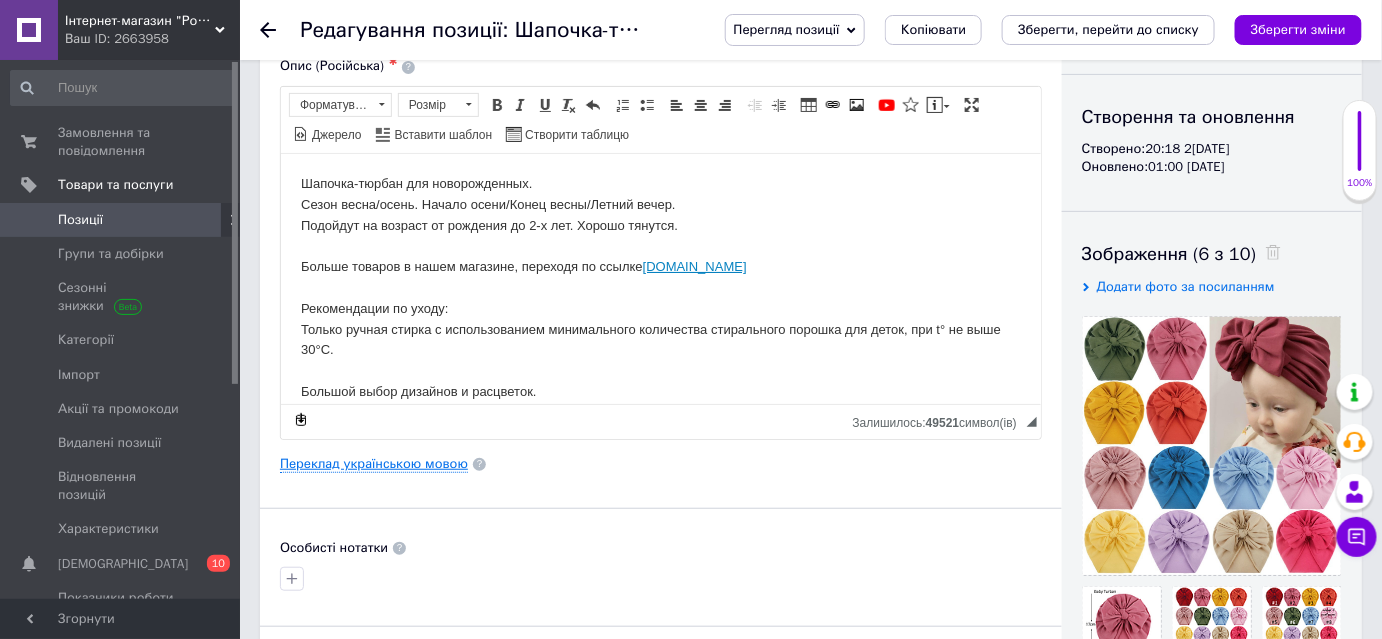 click on "Переклад українською мовою" at bounding box center [374, 464] 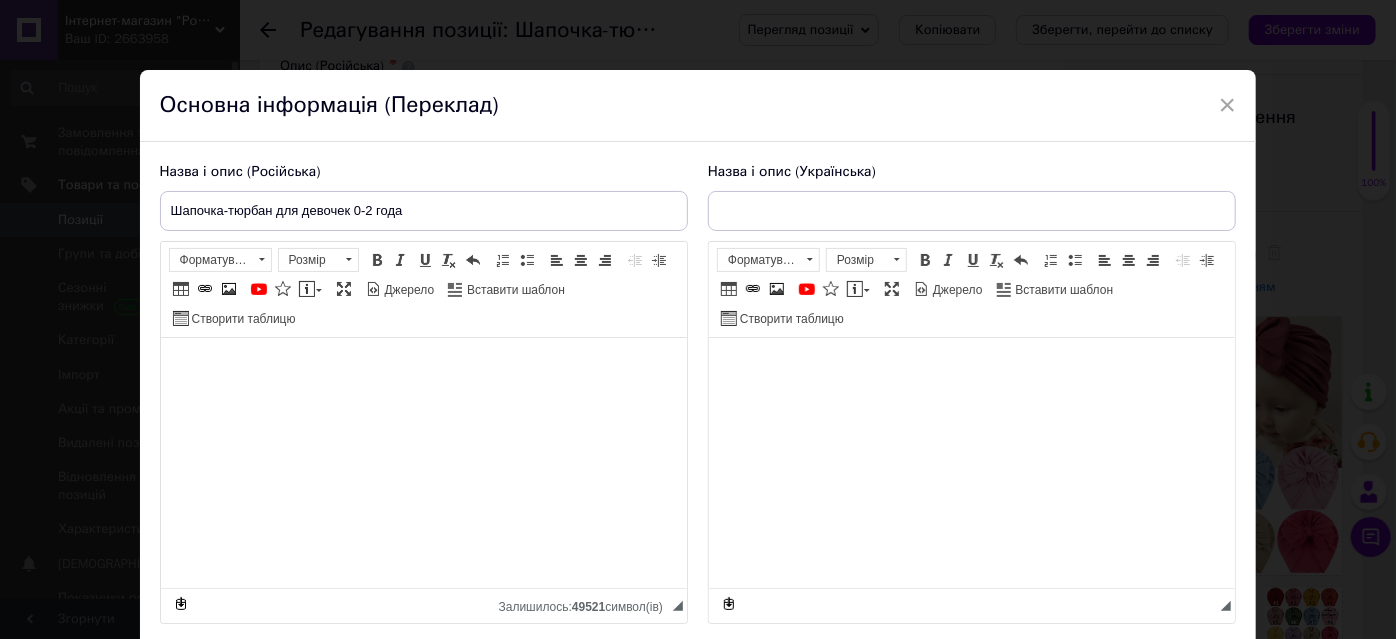 type on "Шапочка-тюрбан для дівчат 0-2 роки" 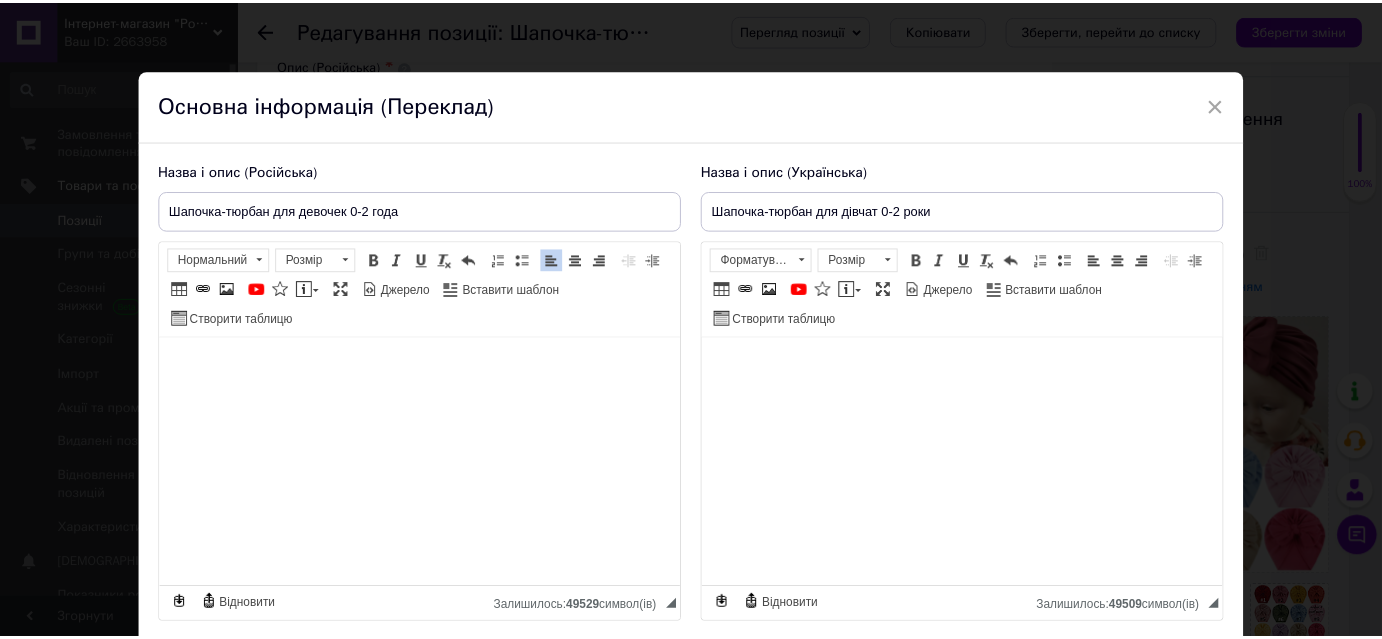 scroll, scrollTop: 146, scrollLeft: 0, axis: vertical 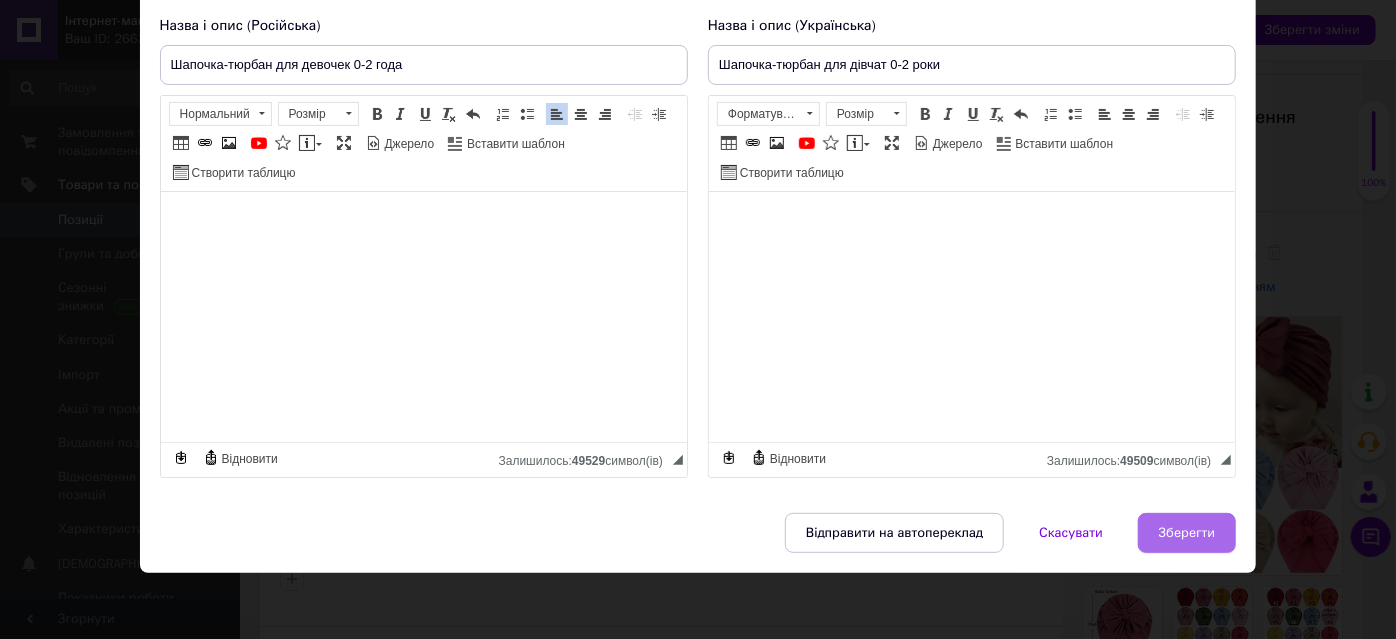 click on "Зберегти" at bounding box center [1187, 533] 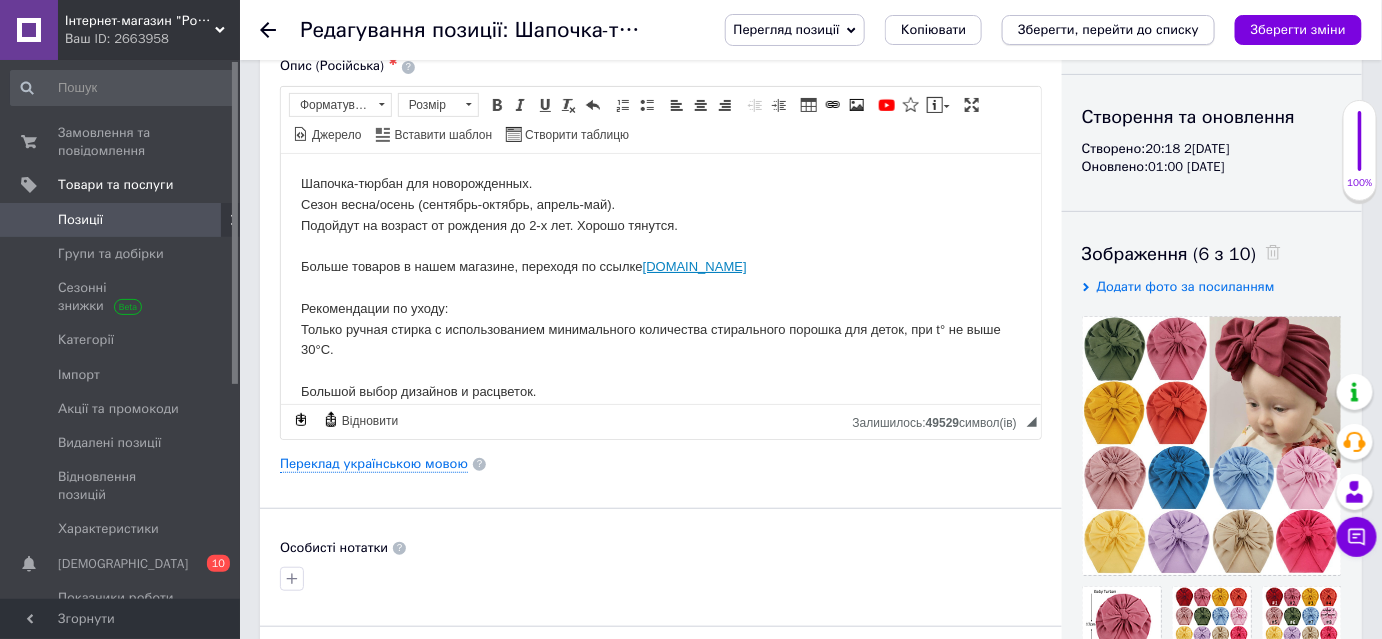 click on "Зберегти, перейти до списку" at bounding box center [1108, 29] 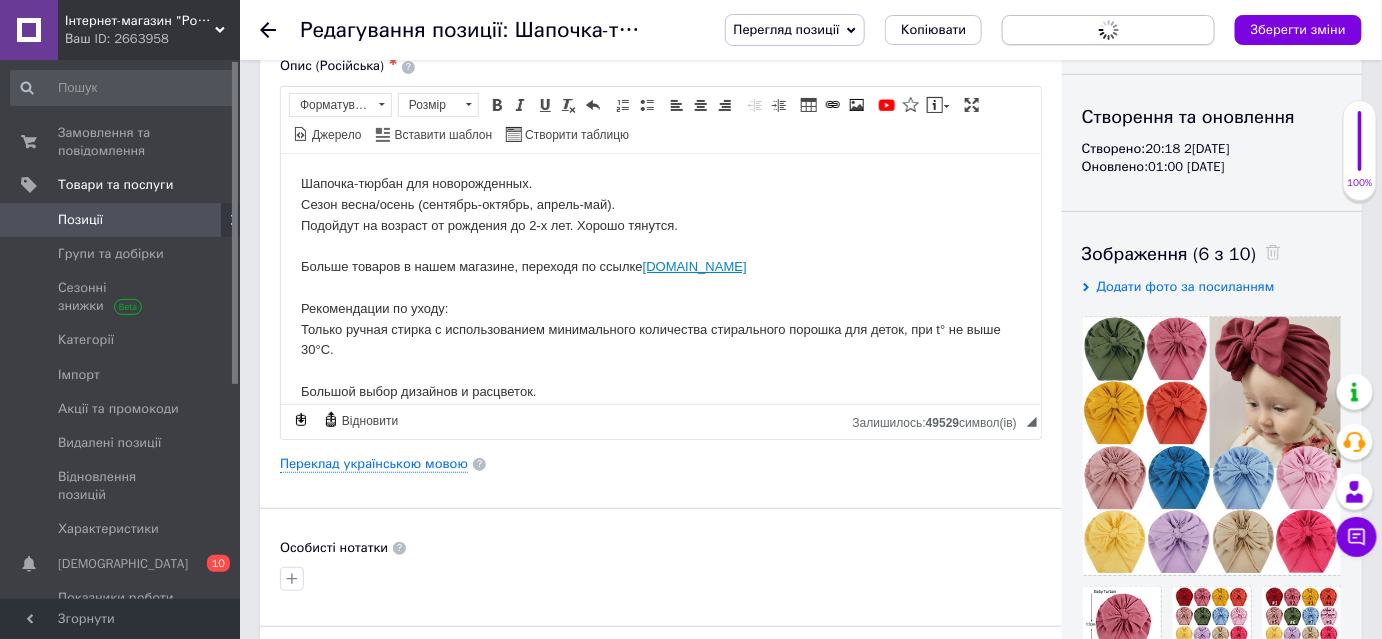 scroll, scrollTop: 0, scrollLeft: 0, axis: both 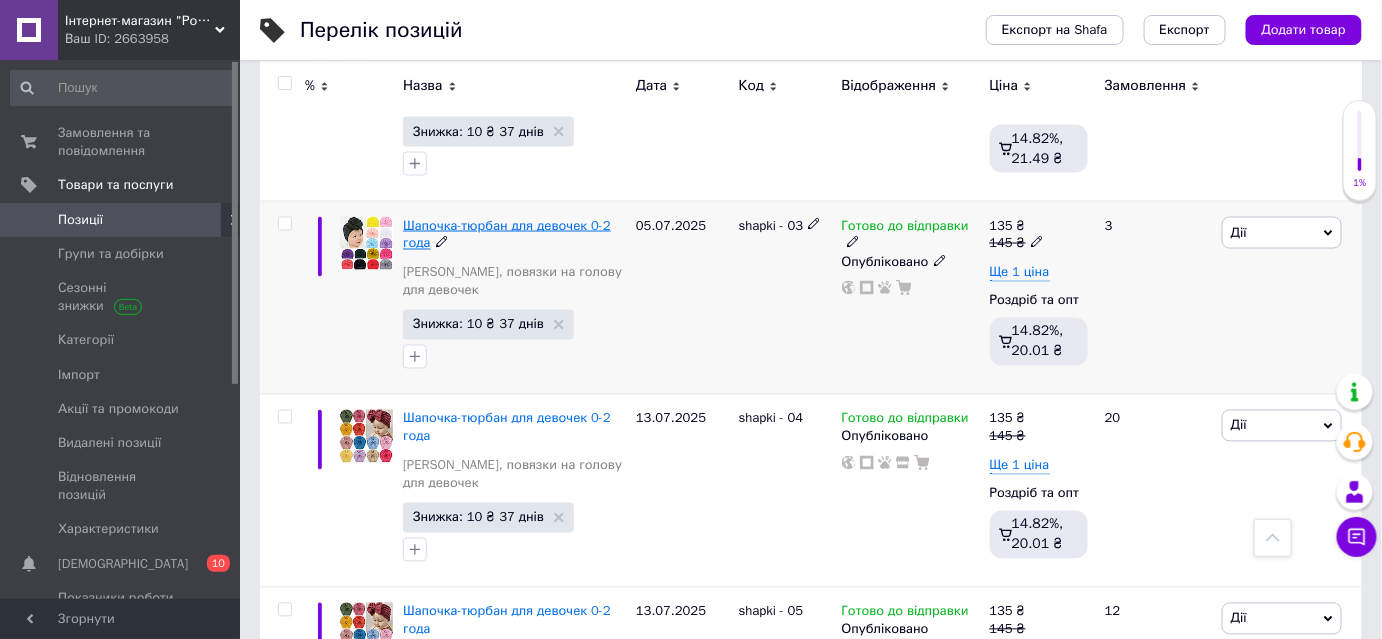 click on "Шапочка-тюрбан для девочек 0-2 года" at bounding box center [507, 234] 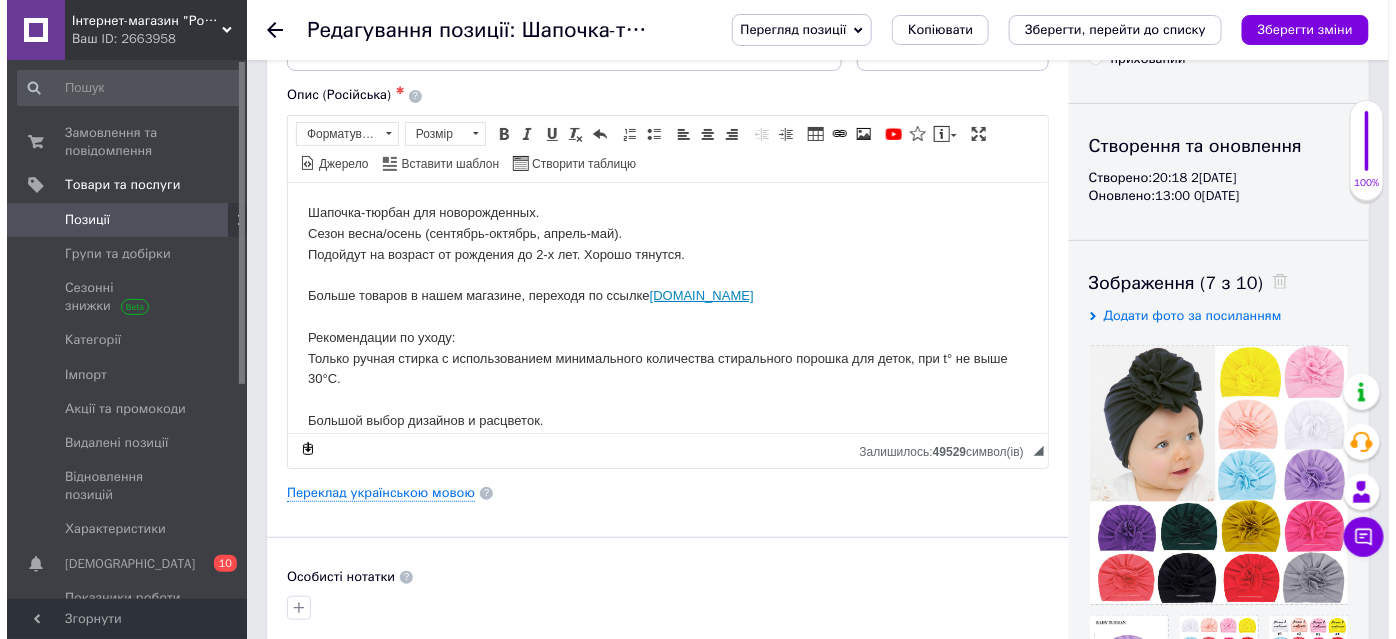 scroll, scrollTop: 272, scrollLeft: 0, axis: vertical 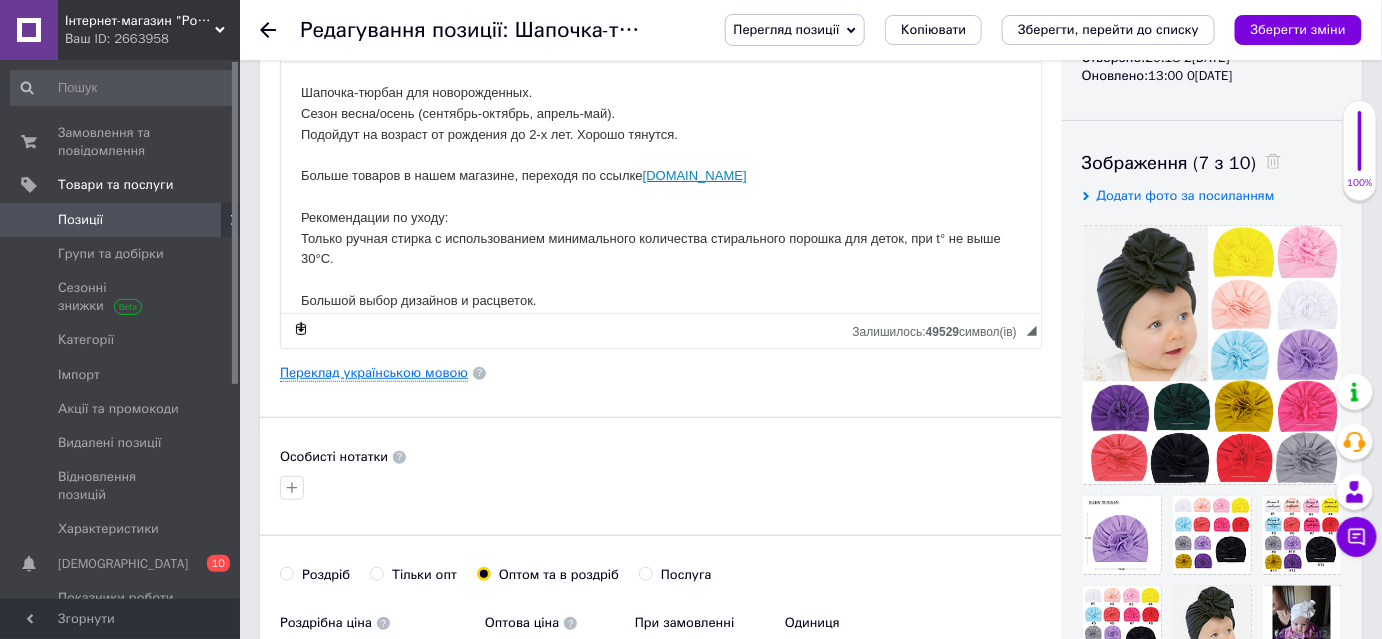 click on "Переклад українською мовою" at bounding box center [374, 373] 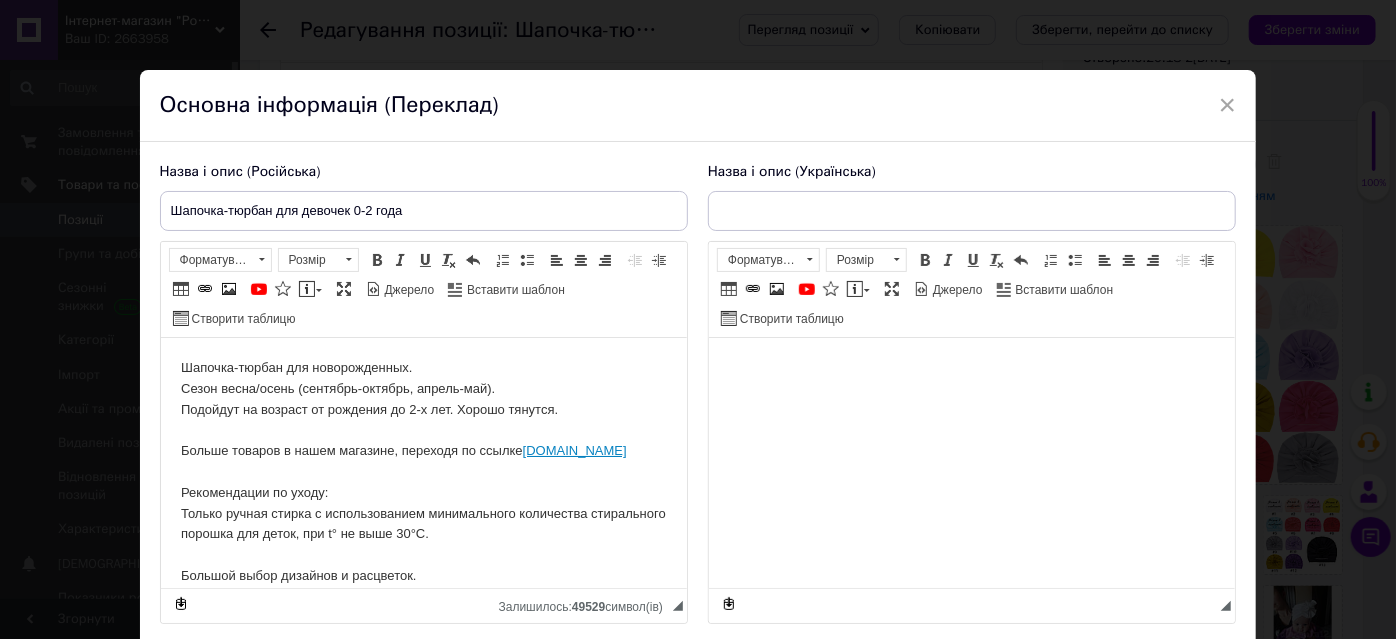 scroll, scrollTop: 0, scrollLeft: 0, axis: both 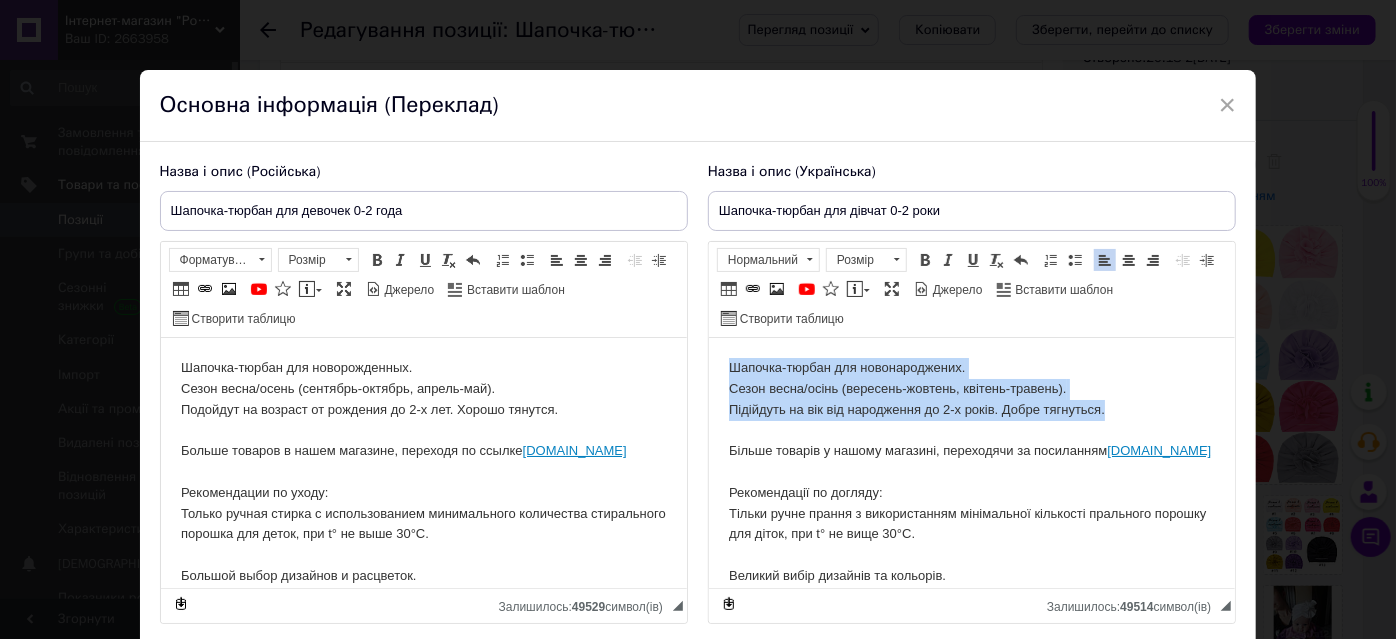 drag, startPoint x: 1107, startPoint y: 412, endPoint x: 710, endPoint y: 366, distance: 399.6561 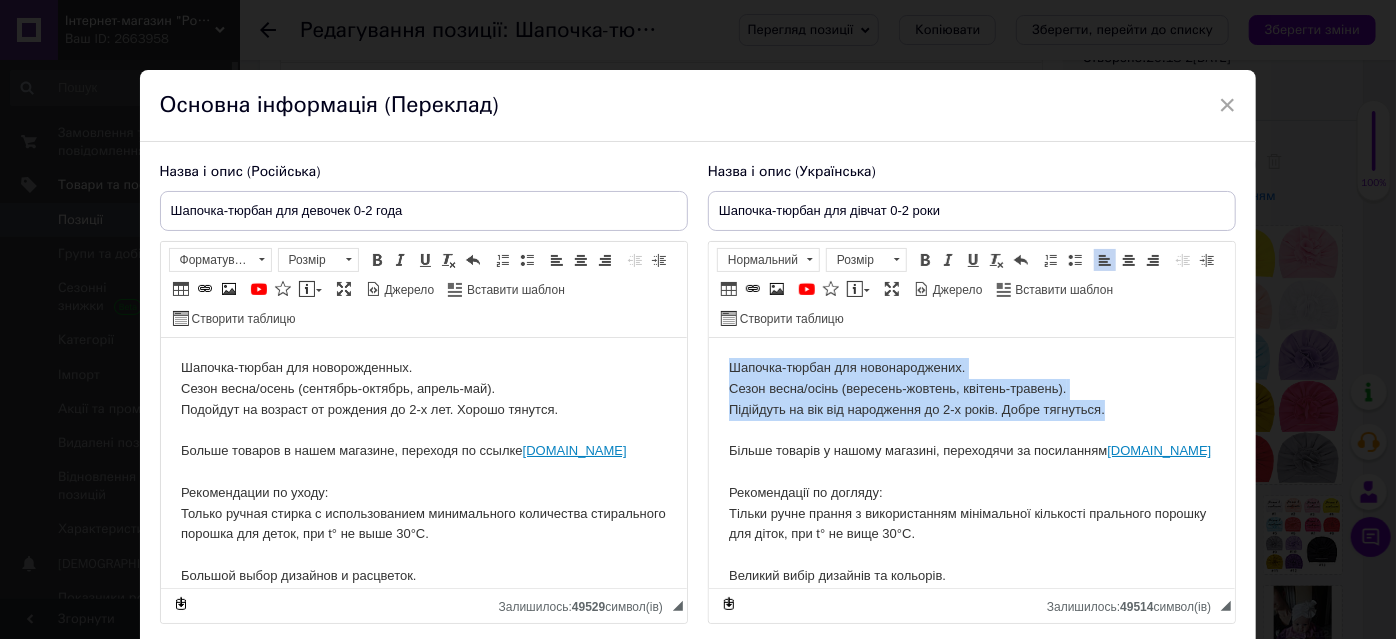 copy on "Шапочка-тюрбан для новонароджених. Сезон весна/осінь (вересень-жовтень, квітень-травень). Підійдуть на вік від народження до 2-х років. Добре тягнуться." 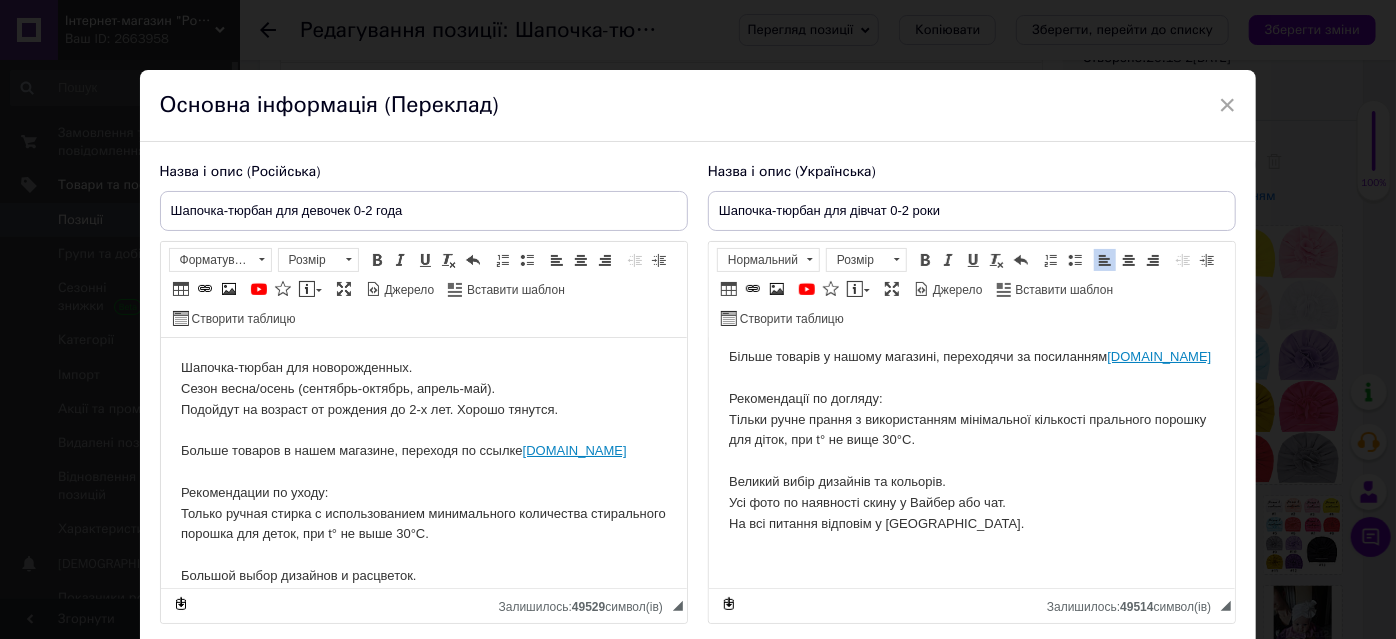 scroll, scrollTop: 114, scrollLeft: 0, axis: vertical 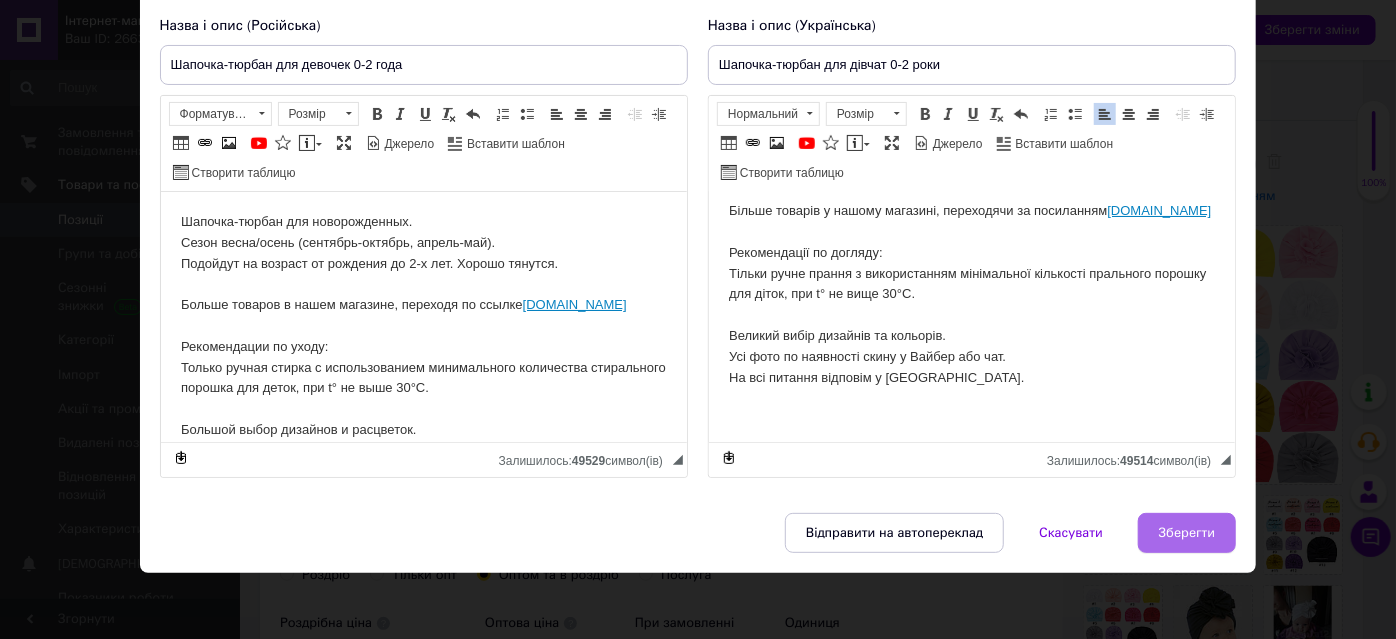 click on "Зберегти" at bounding box center (1187, 533) 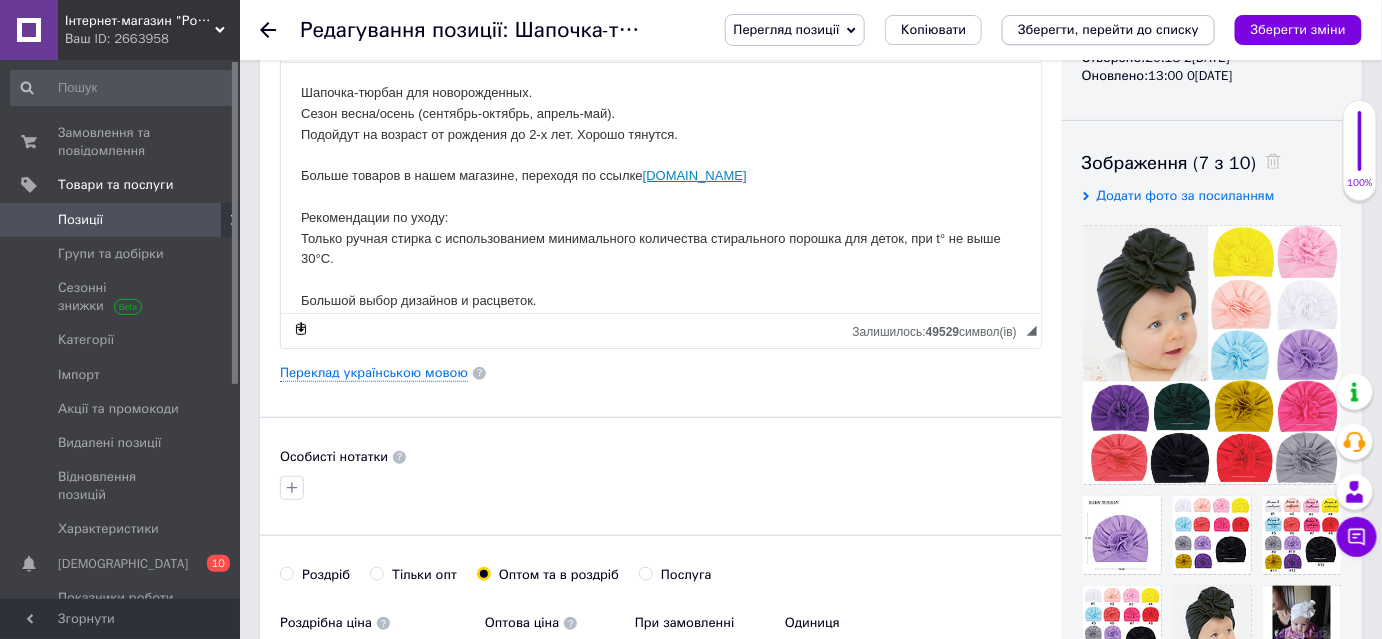 click on "Зберегти, перейти до списку" at bounding box center [1108, 29] 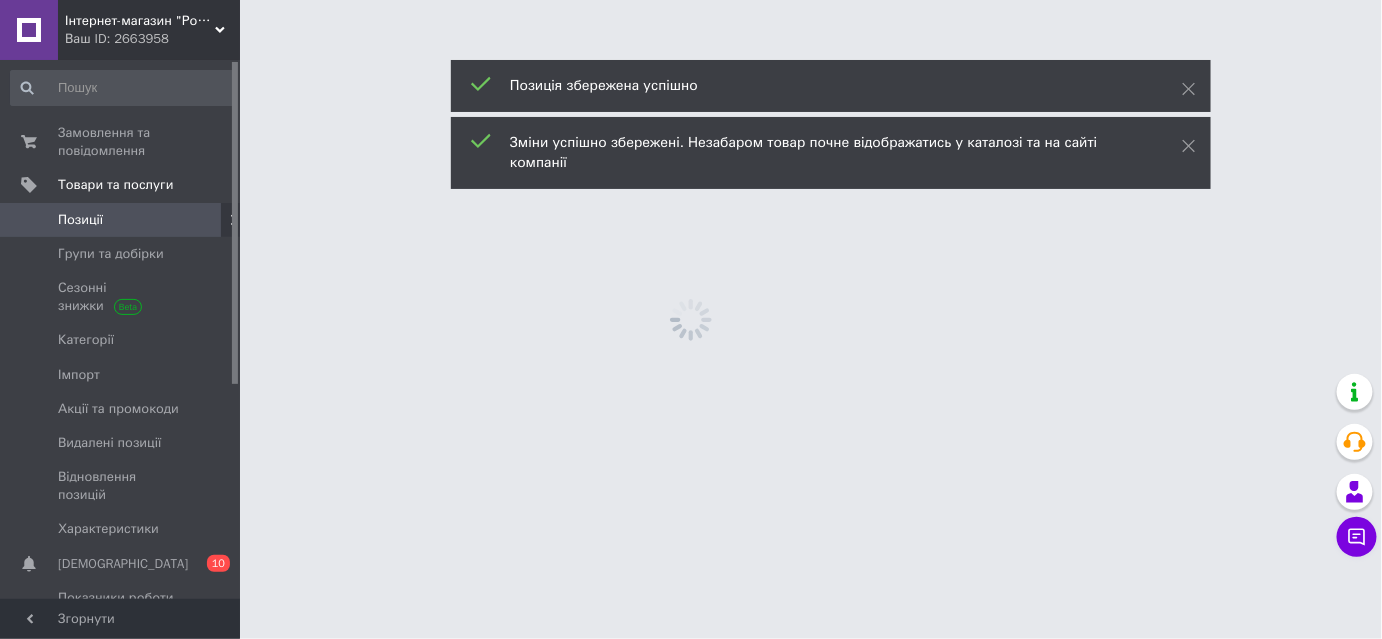 scroll, scrollTop: 0, scrollLeft: 0, axis: both 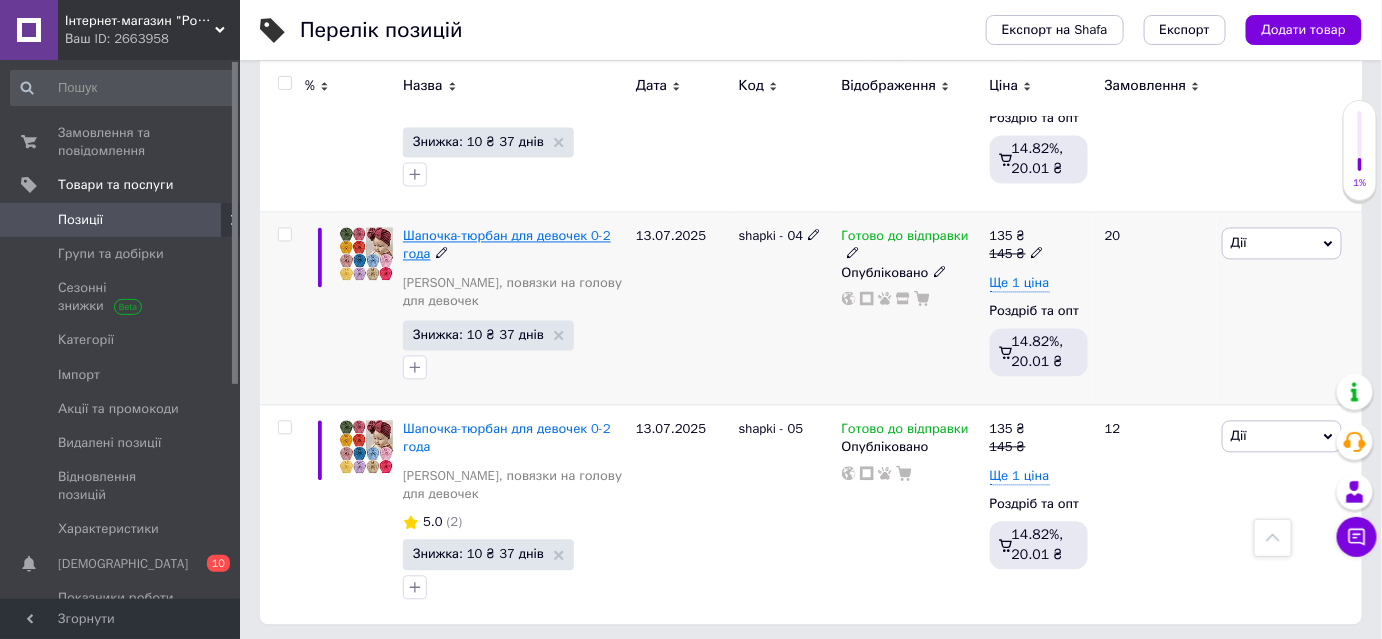 click on "Шапочка-тюрбан для девочек 0-2 года" at bounding box center [507, 245] 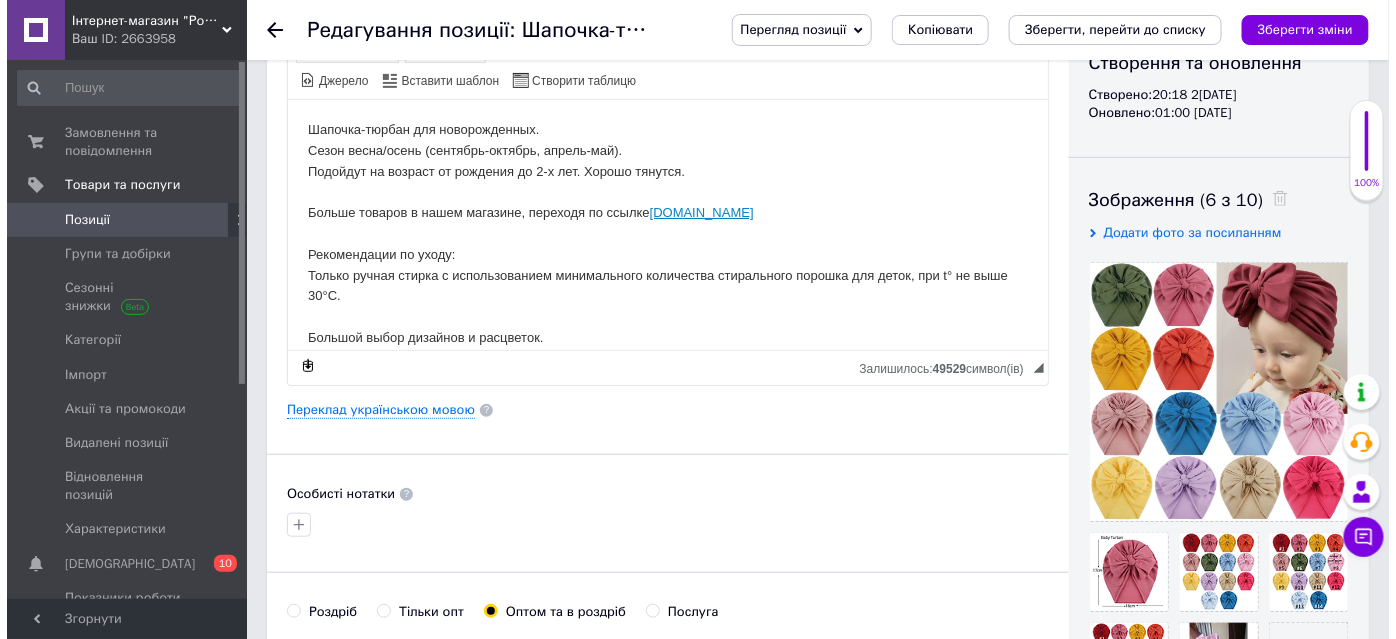 scroll, scrollTop: 272, scrollLeft: 0, axis: vertical 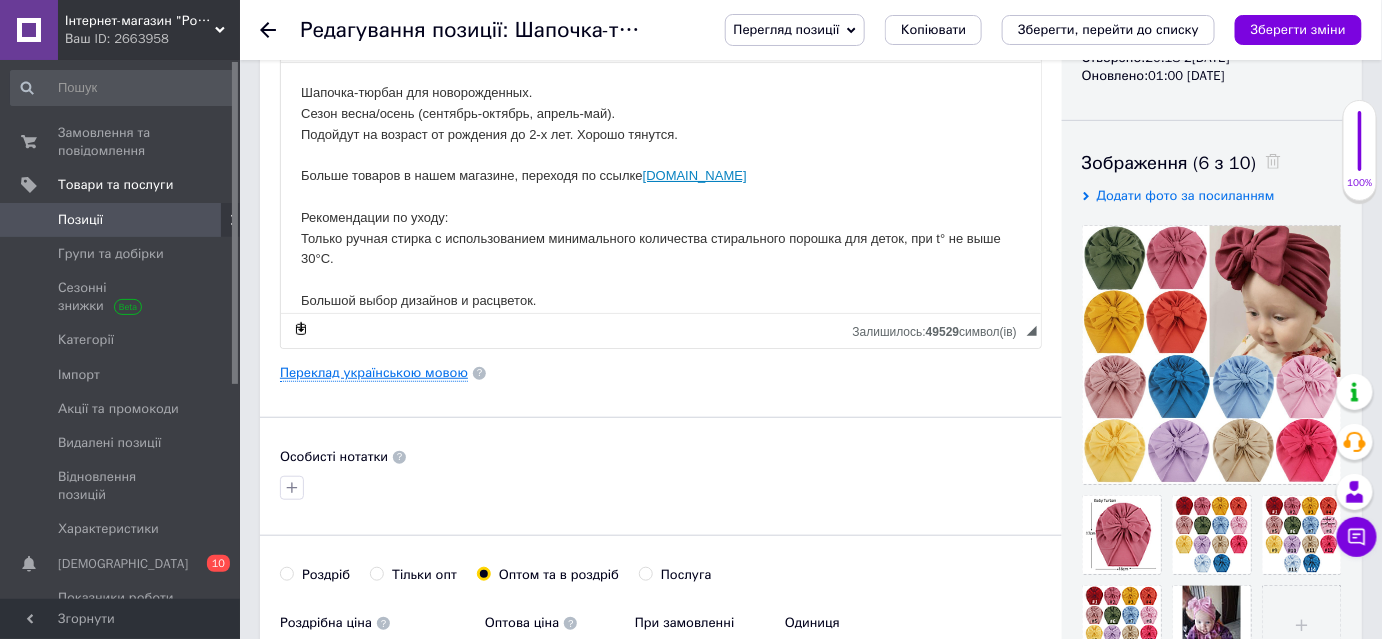 click on "Переклад українською мовою" at bounding box center [374, 373] 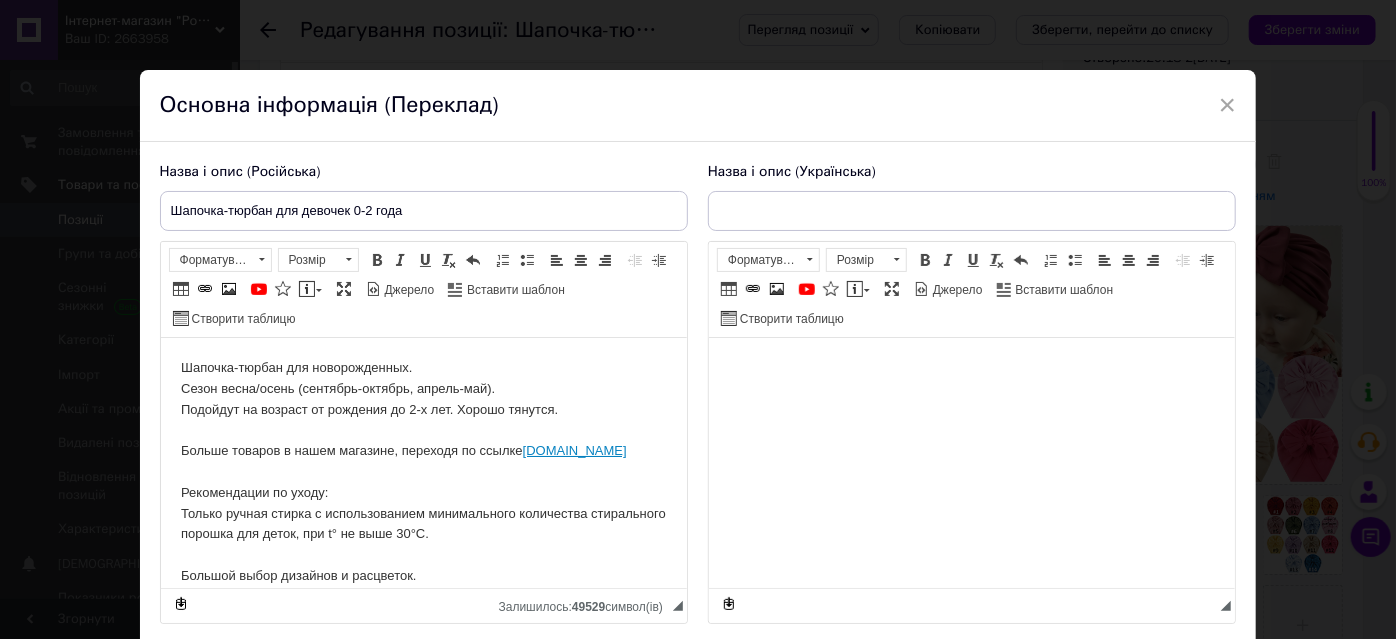 type on "Шапочка-тюрбан для дівчат 0-2 роки" 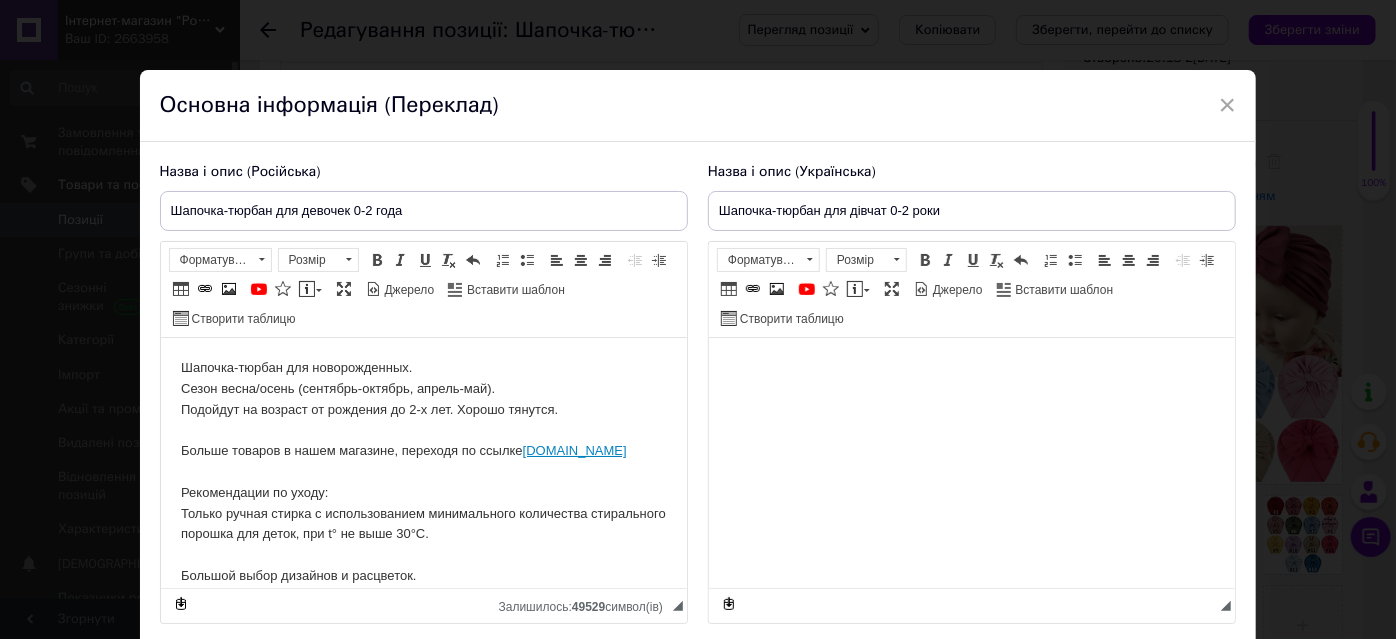 scroll, scrollTop: 0, scrollLeft: 0, axis: both 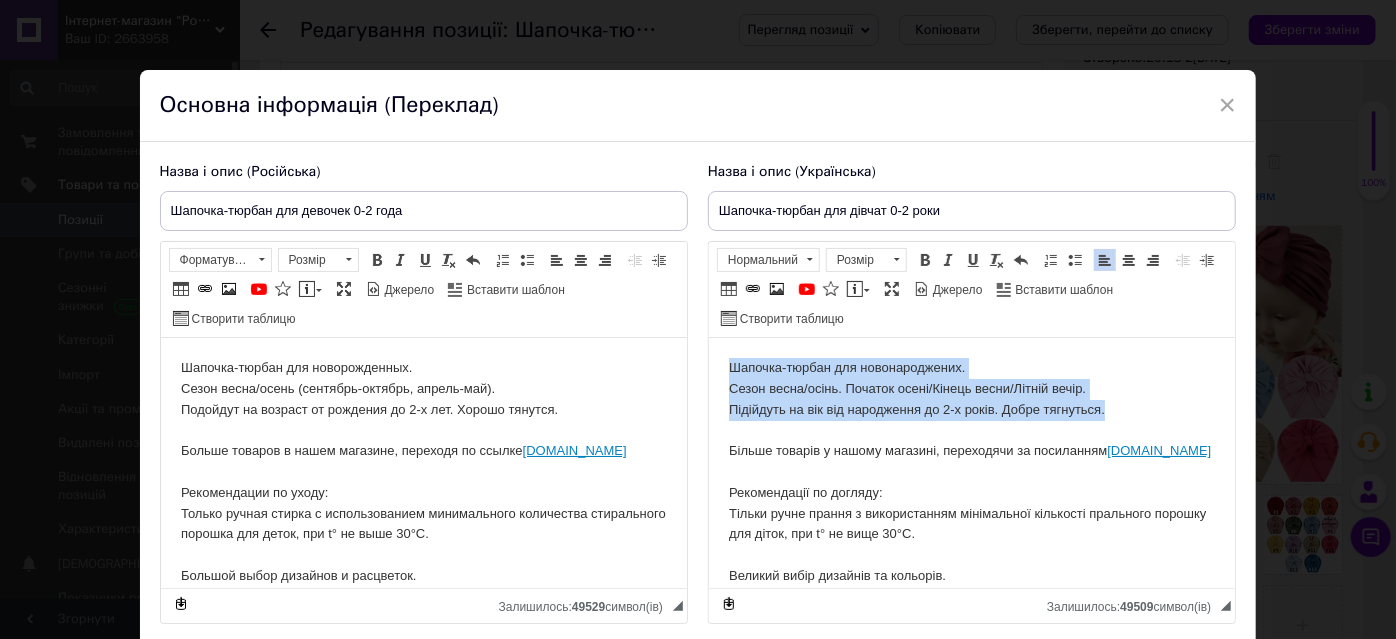 drag, startPoint x: 1111, startPoint y: 408, endPoint x: 722, endPoint y: 356, distance: 392.46017 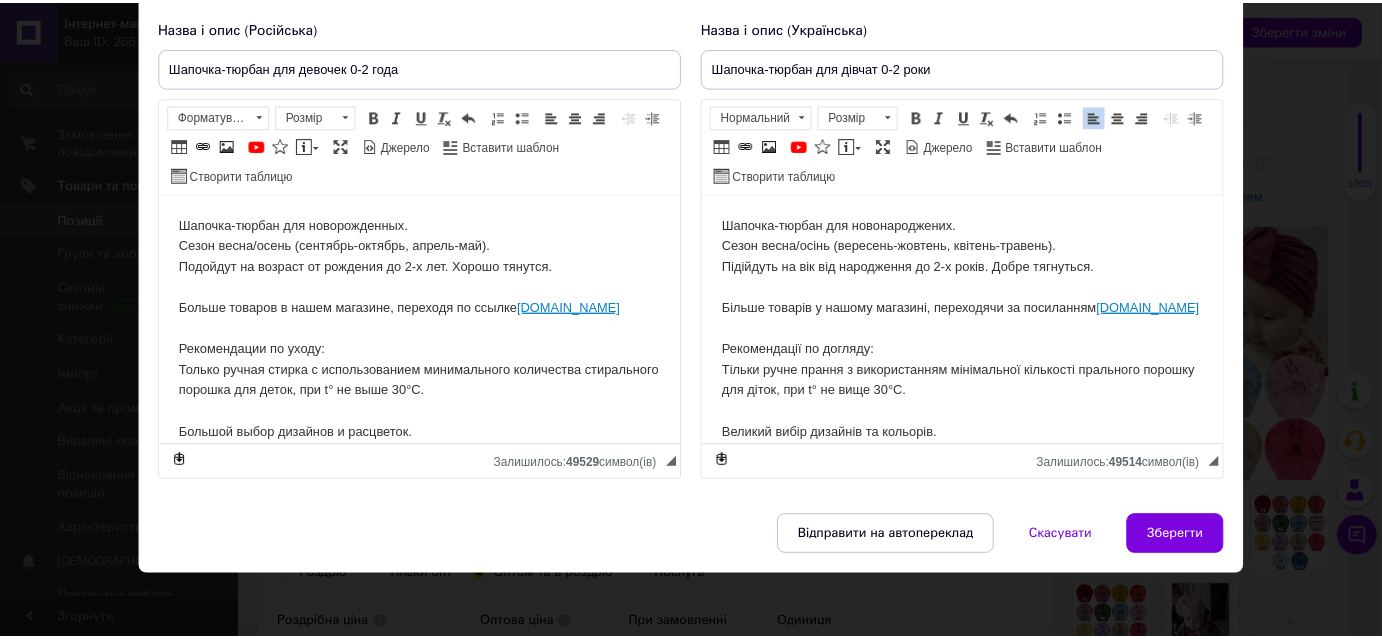 scroll, scrollTop: 146, scrollLeft: 0, axis: vertical 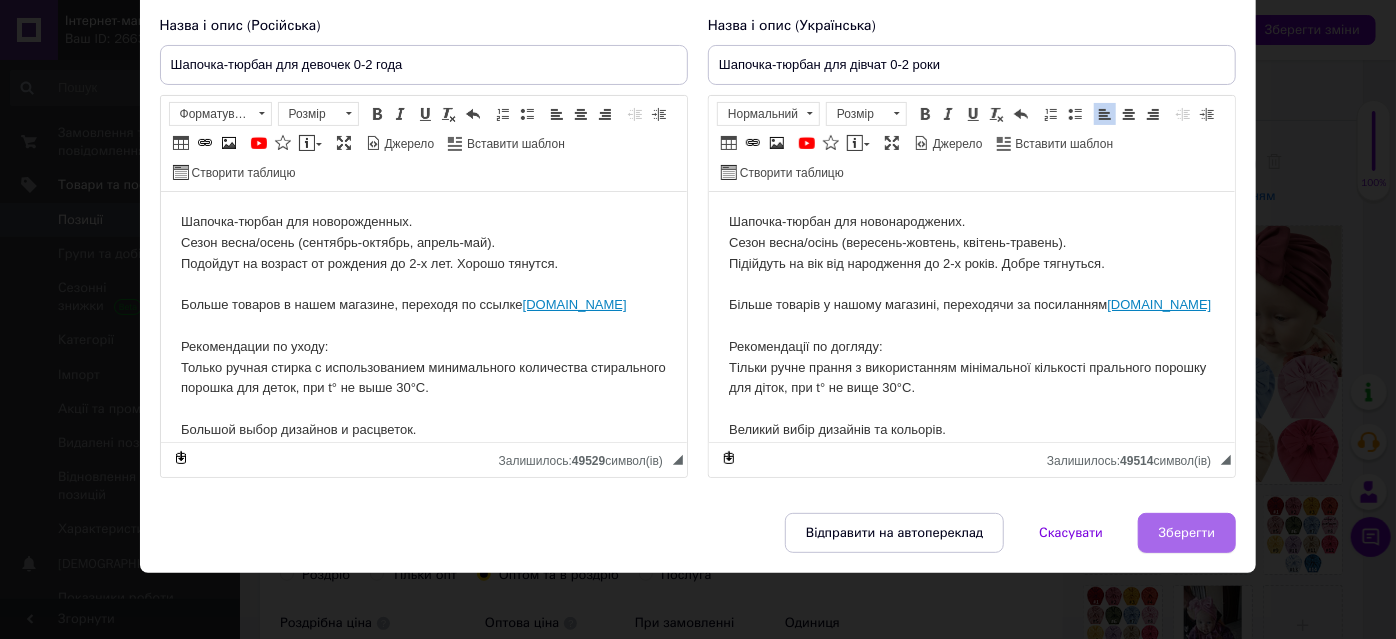 click on "Зберегти" at bounding box center [1187, 533] 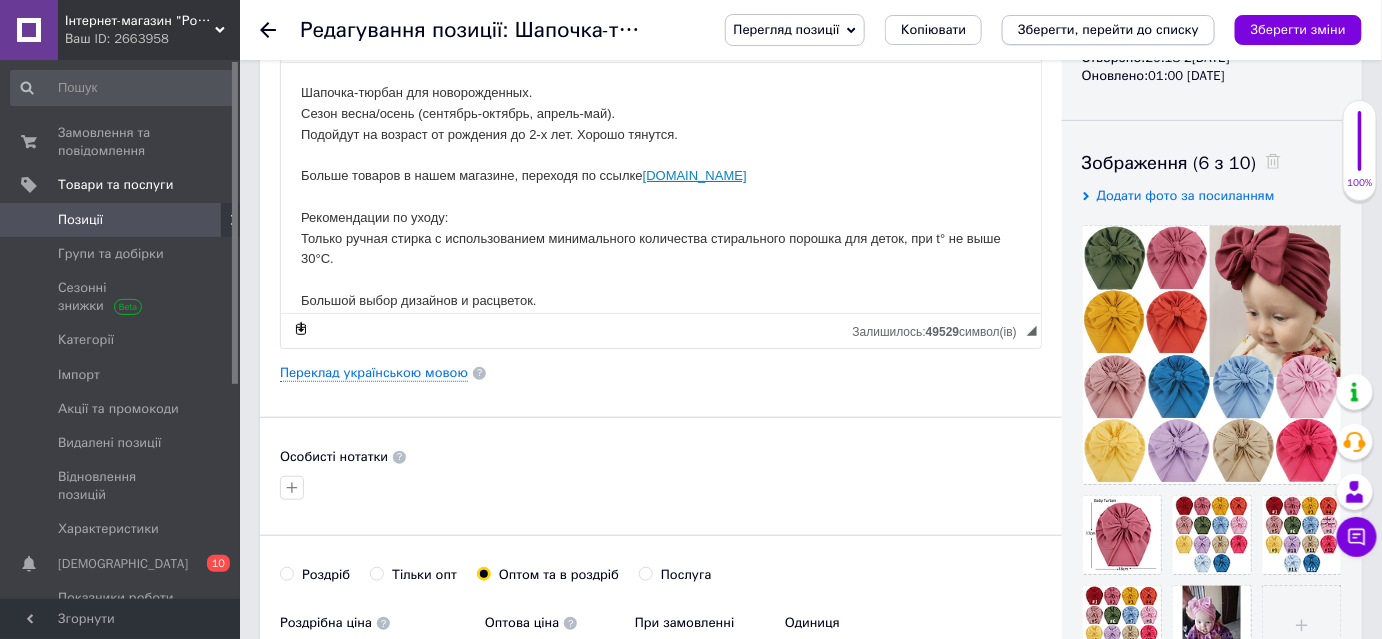 click on "Зберегти, перейти до списку" at bounding box center (1108, 29) 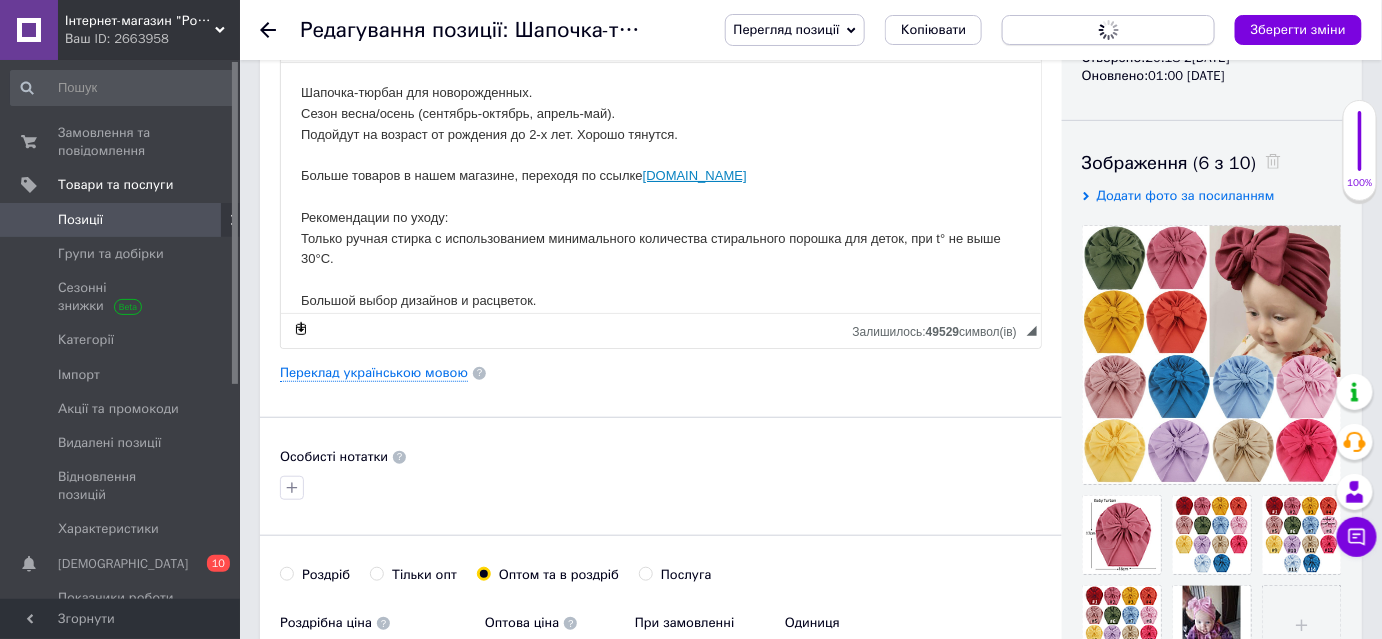 scroll, scrollTop: 0, scrollLeft: 0, axis: both 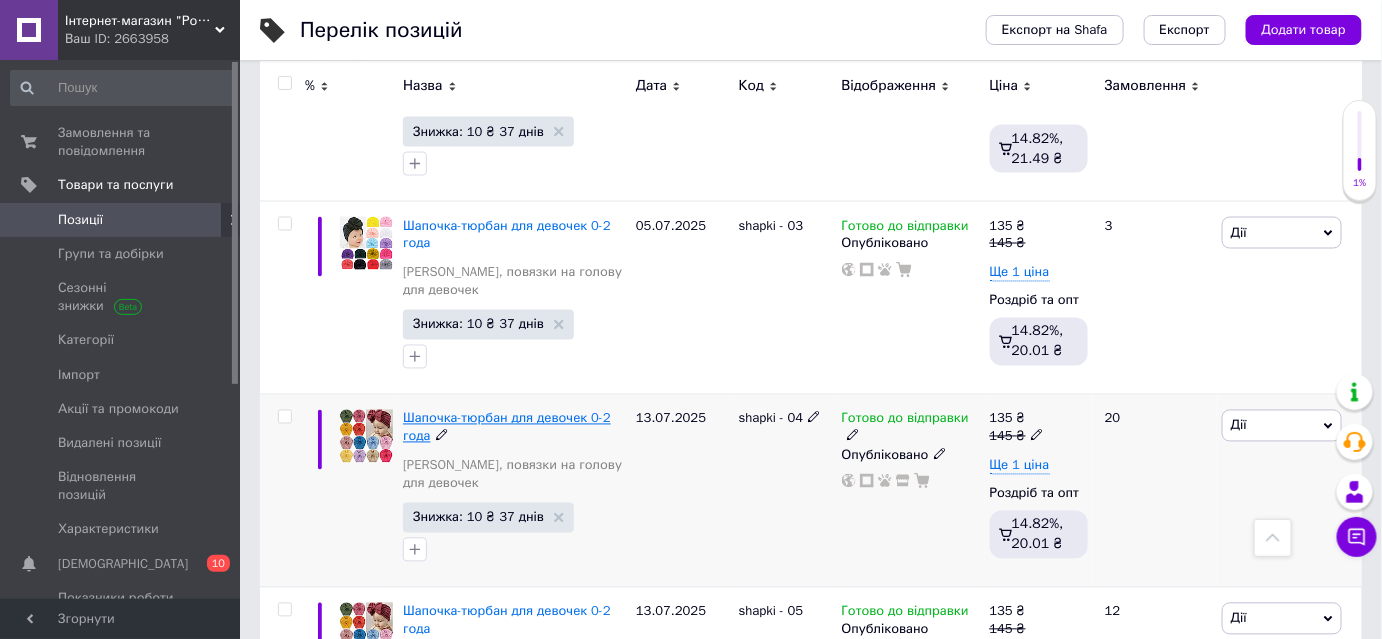 click on "Шапочка-тюрбан для девочек 0-2 года" at bounding box center [507, 427] 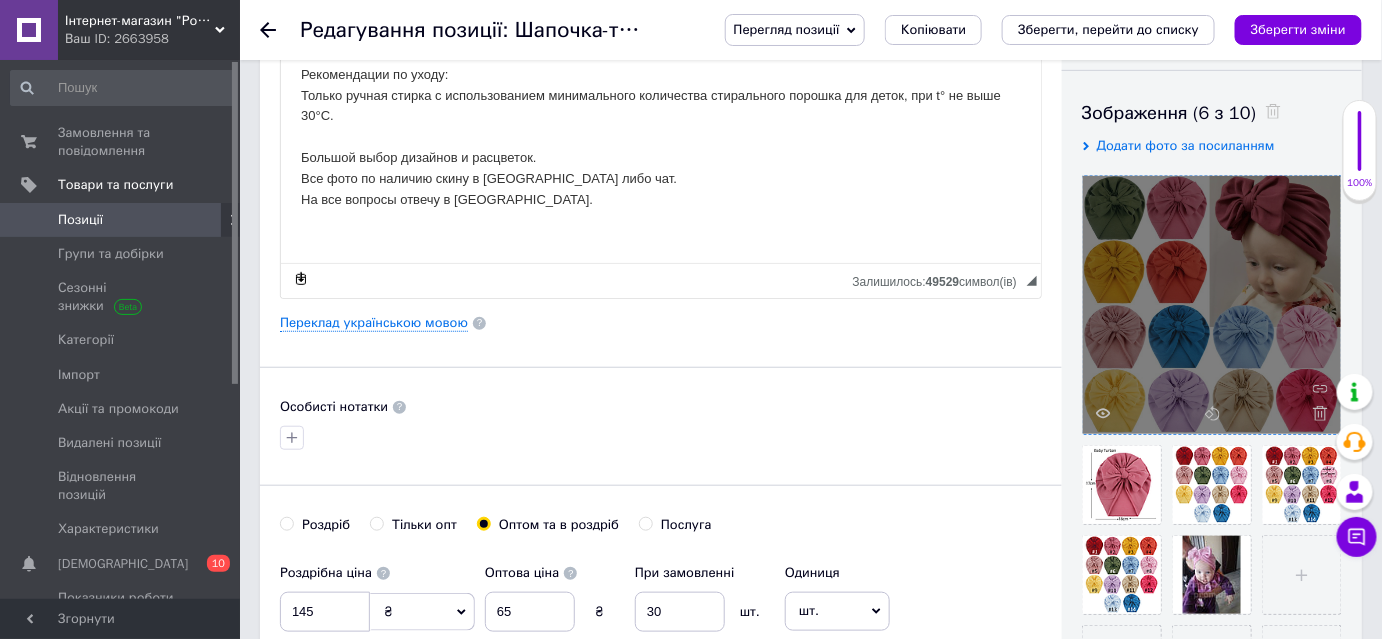 scroll, scrollTop: 272, scrollLeft: 0, axis: vertical 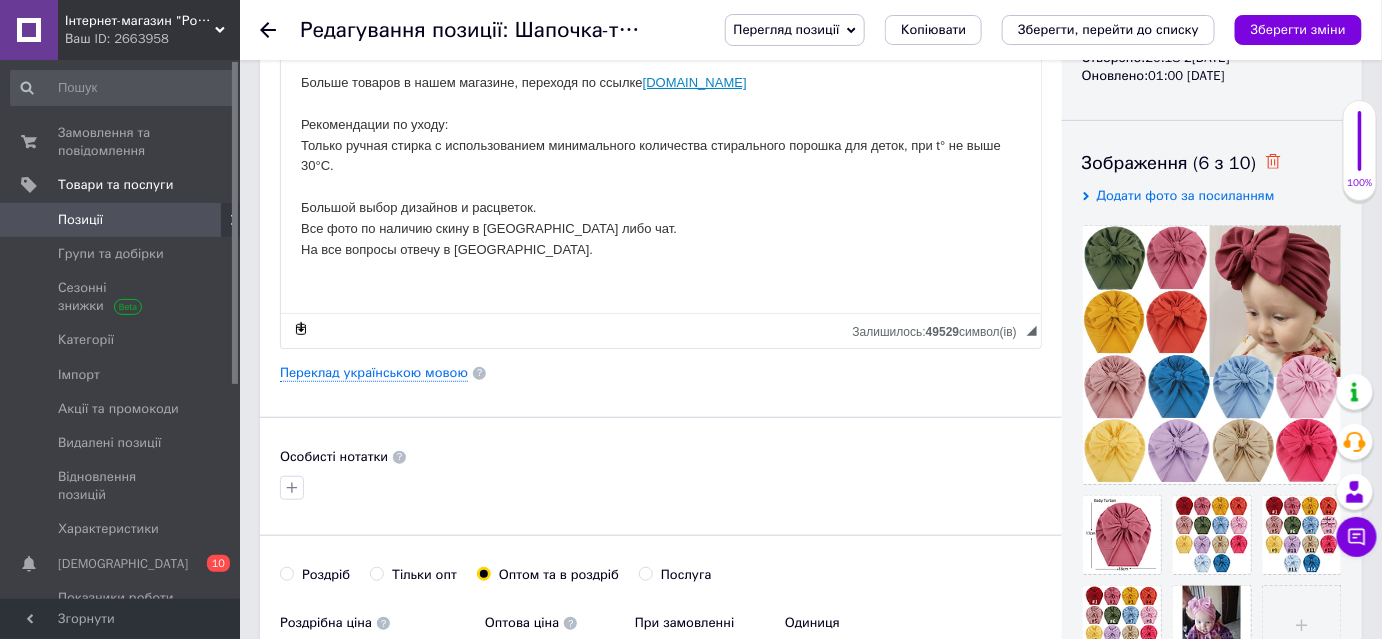 click 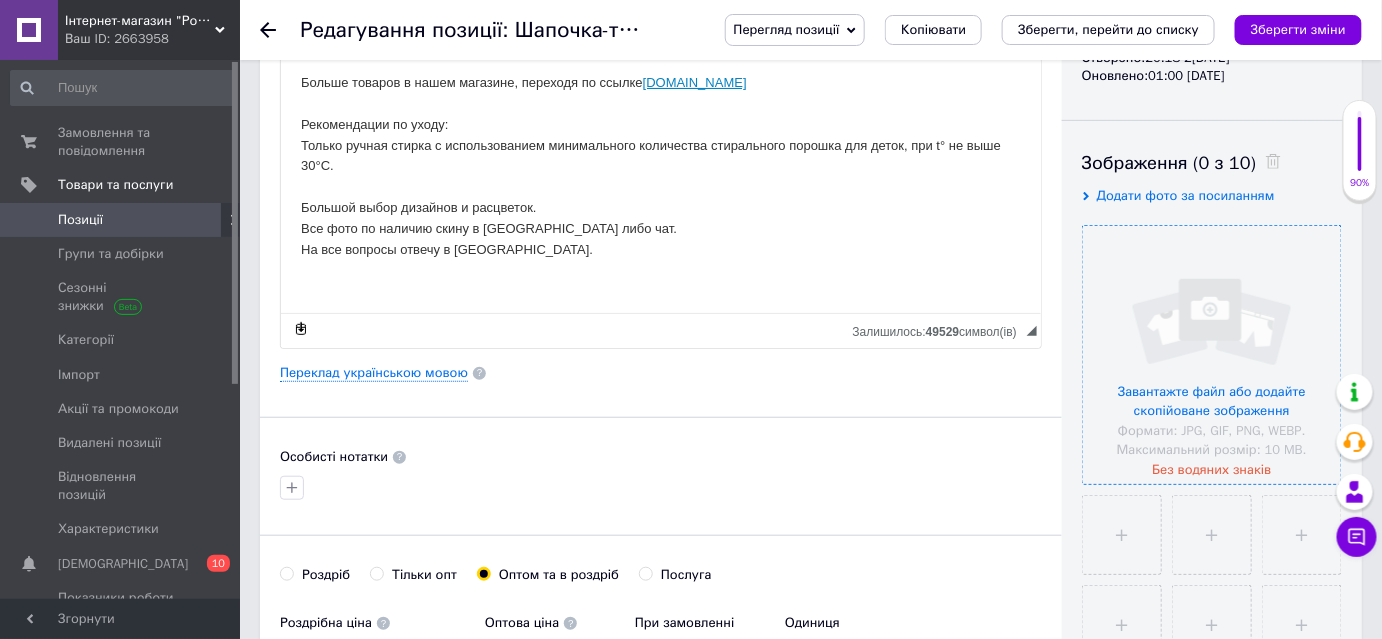 click at bounding box center [1212, 355] 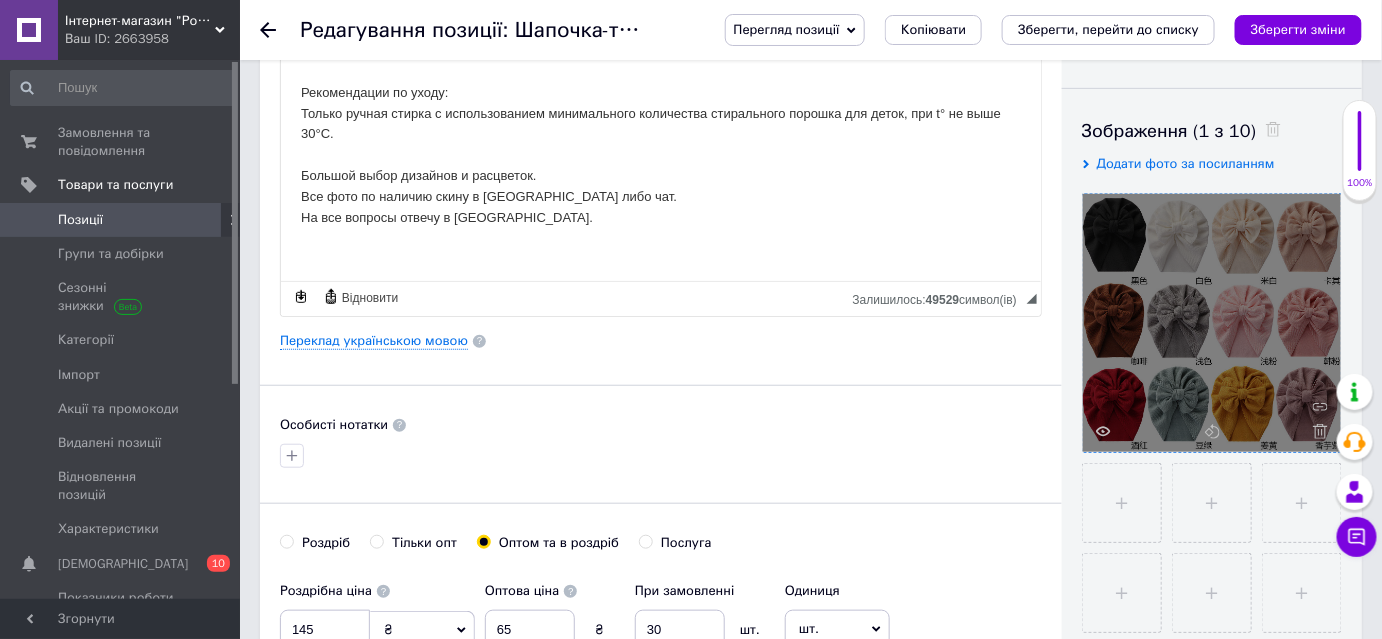 scroll, scrollTop: 272, scrollLeft: 0, axis: vertical 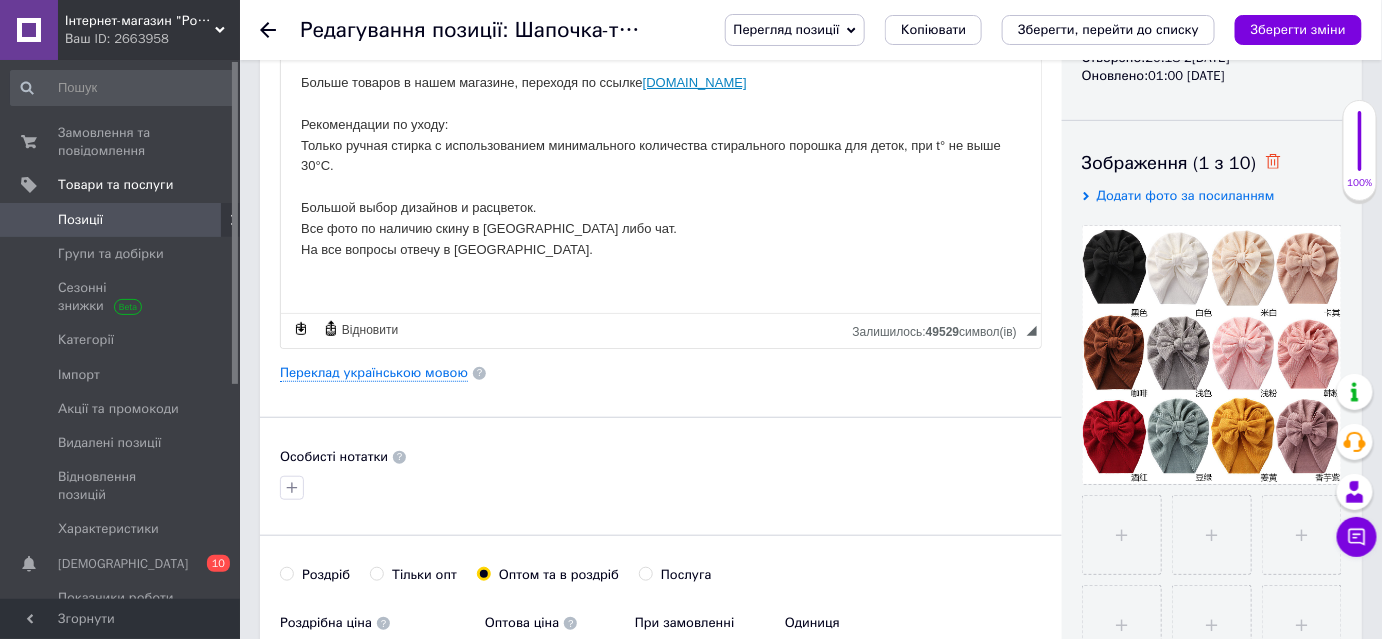 click 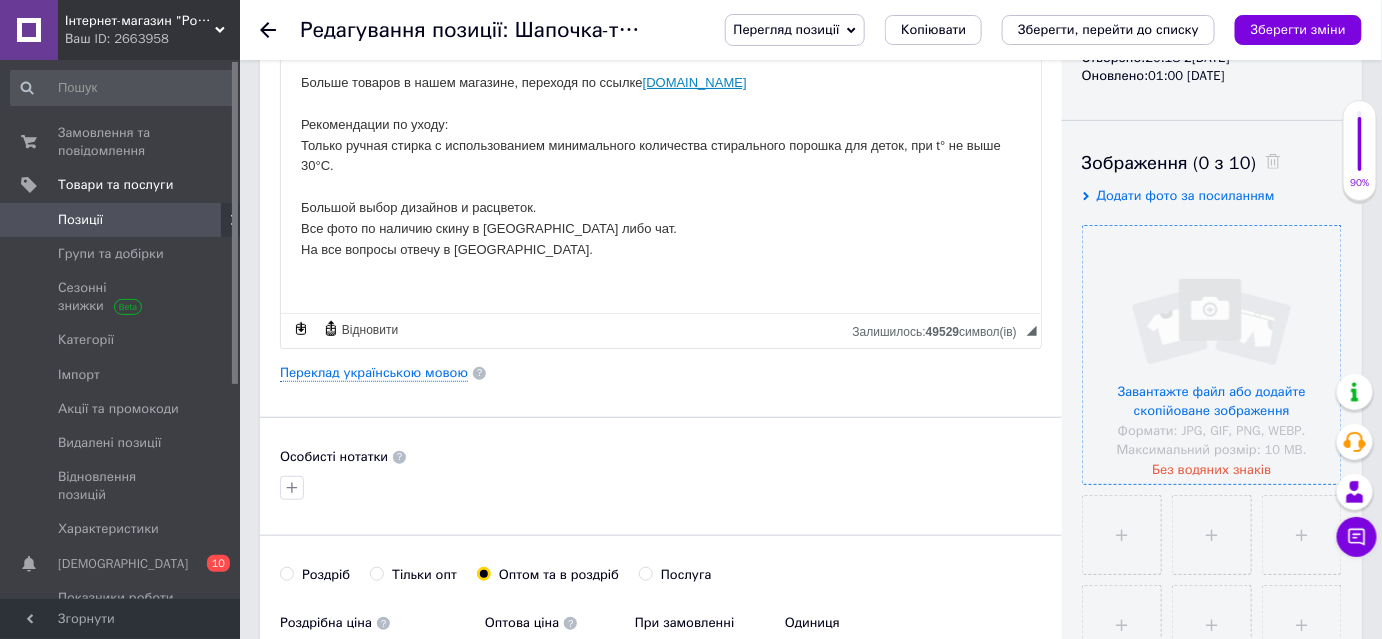 click at bounding box center (1212, 355) 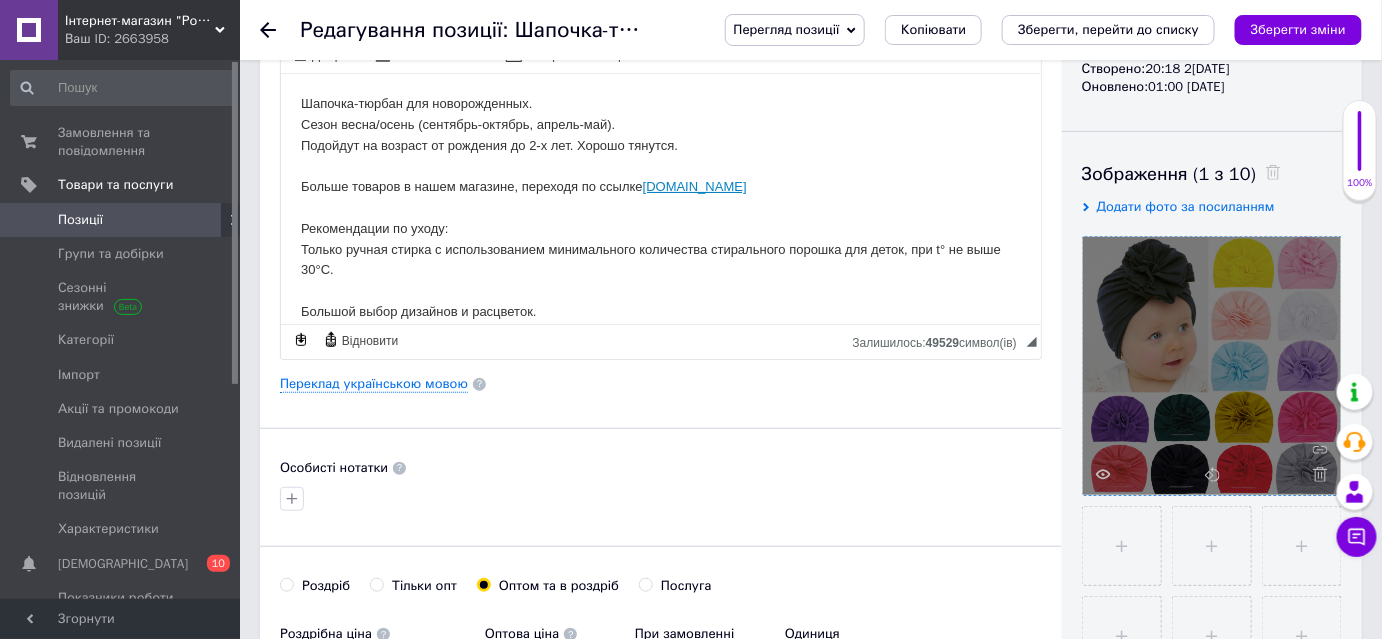 scroll, scrollTop: 454, scrollLeft: 0, axis: vertical 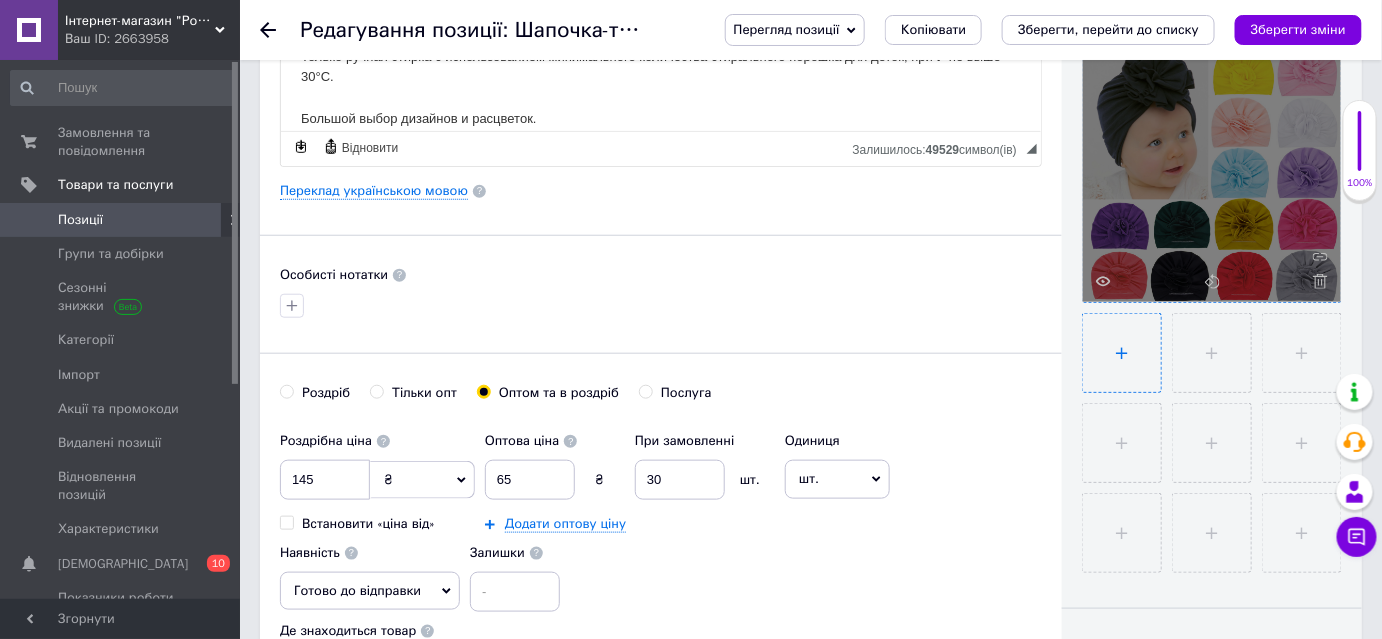 click at bounding box center [1122, 353] 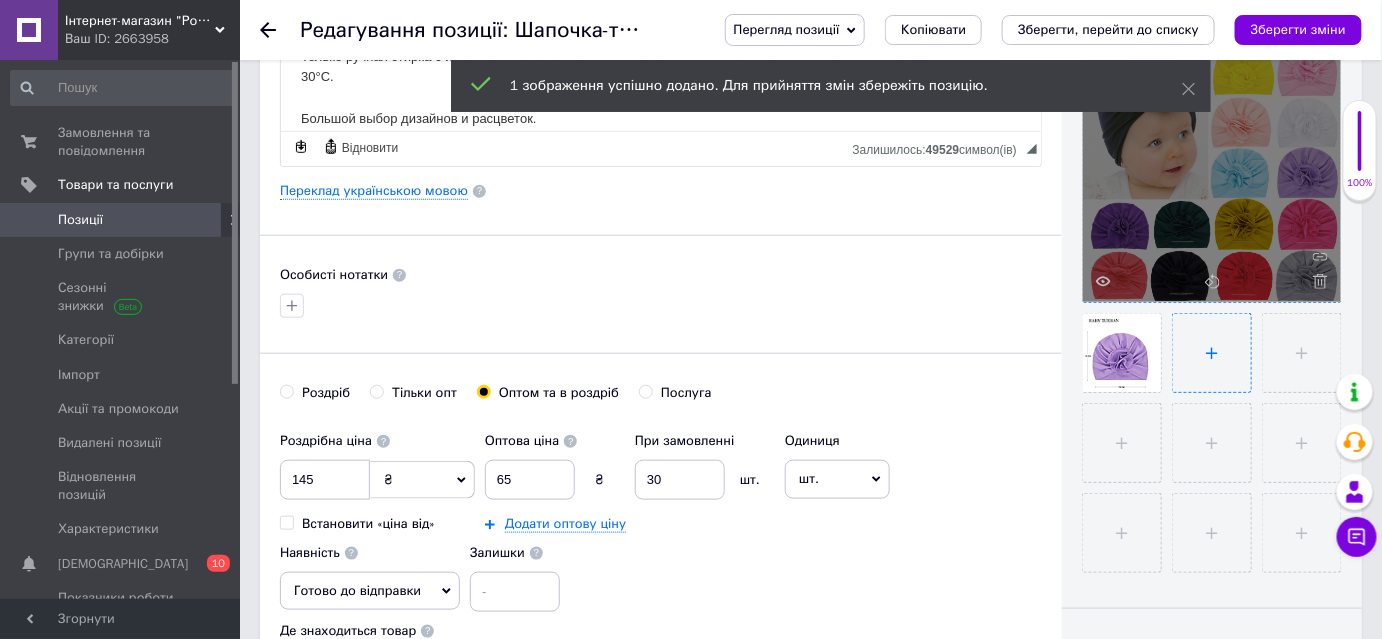 click at bounding box center [1212, 353] 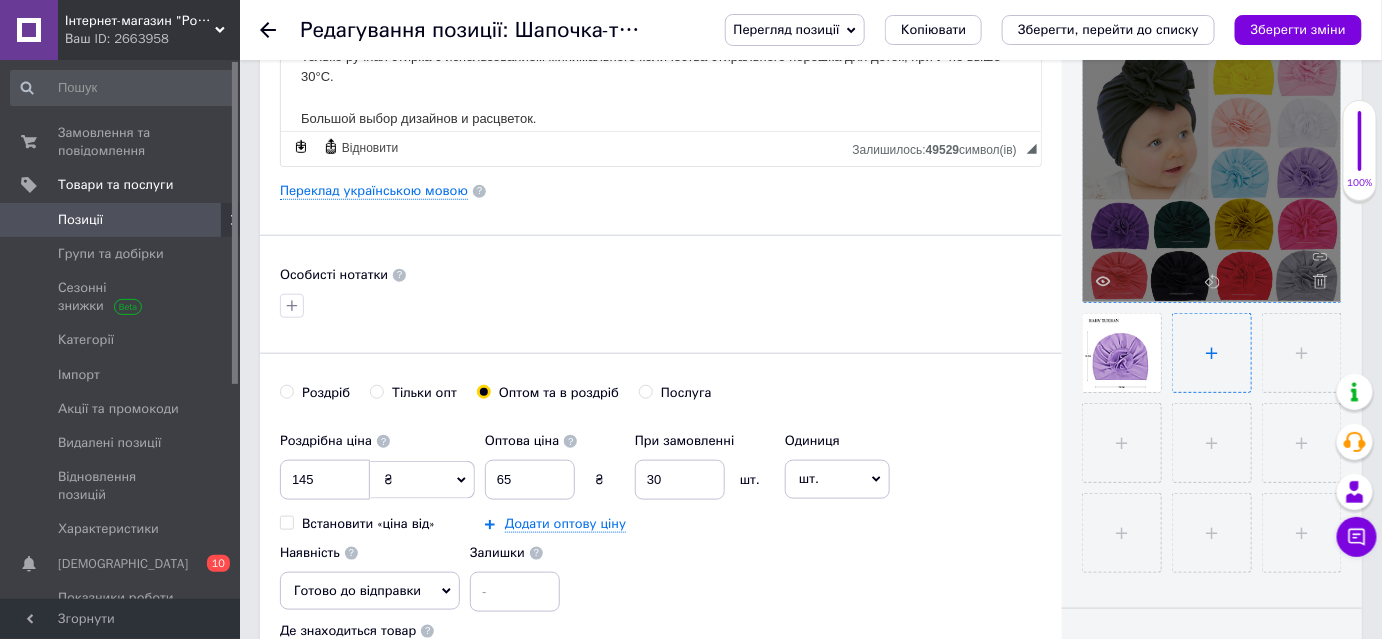 type on "C:\fakepath\O1CN01vYdFLT24J3UcGpzIs_!!2865927370-0-cib.png" 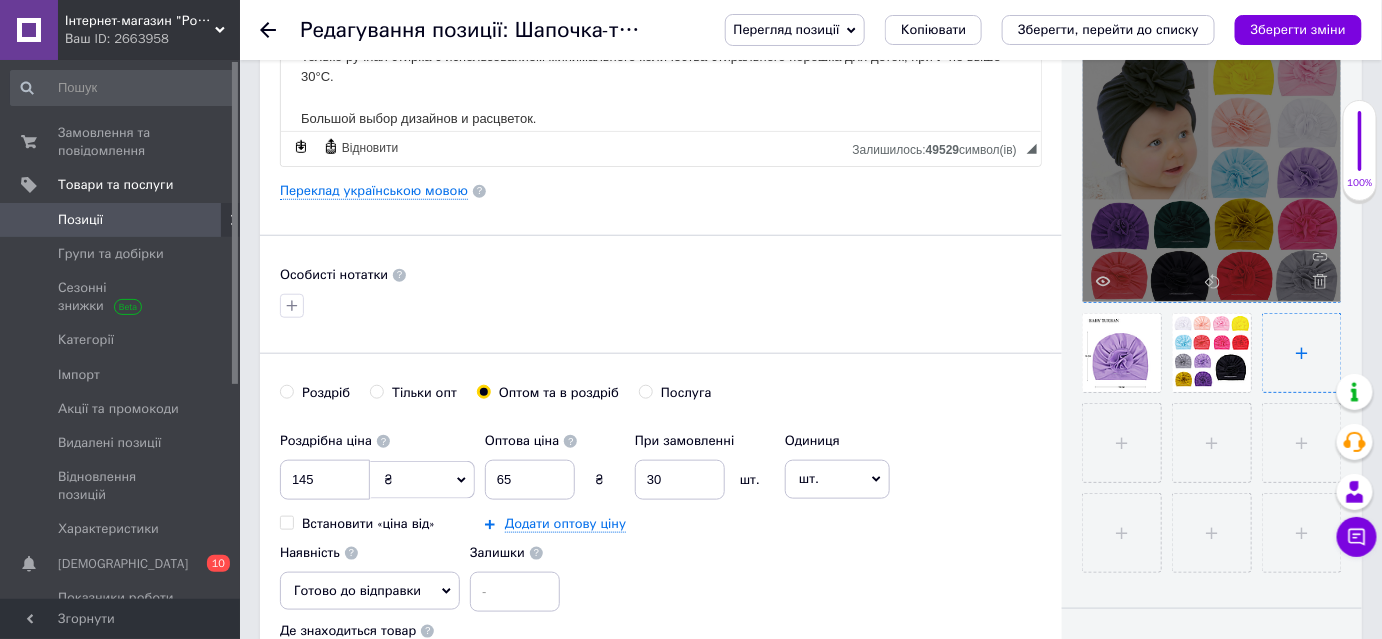 click at bounding box center (1302, 353) 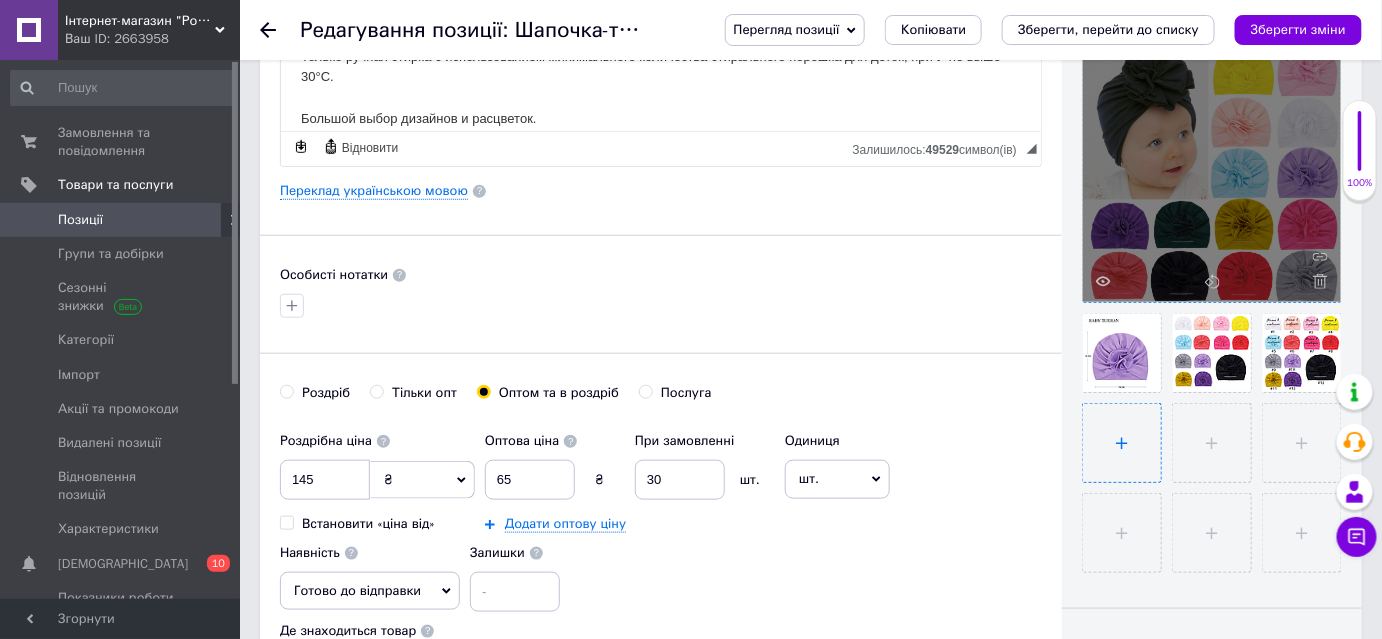 click at bounding box center (1122, 443) 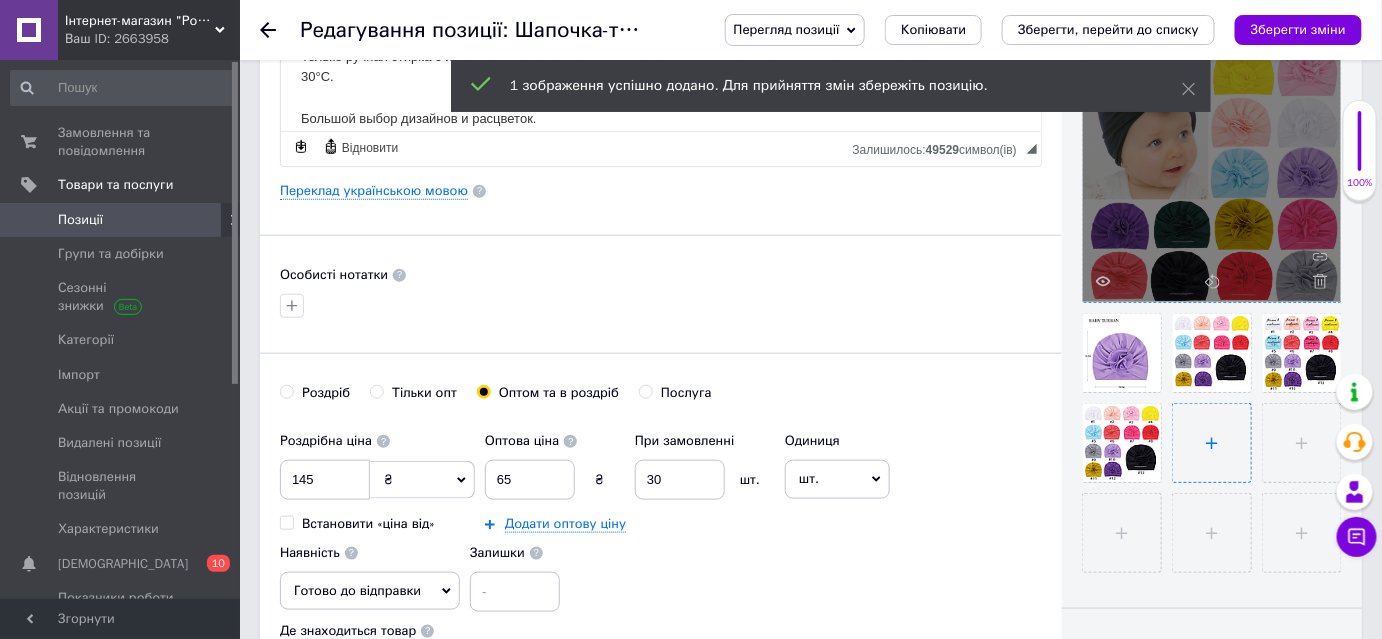 click at bounding box center [1212, 443] 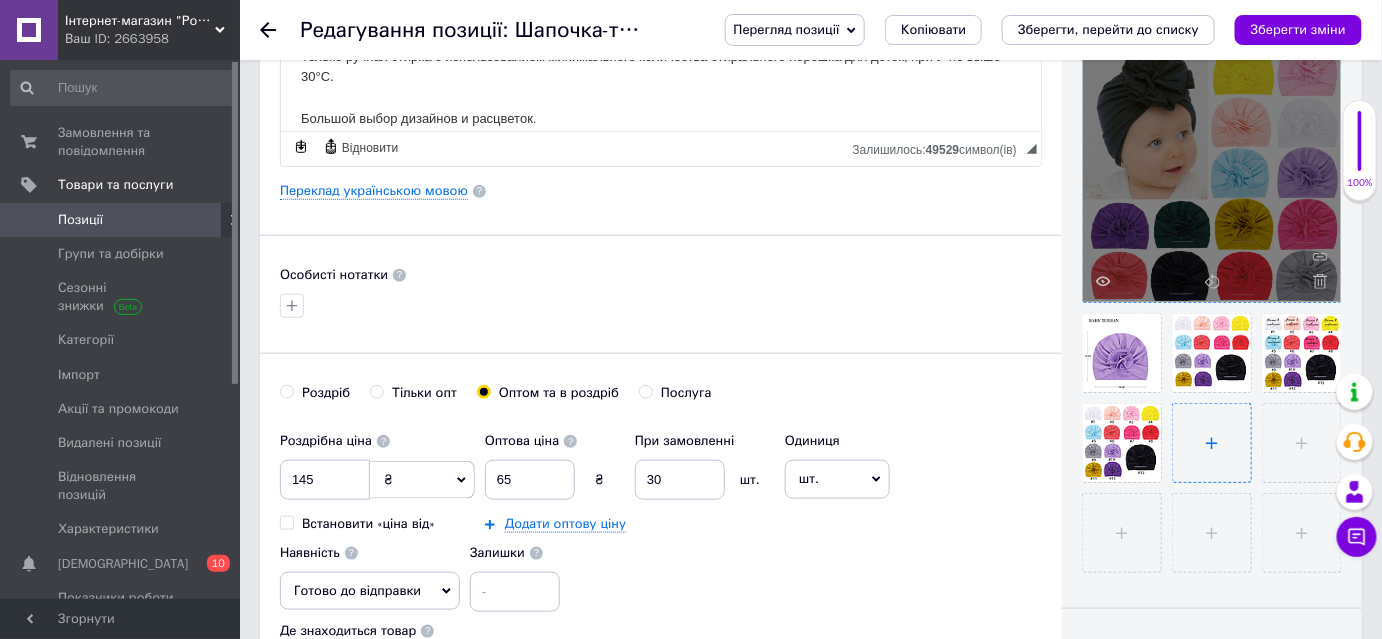 type on "C:\fakepath\O1CN01I3DZ3024J3LMTVITZ_!!2865927369-0-cib.jpg" 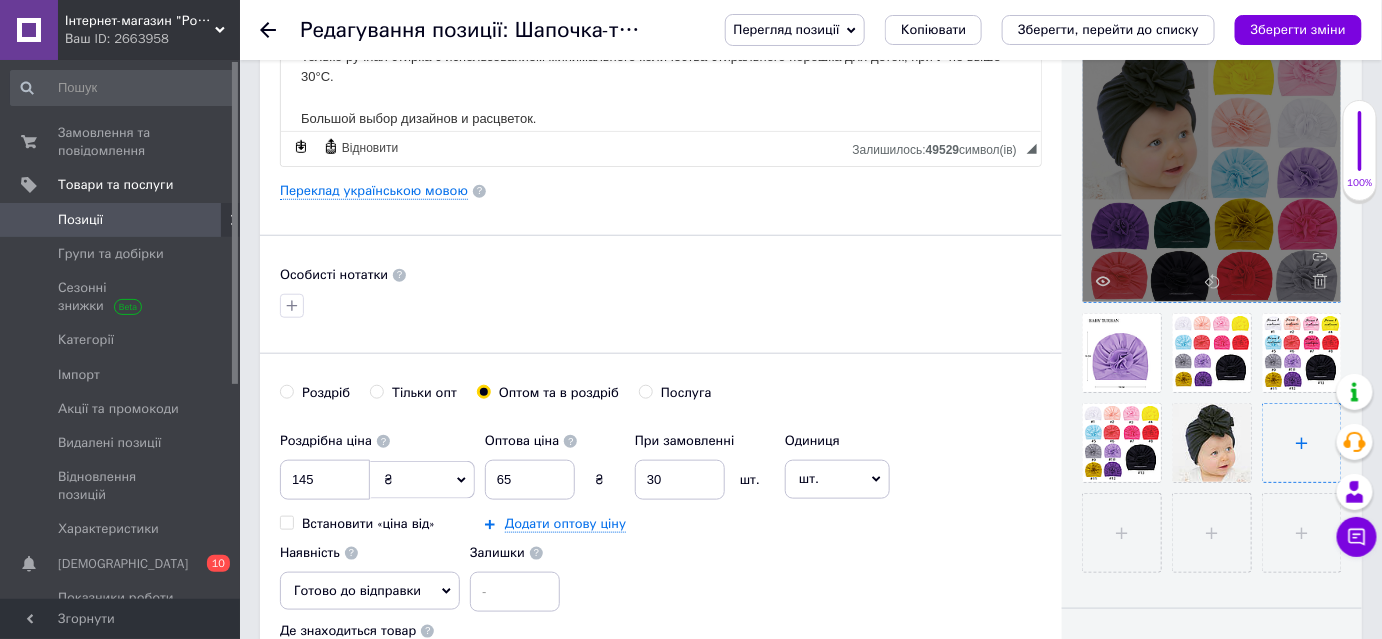 click at bounding box center (1302, 443) 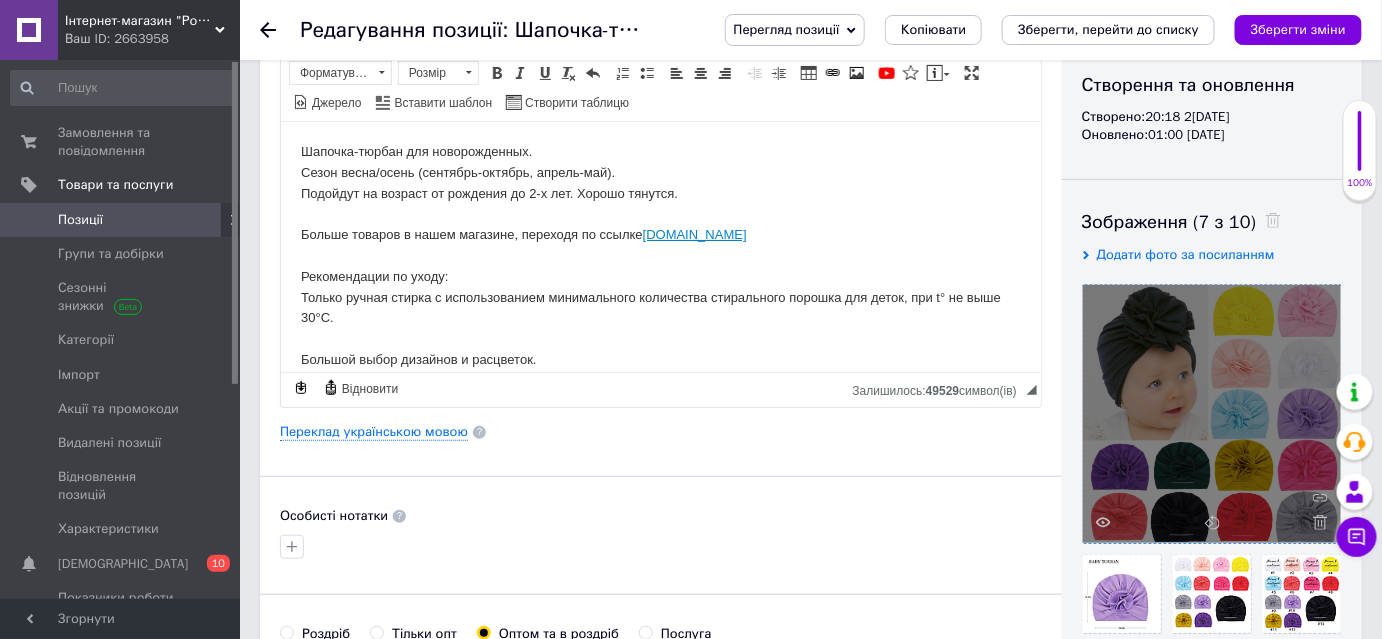 scroll, scrollTop: 181, scrollLeft: 0, axis: vertical 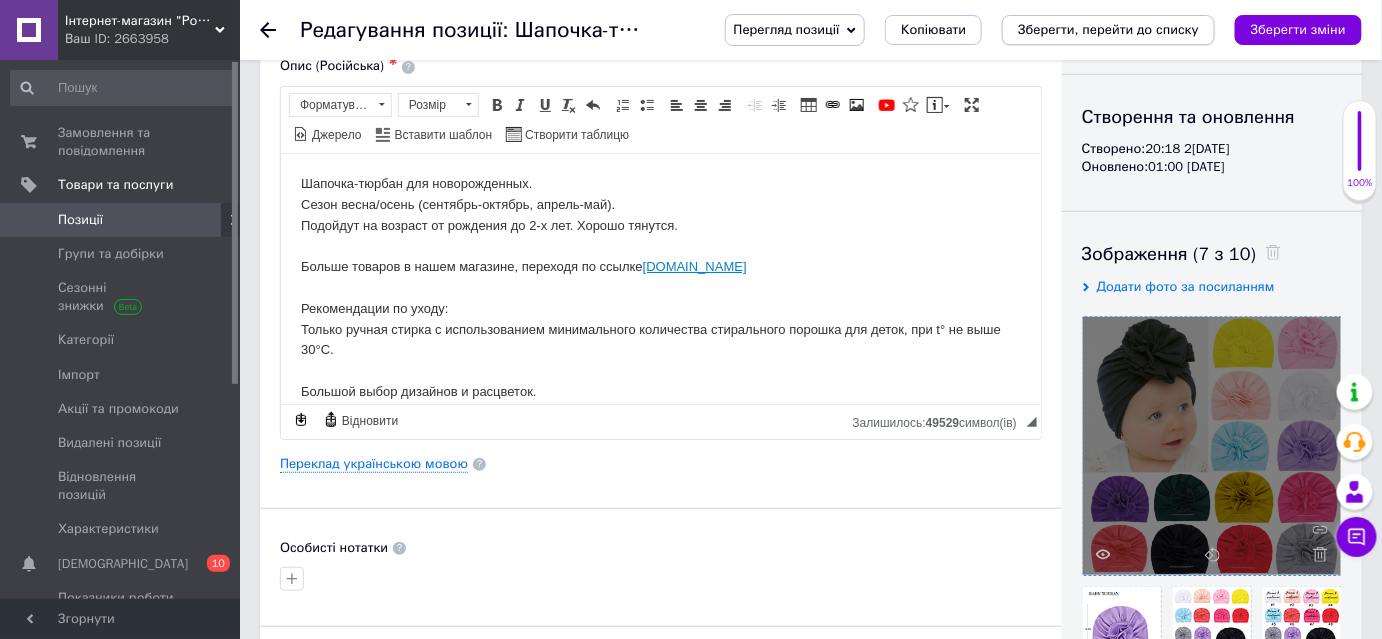 click on "Зберегти, перейти до списку" at bounding box center (1108, 29) 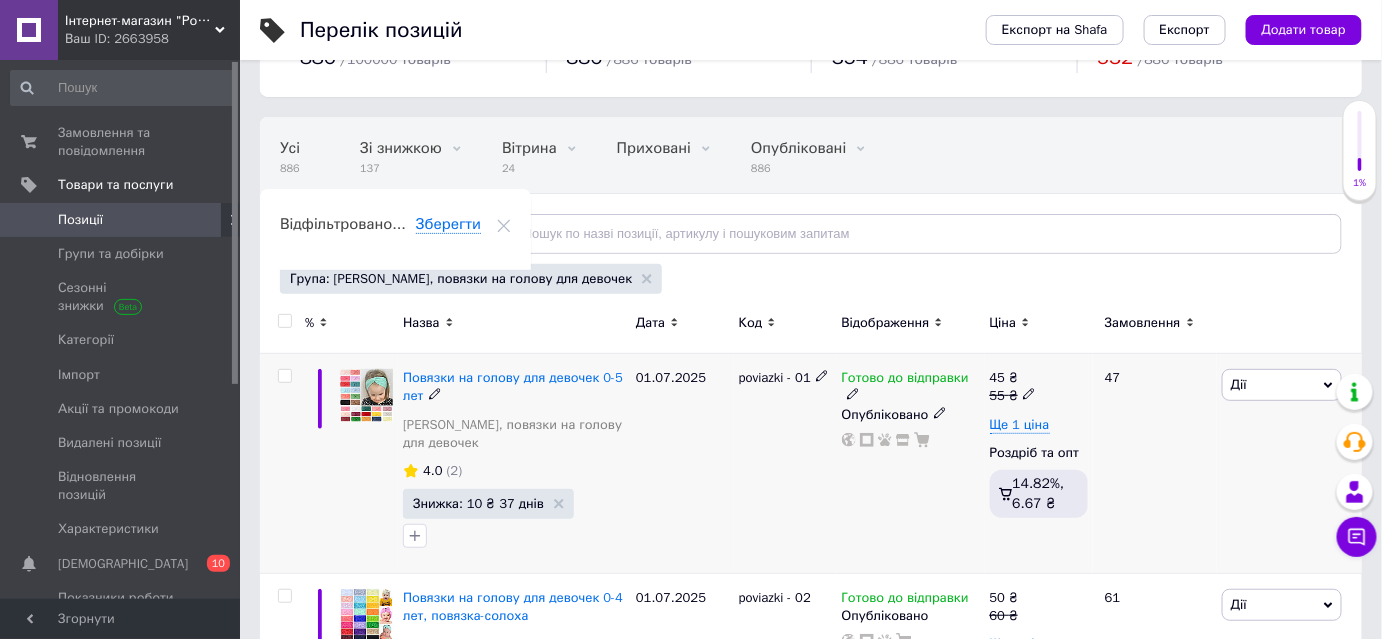scroll, scrollTop: 272, scrollLeft: 0, axis: vertical 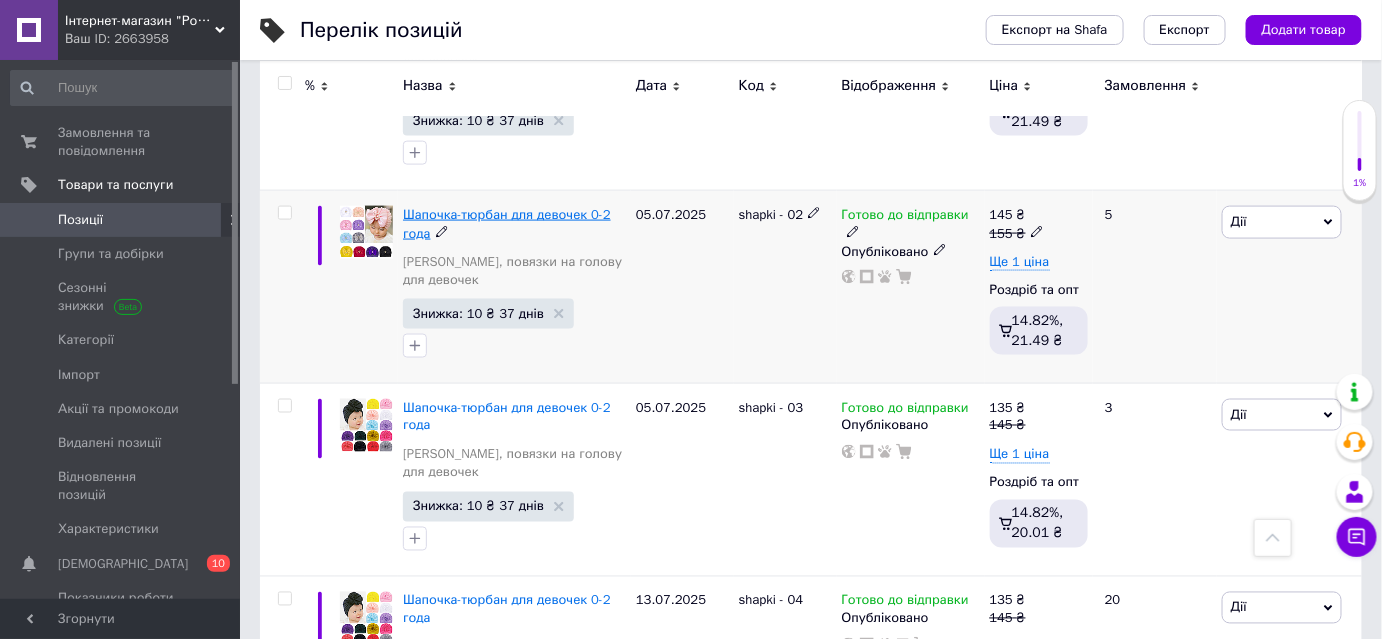click on "Шапочка-тюрбан для девочек 0-2 года" at bounding box center (507, 223) 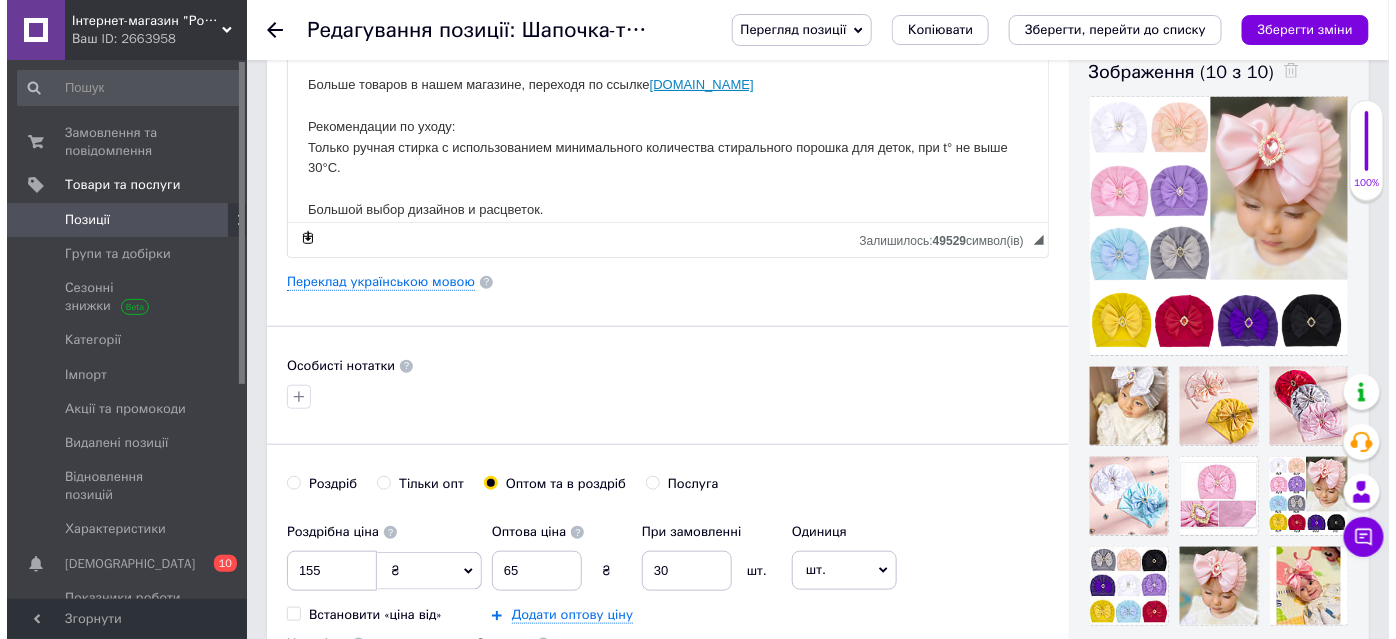 scroll, scrollTop: 272, scrollLeft: 0, axis: vertical 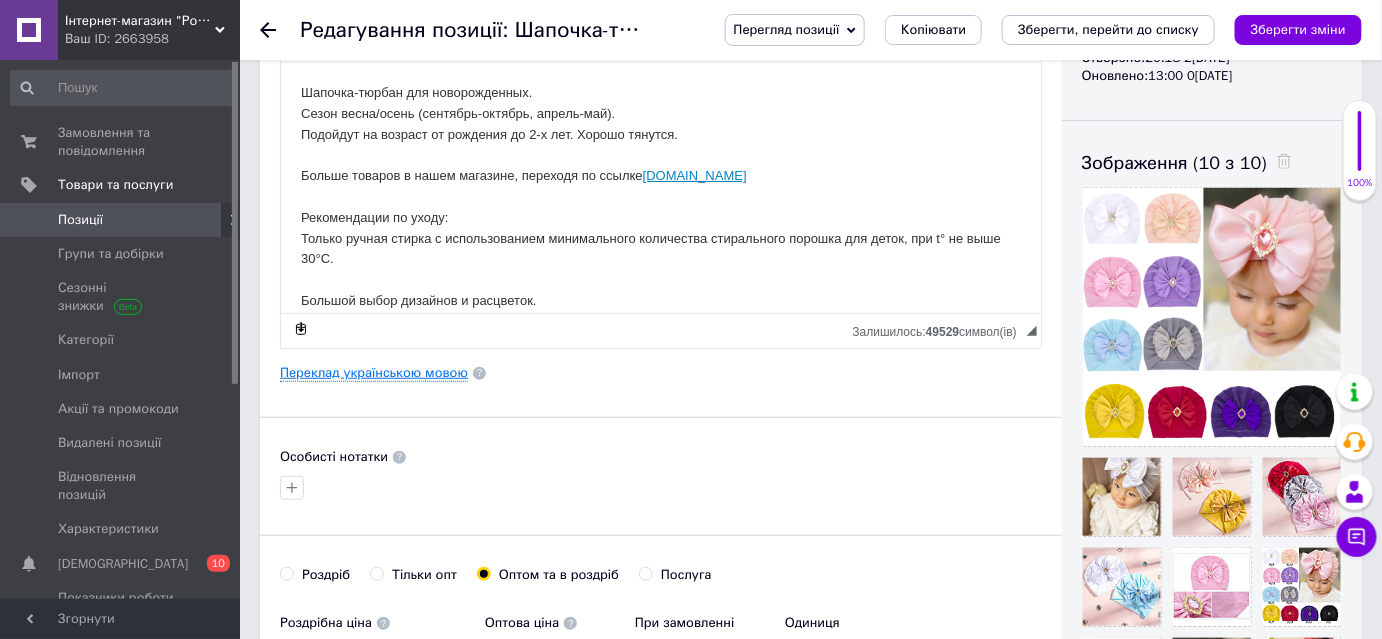 click on "Переклад українською мовою" at bounding box center [374, 373] 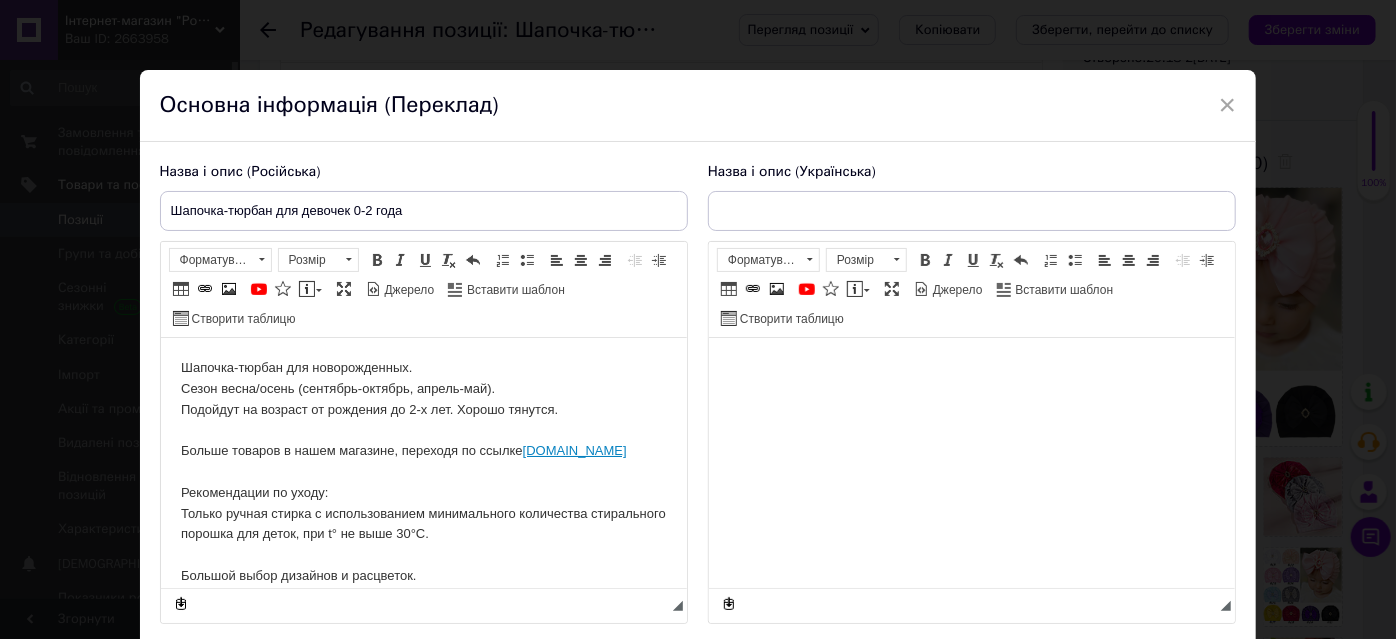 scroll, scrollTop: 0, scrollLeft: 0, axis: both 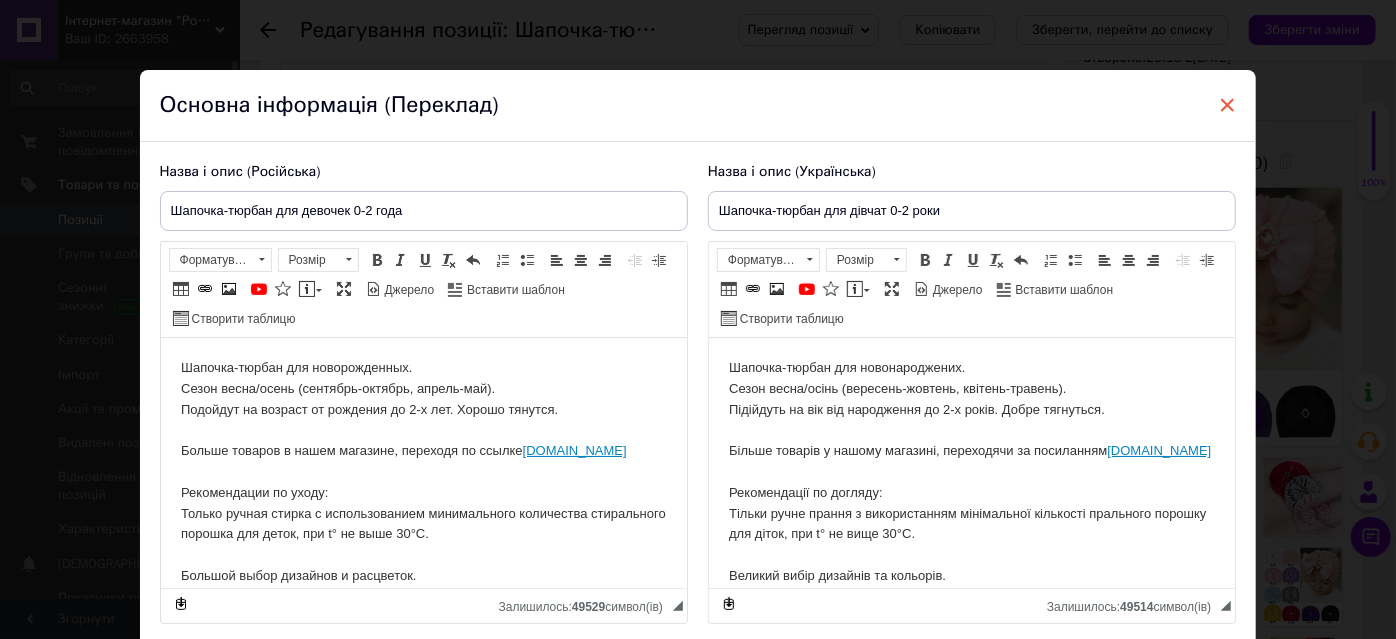 click on "×" at bounding box center (1228, 105) 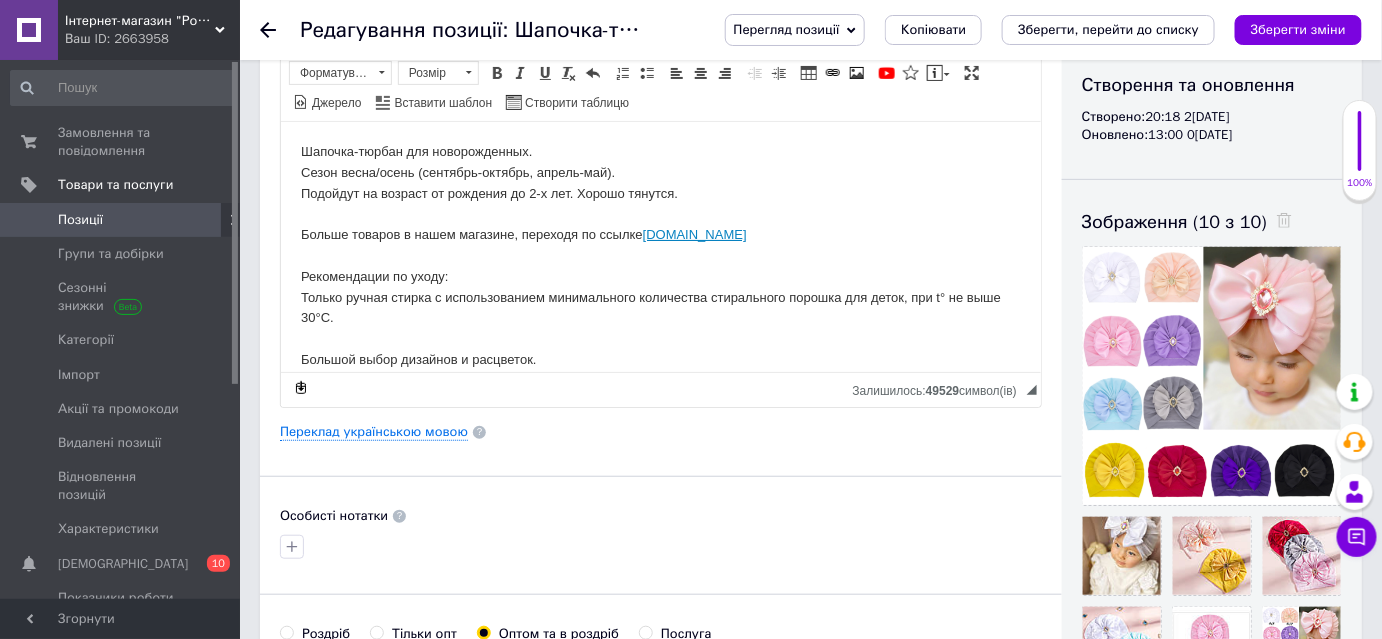 scroll, scrollTop: 181, scrollLeft: 0, axis: vertical 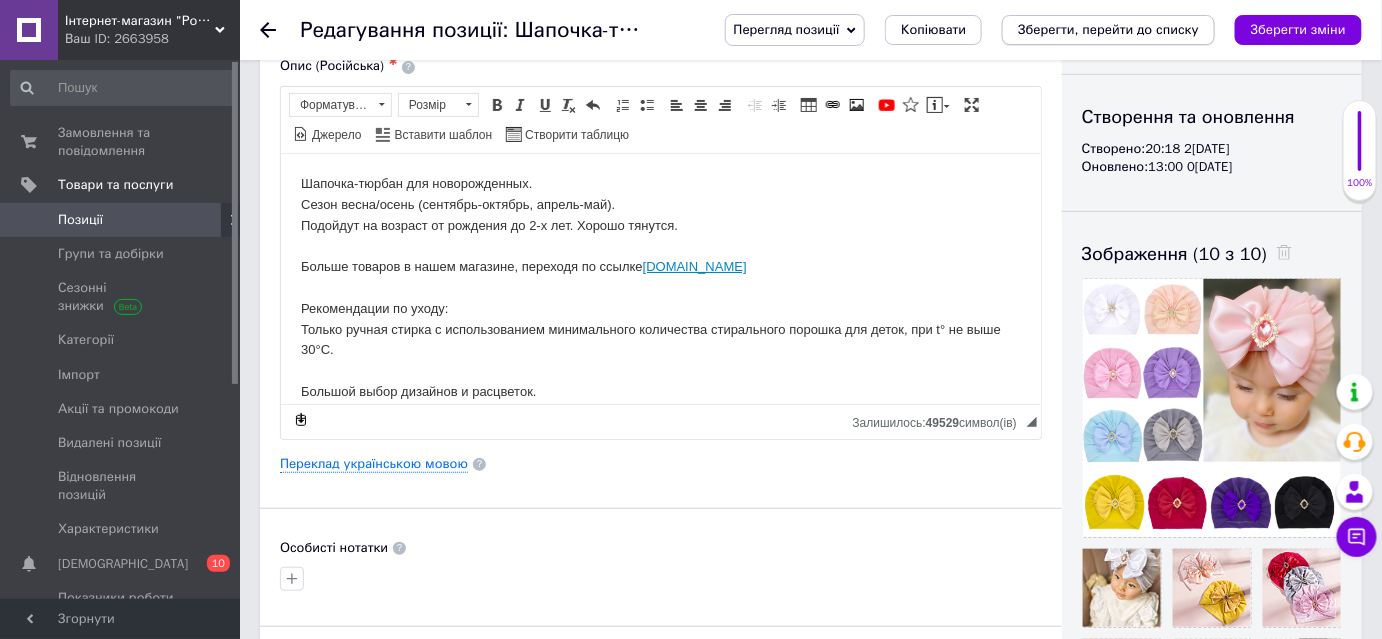 click on "Зберегти, перейти до списку" at bounding box center (1108, 29) 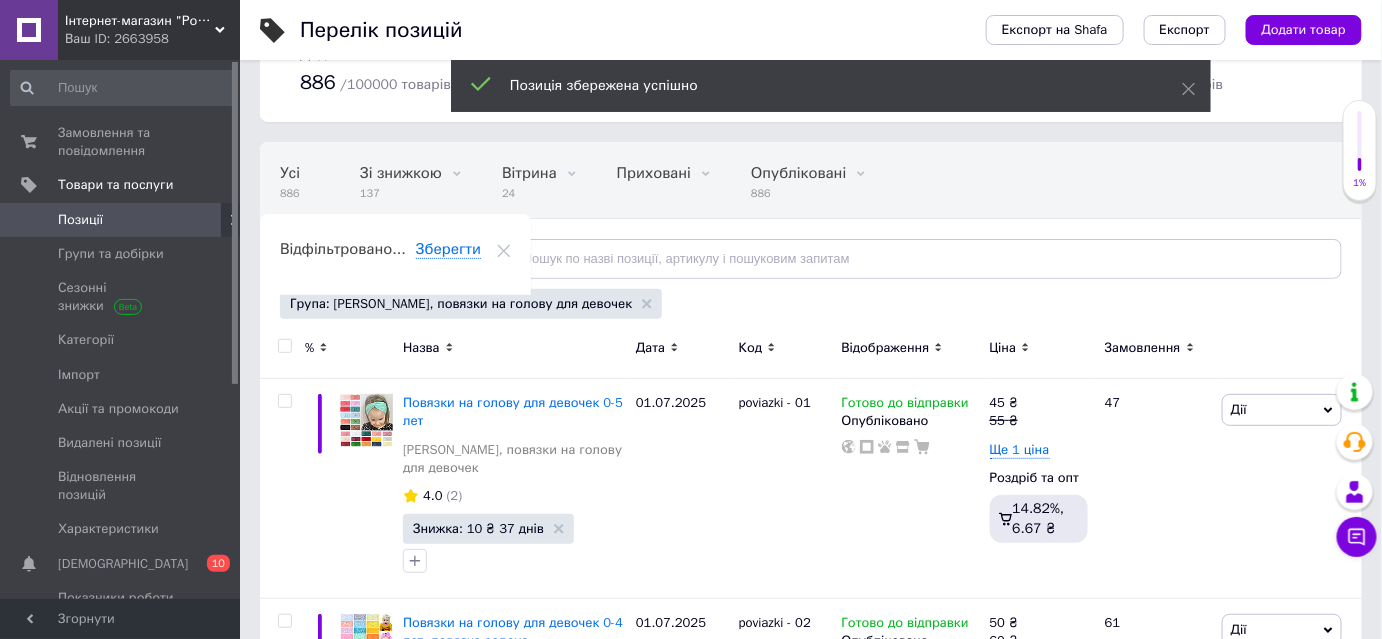 scroll, scrollTop: 90, scrollLeft: 0, axis: vertical 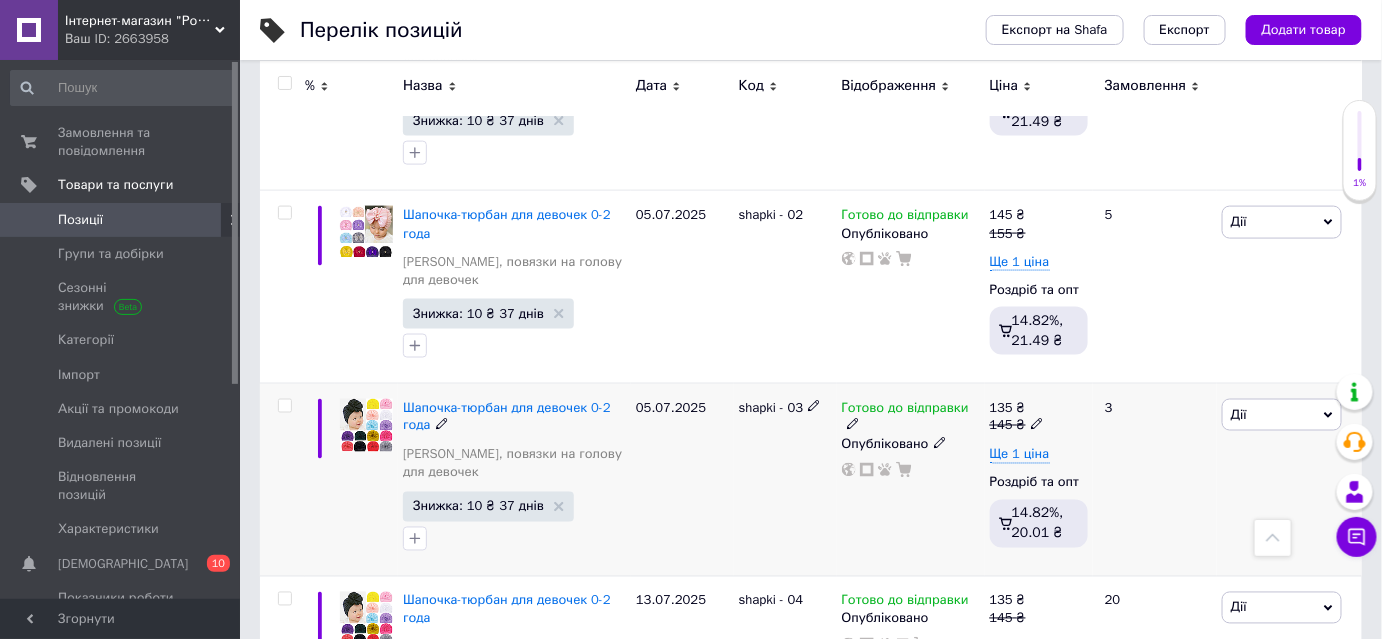 click 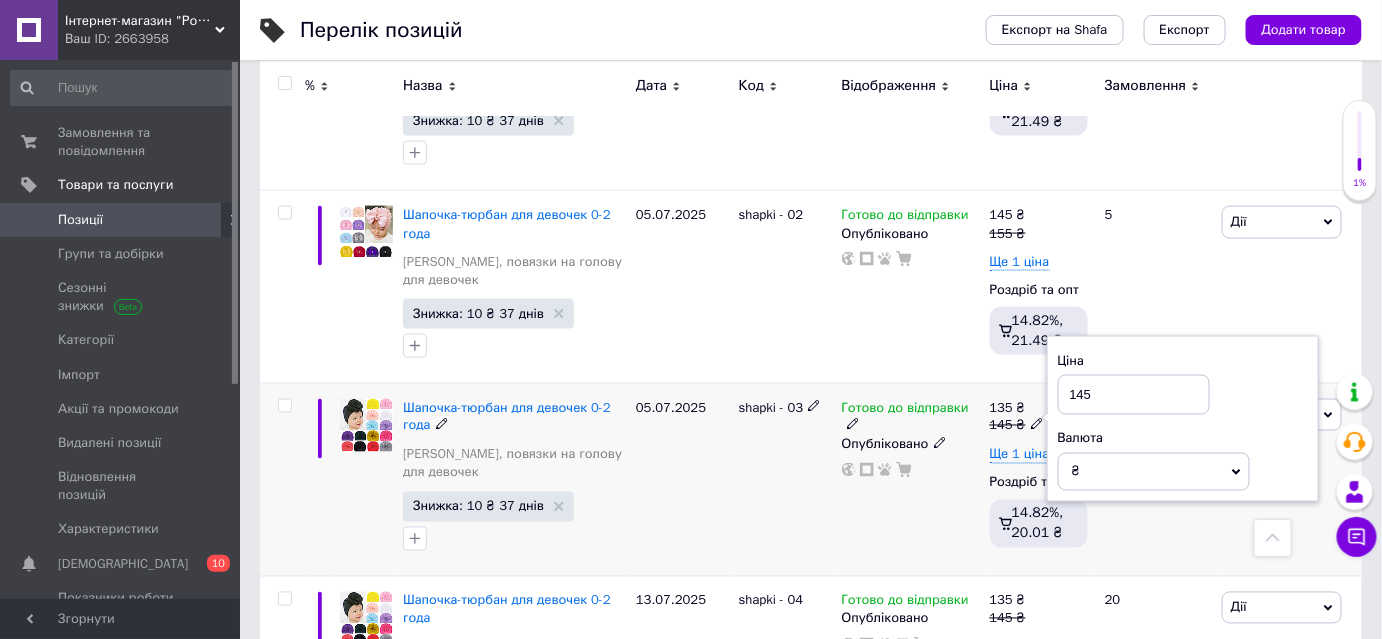 click on "145" at bounding box center (1134, 395) 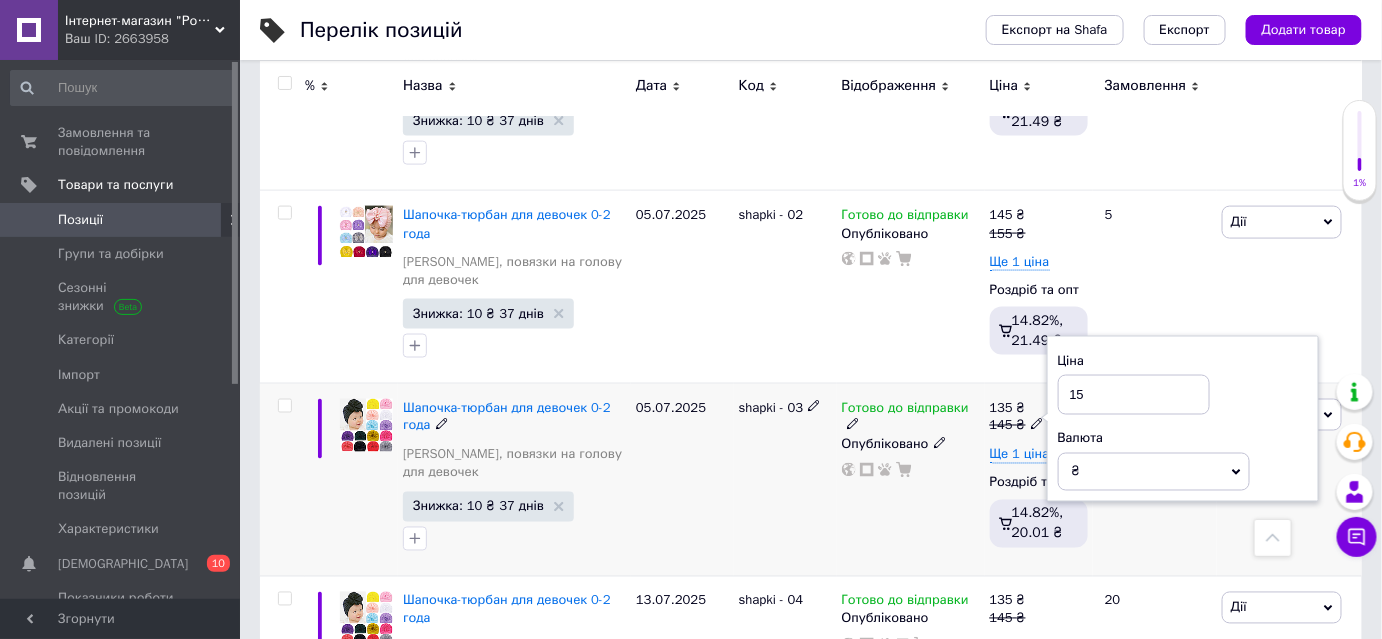 type on "155" 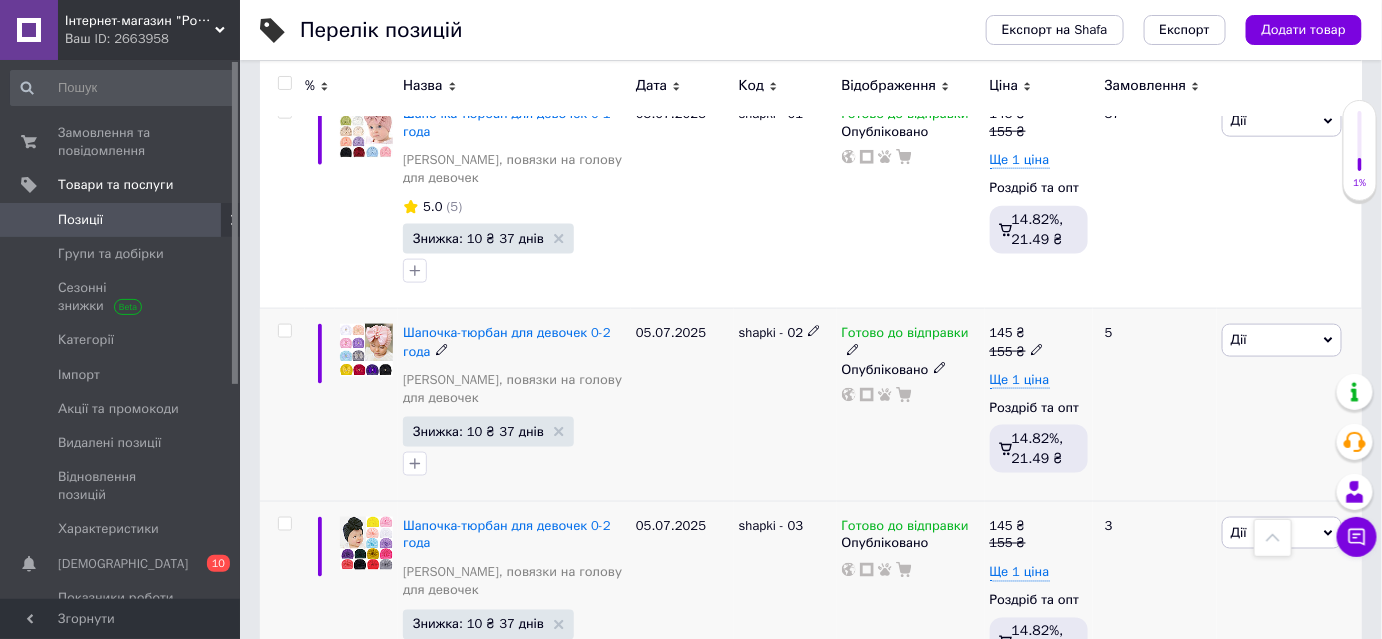 scroll, scrollTop: 3382, scrollLeft: 0, axis: vertical 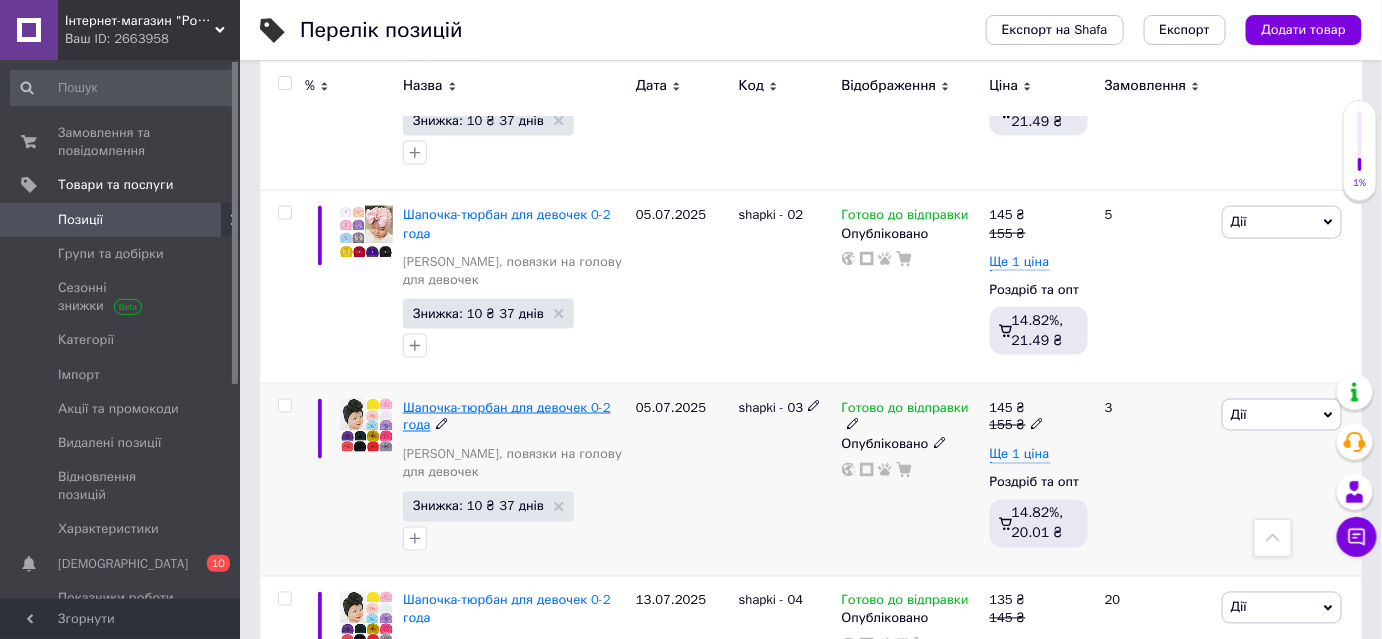 click on "Шапочка-тюрбан для девочек 0-2 года" at bounding box center [507, 416] 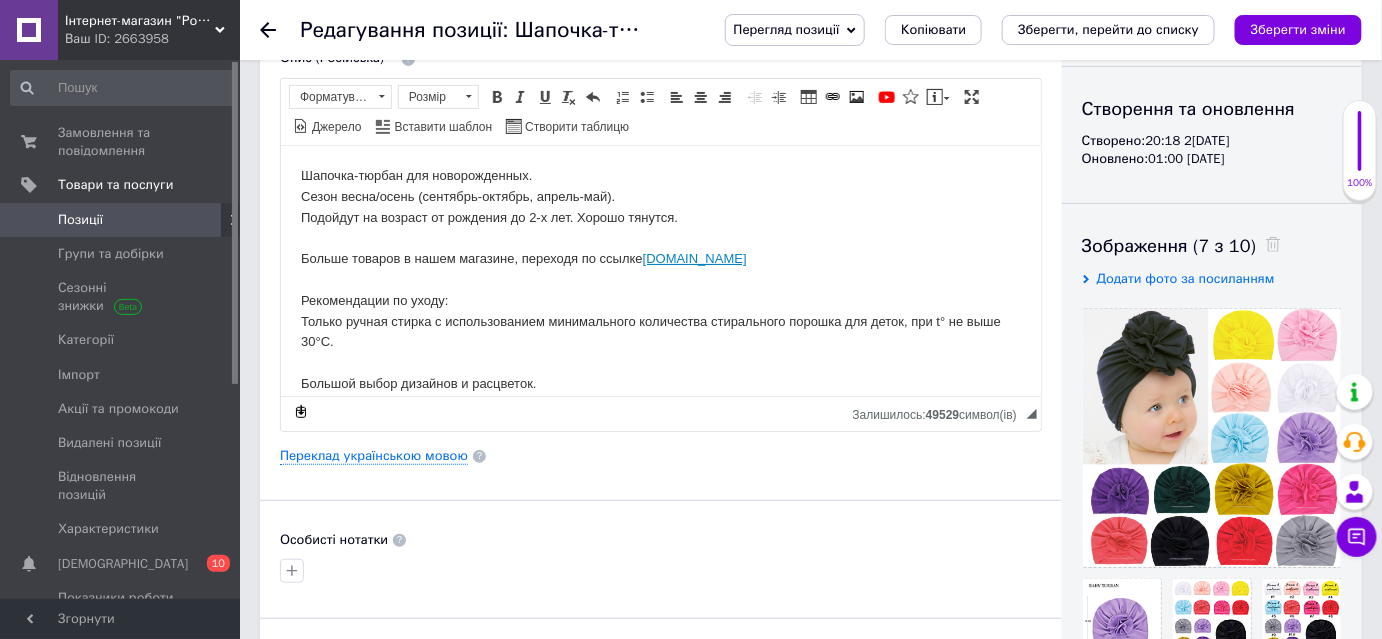scroll, scrollTop: 181, scrollLeft: 0, axis: vertical 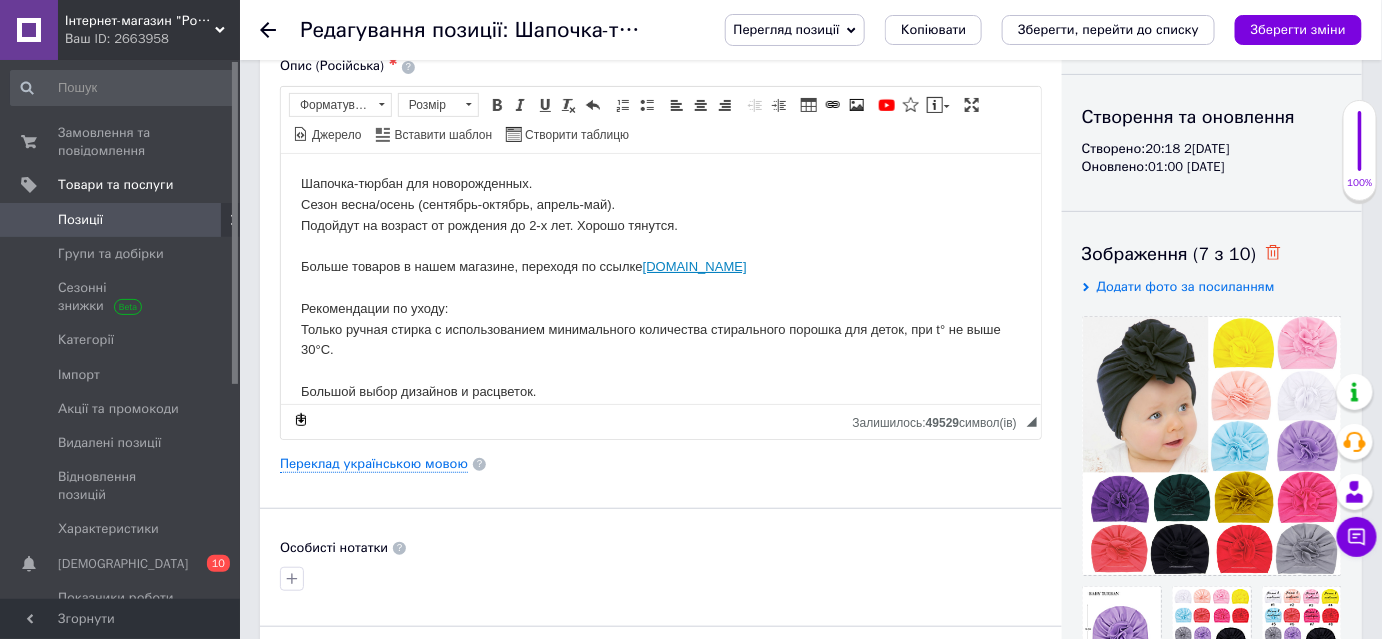 click 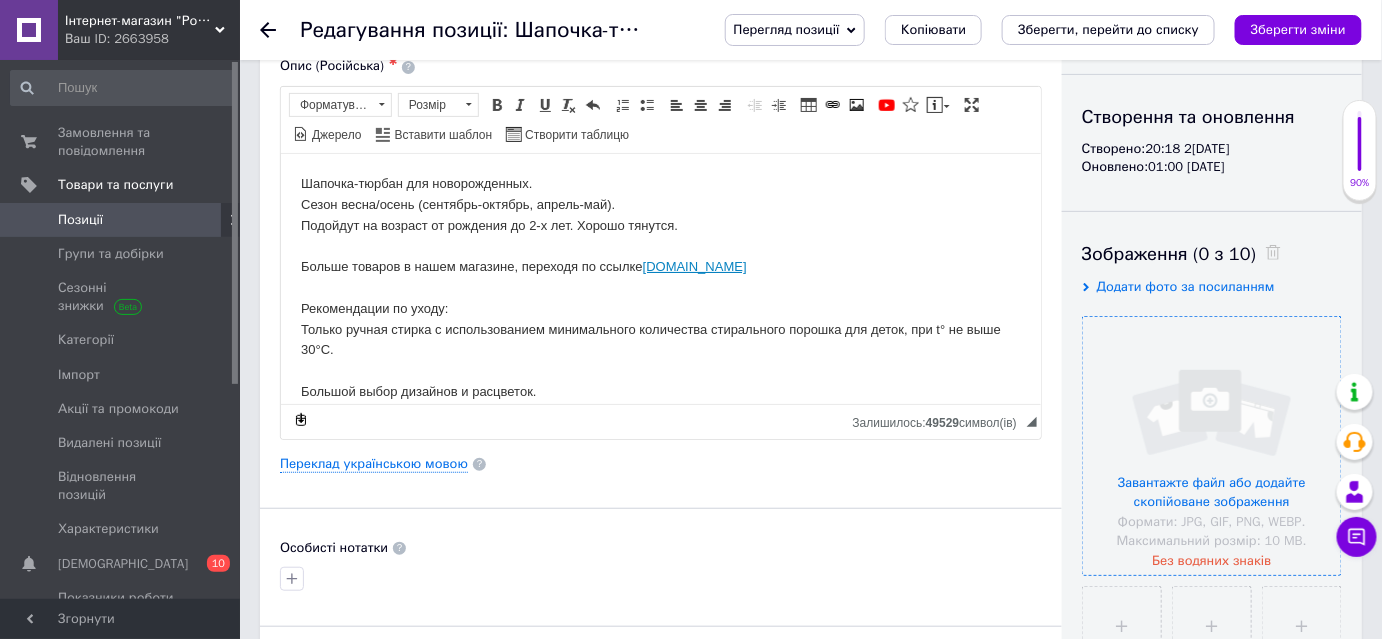 click at bounding box center [1212, 446] 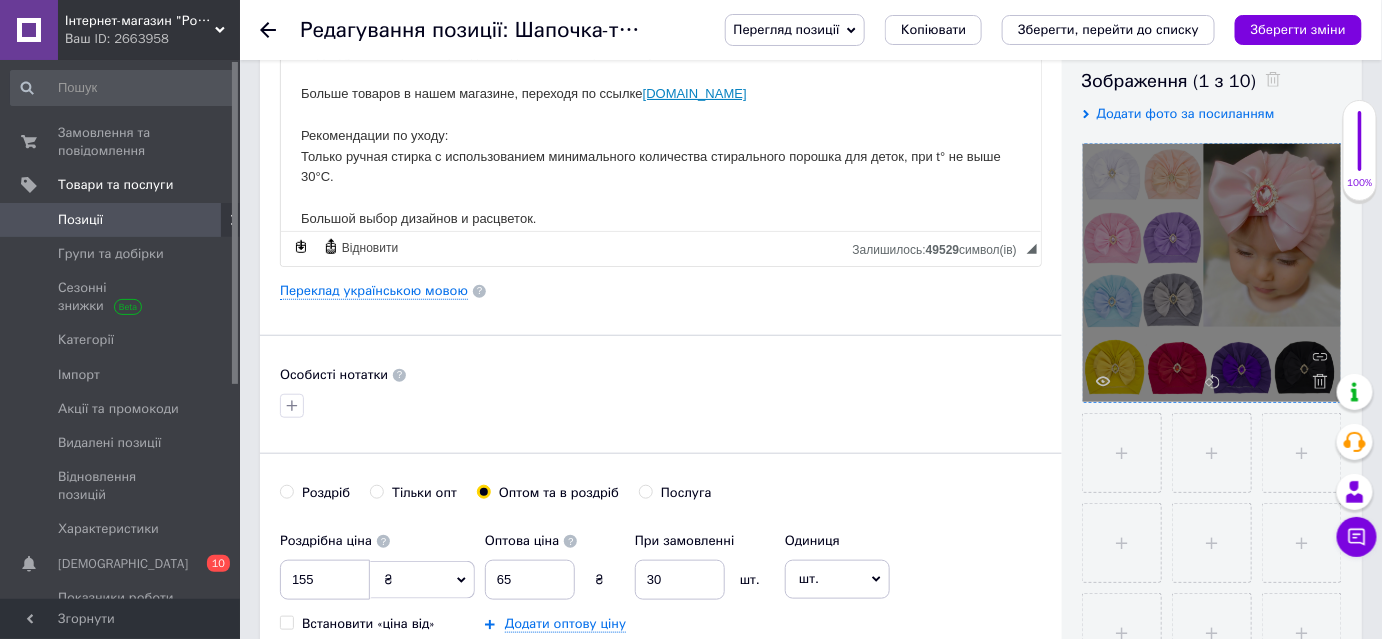 scroll, scrollTop: 363, scrollLeft: 0, axis: vertical 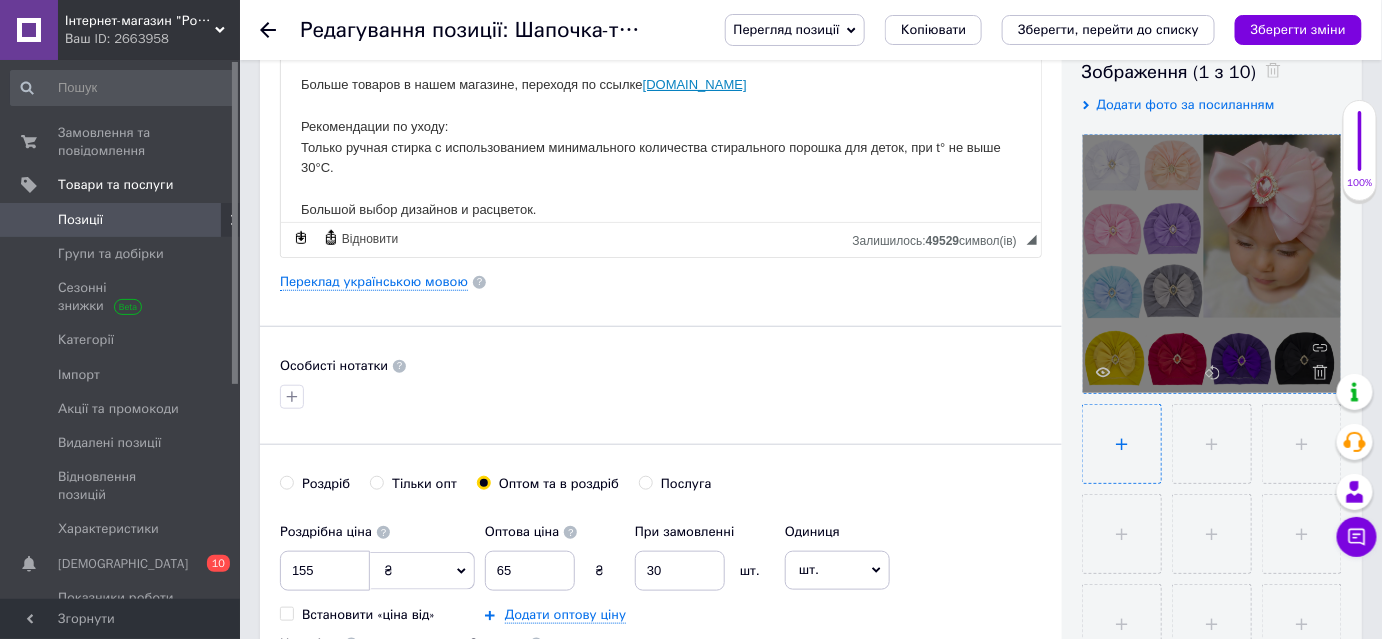 click at bounding box center [1122, 444] 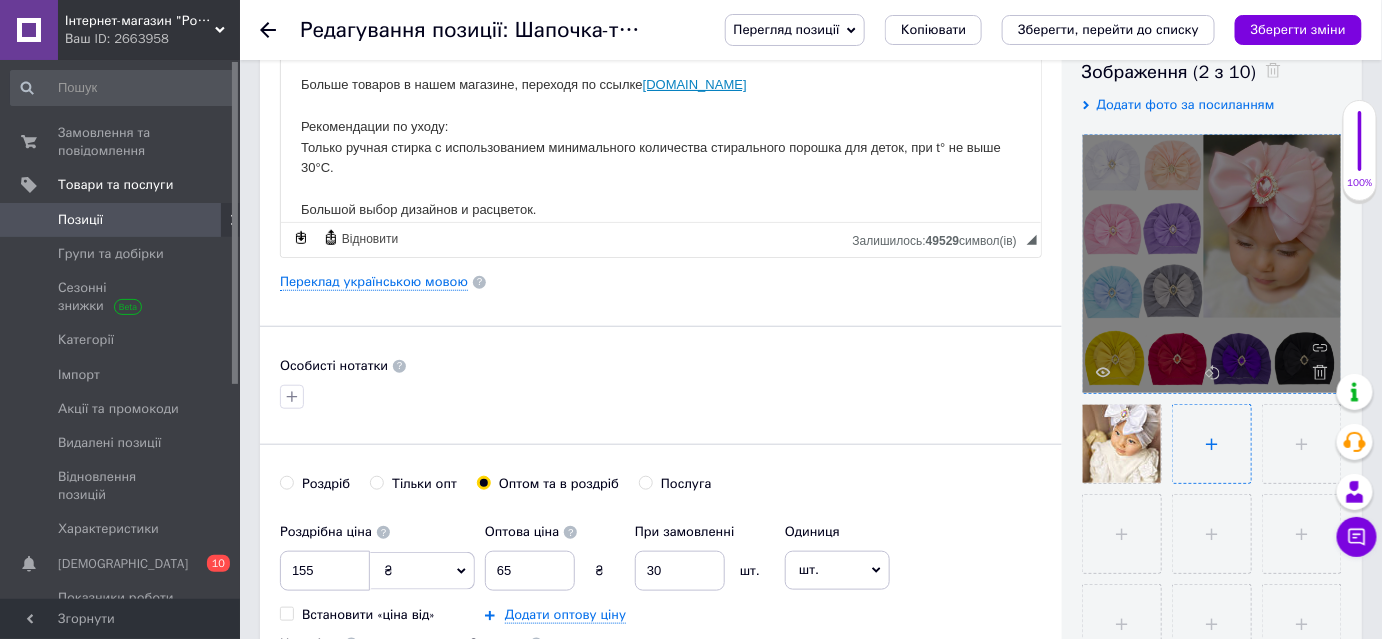 click at bounding box center (1212, 444) 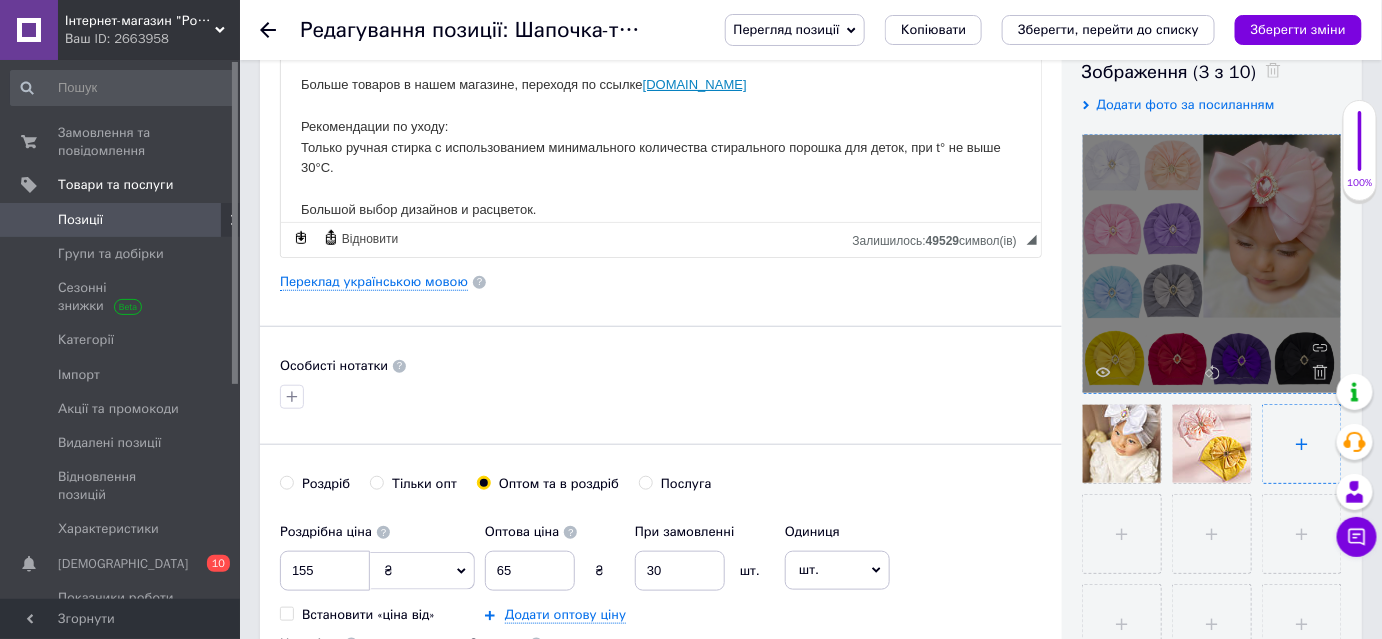 click at bounding box center [1302, 444] 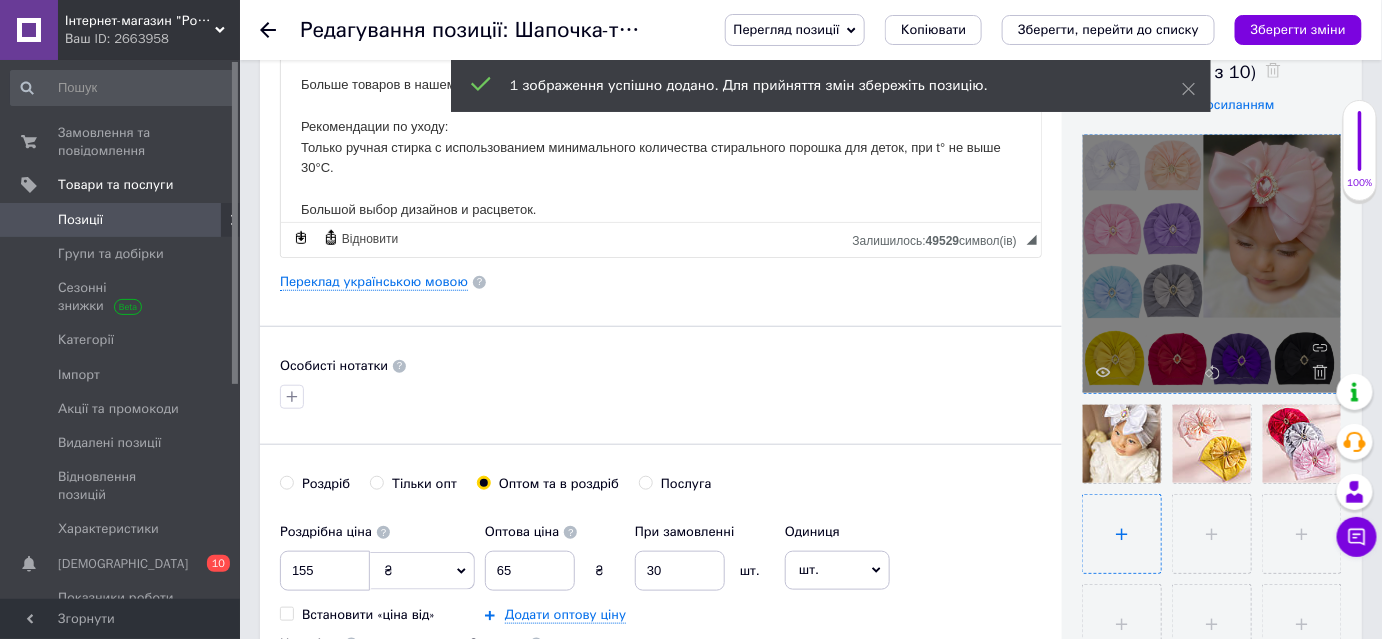 click at bounding box center [1122, 534] 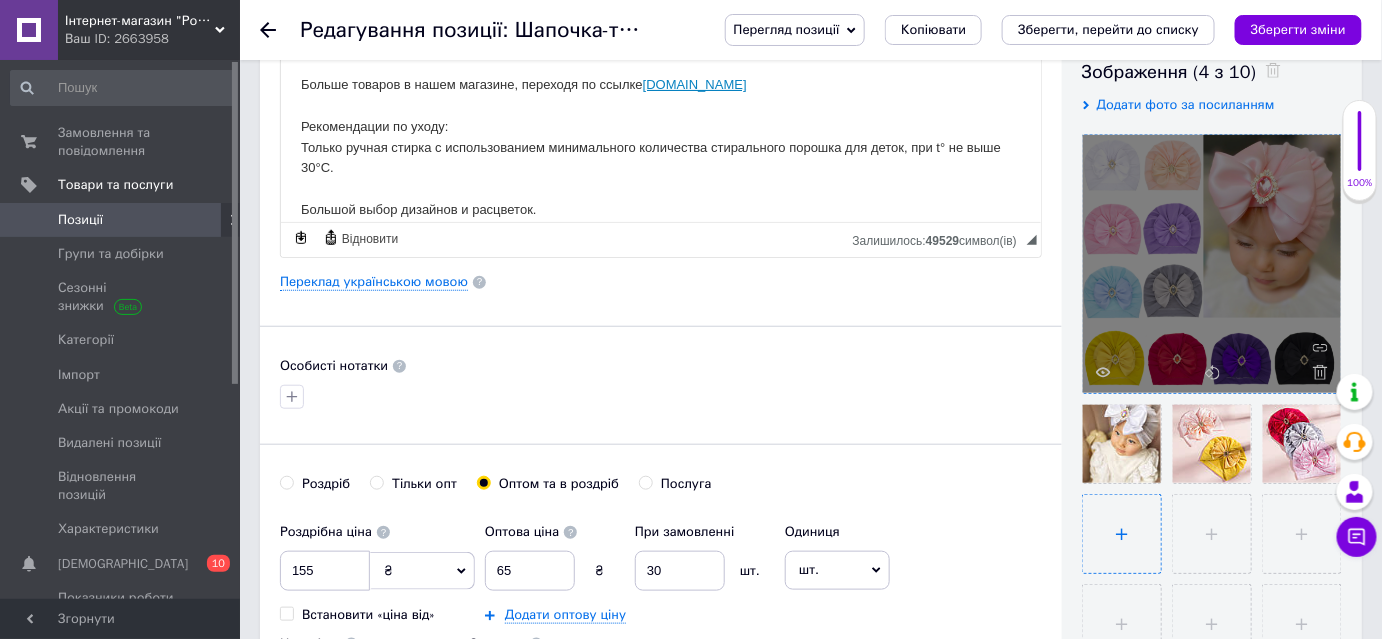 type on "C:\fakepath\O1CN01lKEAKq24J3HqYwpLK_!!2865927369-0-cib.jpg" 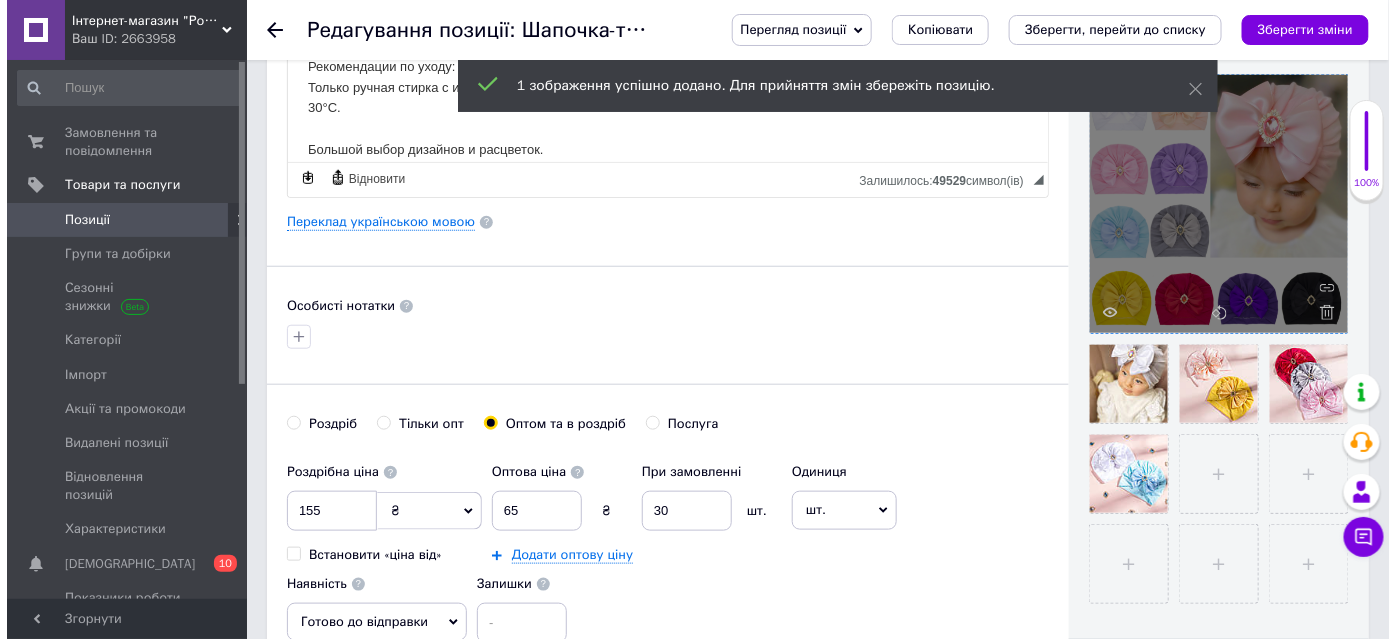 scroll, scrollTop: 454, scrollLeft: 0, axis: vertical 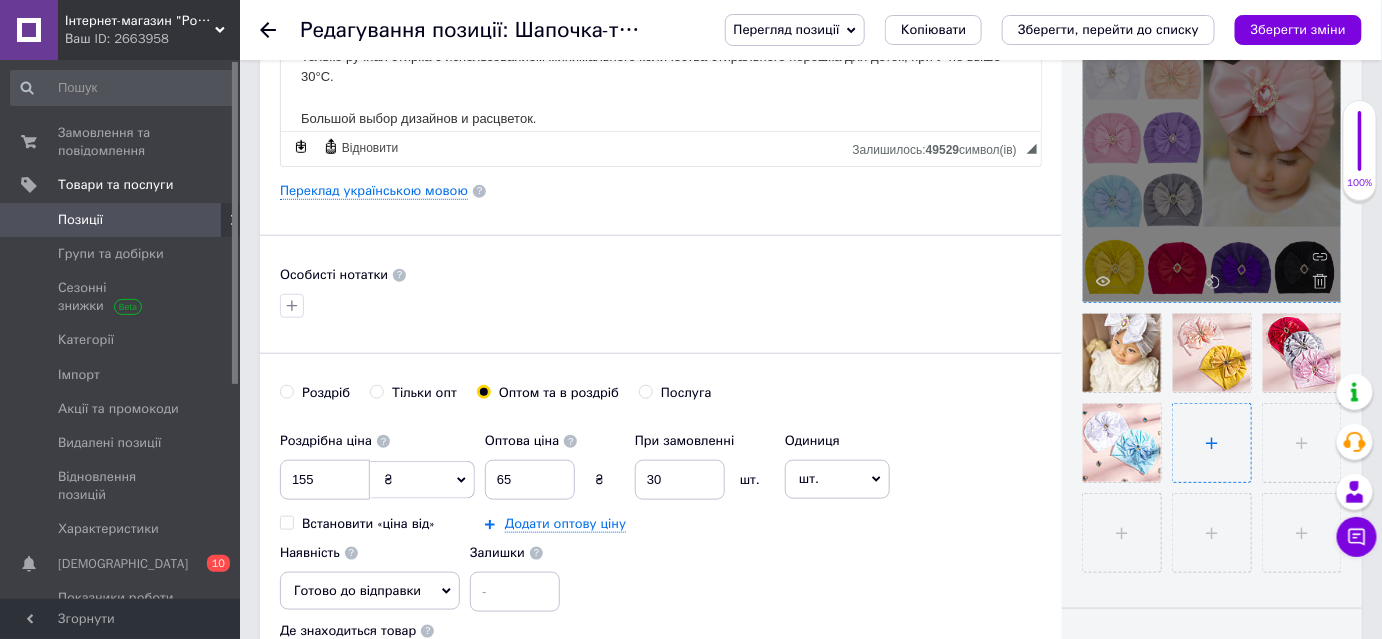 click at bounding box center [1212, 443] 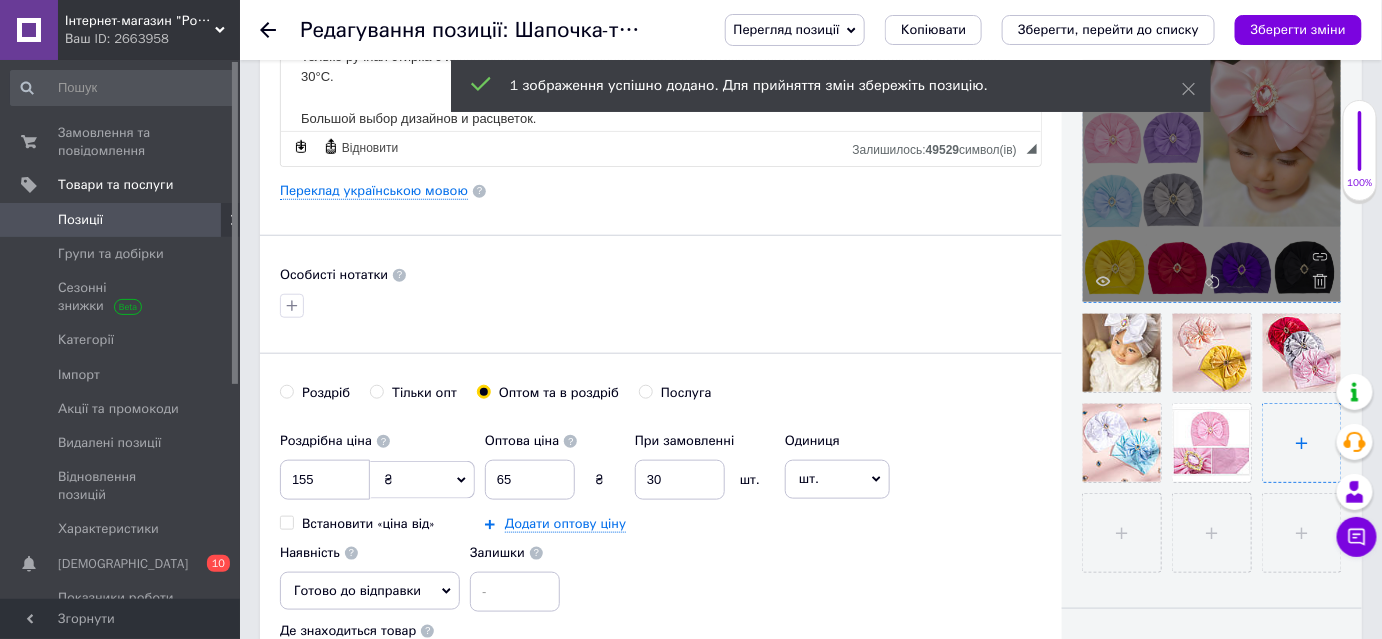 click at bounding box center [1302, 443] 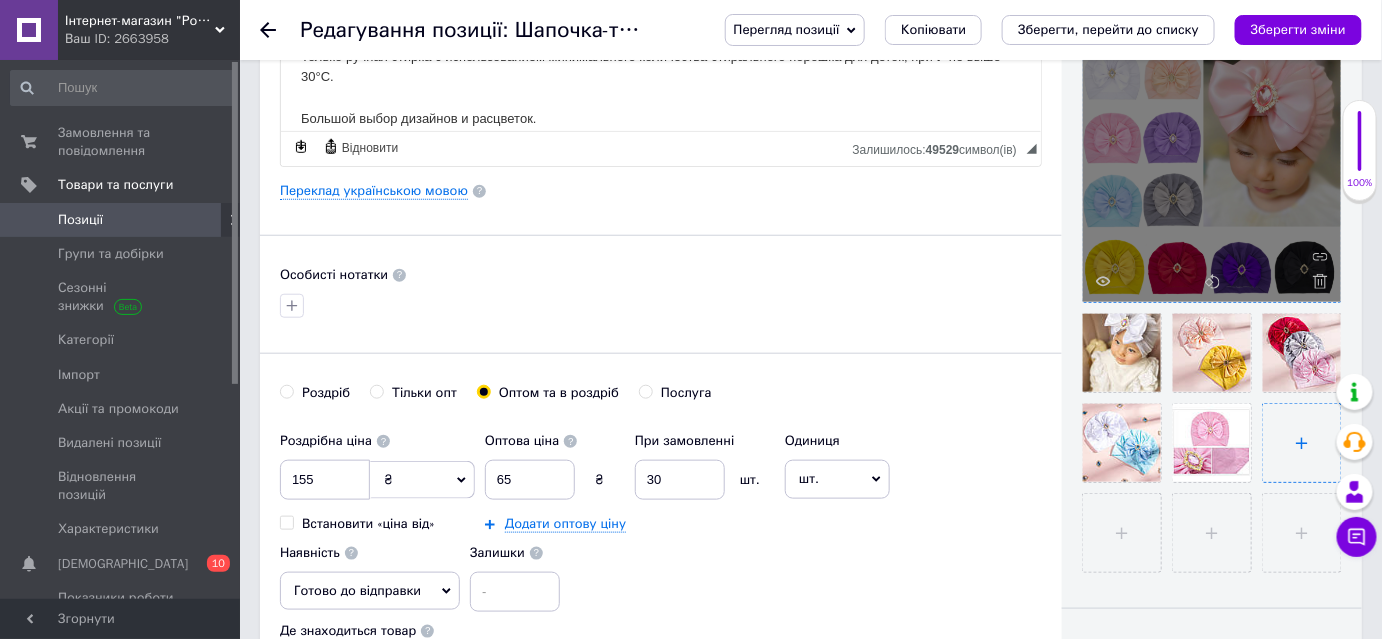 type on "C:\fakepath\image13.png" 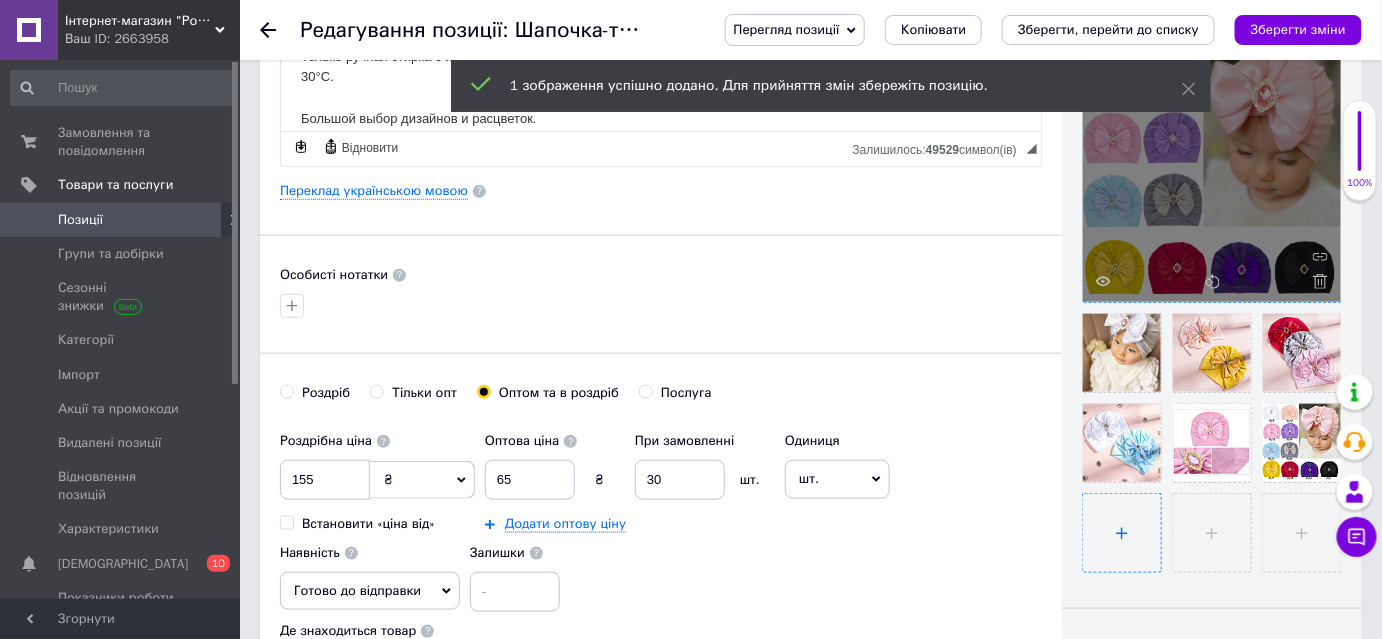 click at bounding box center (1122, 533) 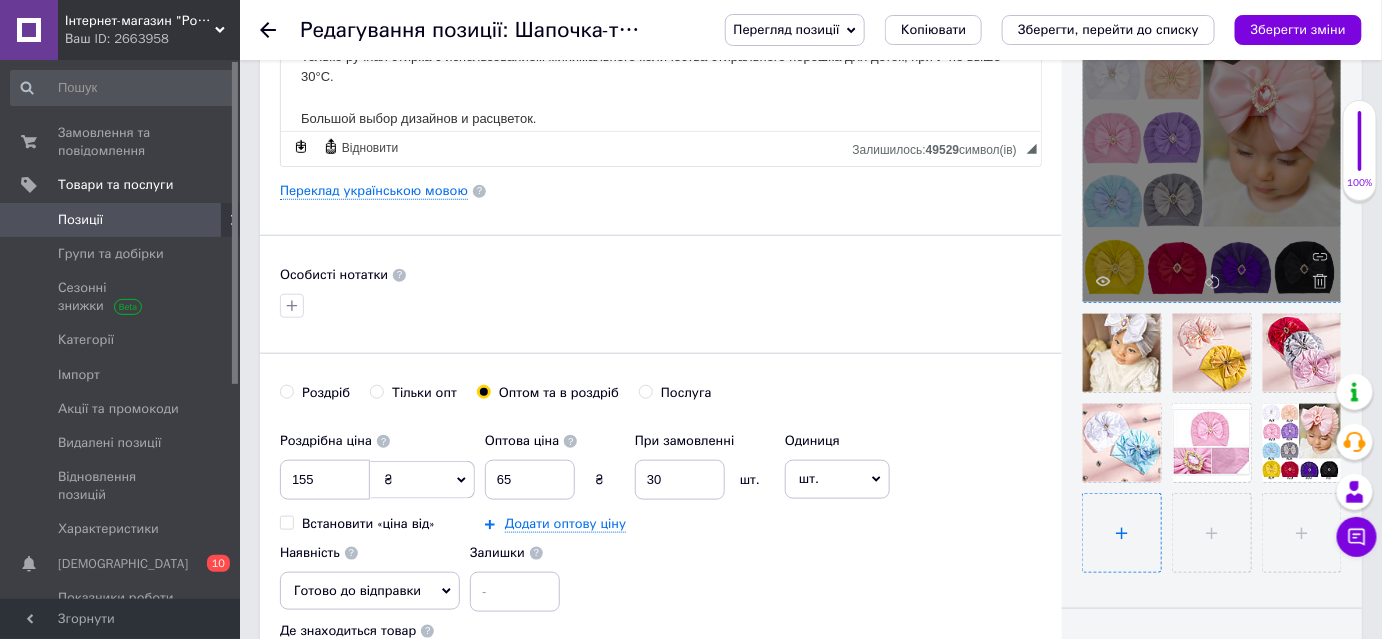 type on "C:\fakepath\O1CN01D61eSq24J3HvjoW35_!!2865927369-0-cib.jpg" 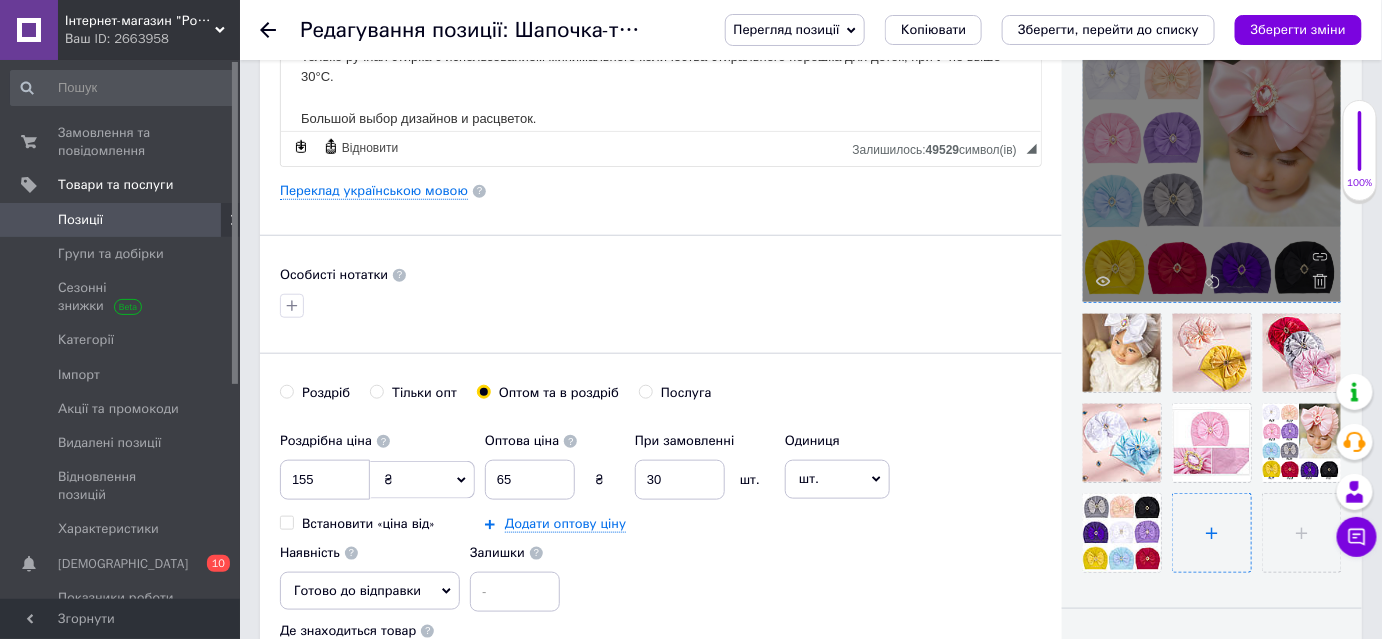 click at bounding box center (1212, 533) 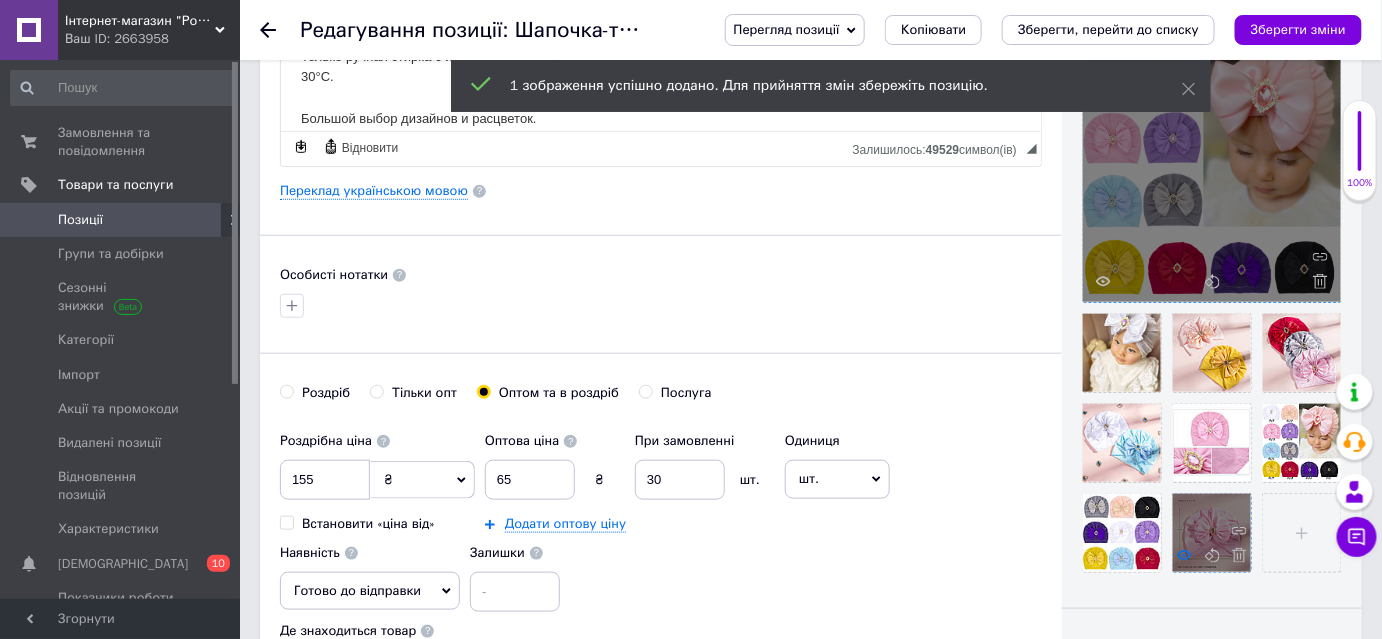 click 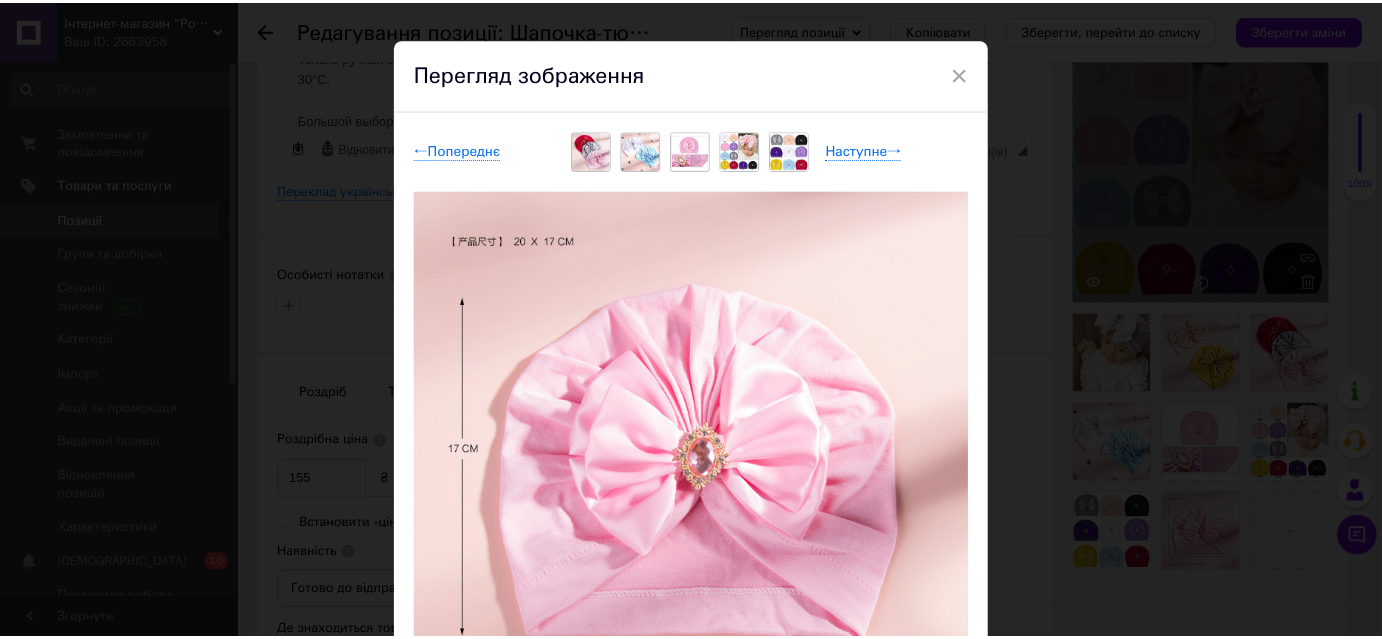 scroll, scrollTop: 0, scrollLeft: 0, axis: both 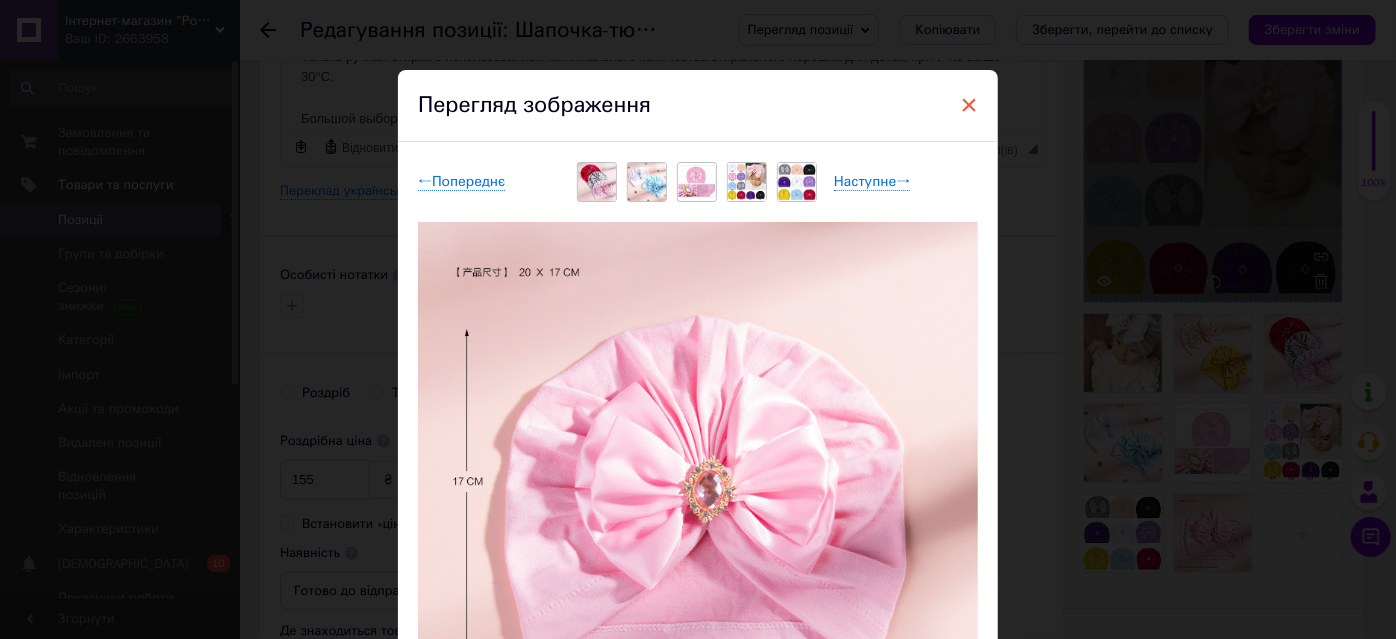 click on "×" at bounding box center [969, 105] 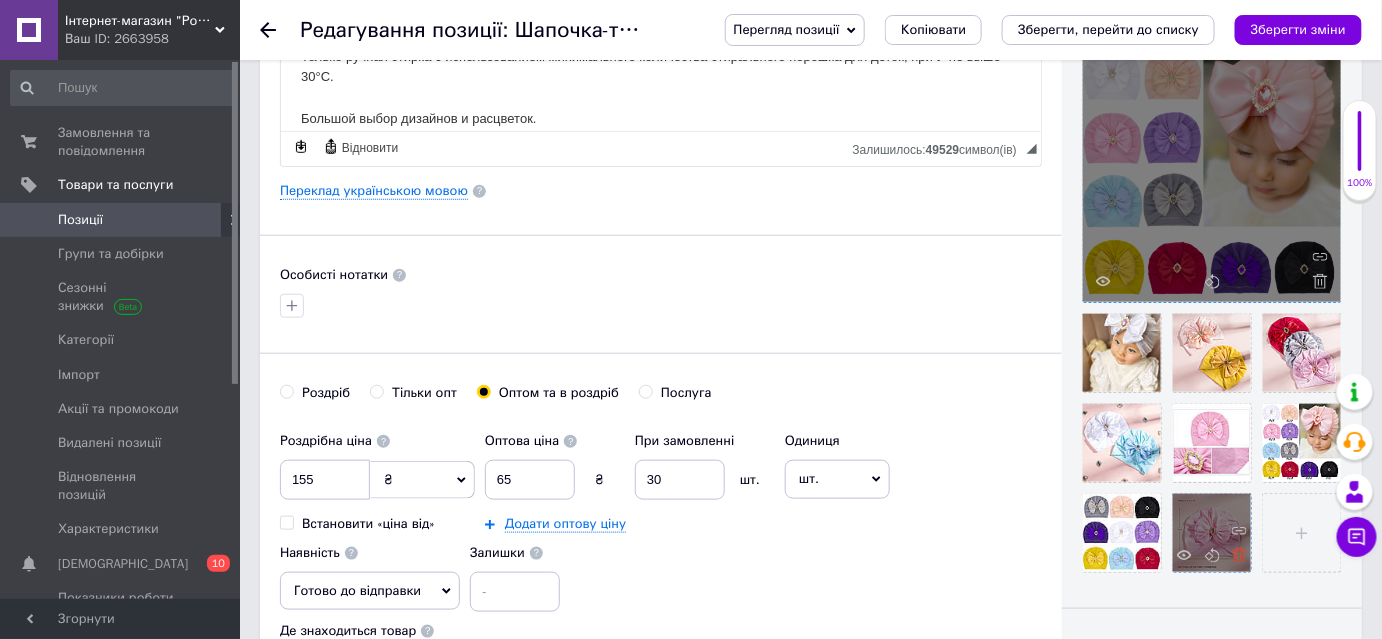 click 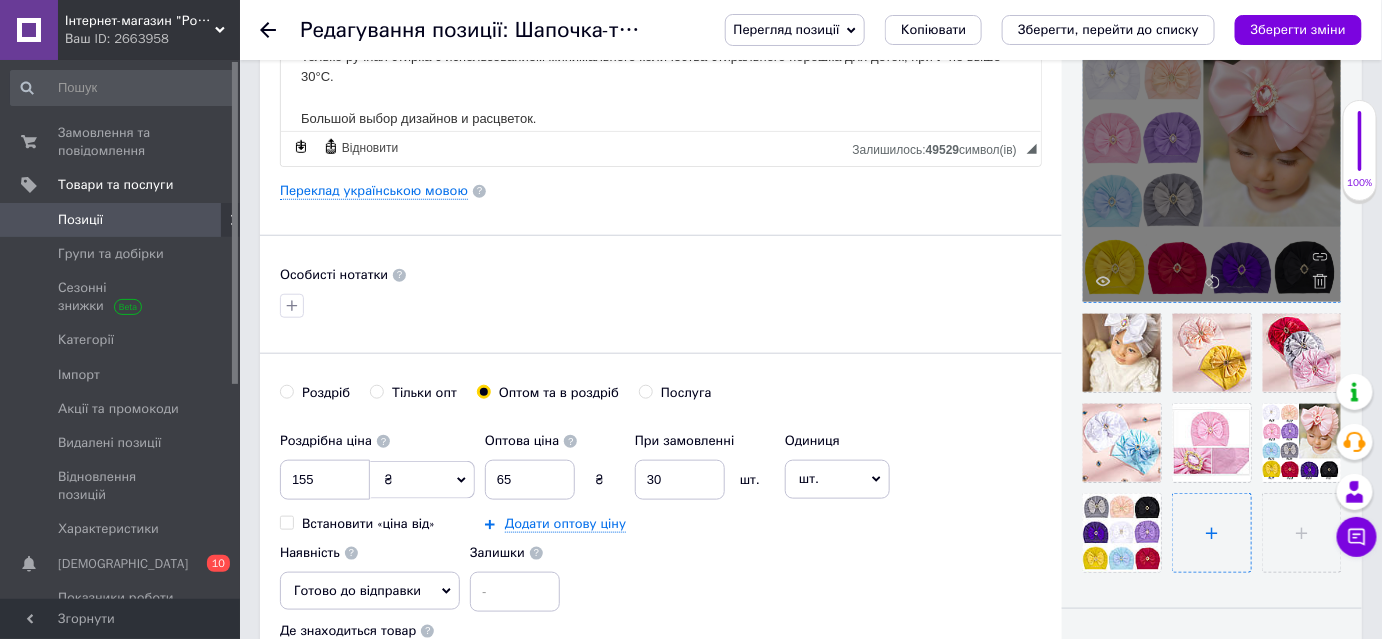 click at bounding box center (1212, 533) 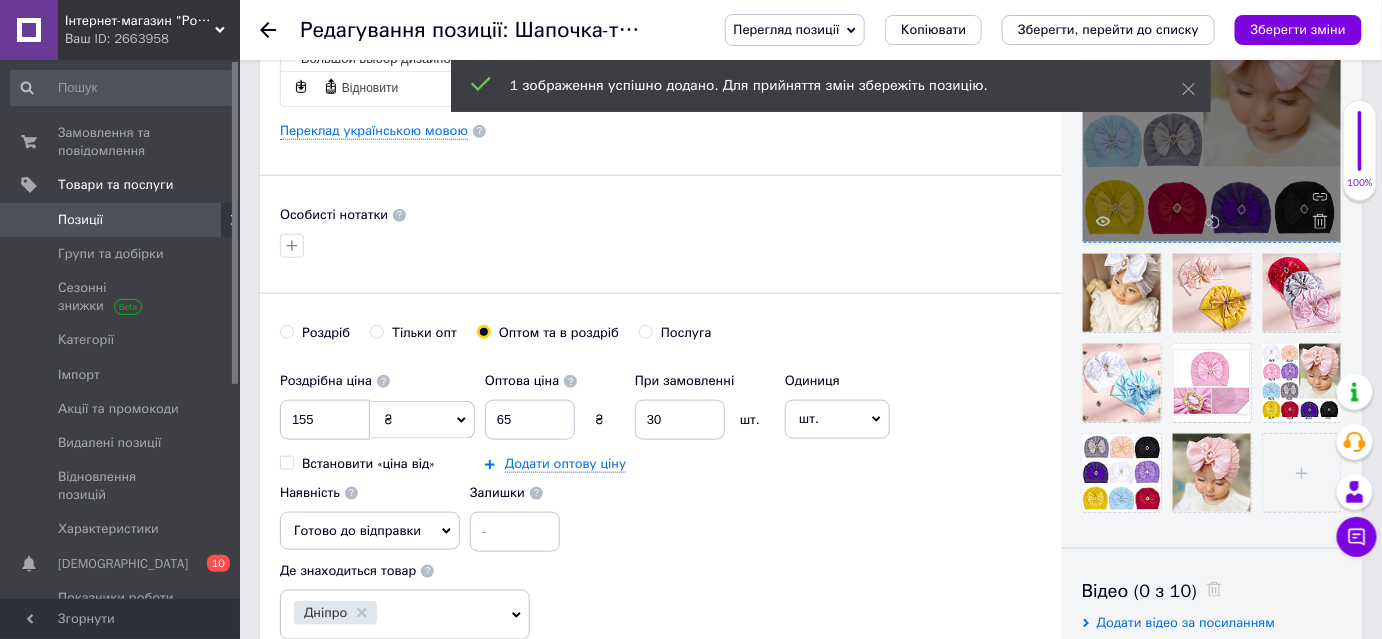 scroll, scrollTop: 545, scrollLeft: 0, axis: vertical 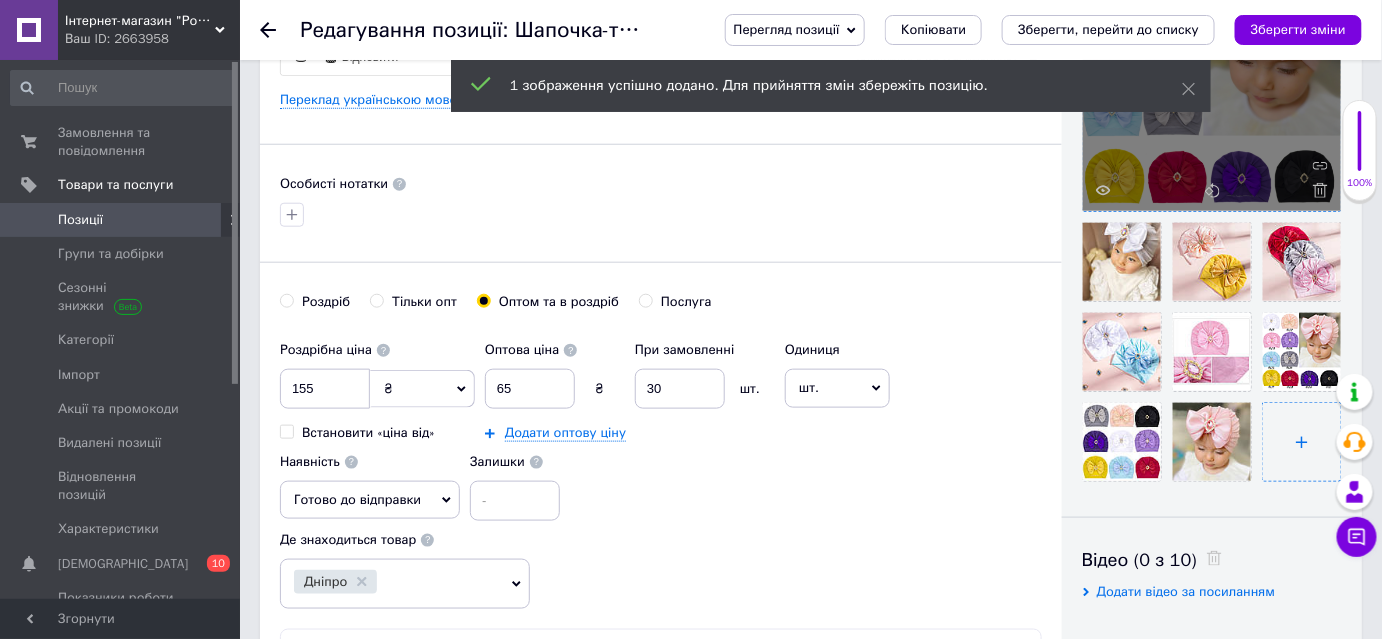 click at bounding box center [1302, 442] 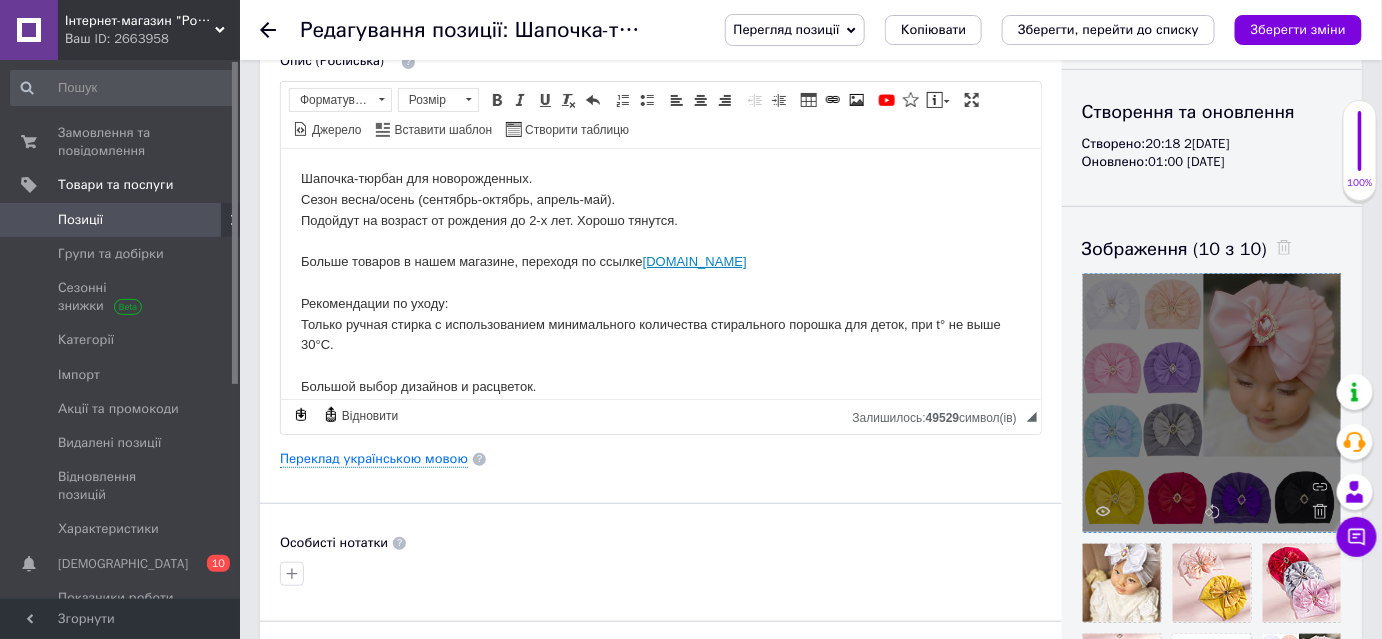 scroll, scrollTop: 181, scrollLeft: 0, axis: vertical 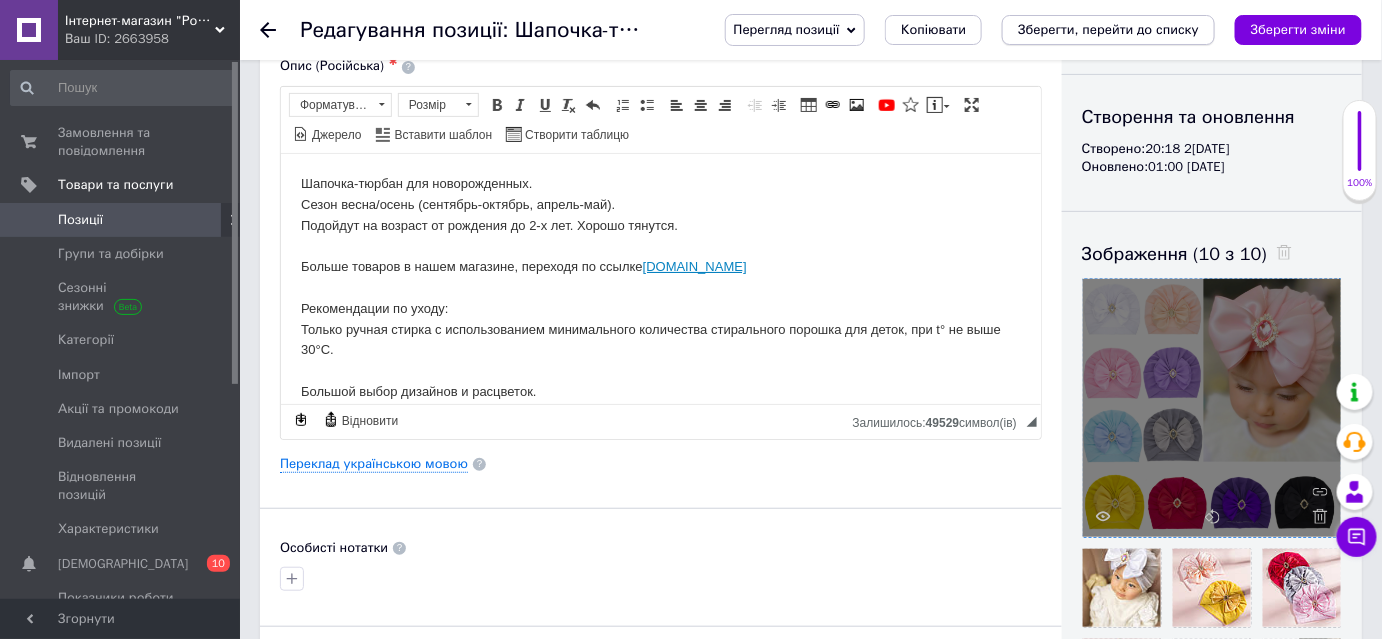 click on "Зберегти, перейти до списку" at bounding box center (1108, 29) 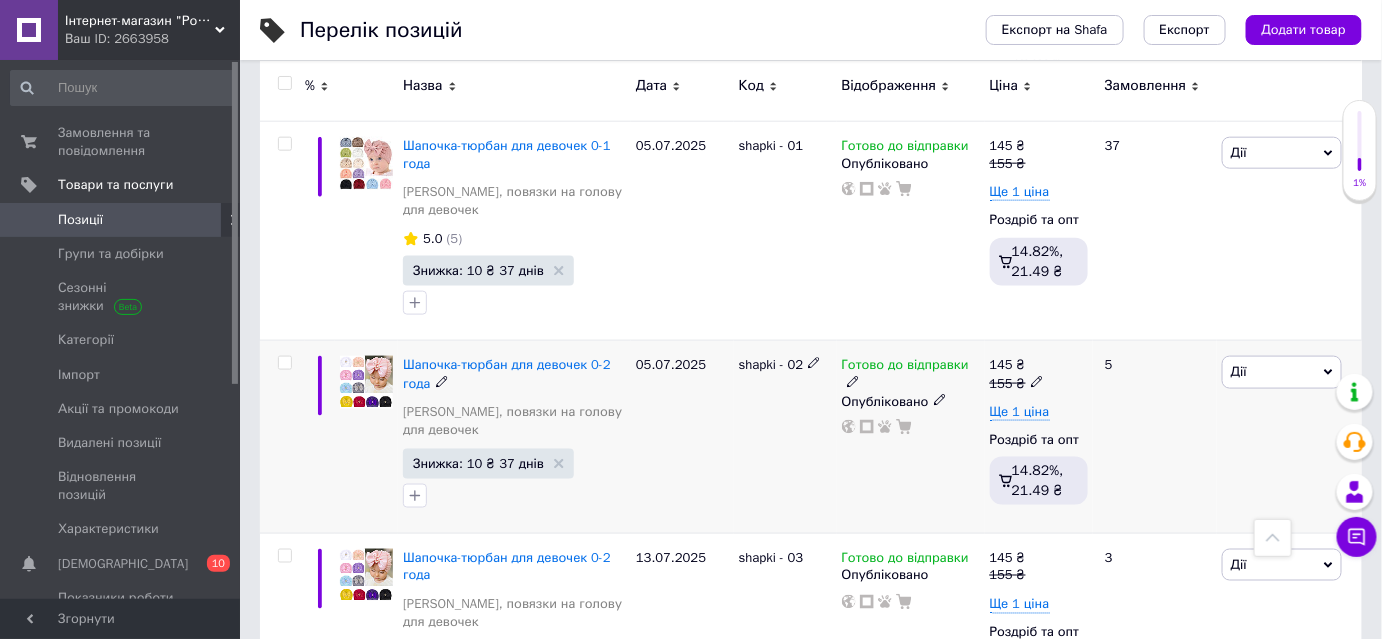 scroll, scrollTop: 3200, scrollLeft: 0, axis: vertical 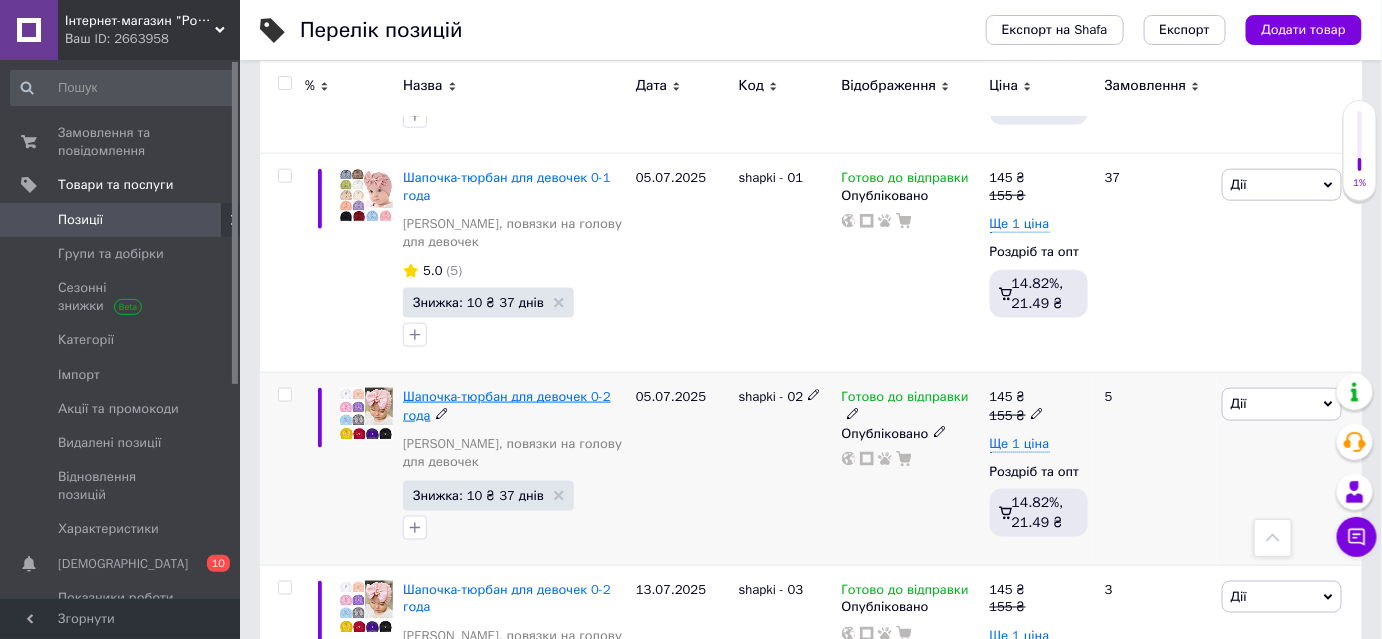 click on "Шапочка-тюрбан для девочек 0-2 года" at bounding box center (507, 405) 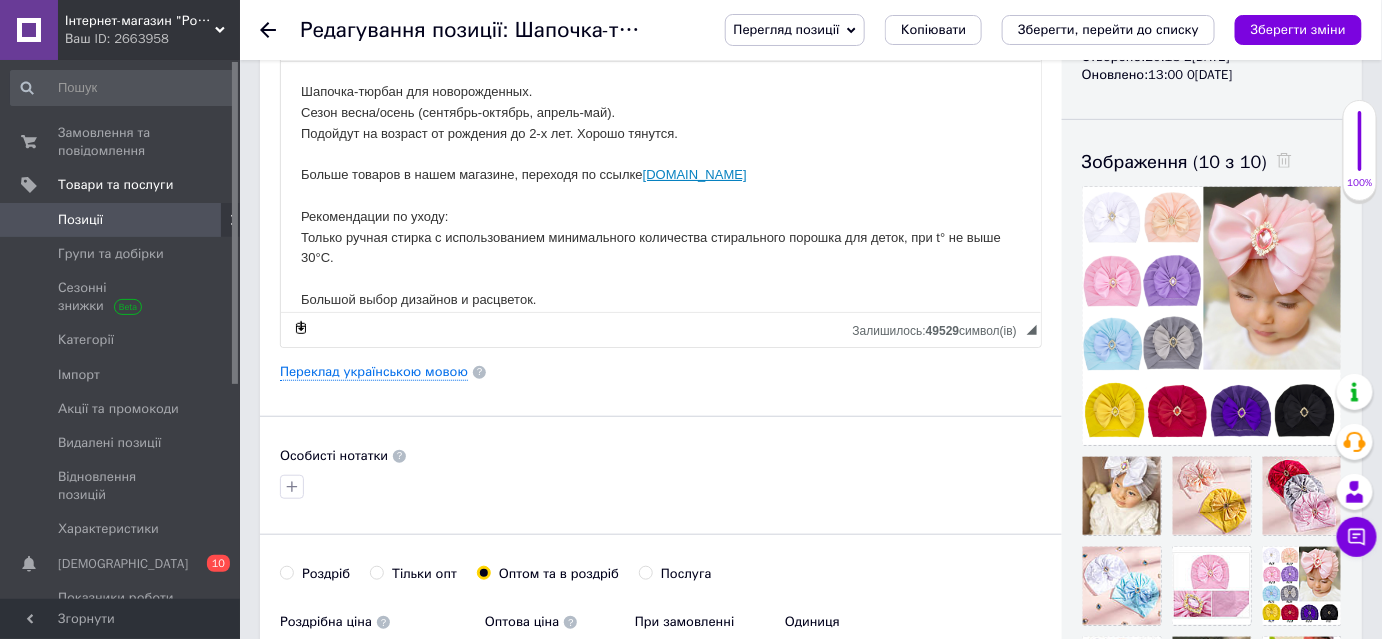 scroll, scrollTop: 272, scrollLeft: 0, axis: vertical 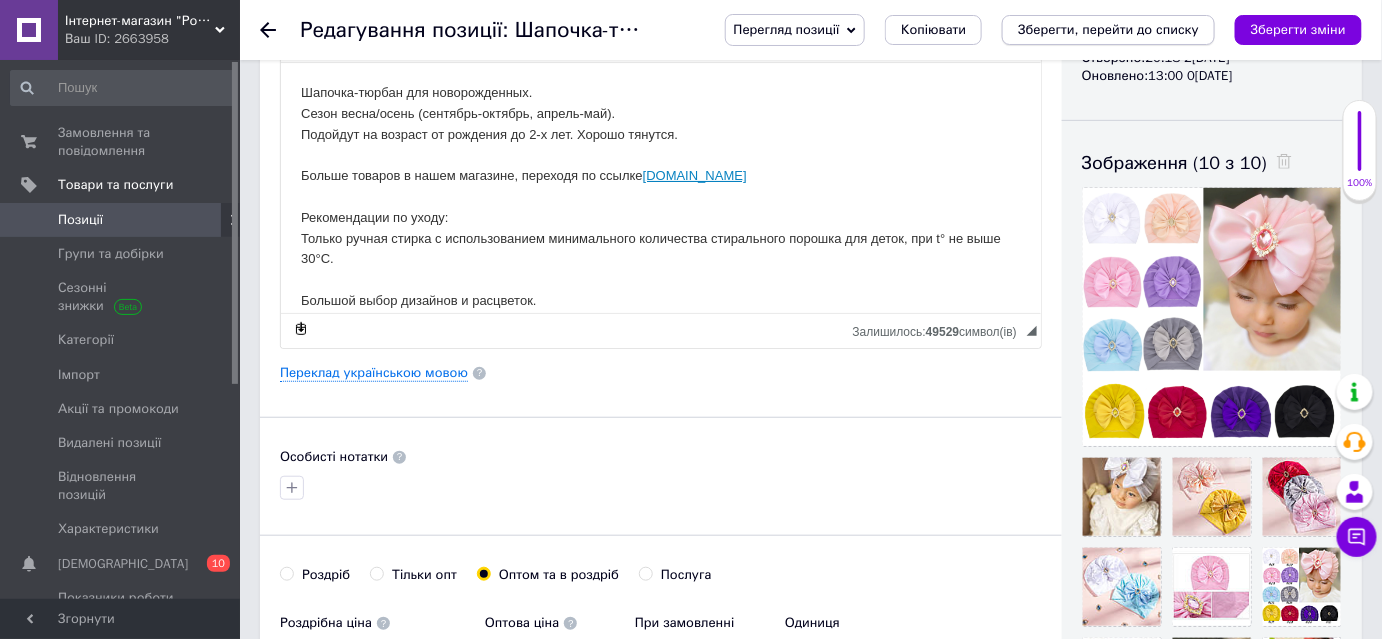 click on "Зберегти, перейти до списку" at bounding box center (1108, 29) 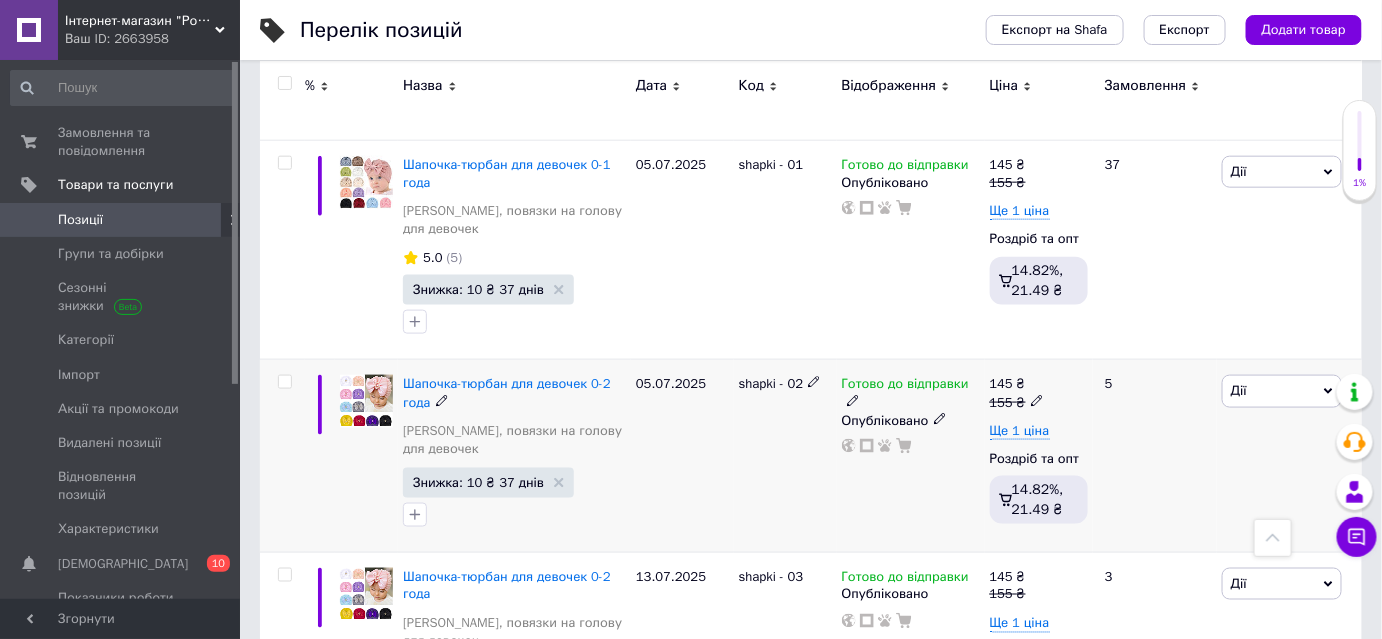 scroll, scrollTop: 3181, scrollLeft: 0, axis: vertical 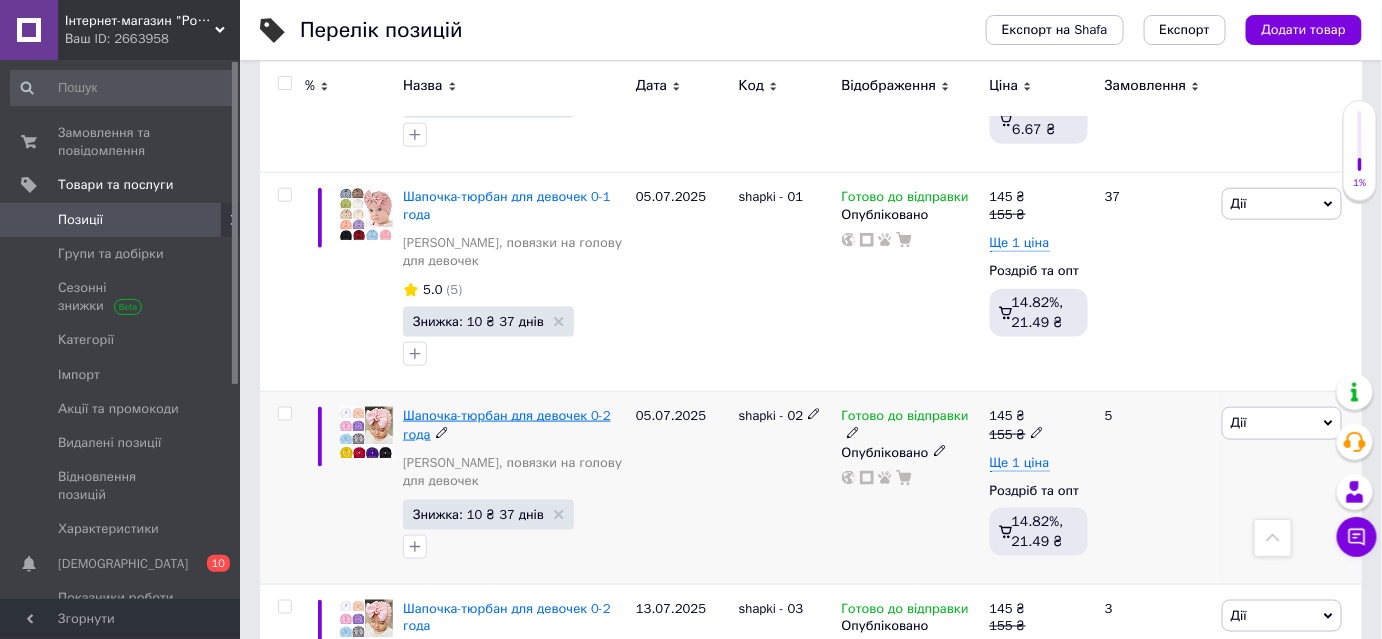 click on "Шапочка-тюрбан для девочек 0-2 года" at bounding box center (507, 424) 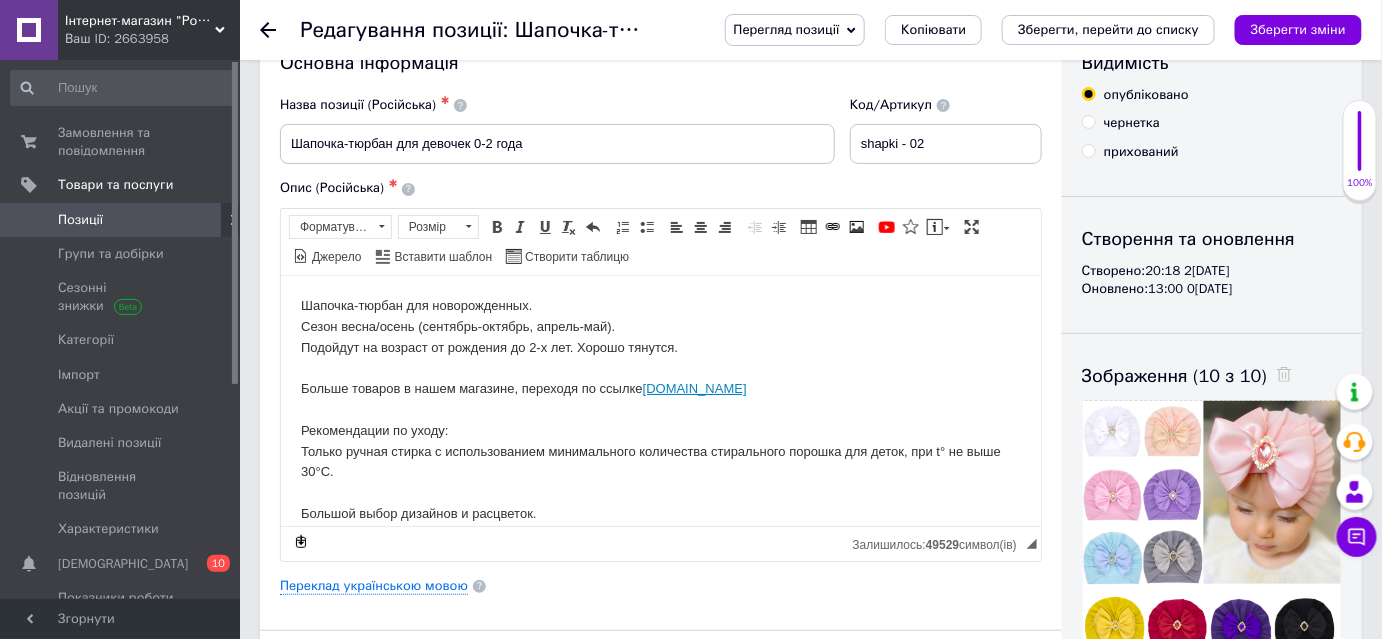 scroll, scrollTop: 90, scrollLeft: 0, axis: vertical 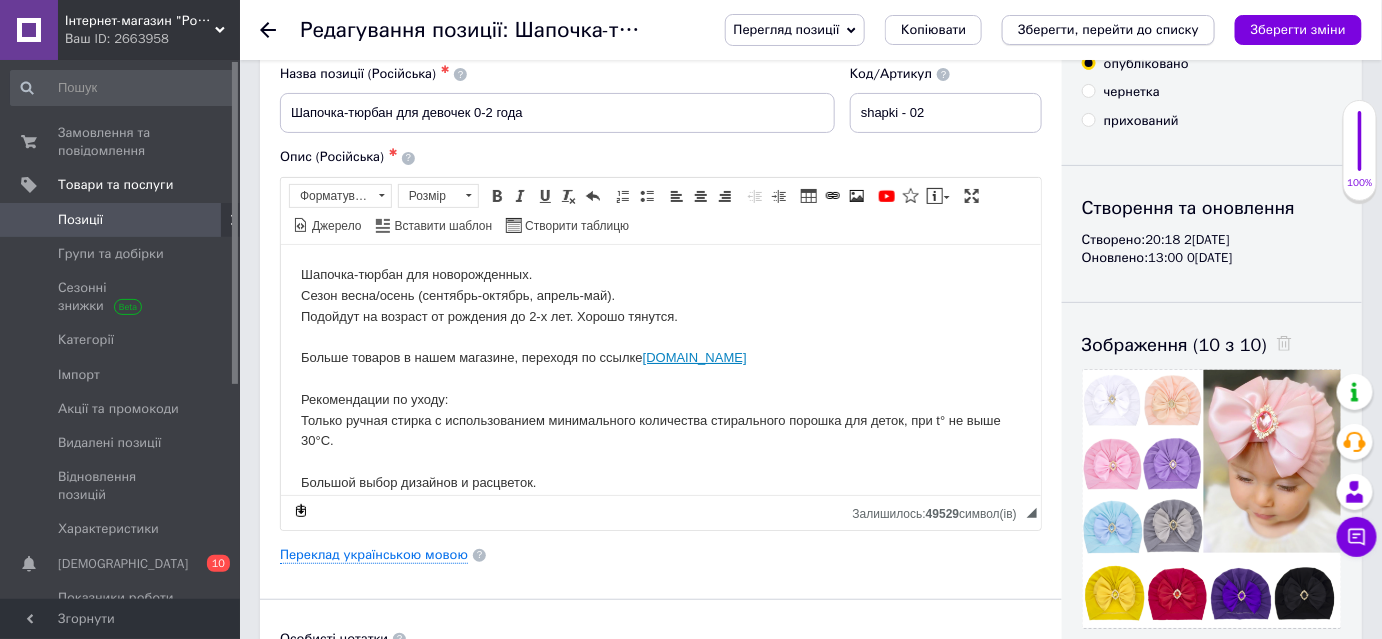 click on "Зберегти, перейти до списку" at bounding box center [1108, 29] 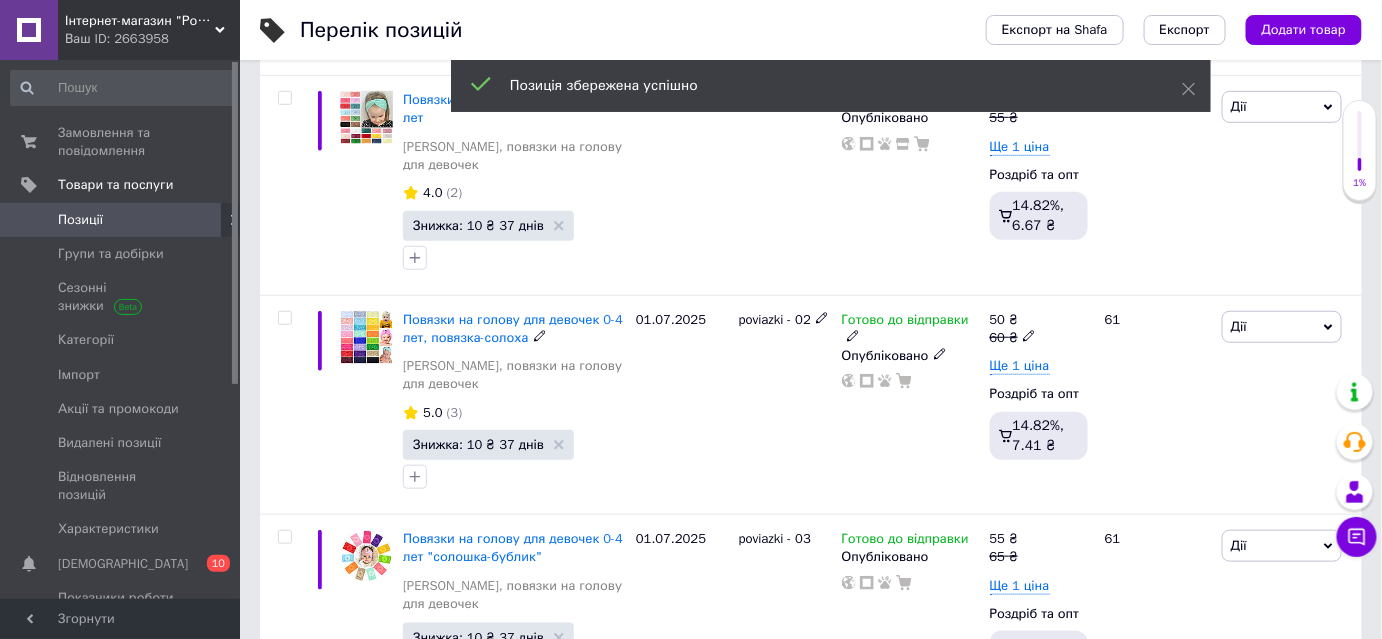 scroll, scrollTop: 363, scrollLeft: 0, axis: vertical 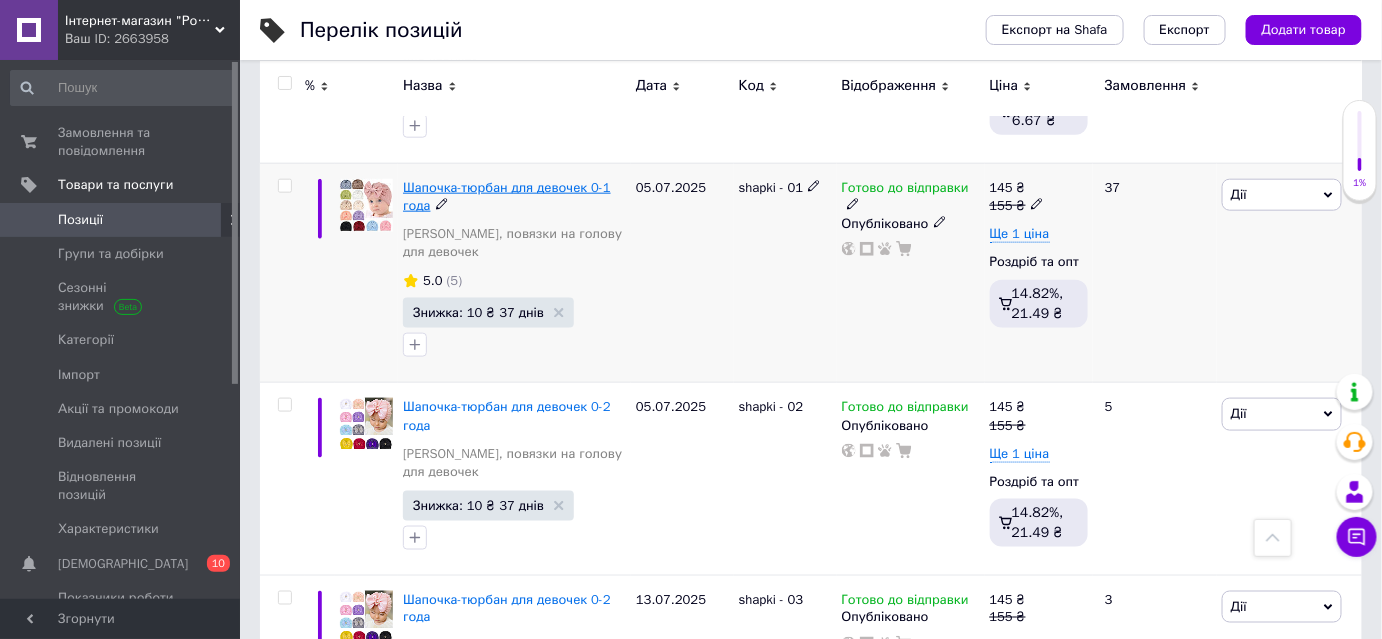 click on "Шапочка-тюрбан для девочек 0-1 года" at bounding box center [507, 196] 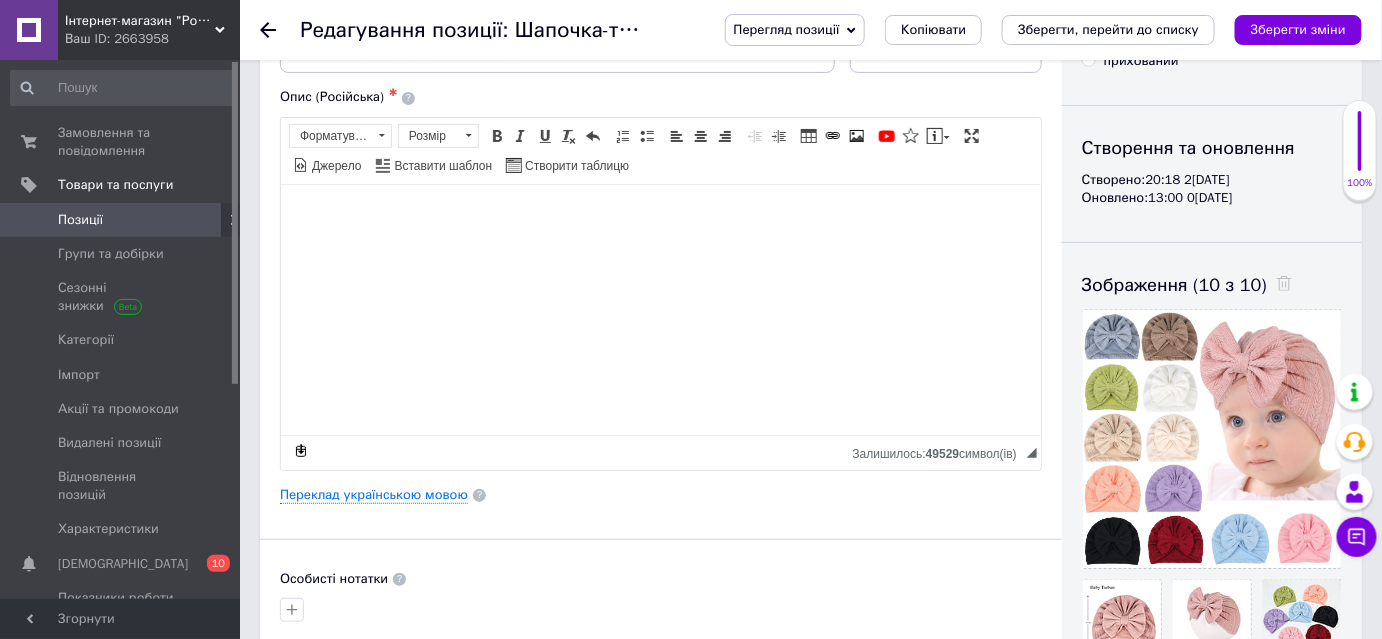 scroll, scrollTop: 181, scrollLeft: 0, axis: vertical 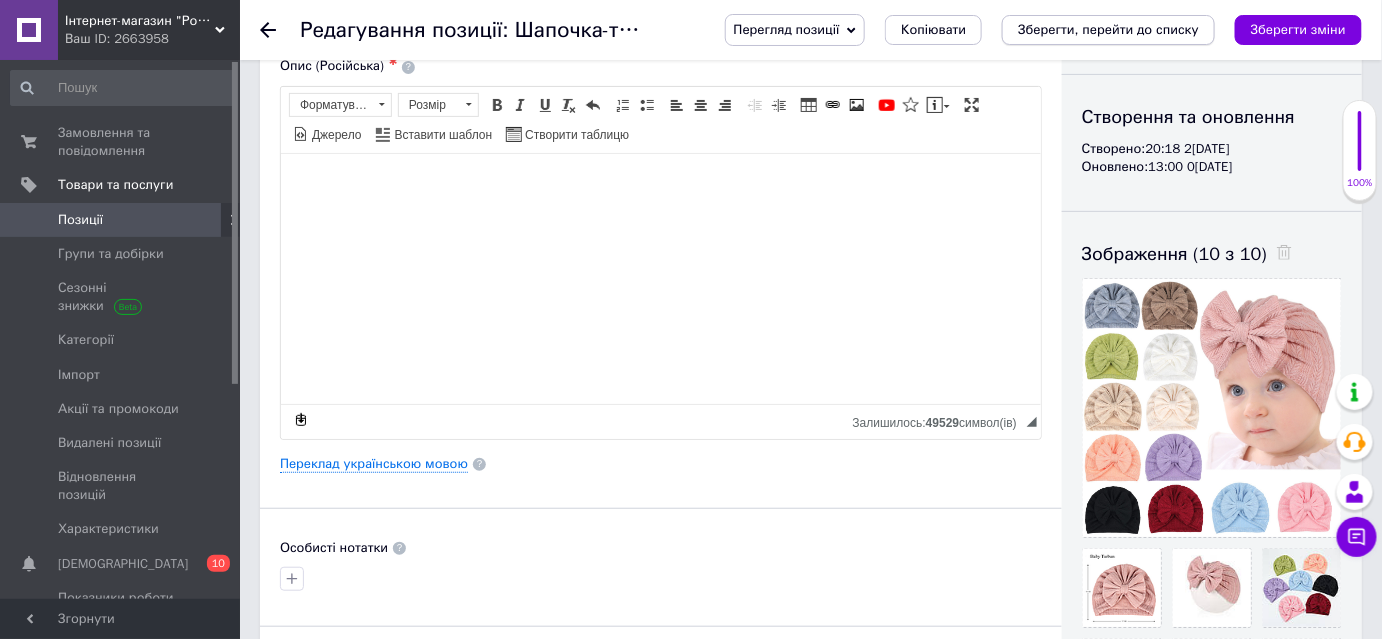 click on "Зберегти, перейти до списку" at bounding box center (1108, 29) 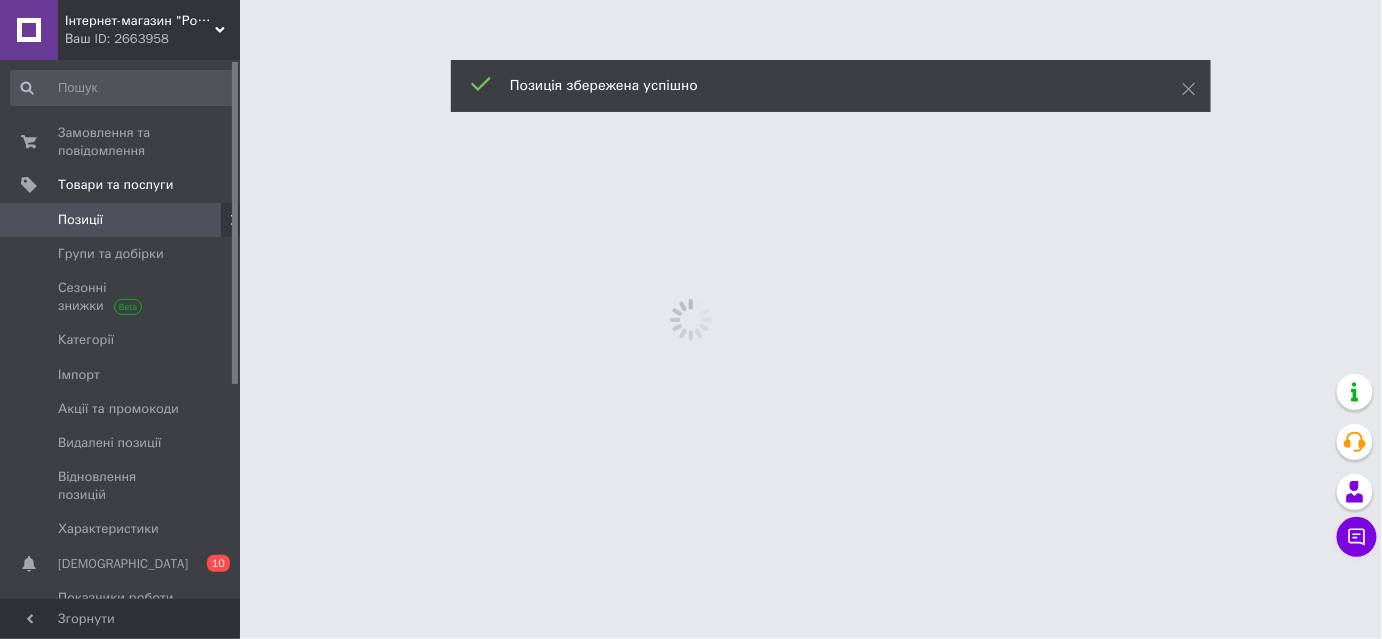 scroll, scrollTop: 0, scrollLeft: 0, axis: both 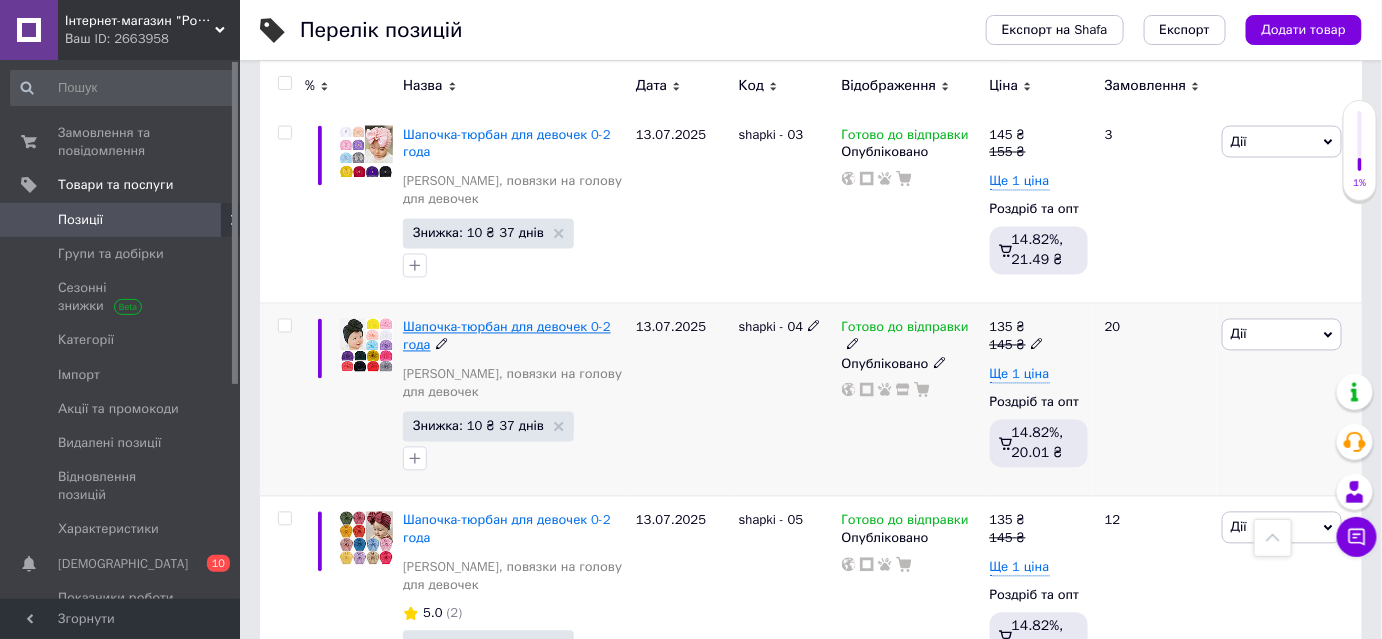 click on "Шапочка-тюрбан для девочек 0-2 года" at bounding box center [507, 336] 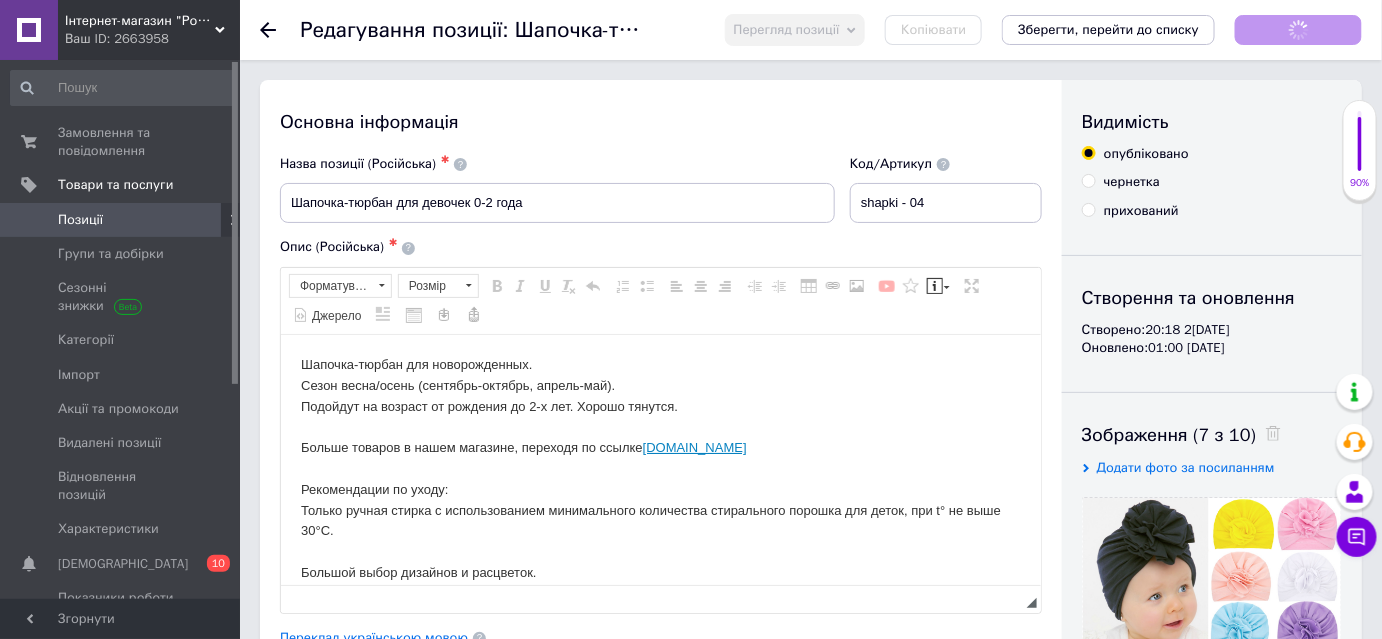 scroll, scrollTop: 0, scrollLeft: 0, axis: both 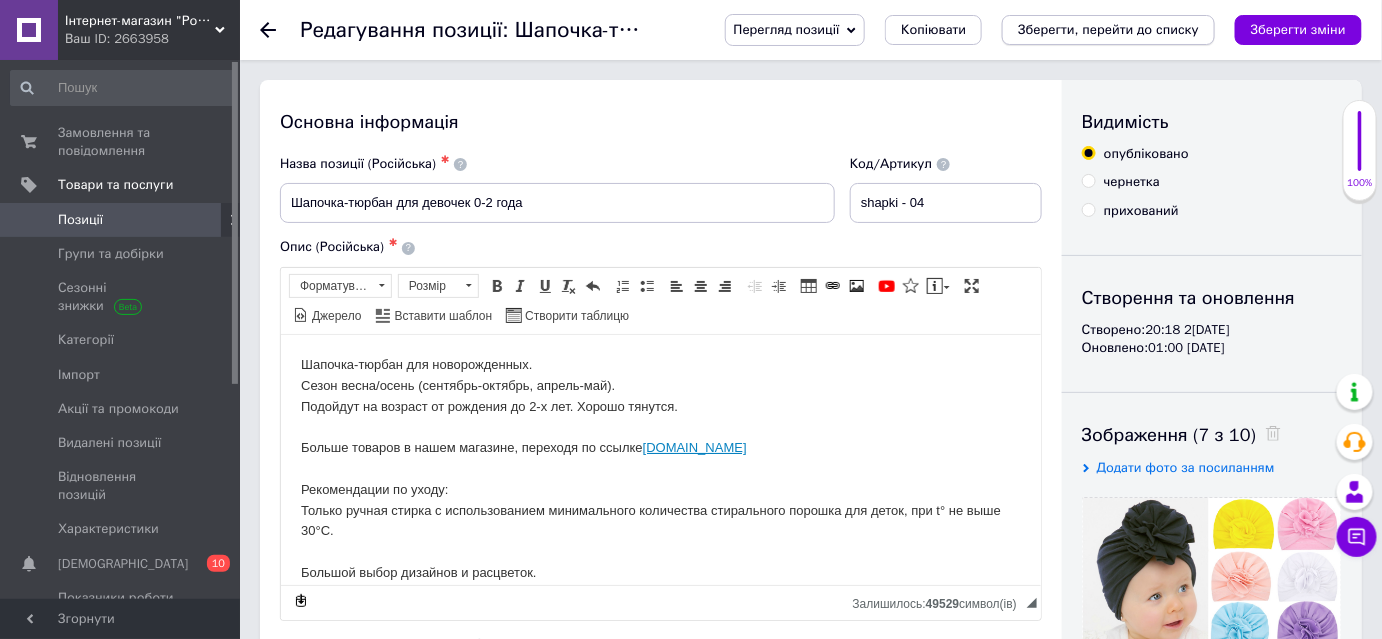 click on "Зберегти, перейти до списку" at bounding box center (1108, 29) 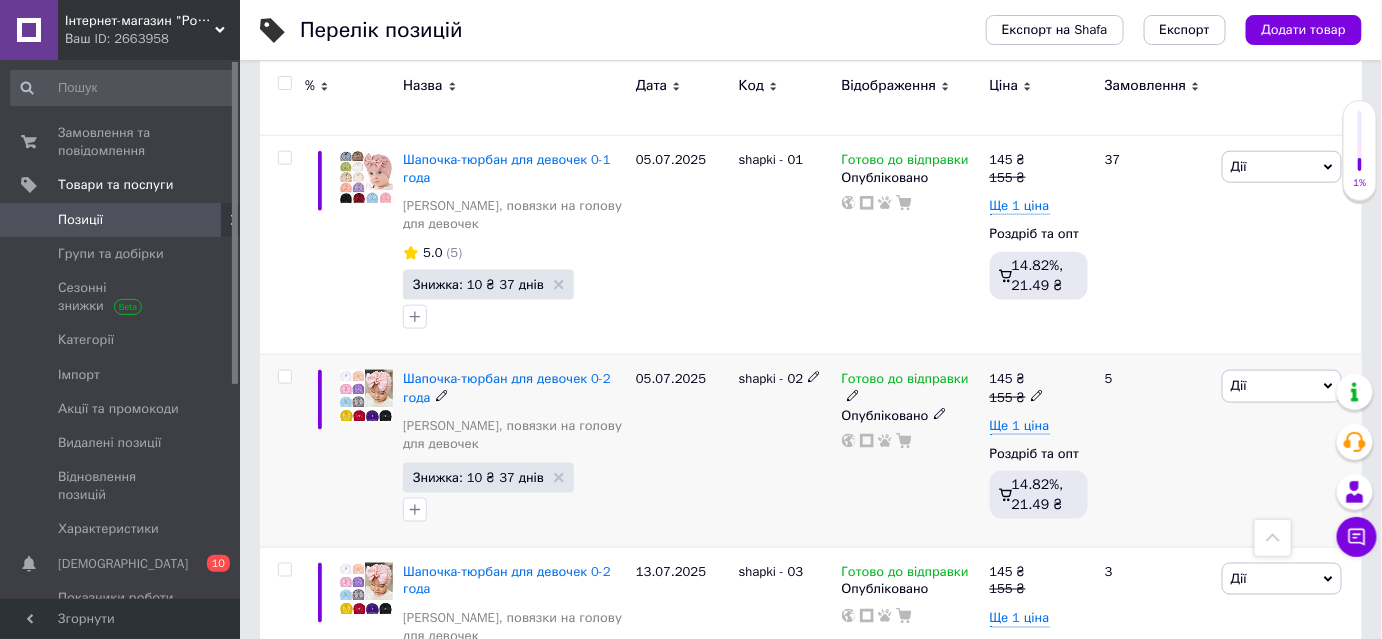 scroll, scrollTop: 3186, scrollLeft: 0, axis: vertical 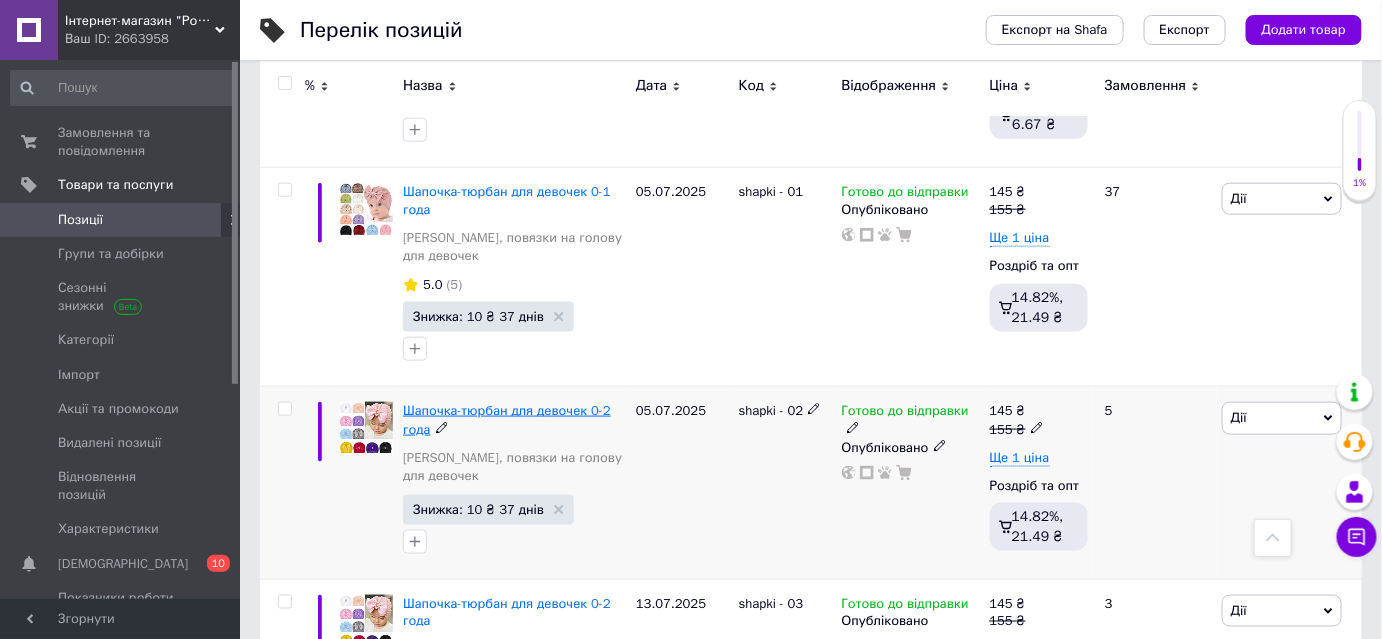 click on "Шапочка-тюрбан для девочек 0-2 года" at bounding box center [507, 419] 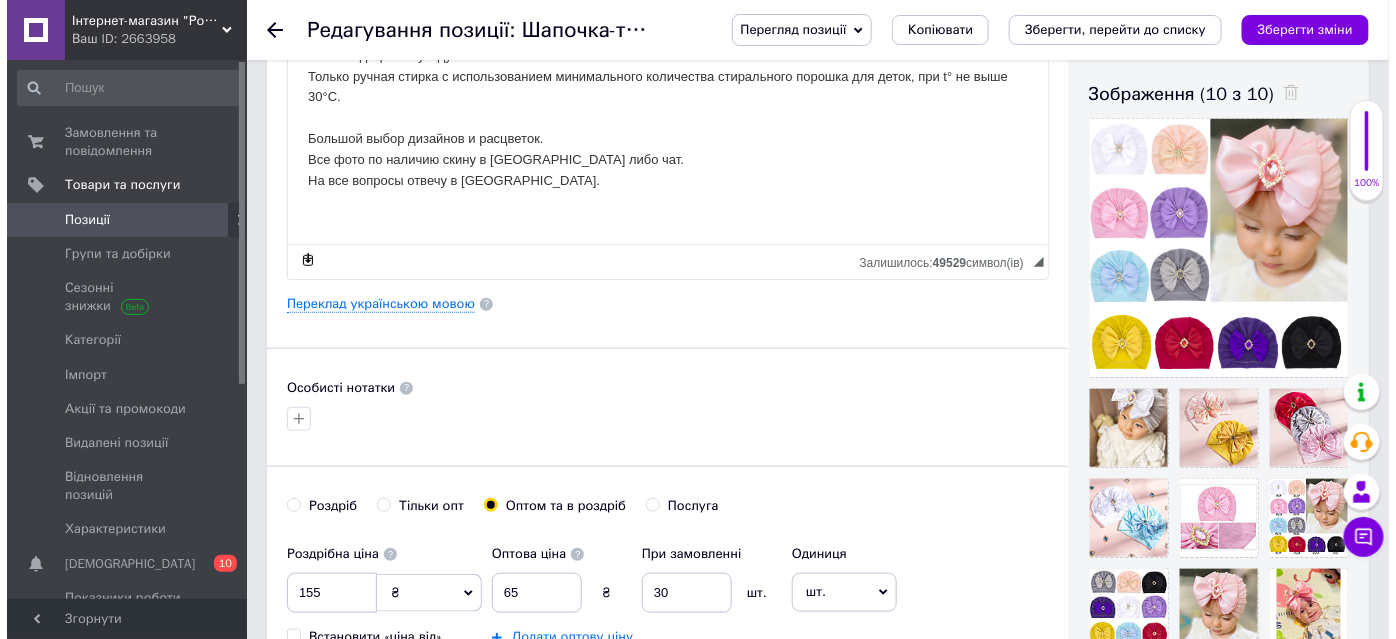 scroll, scrollTop: 454, scrollLeft: 0, axis: vertical 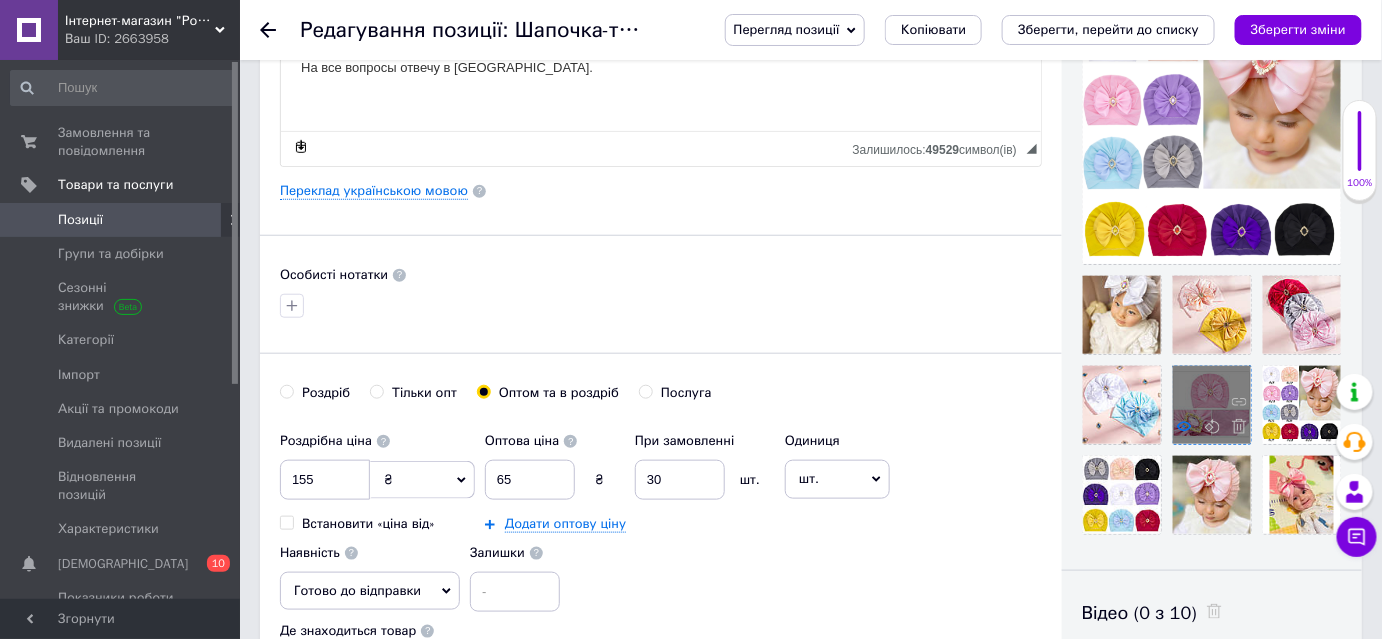 click 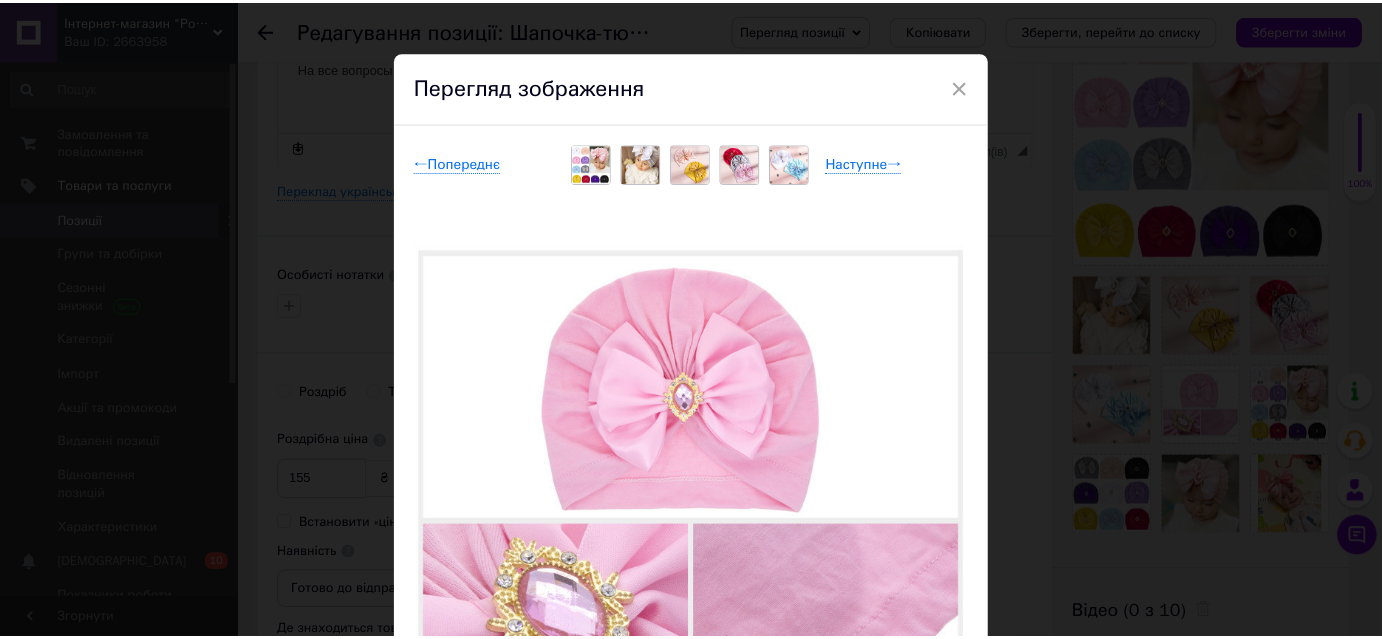 scroll, scrollTop: 0, scrollLeft: 0, axis: both 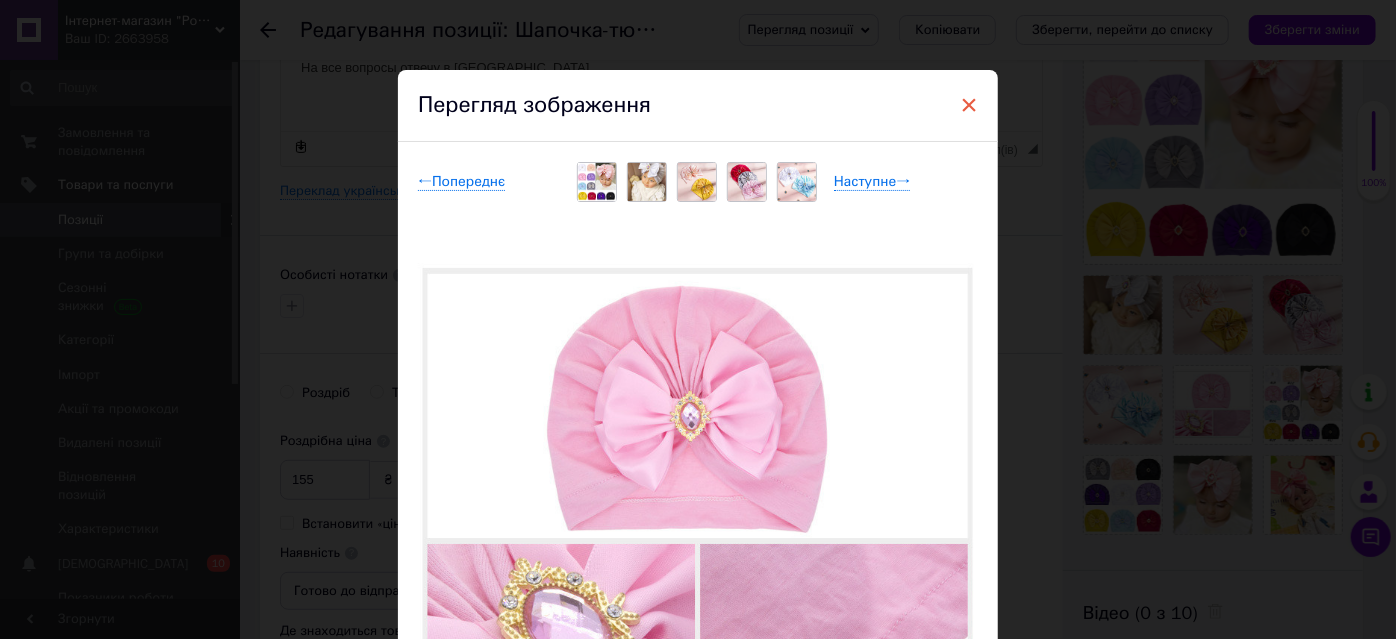 click on "×" at bounding box center [969, 105] 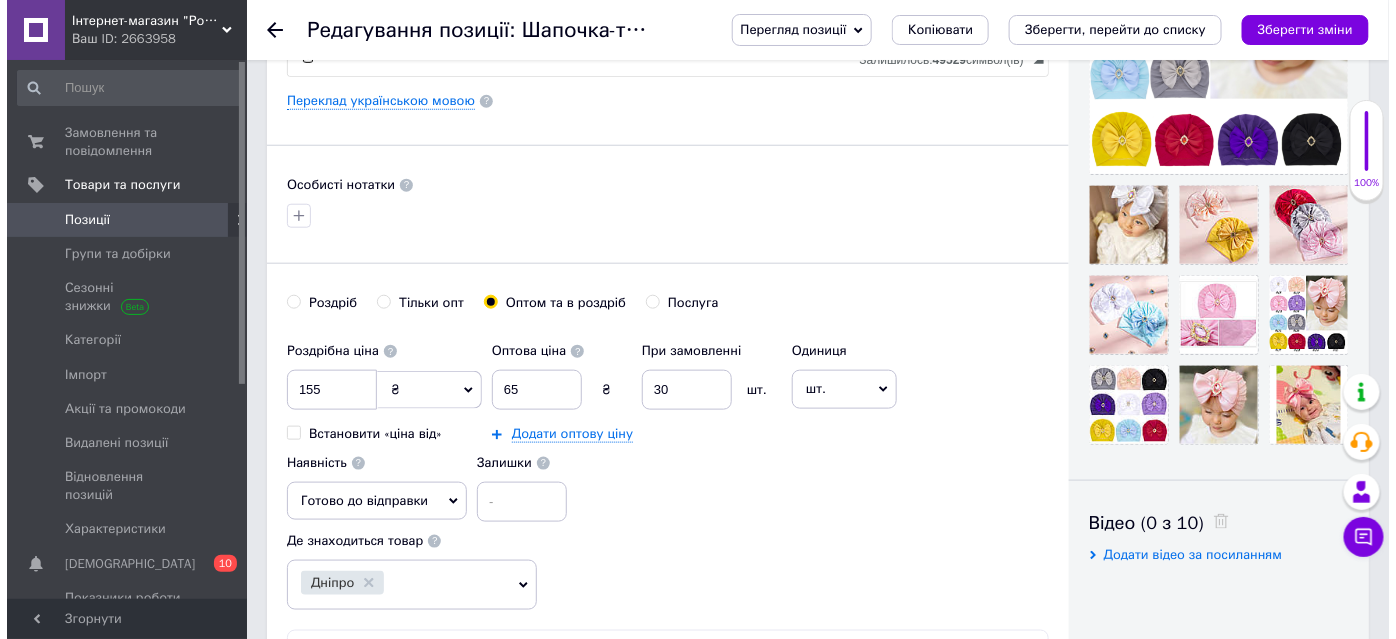 scroll, scrollTop: 545, scrollLeft: 0, axis: vertical 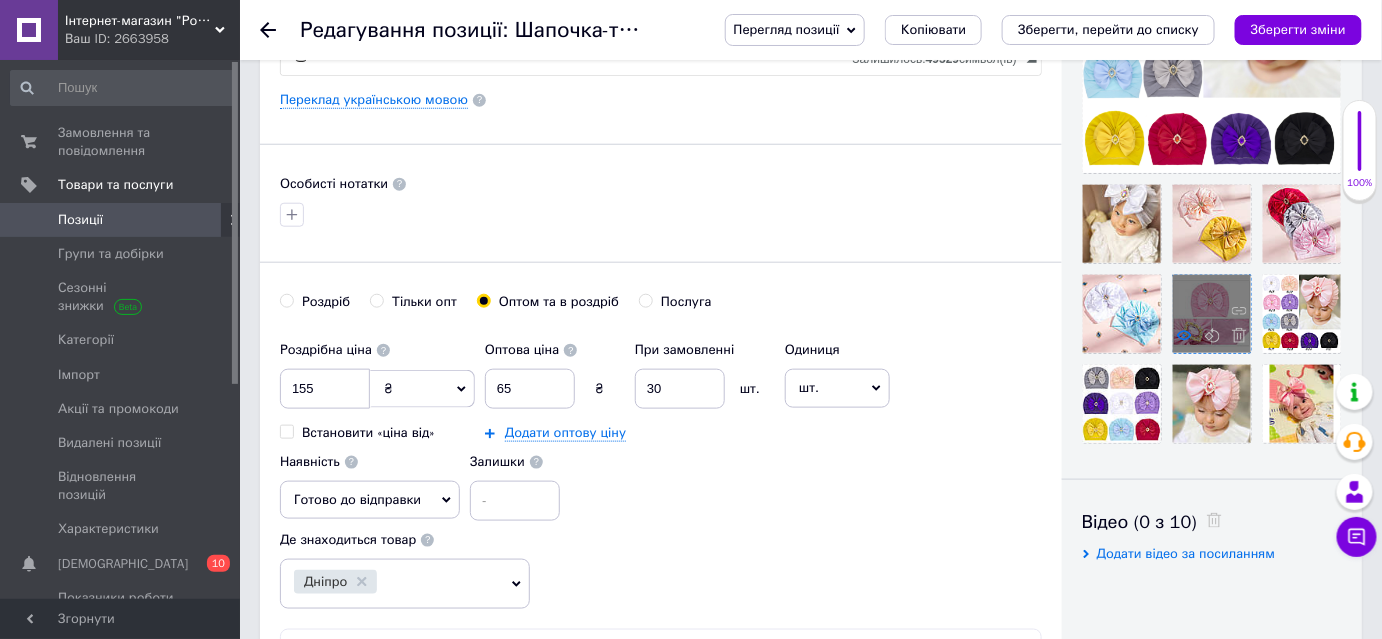click 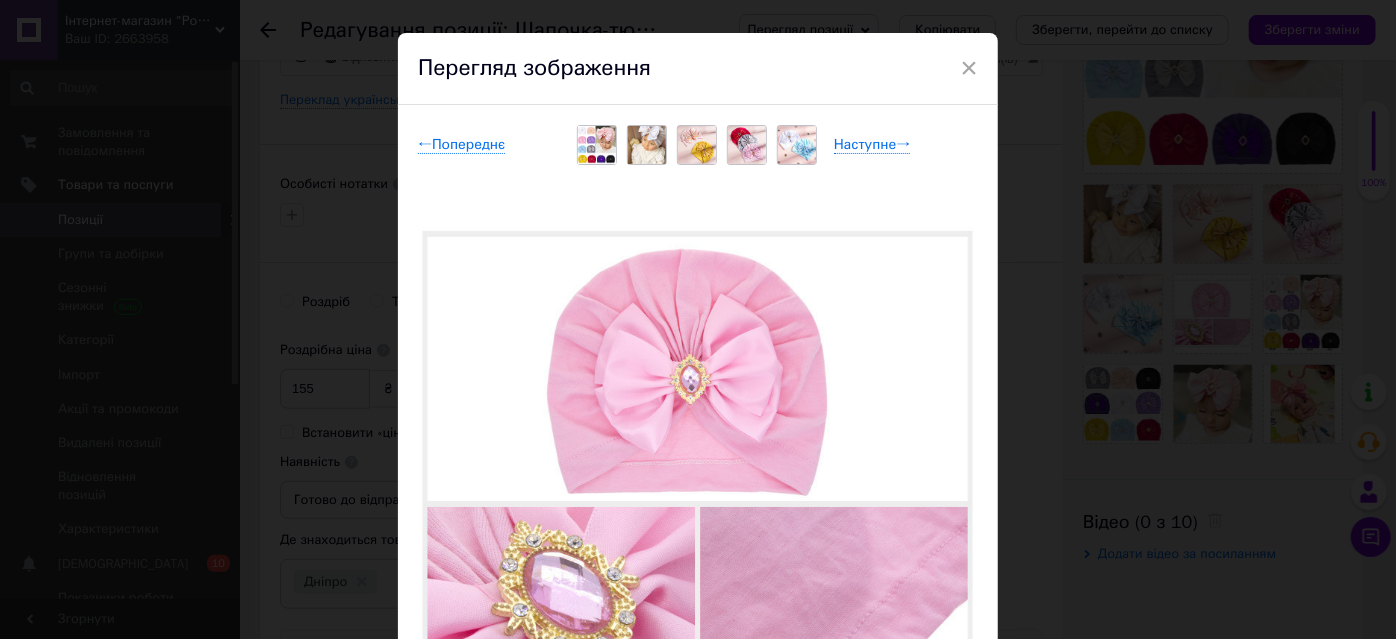 scroll, scrollTop: 0, scrollLeft: 0, axis: both 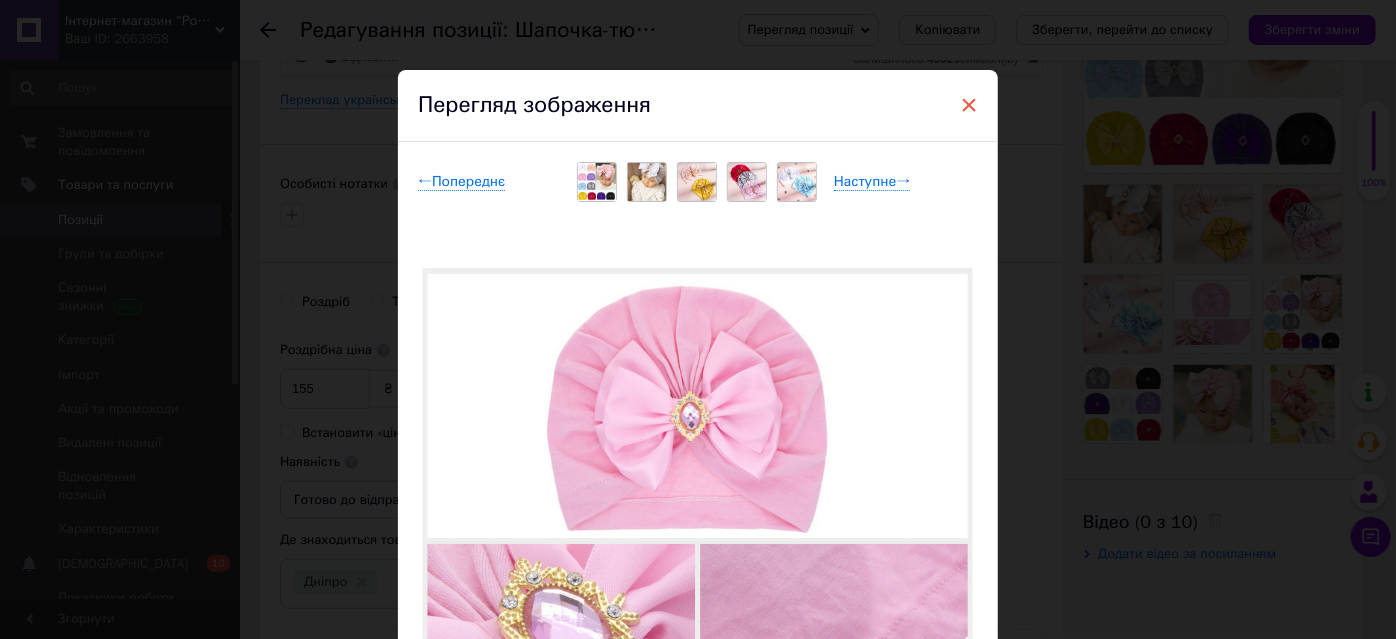 click on "×" at bounding box center (969, 105) 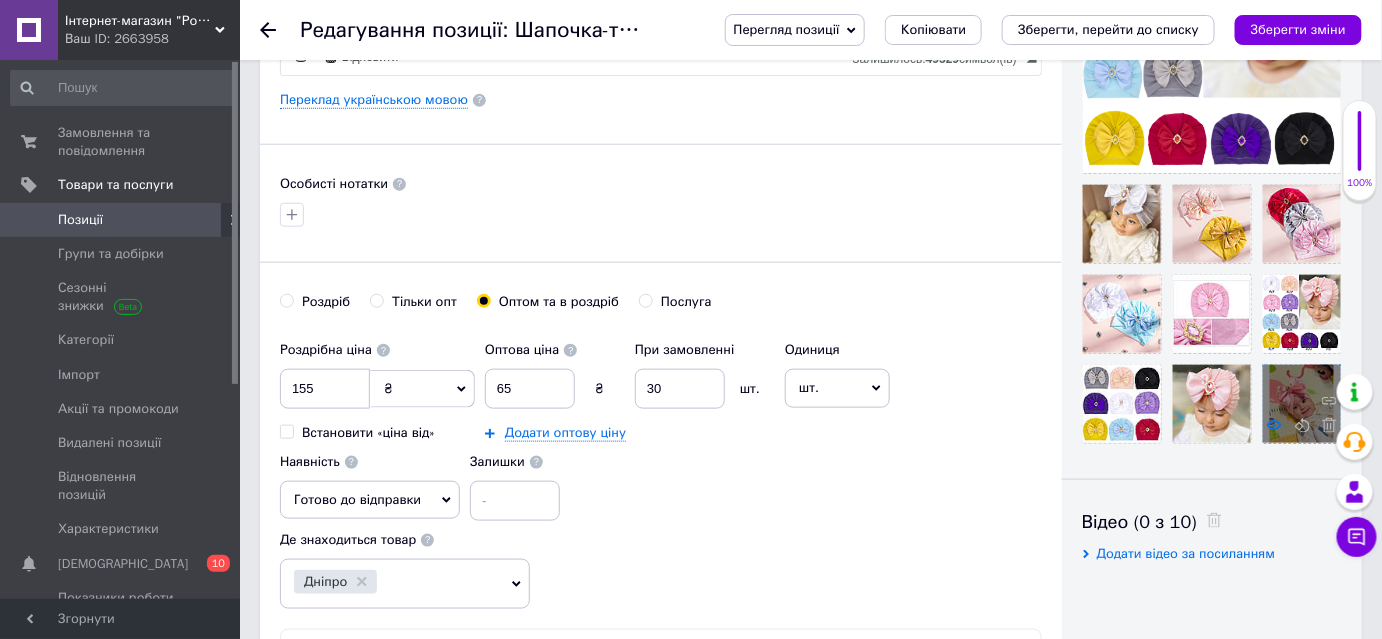 click 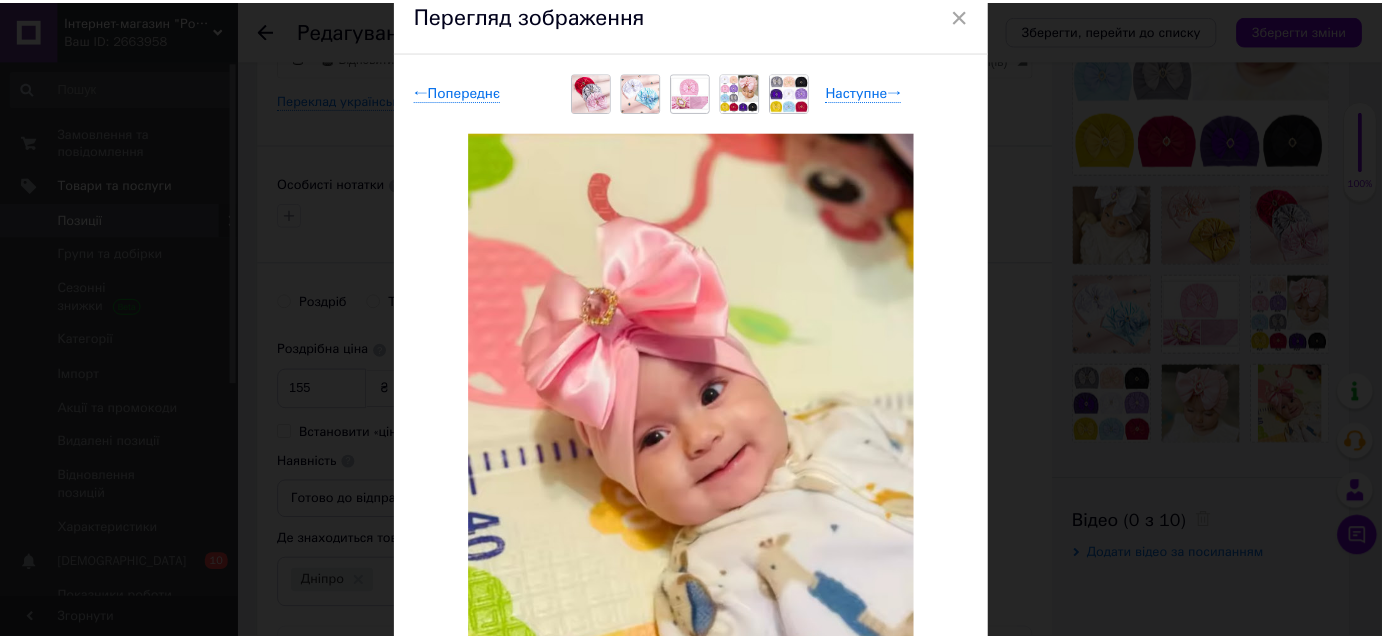 scroll, scrollTop: 0, scrollLeft: 0, axis: both 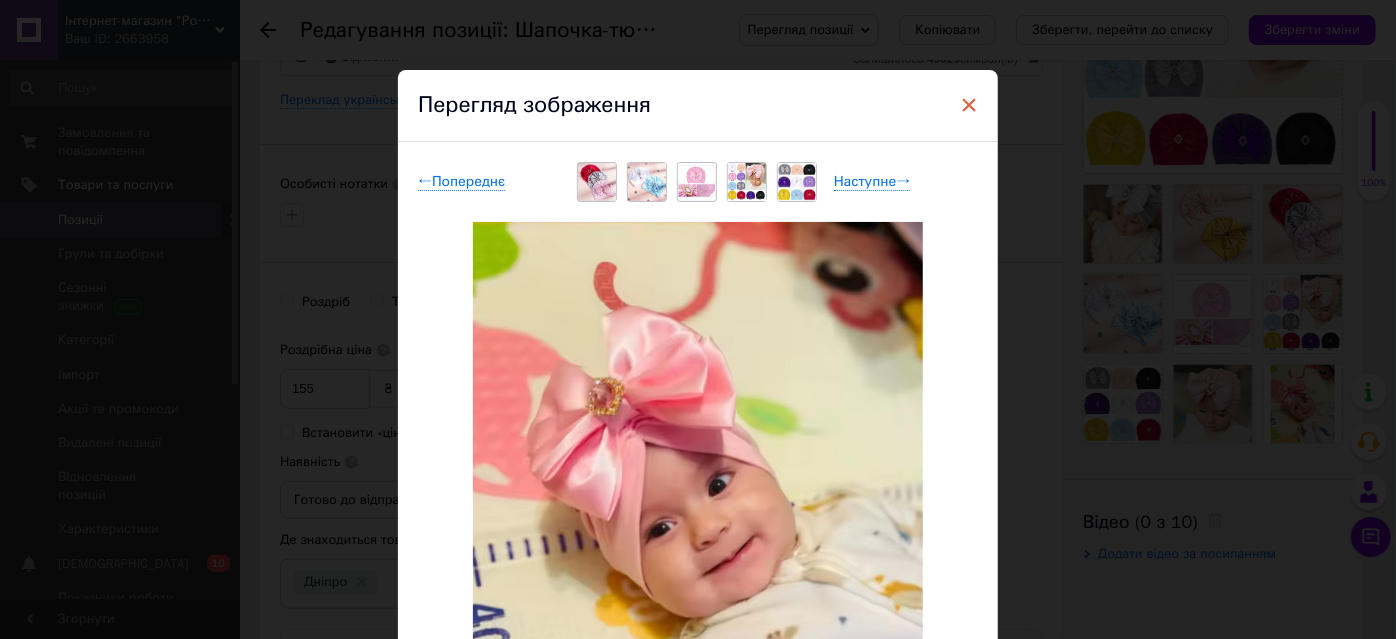 click on "×" at bounding box center (969, 105) 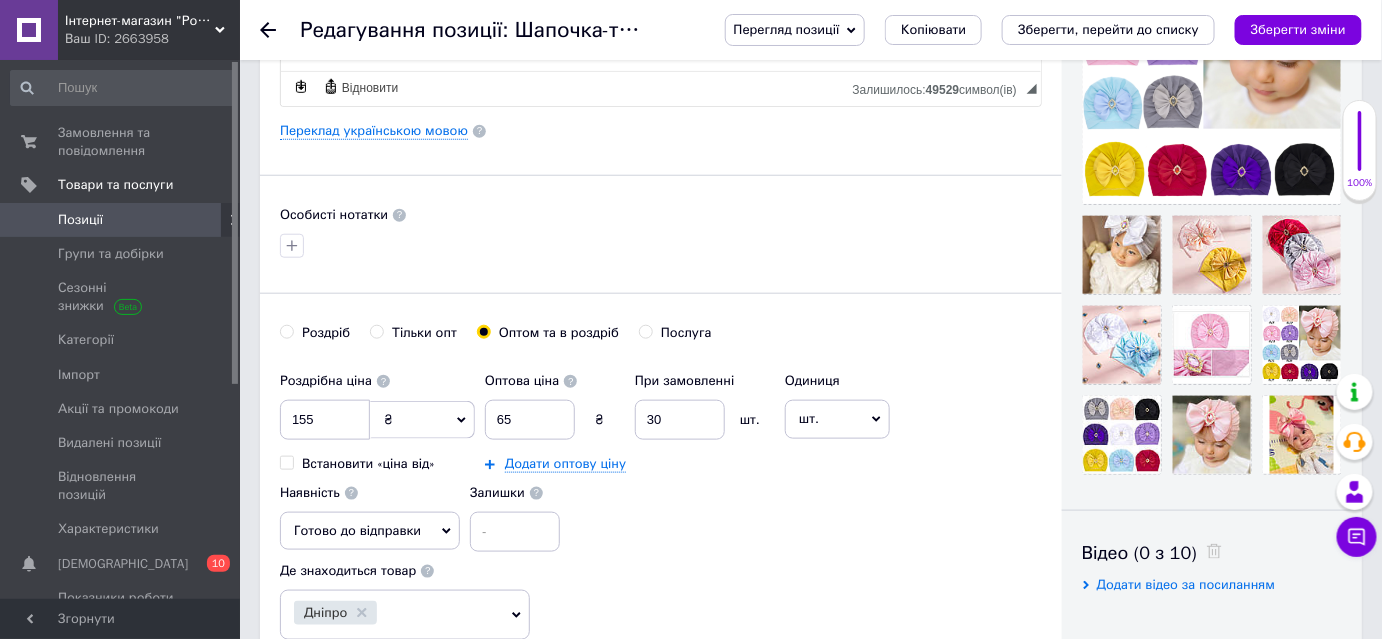 scroll, scrollTop: 545, scrollLeft: 0, axis: vertical 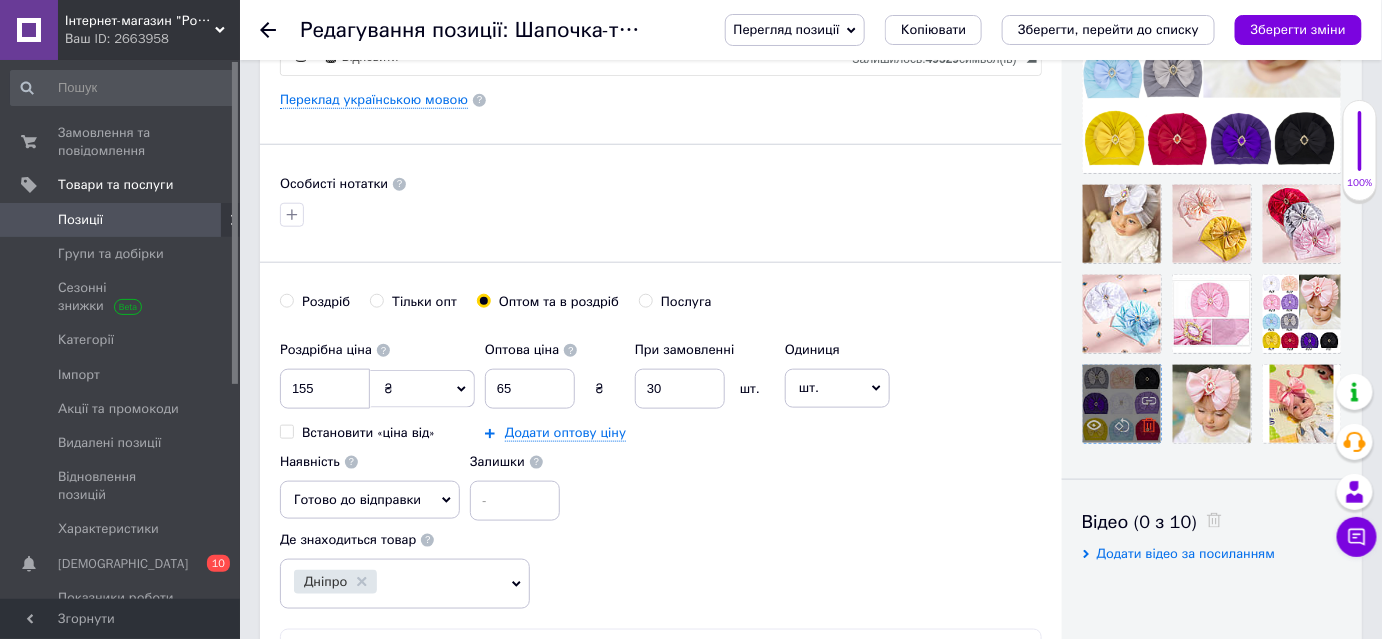 click 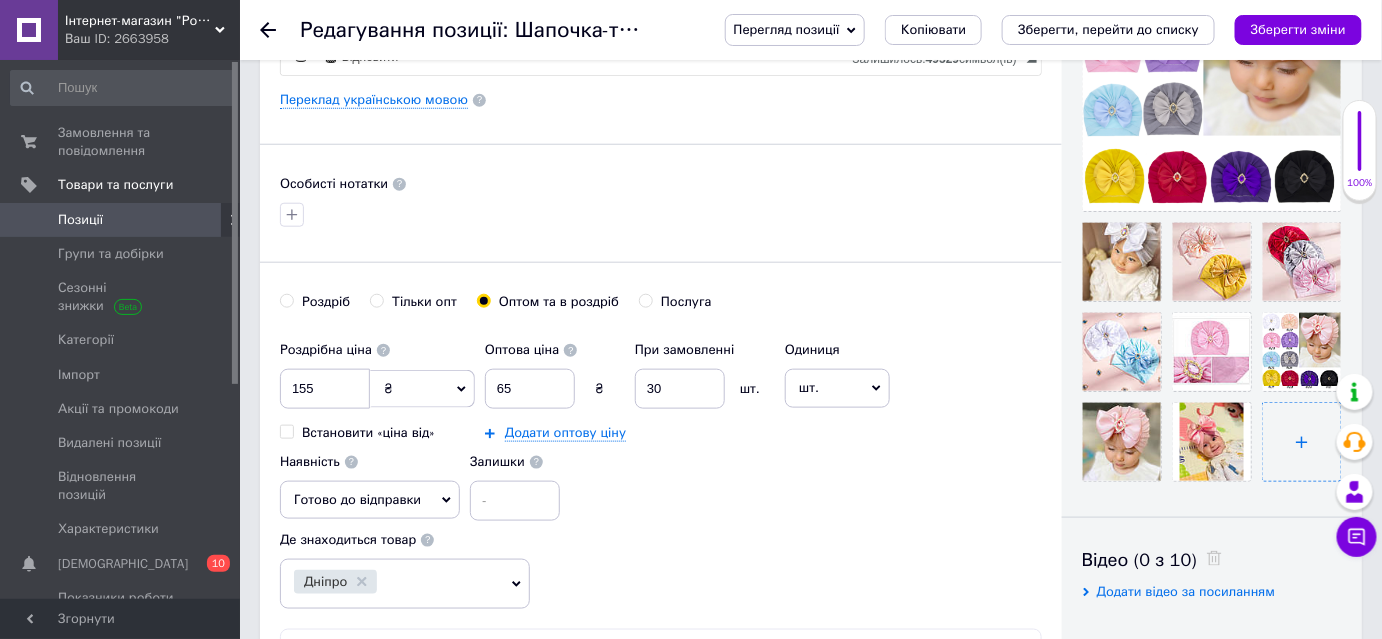 click at bounding box center (1302, 442) 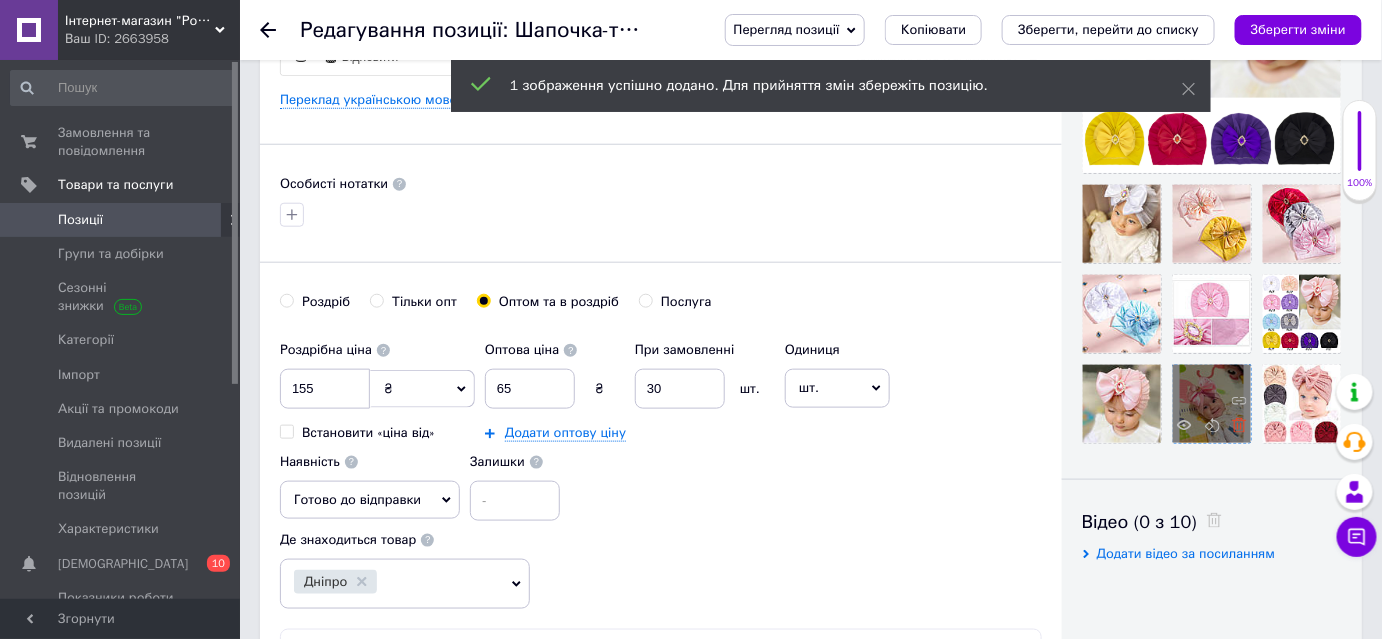 click 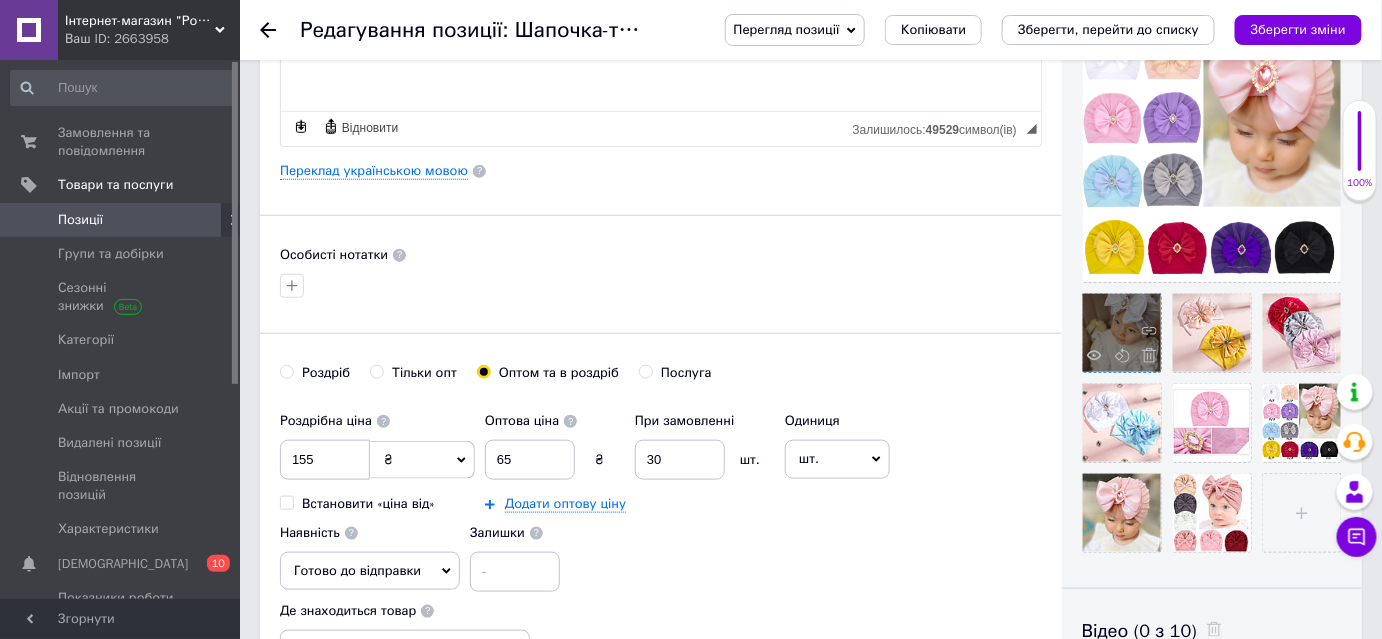 scroll, scrollTop: 454, scrollLeft: 0, axis: vertical 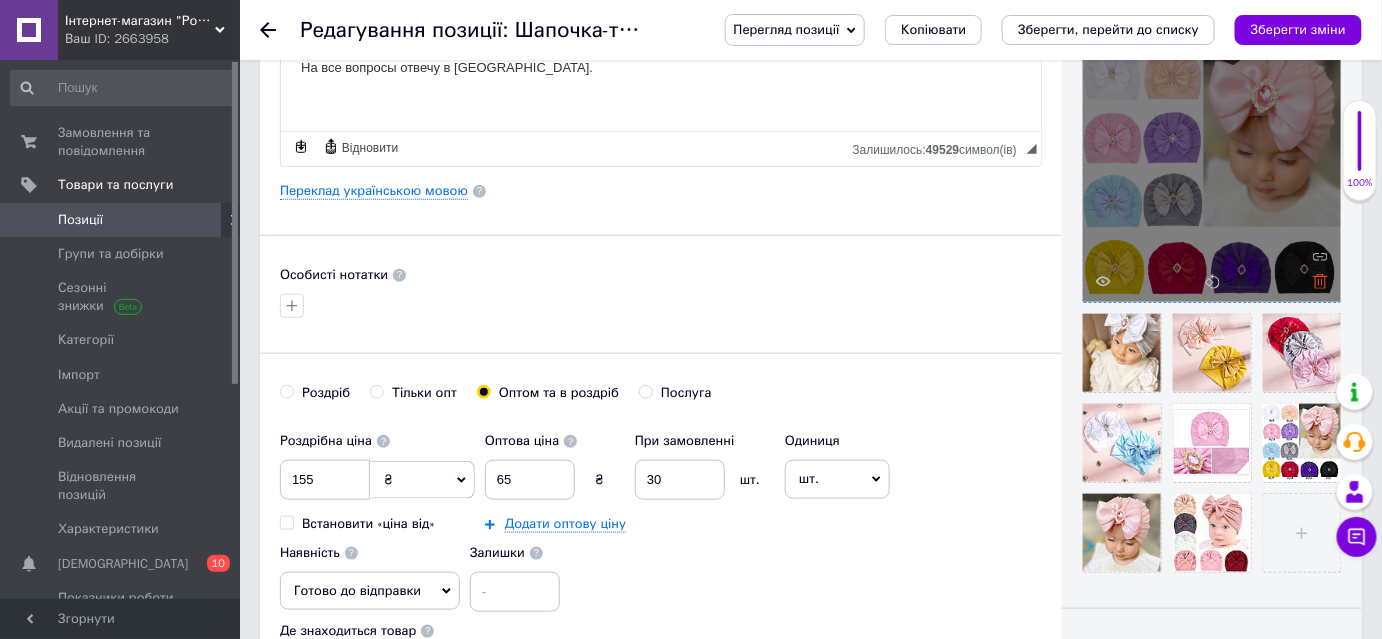 click 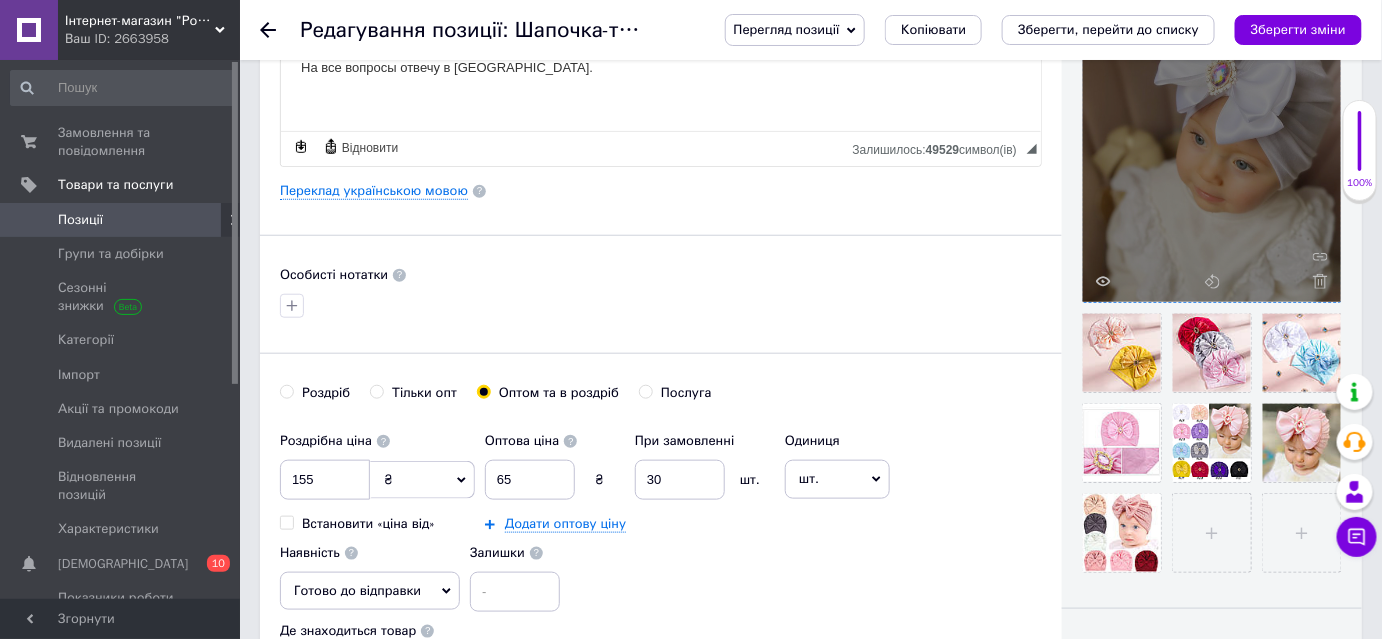 click 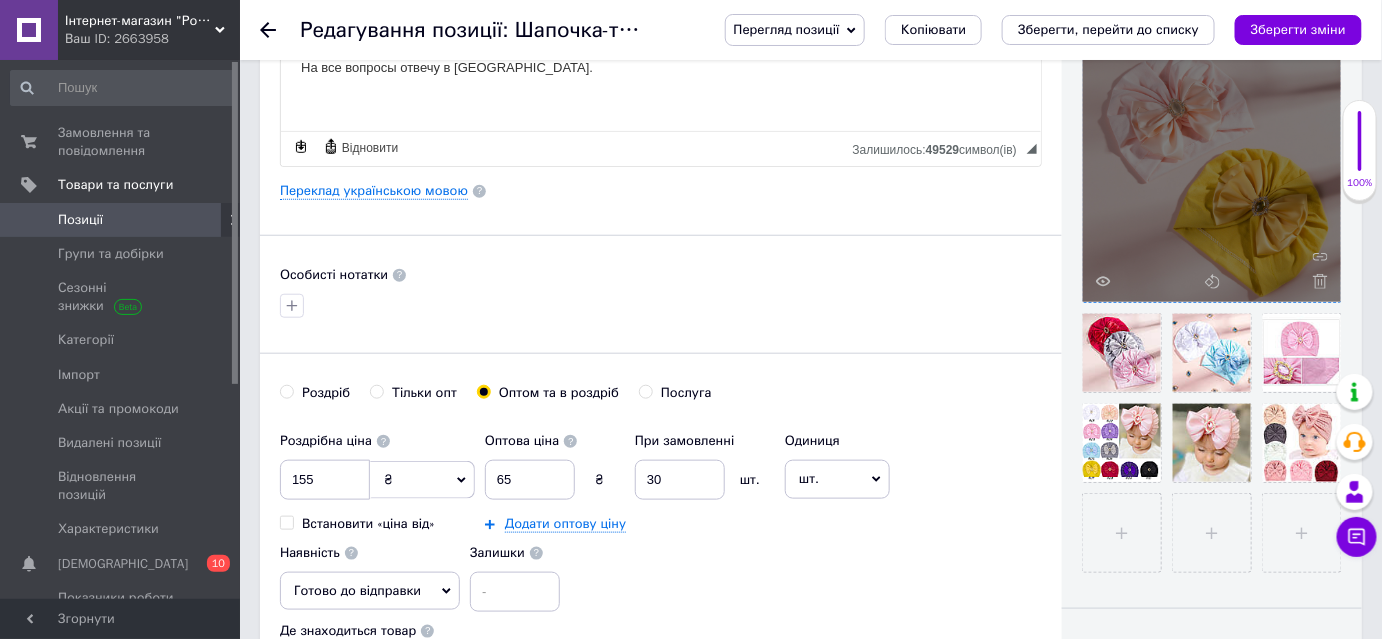 click 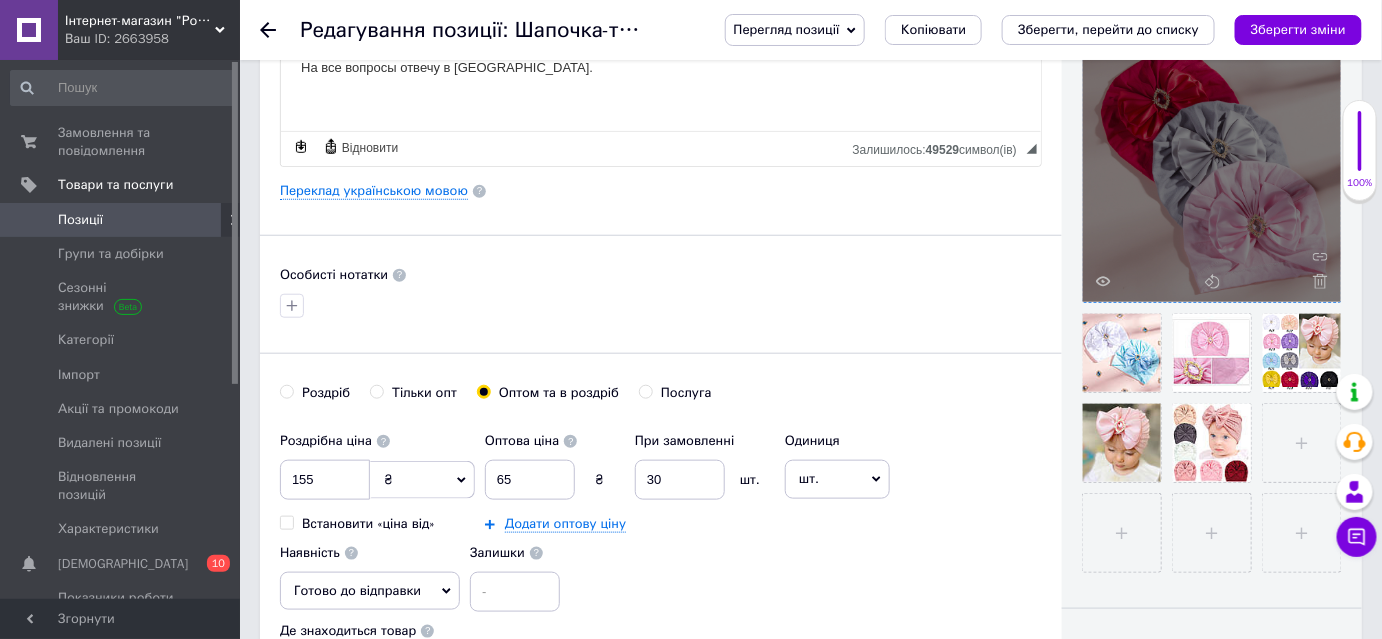 click 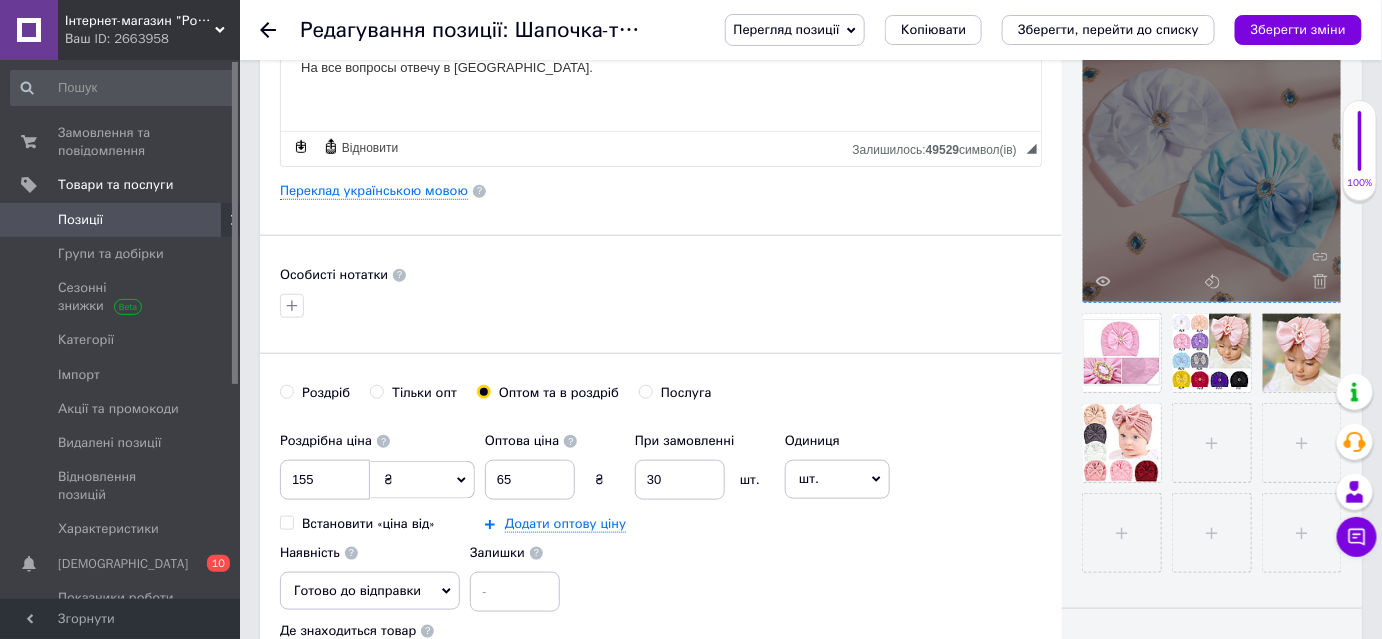 click 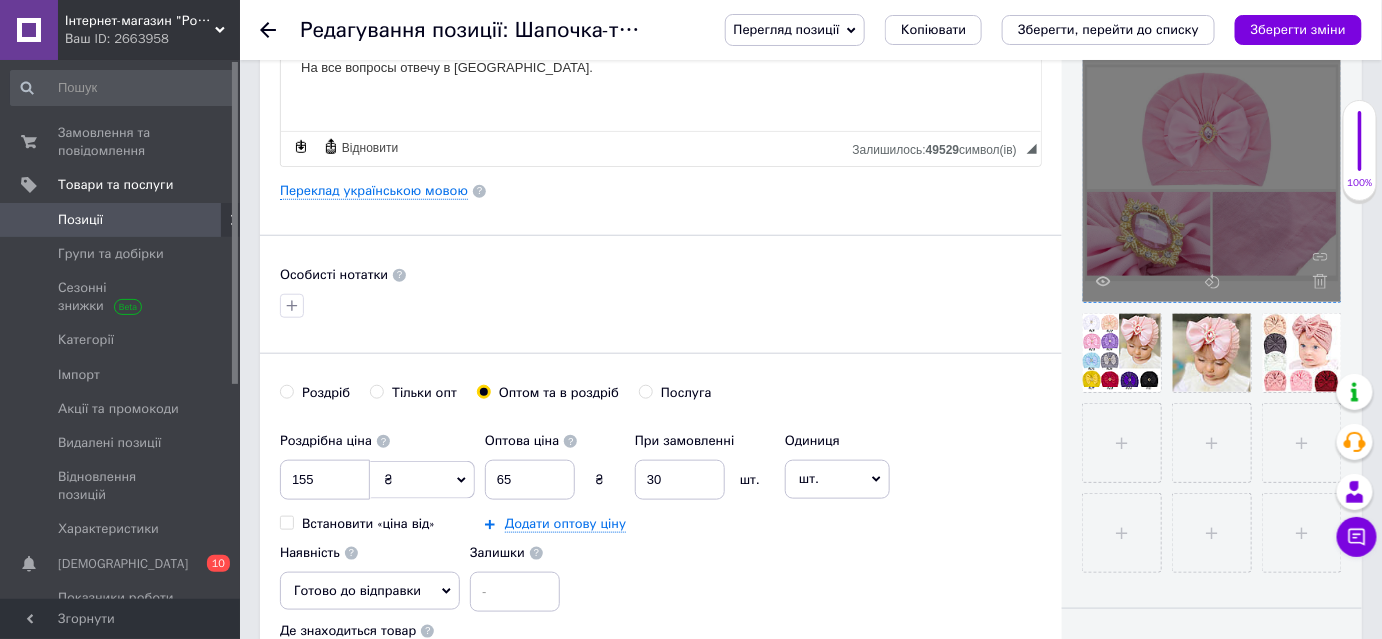 click 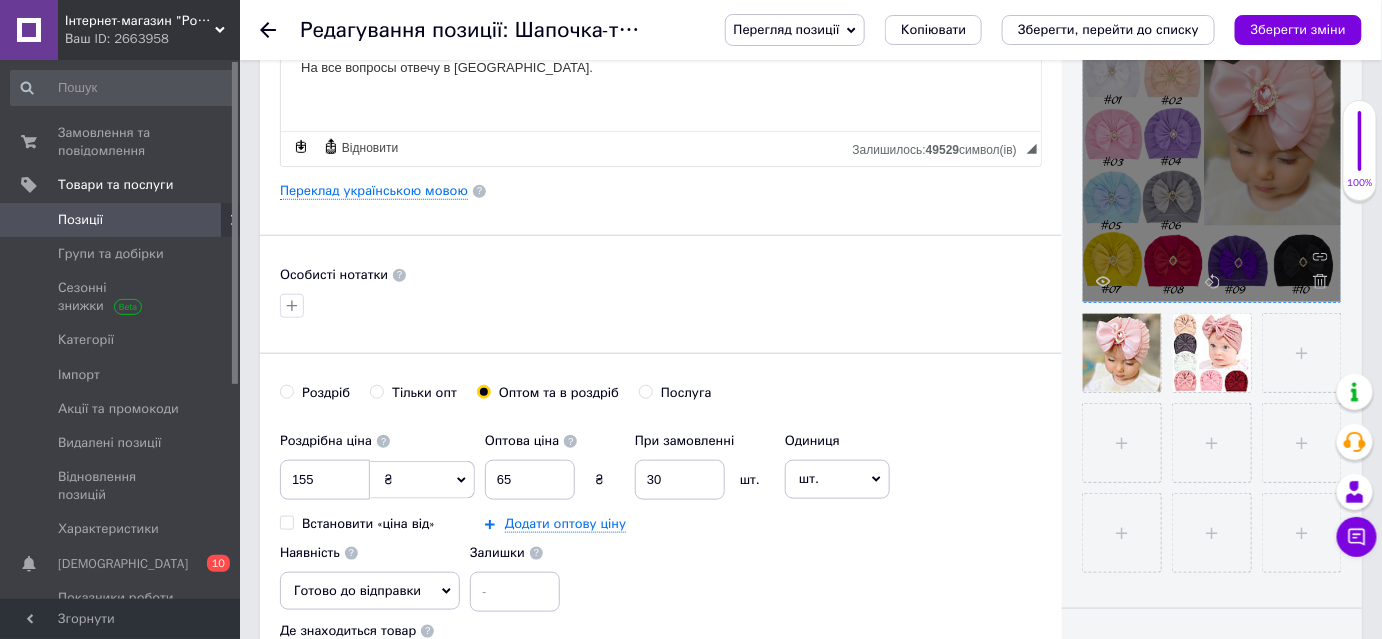 click 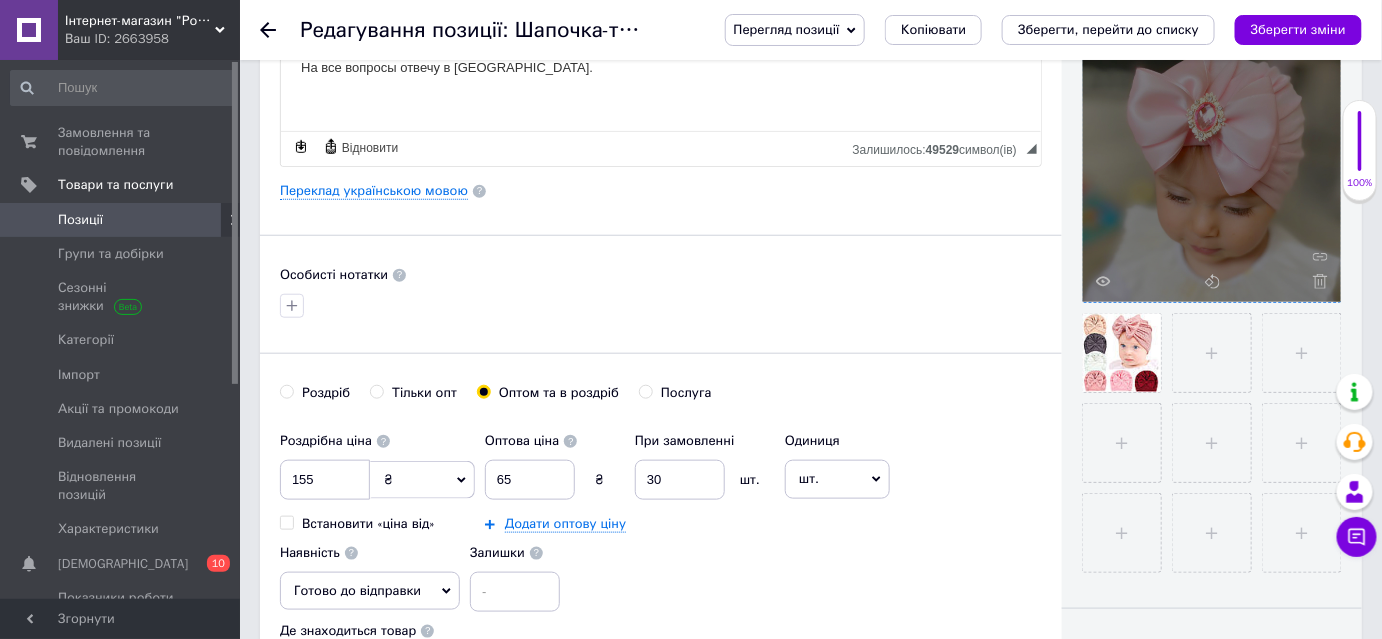 click 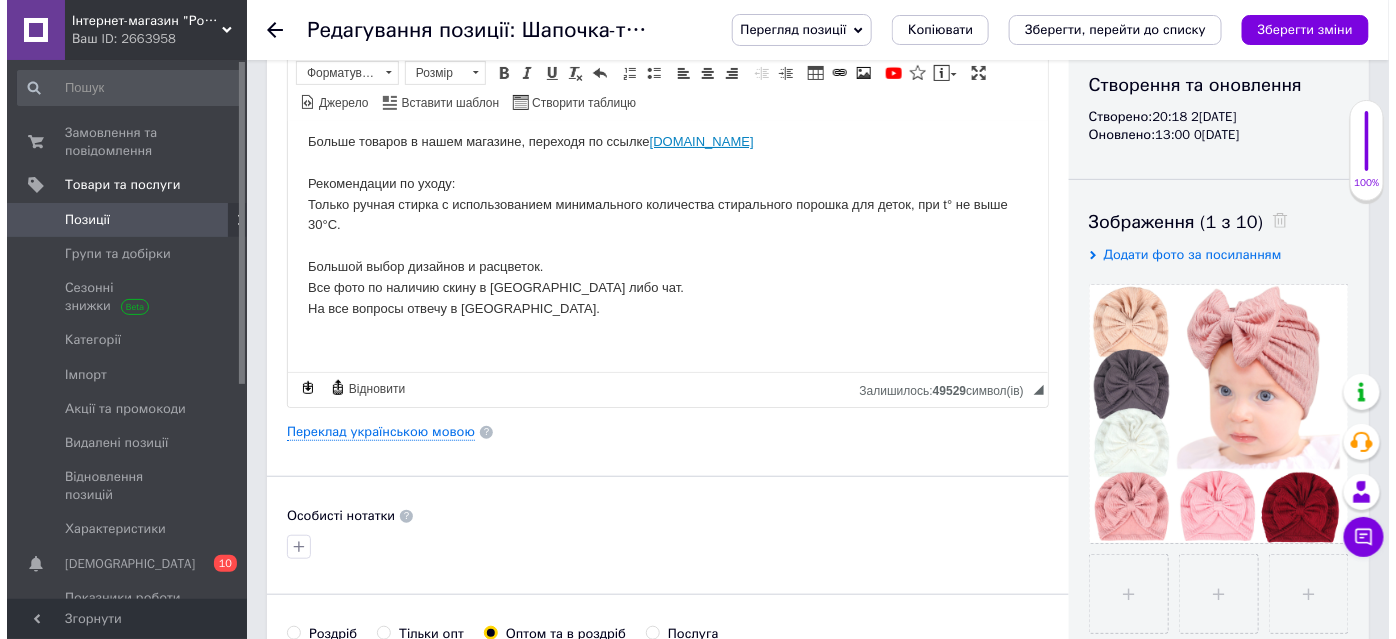 scroll, scrollTop: 181, scrollLeft: 0, axis: vertical 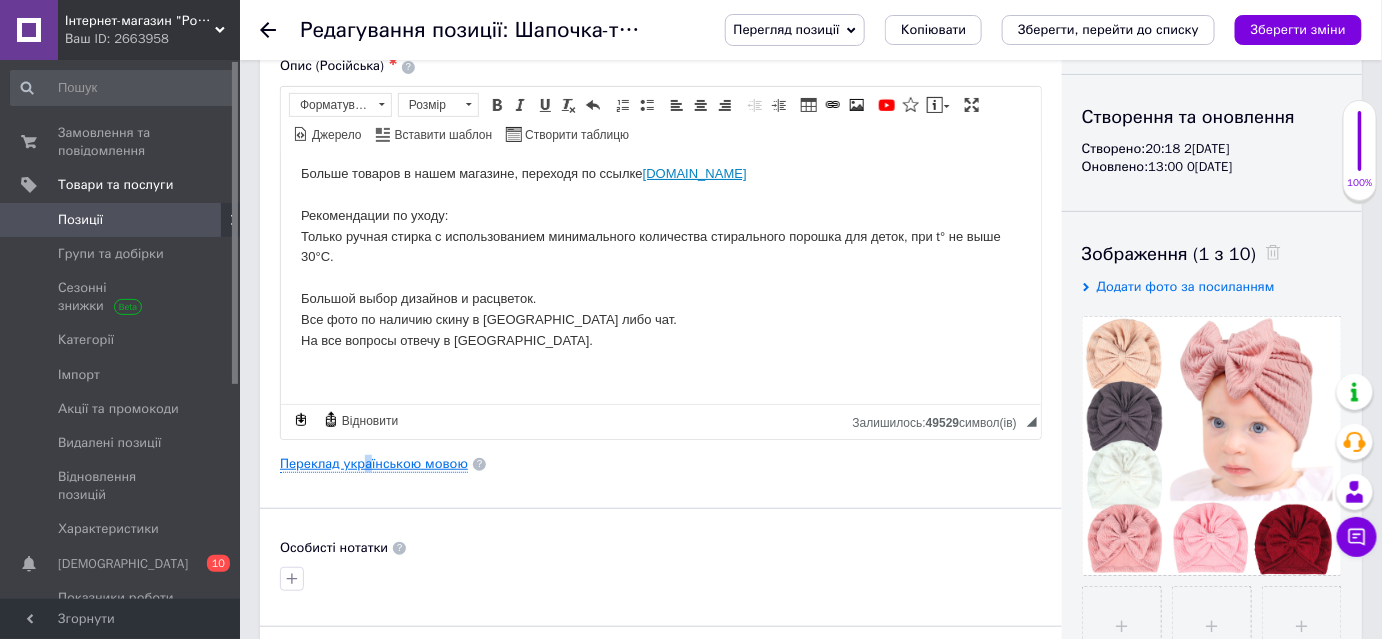 click on "Переклад українською мовою" at bounding box center [374, 464] 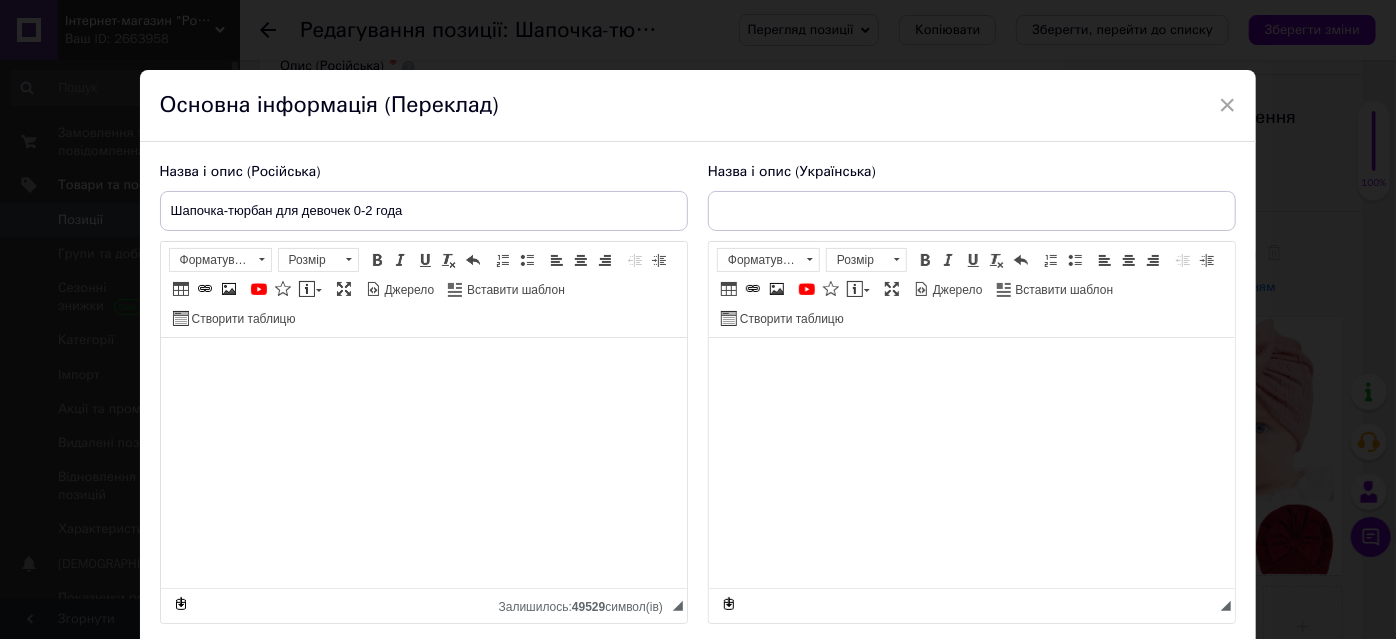 type on "Шапочка-тюрбан для дівчат 0-2 роки" 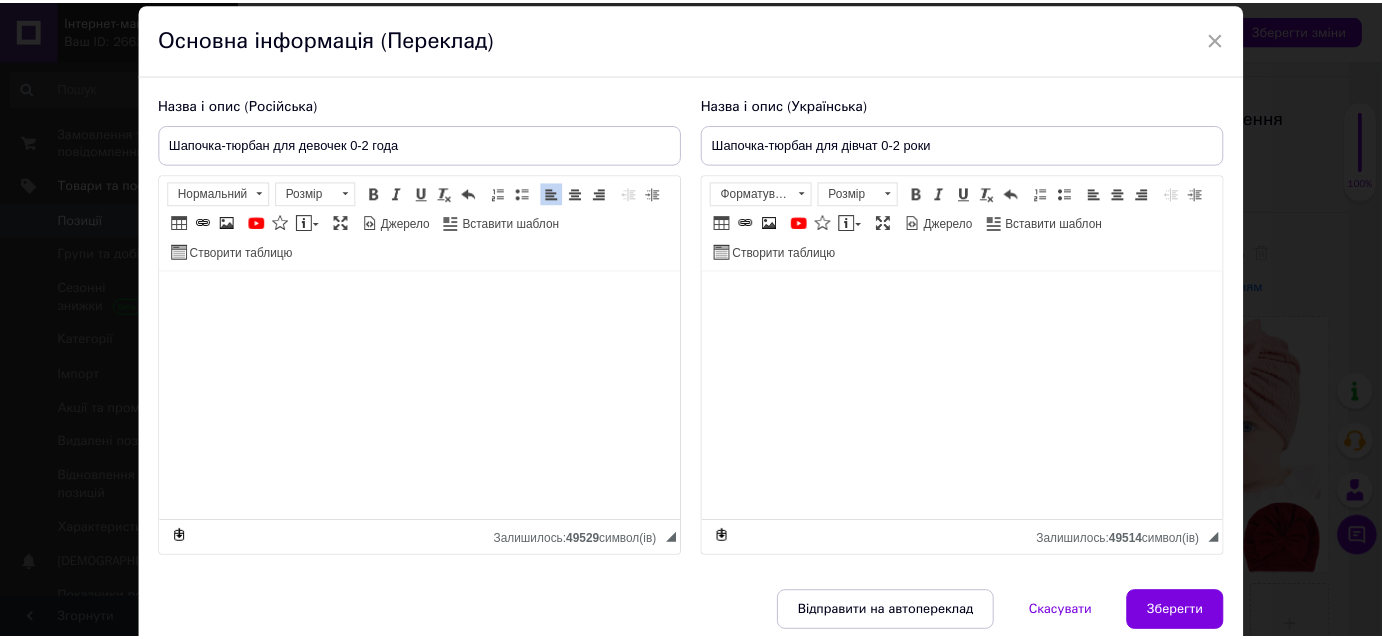 scroll, scrollTop: 146, scrollLeft: 0, axis: vertical 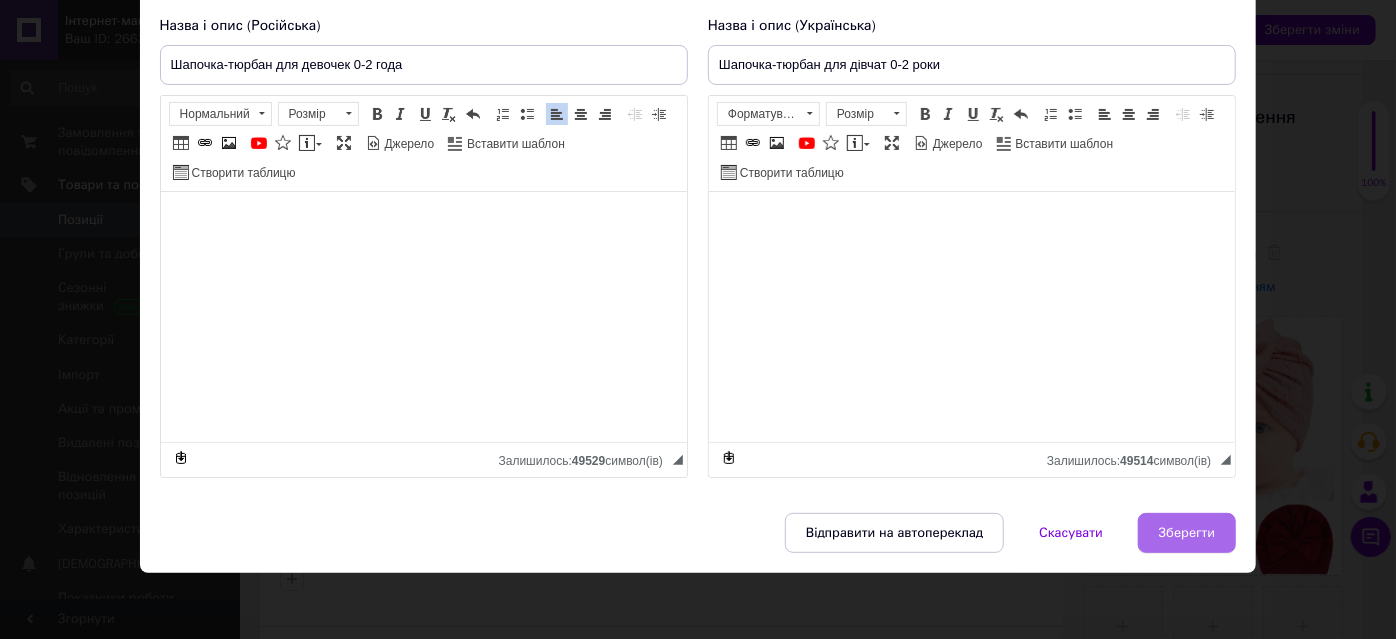 click on "Зберегти" at bounding box center [1187, 533] 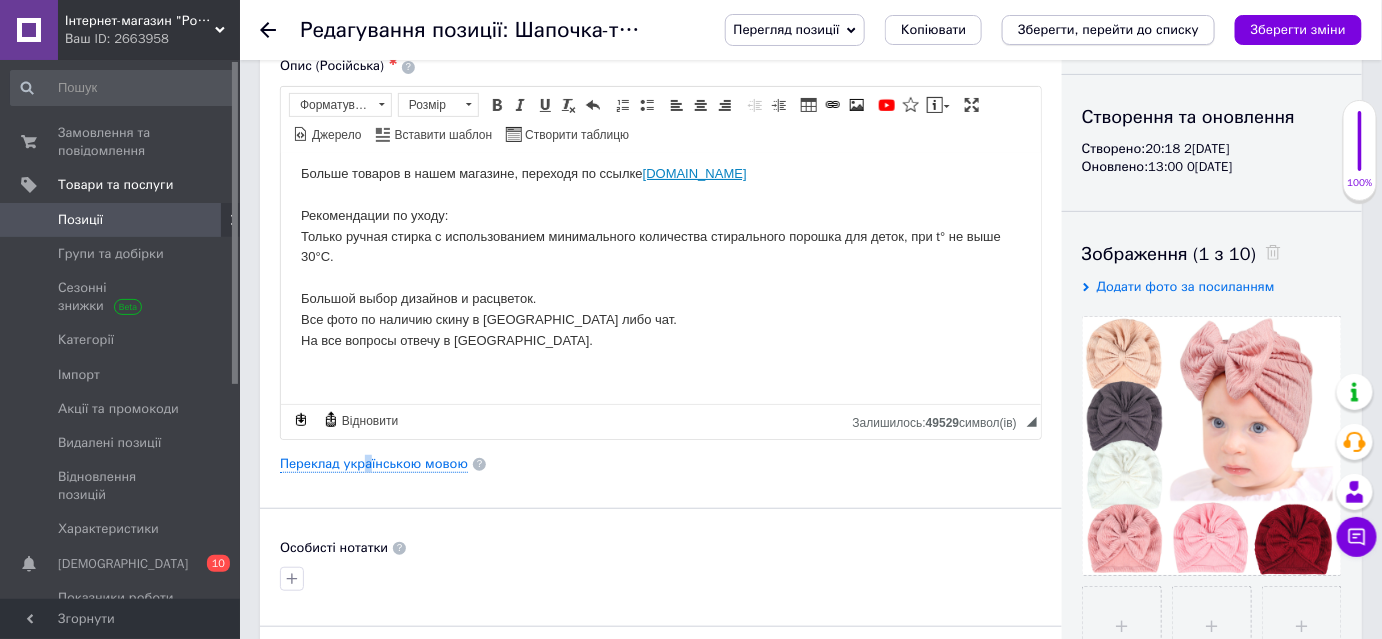click on "Зберегти, перейти до списку" at bounding box center [1108, 29] 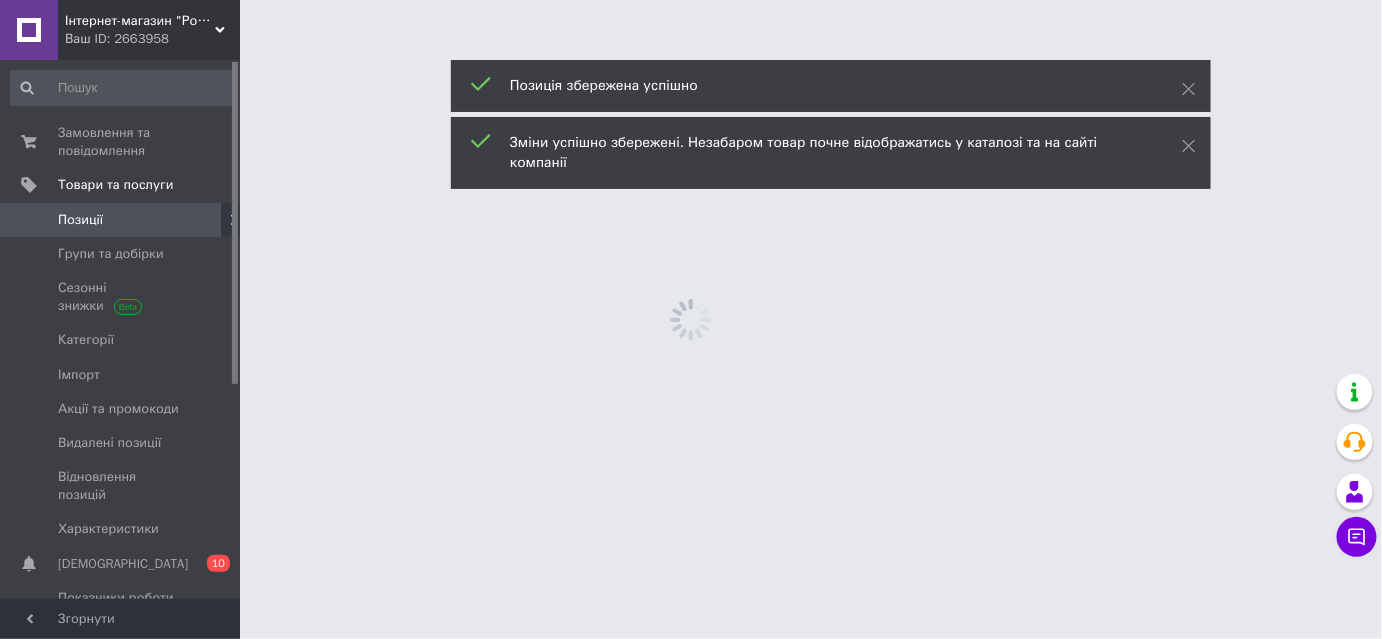 scroll, scrollTop: 0, scrollLeft: 0, axis: both 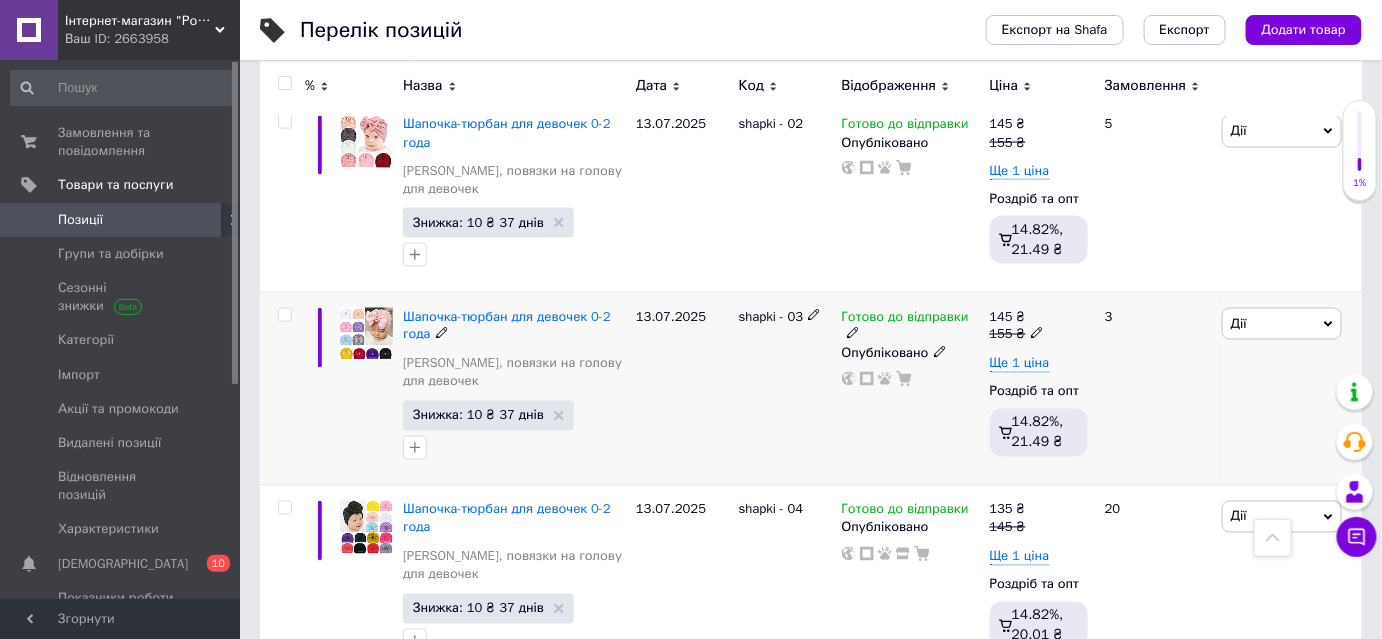 click on "Дії" at bounding box center [1282, 324] 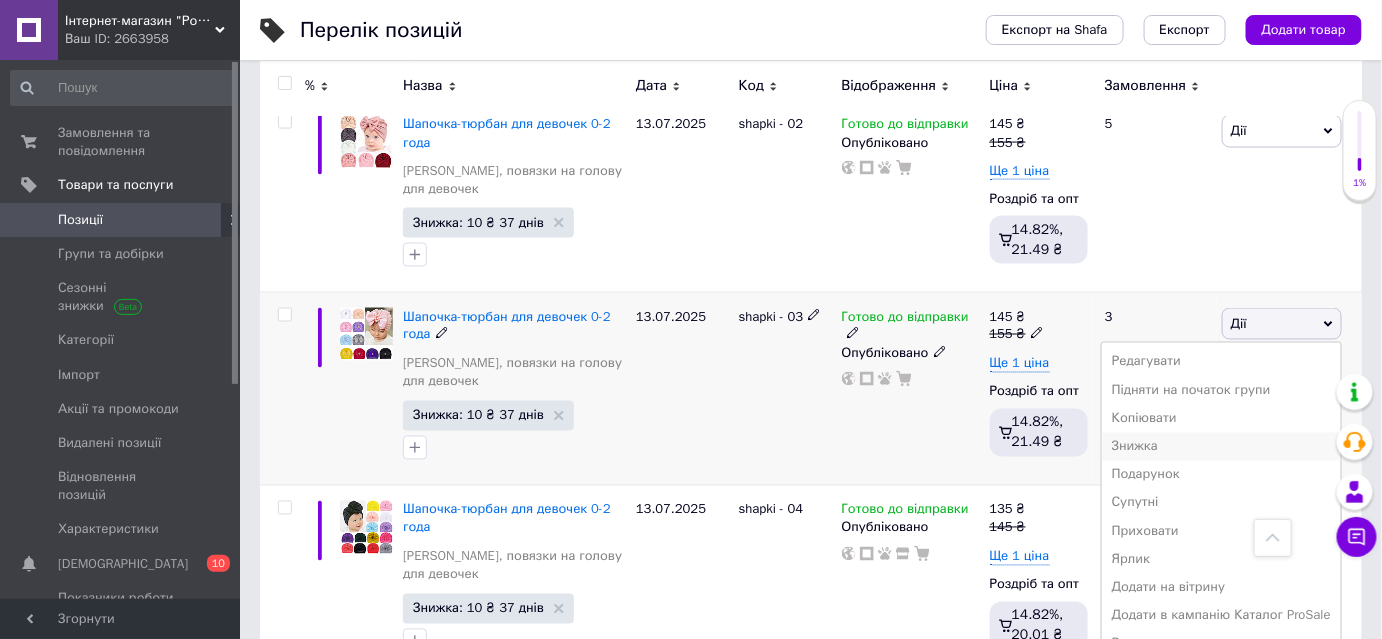 click on "Знижка" at bounding box center (1221, 447) 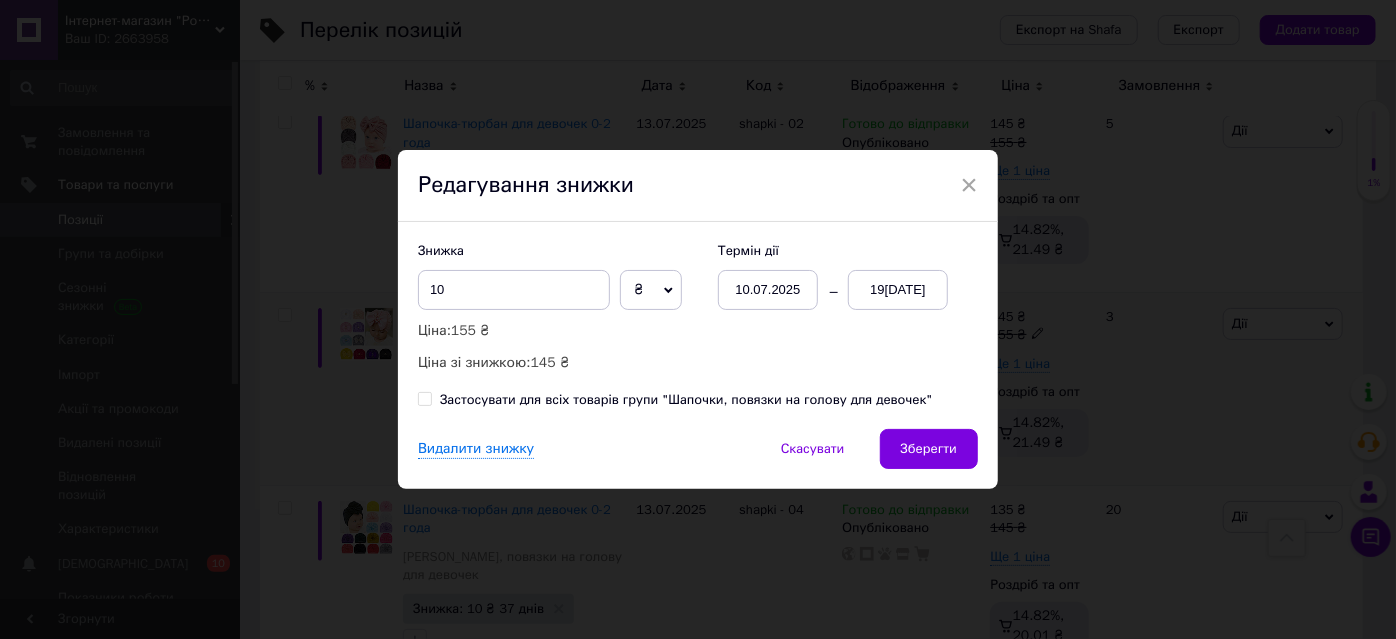 click on "10.07.2025" at bounding box center (768, 290) 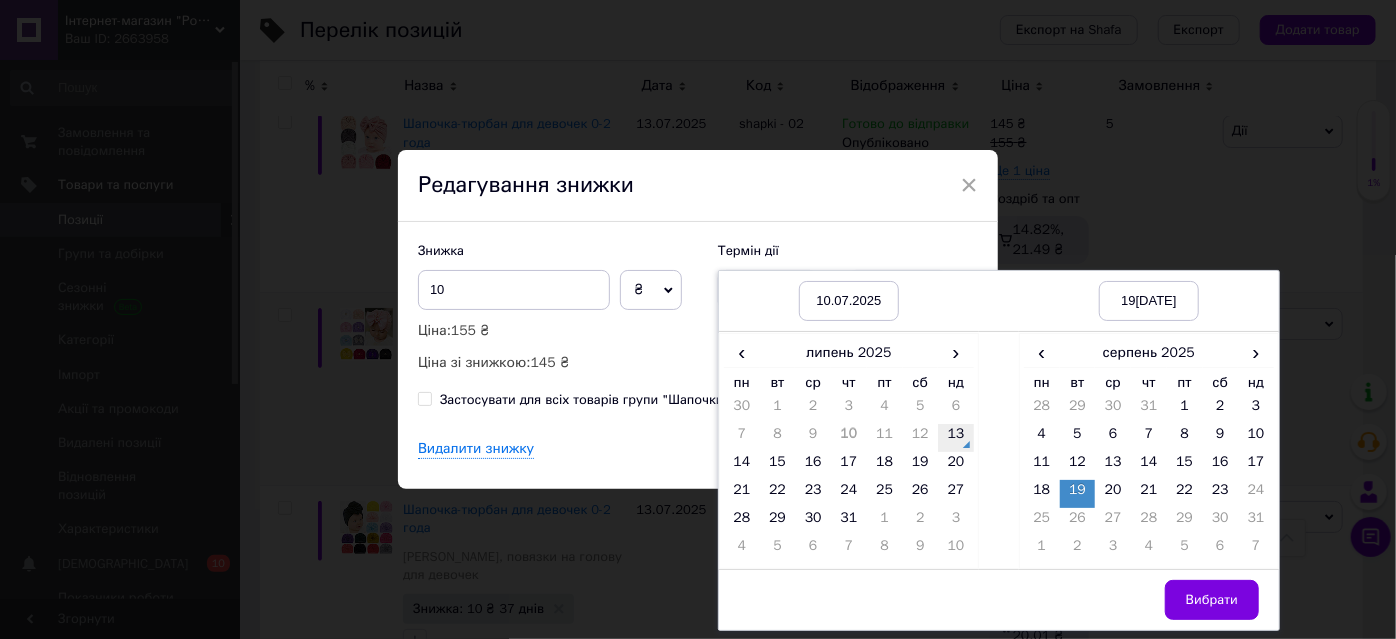 click on "13" at bounding box center (956, 438) 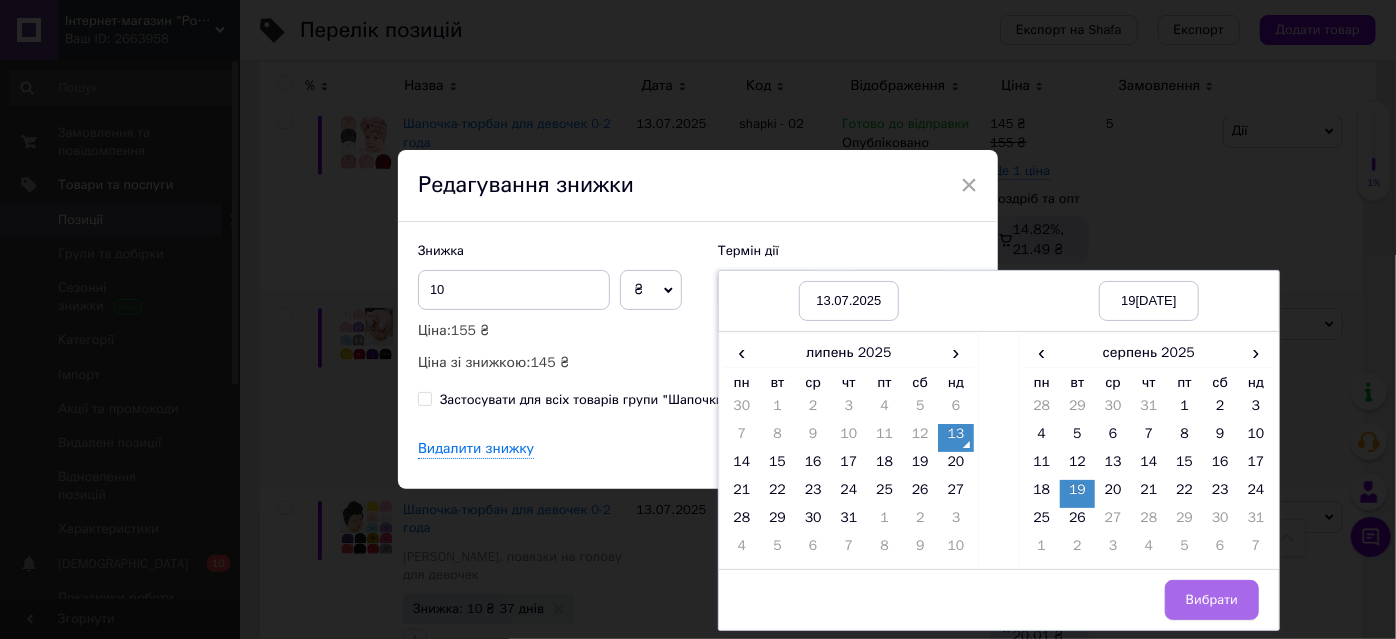 click on "Вибрати" at bounding box center (1212, 600) 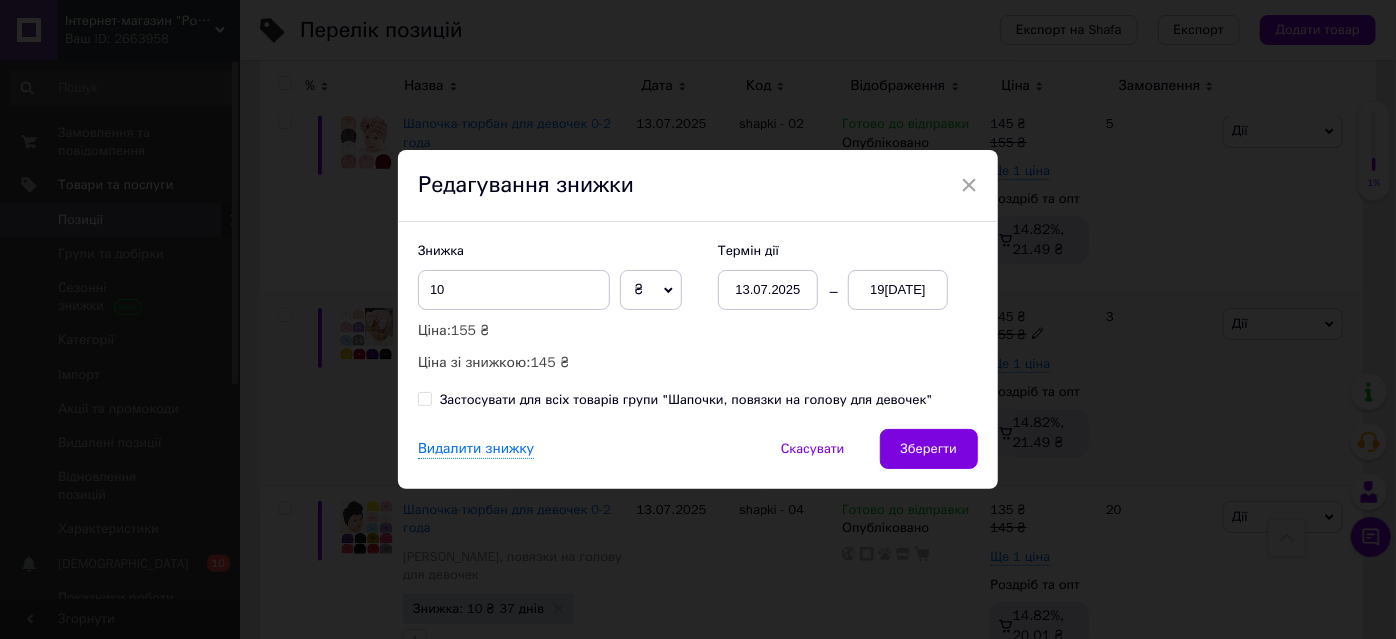 click on "Застосувати для всіх товарів групи "Шапочки, повязки на голову для девочек"" at bounding box center [424, 398] 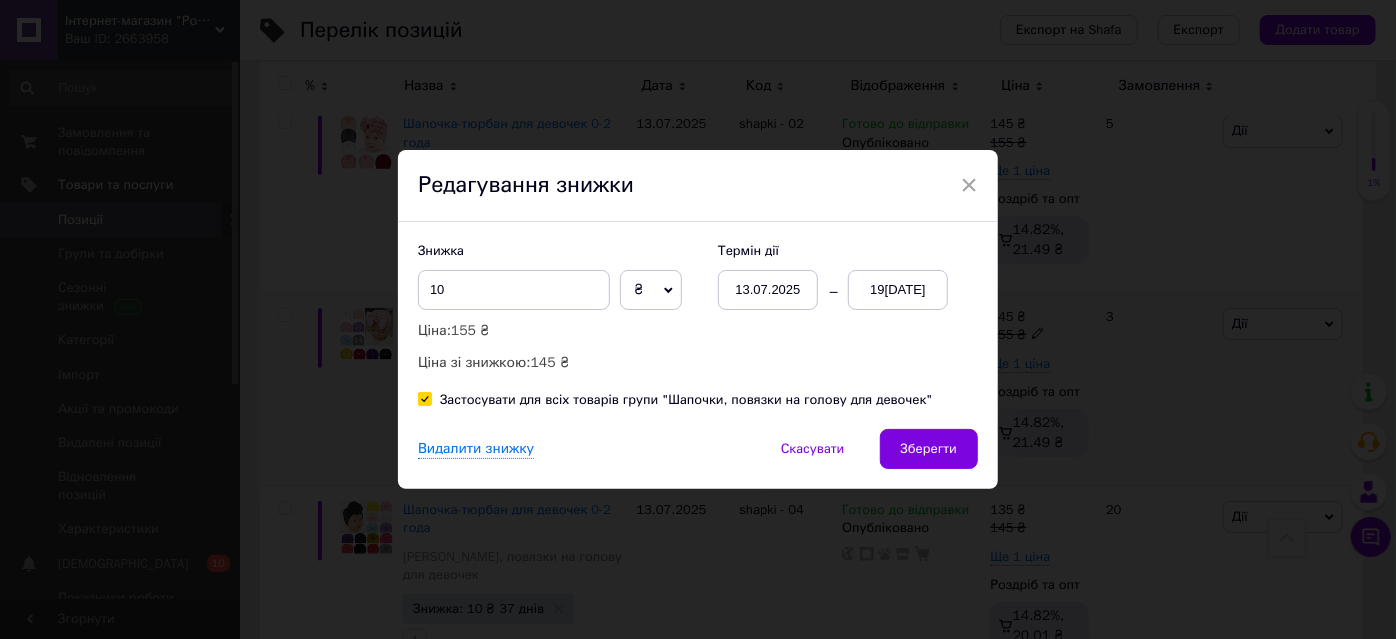 checkbox on "true" 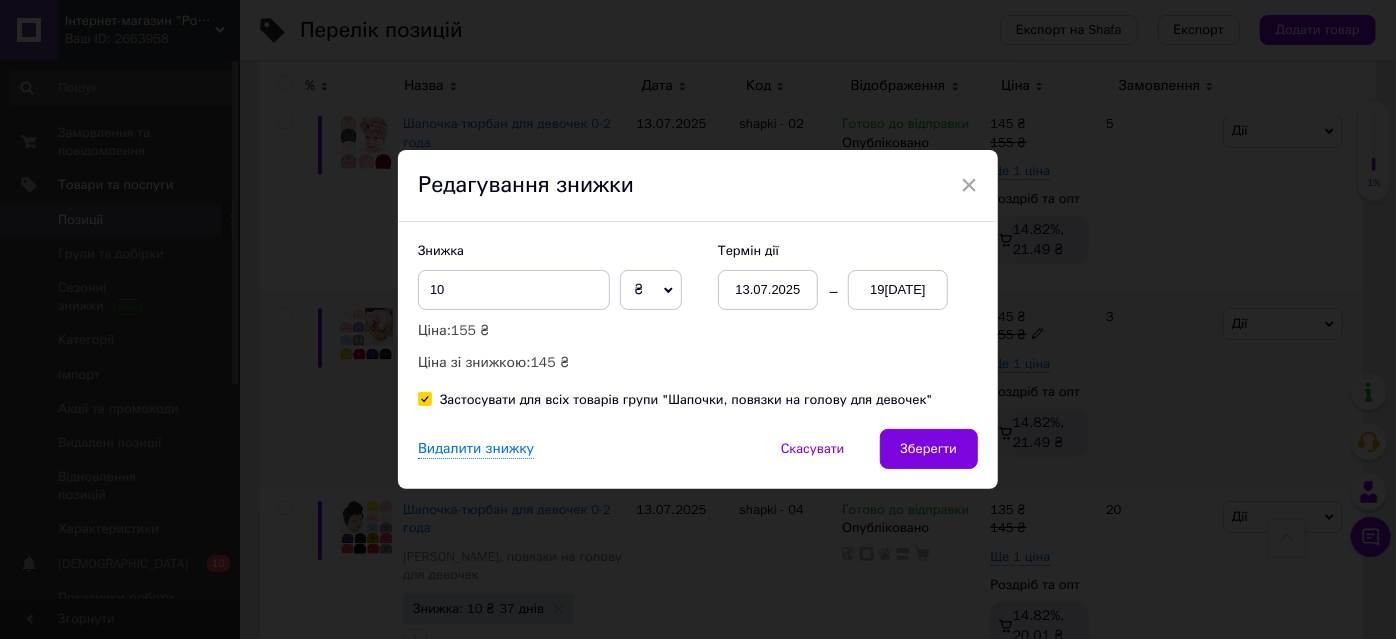 click on "Зберегти" at bounding box center [929, 449] 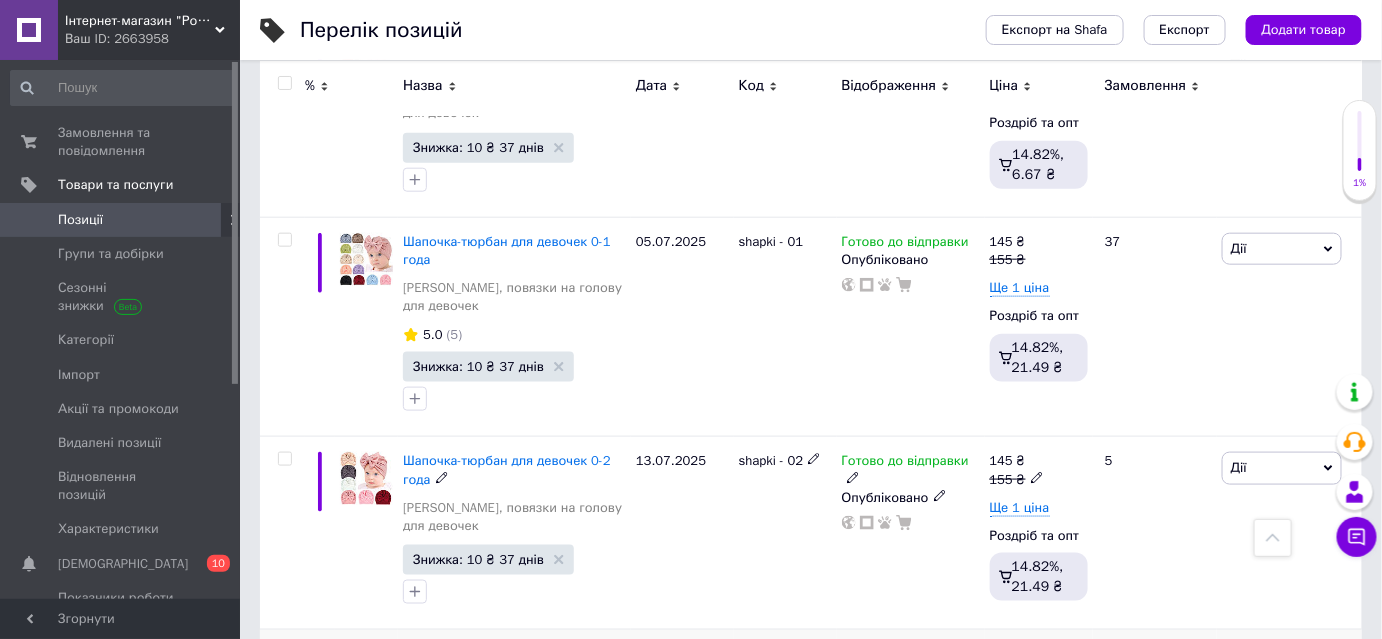 scroll, scrollTop: 3018, scrollLeft: 0, axis: vertical 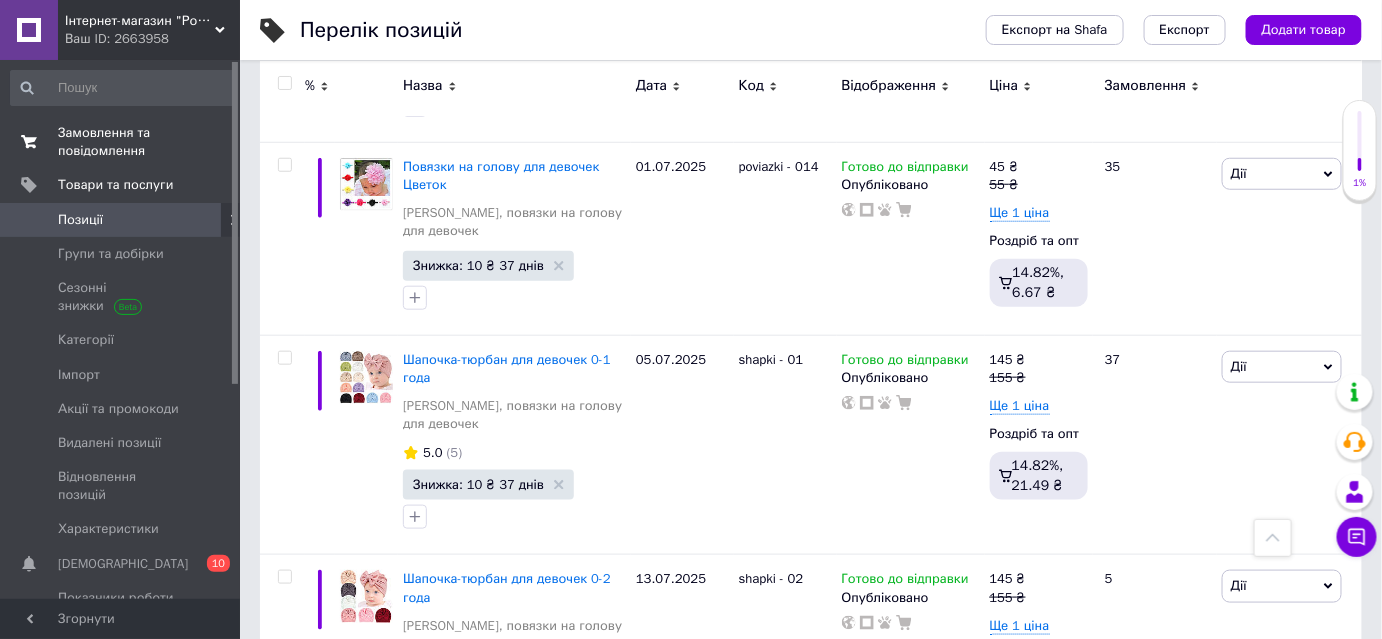 click on "Замовлення та повідомлення" at bounding box center [121, 142] 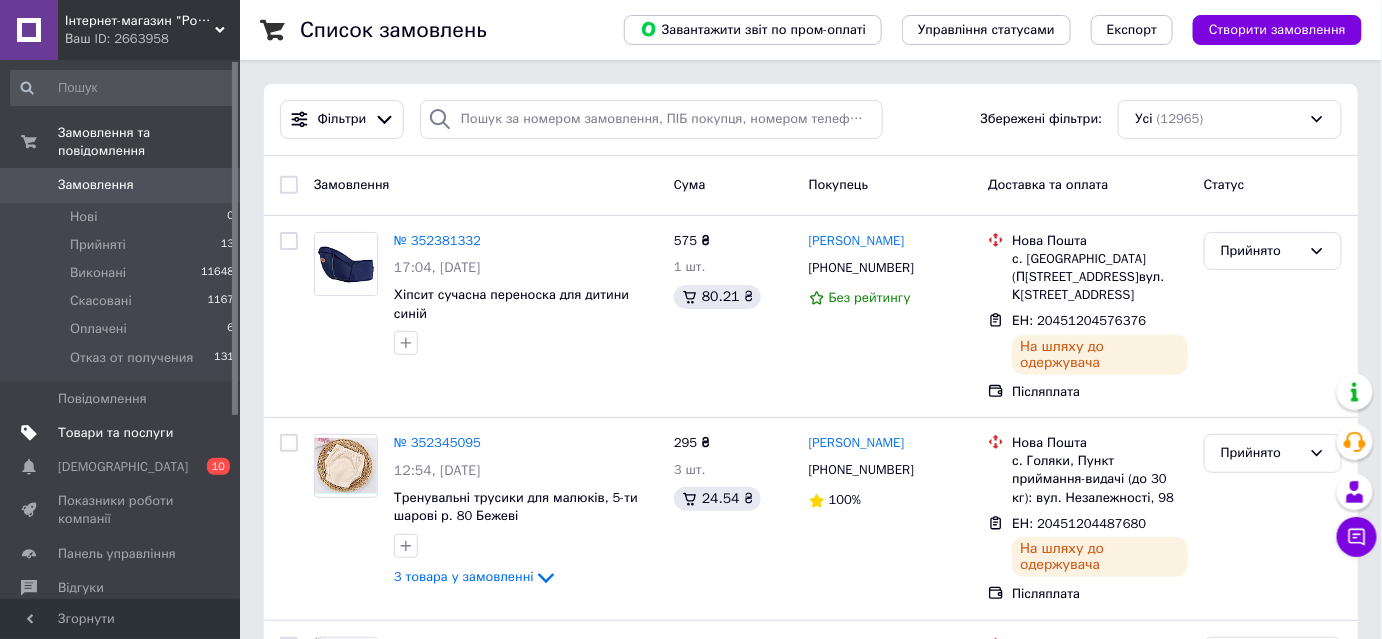 click on "Товари та послуги" at bounding box center (115, 433) 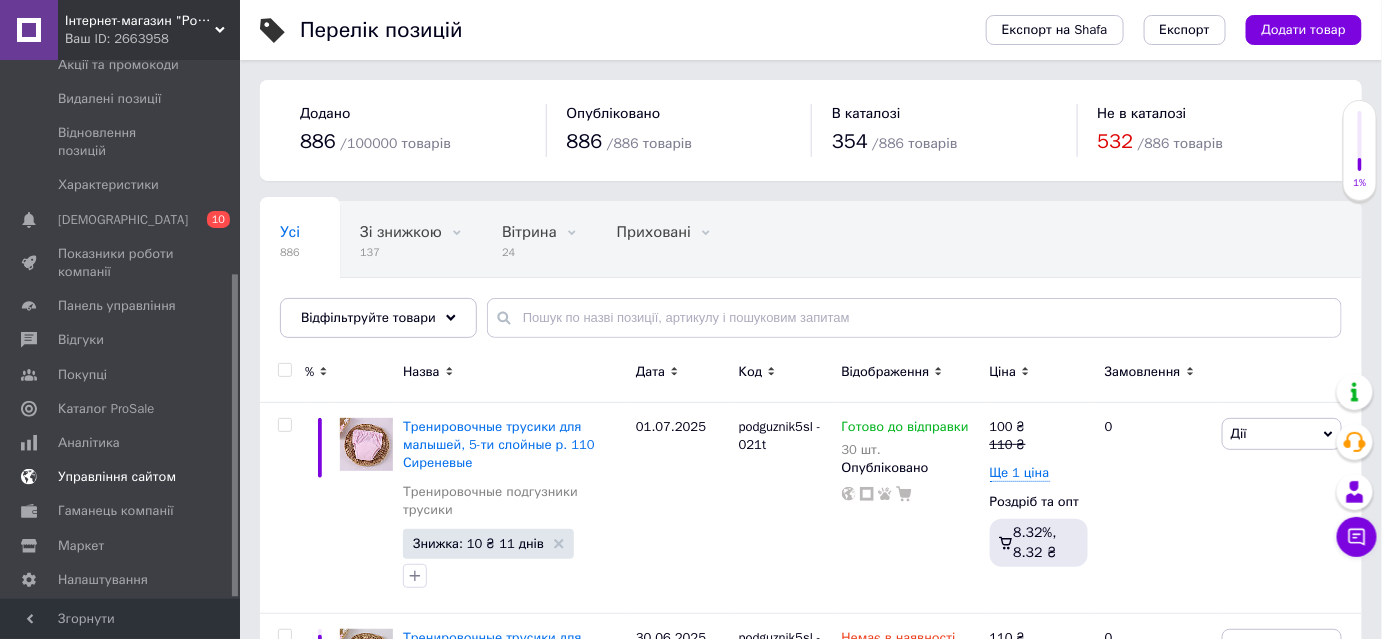 scroll, scrollTop: 357, scrollLeft: 0, axis: vertical 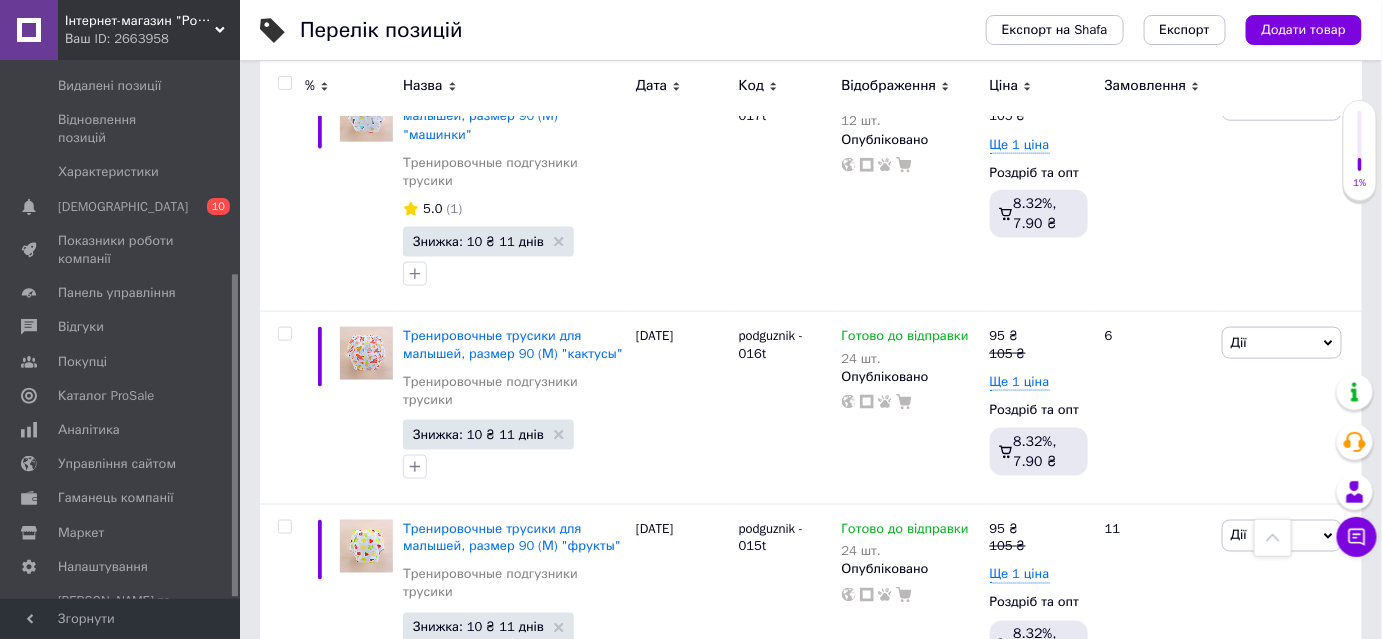 click on "3" at bounding box center [372, 2371] 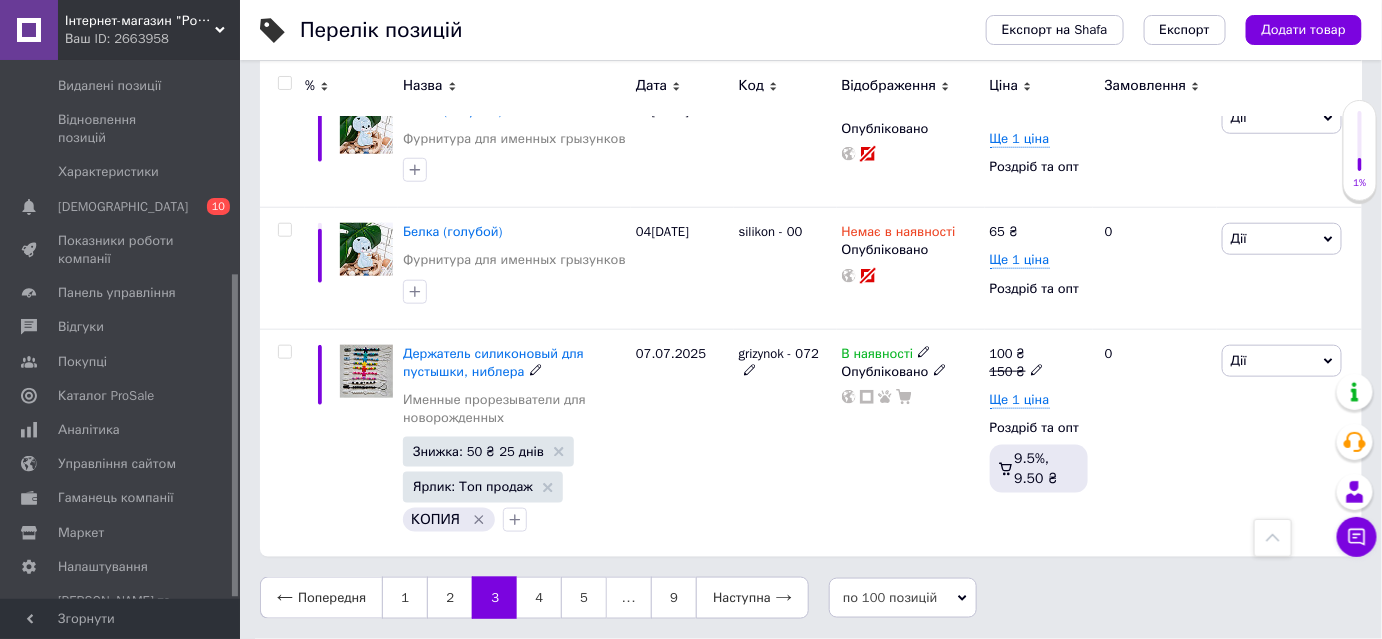 scroll, scrollTop: 13165, scrollLeft: 0, axis: vertical 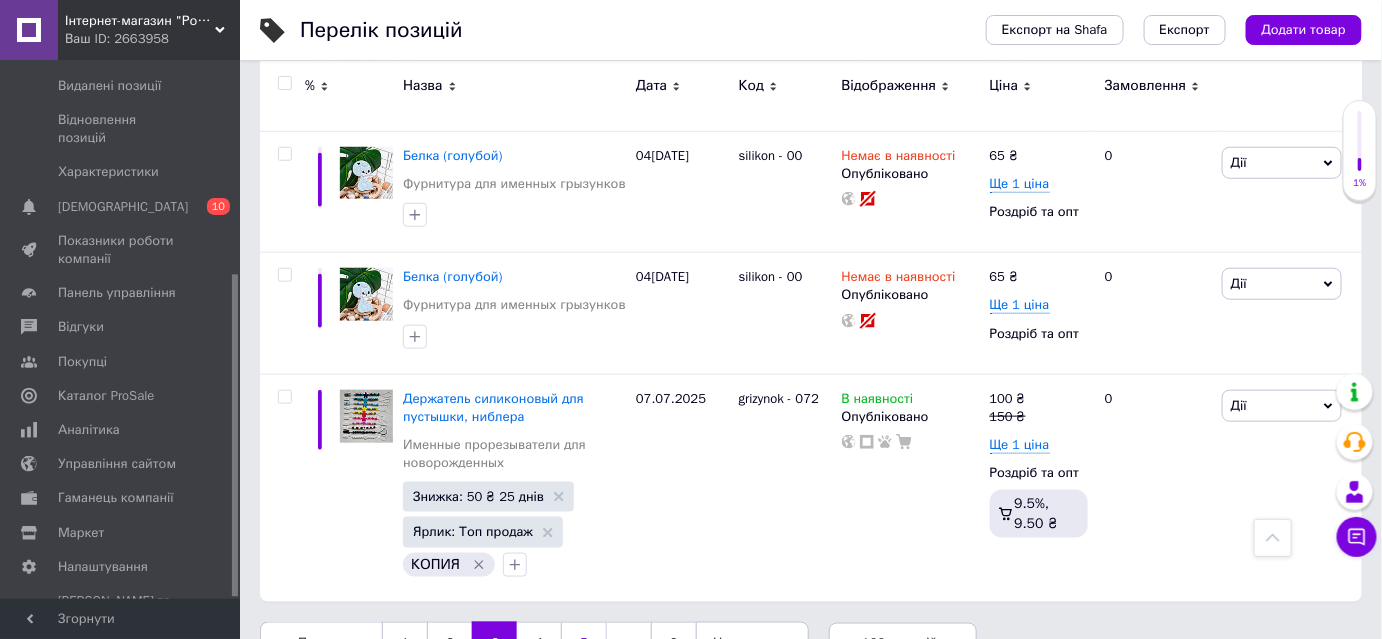 click on "5" at bounding box center [584, 643] 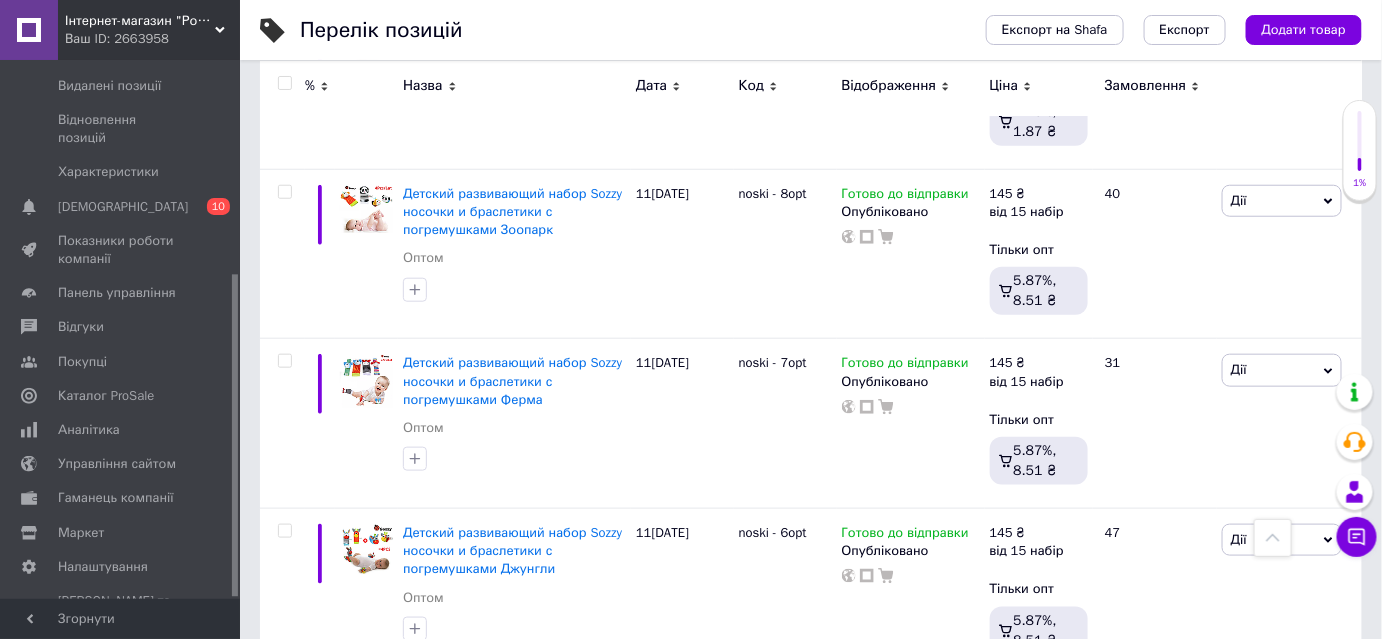 scroll, scrollTop: 16589, scrollLeft: 0, axis: vertical 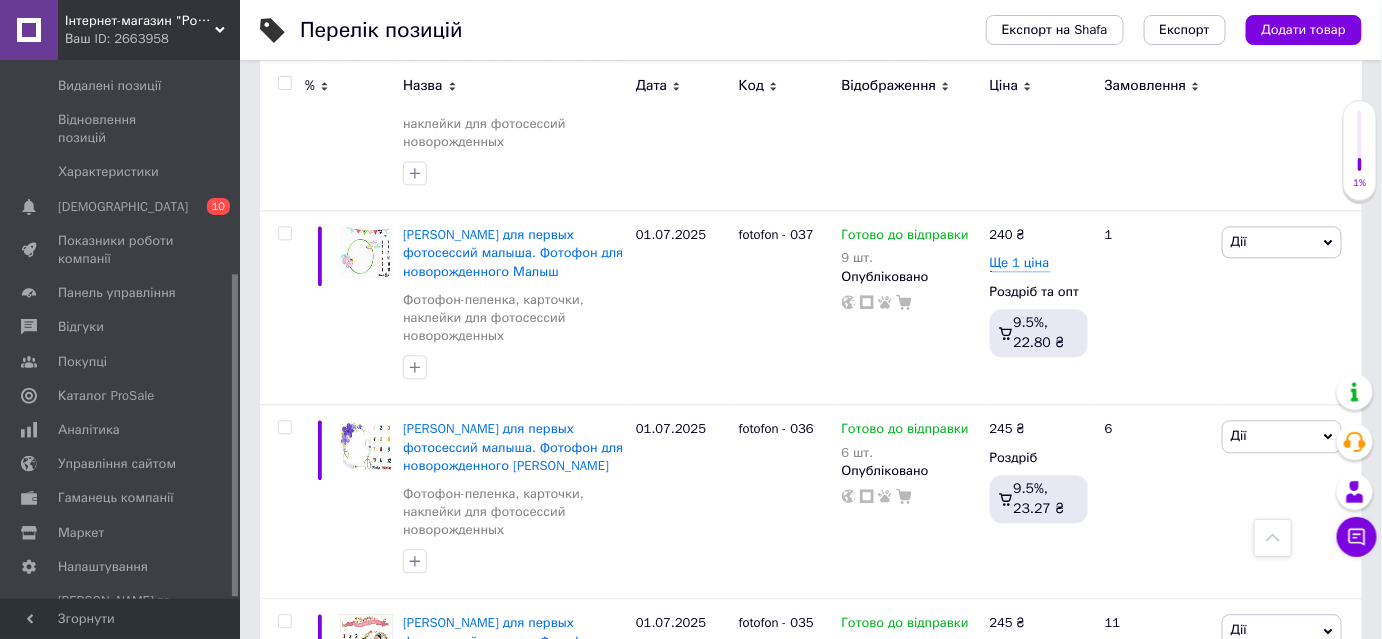 click on "7" at bounding box center (674, 834) 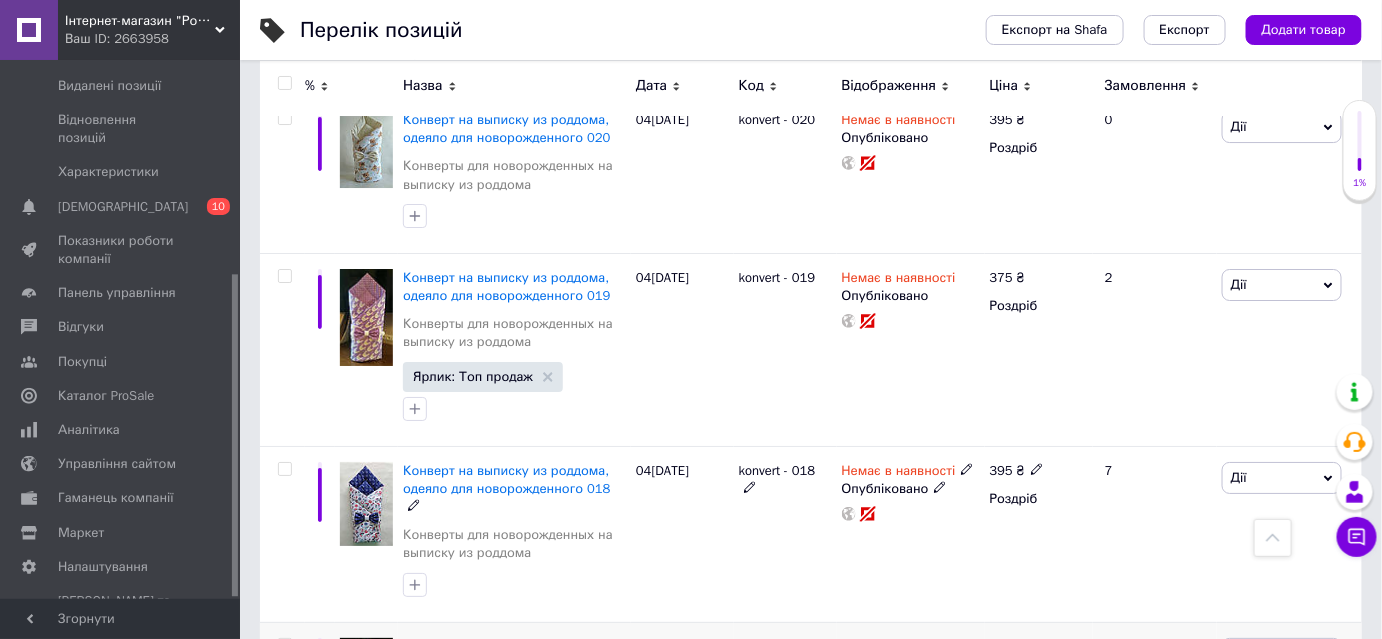 scroll, scrollTop: 17477, scrollLeft: 0, axis: vertical 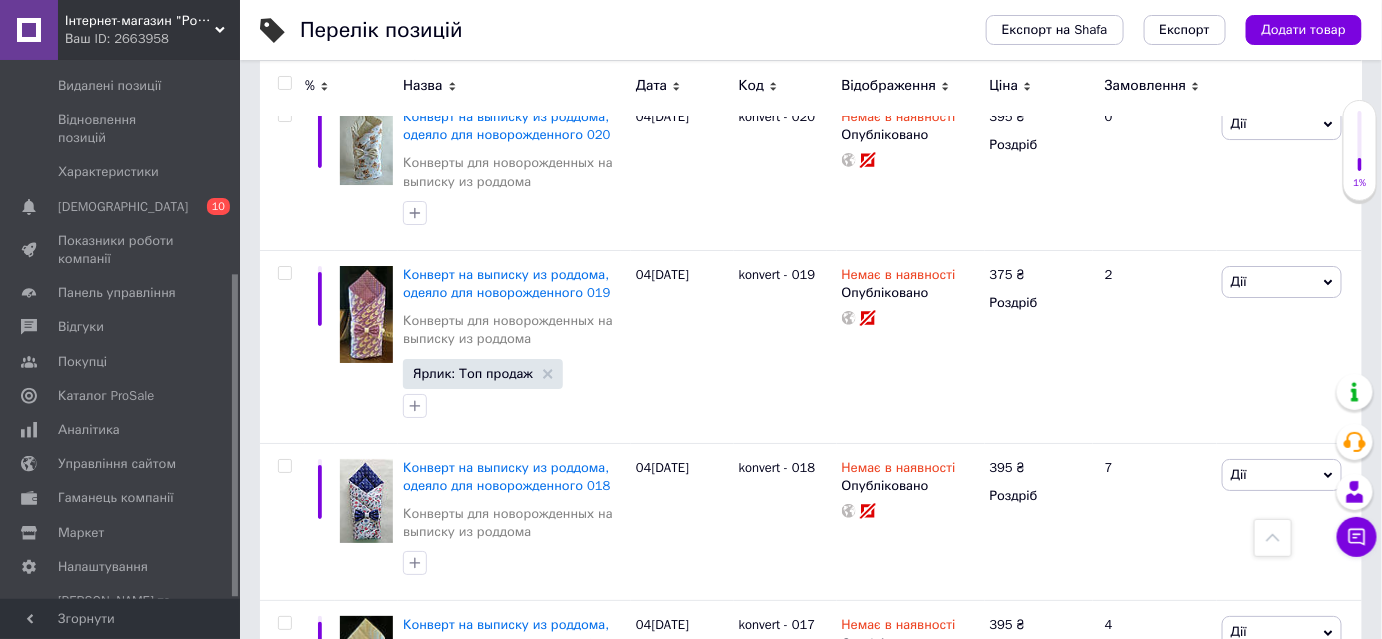 click on "6" at bounding box center (539, 799) 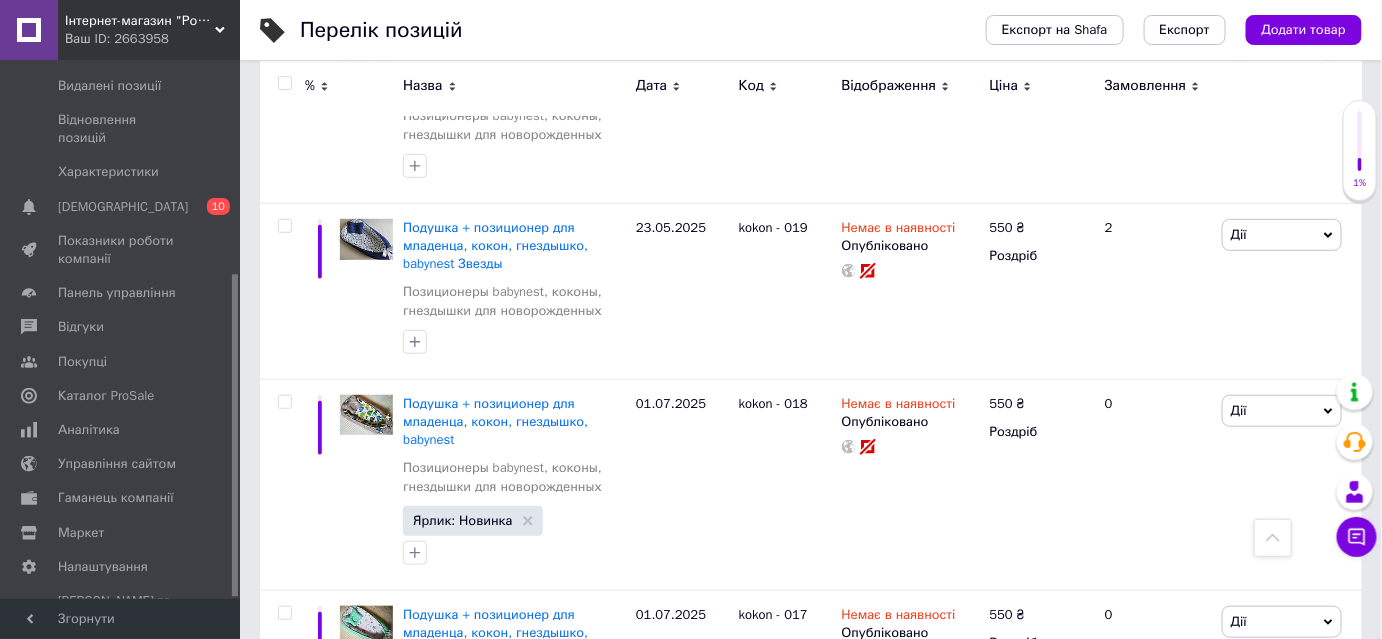 scroll, scrollTop: 15484, scrollLeft: 0, axis: vertical 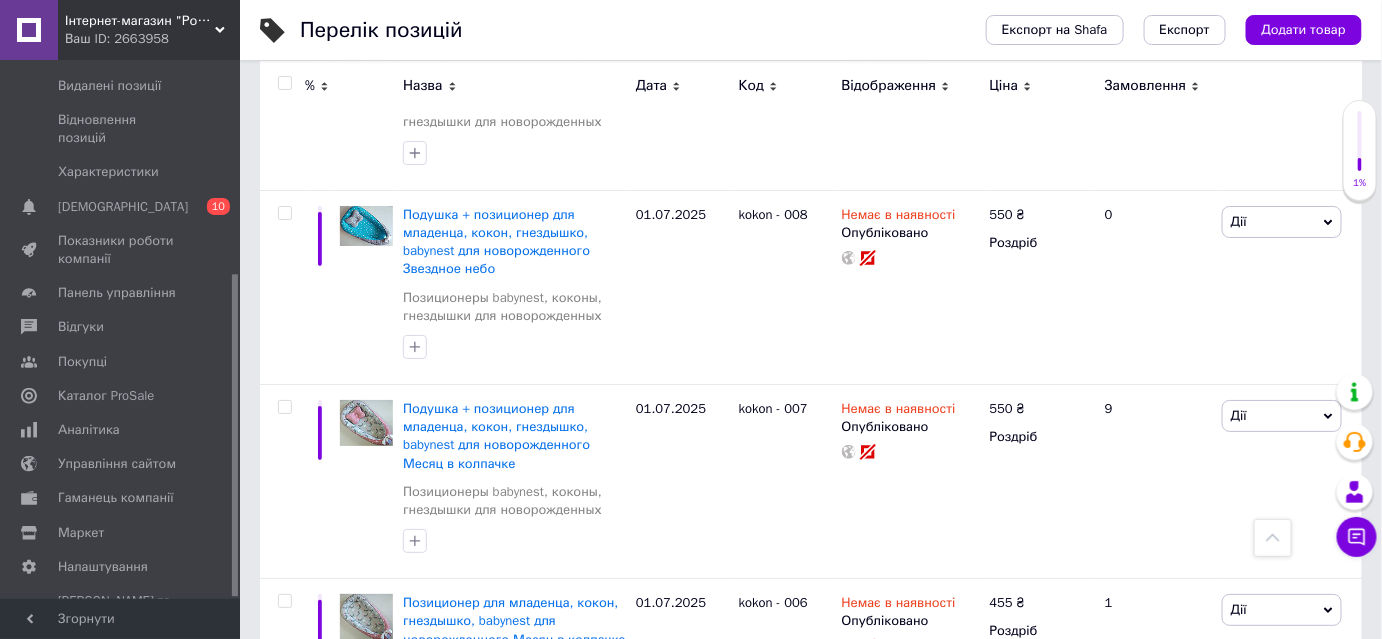 click on "7" at bounding box center [629, 795] 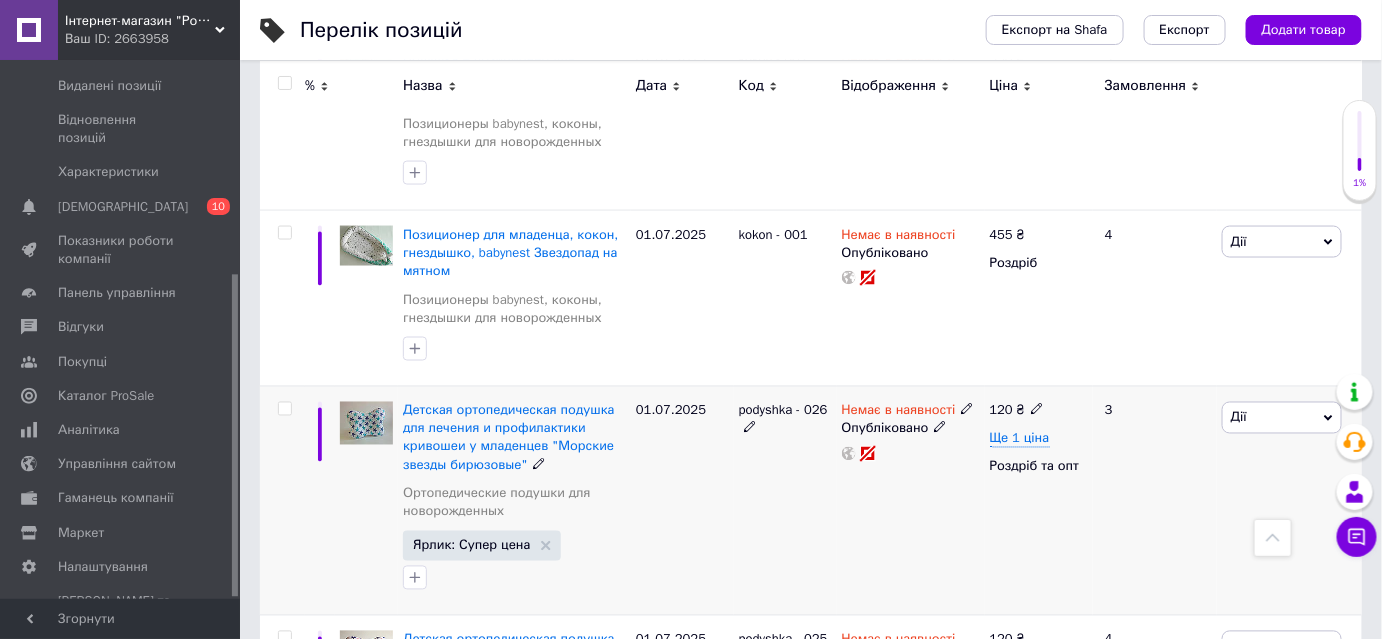 scroll, scrollTop: 840, scrollLeft: 0, axis: vertical 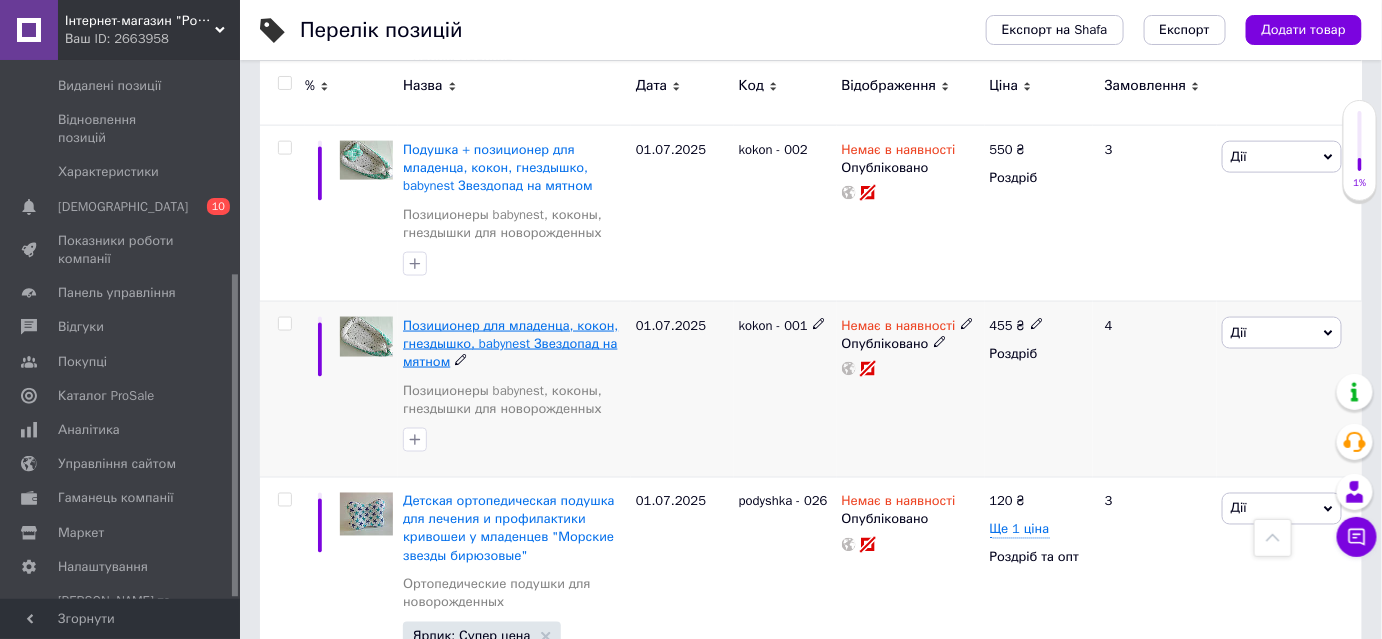 click on "Позиционер для младенца, кокон, гнездышко, babynest Звездопад на мятном" at bounding box center [510, 343] 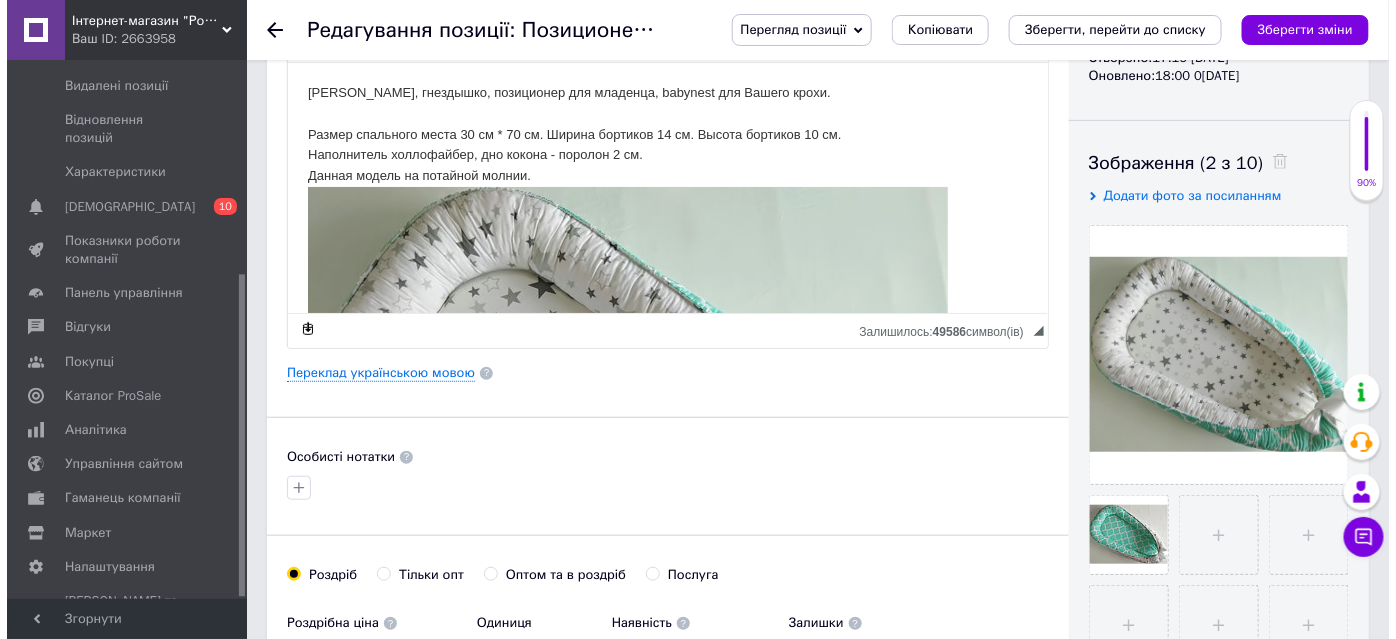 scroll, scrollTop: 363, scrollLeft: 0, axis: vertical 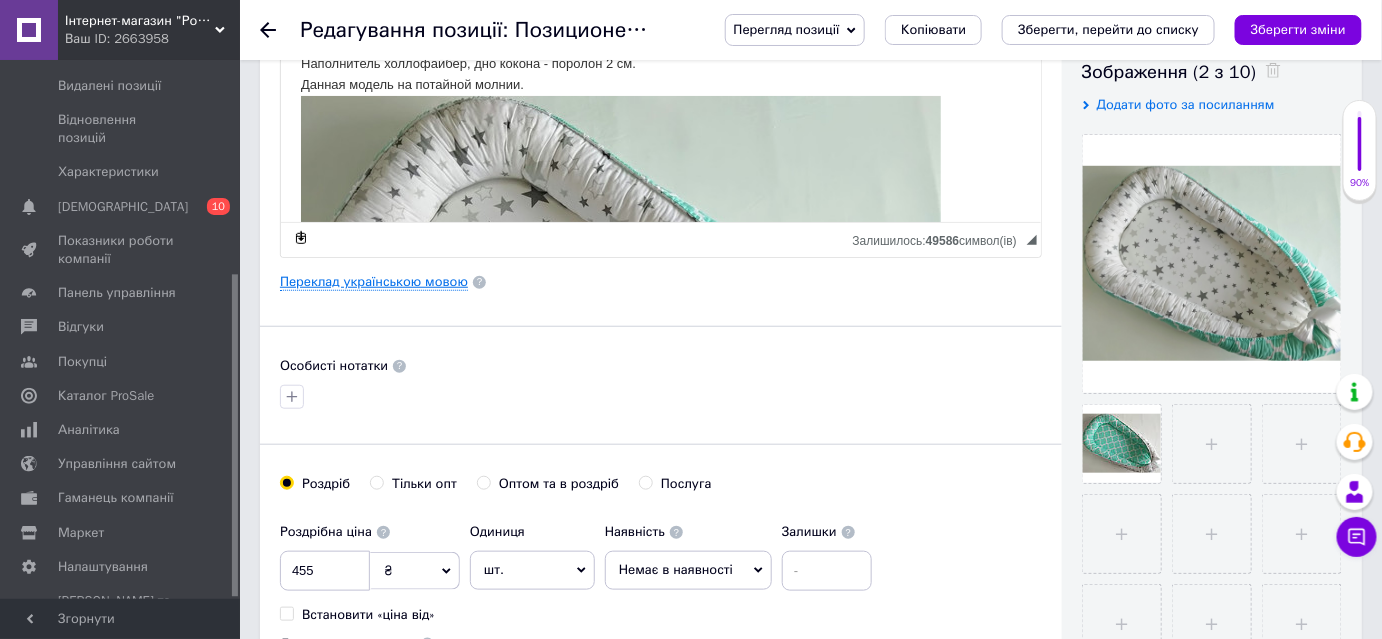 click on "Переклад українською мовою" at bounding box center [374, 282] 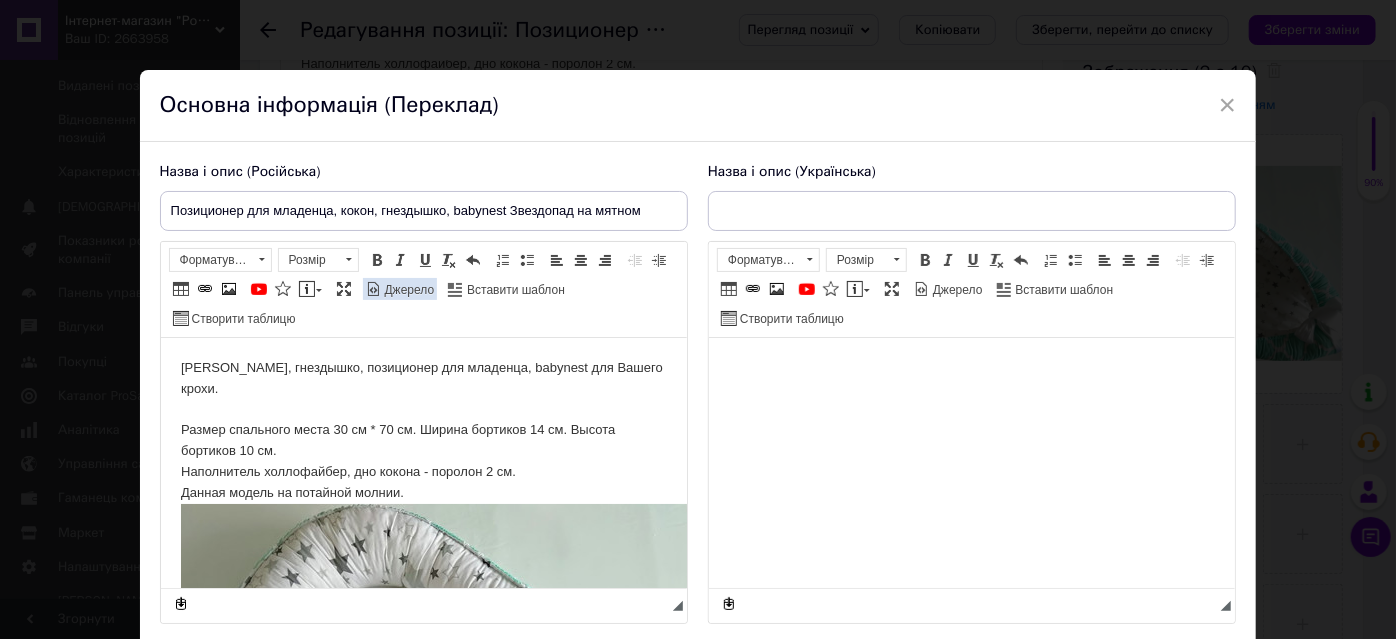 type on "Позиціонер для немовляти, кокон, гніздечко, babynest Зорепад на м'ятному" 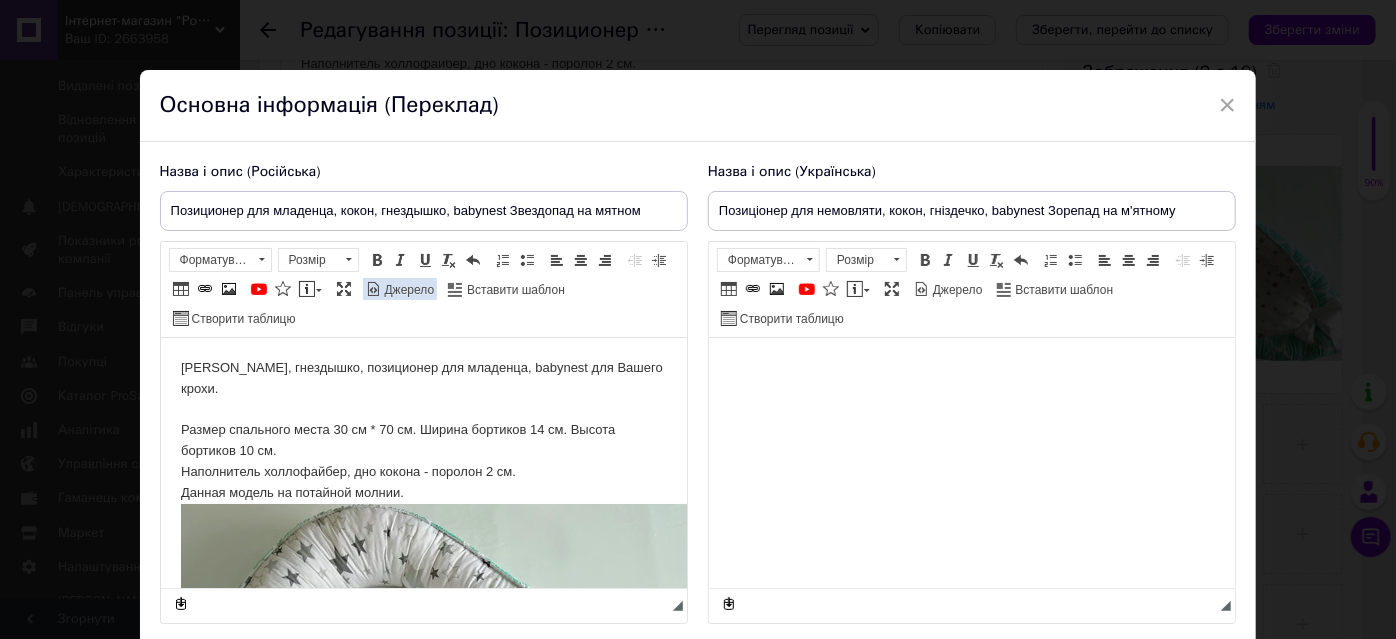 scroll, scrollTop: 0, scrollLeft: 0, axis: both 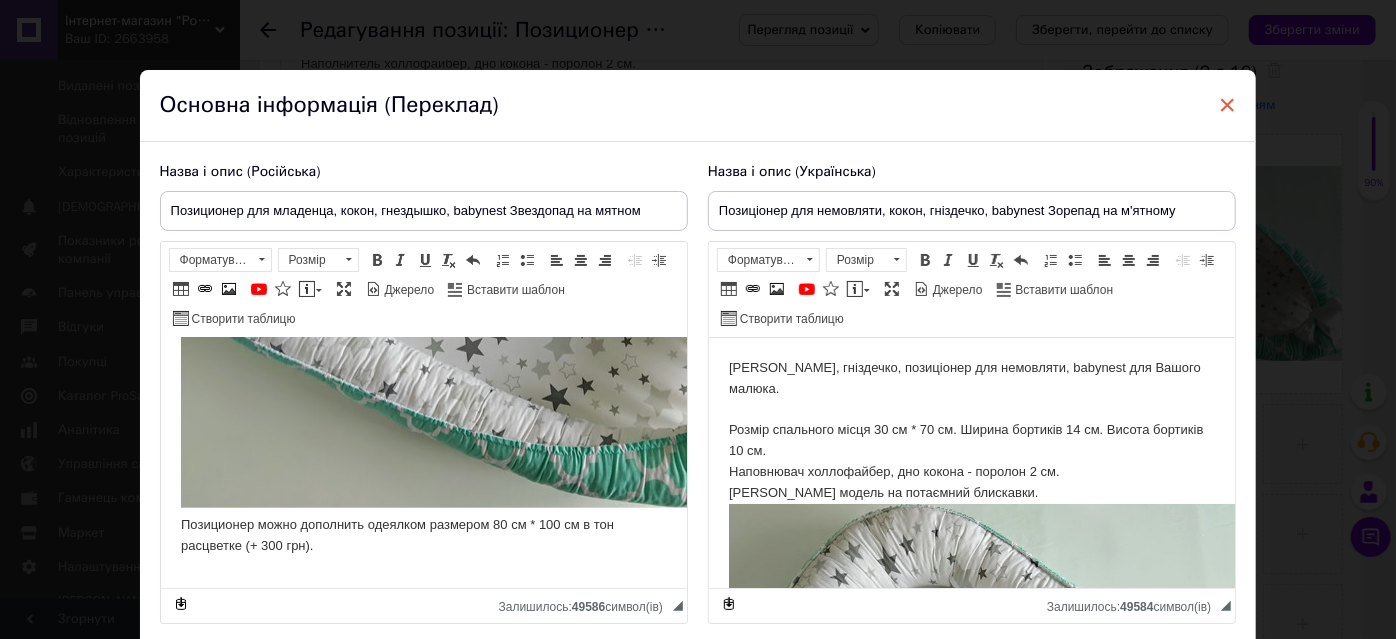 click on "×" at bounding box center [1228, 105] 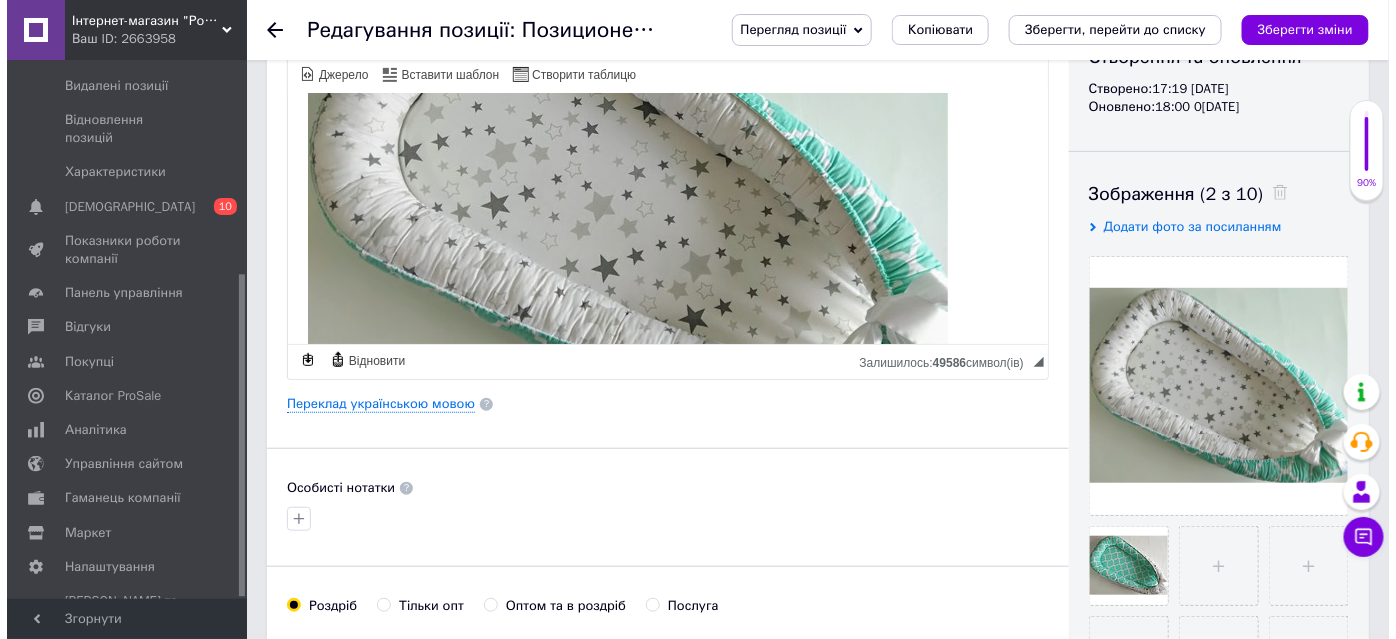 scroll, scrollTop: 272, scrollLeft: 0, axis: vertical 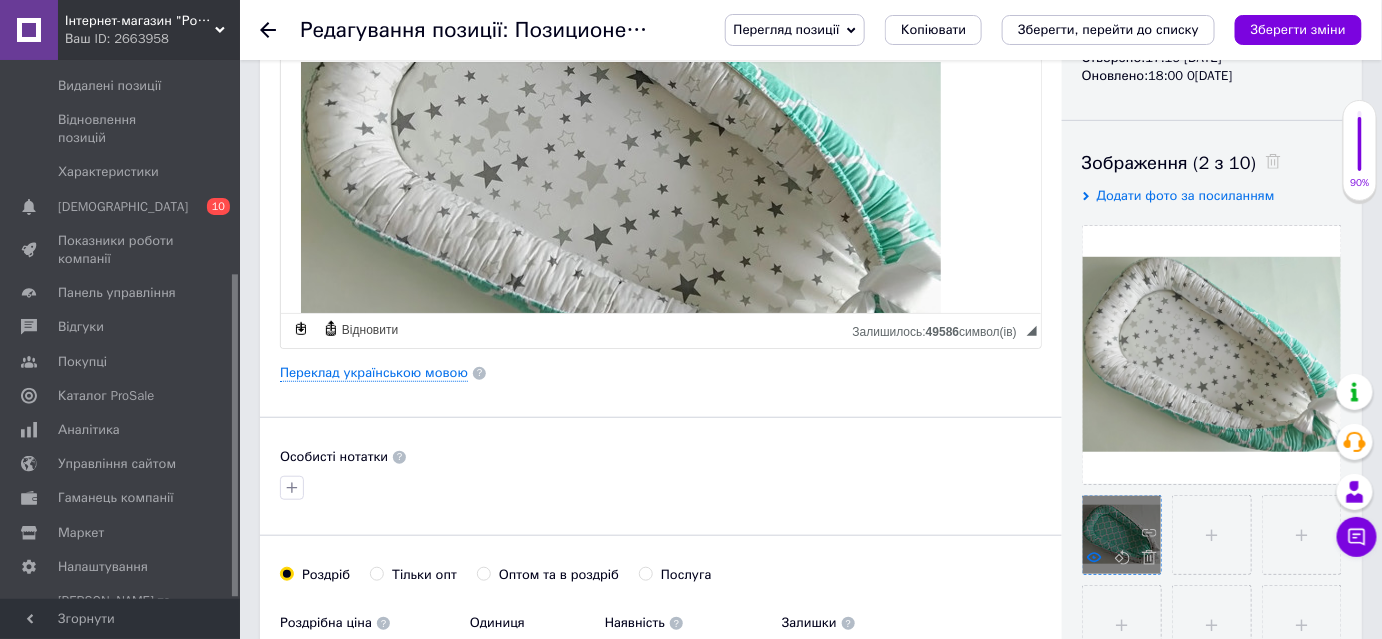 click 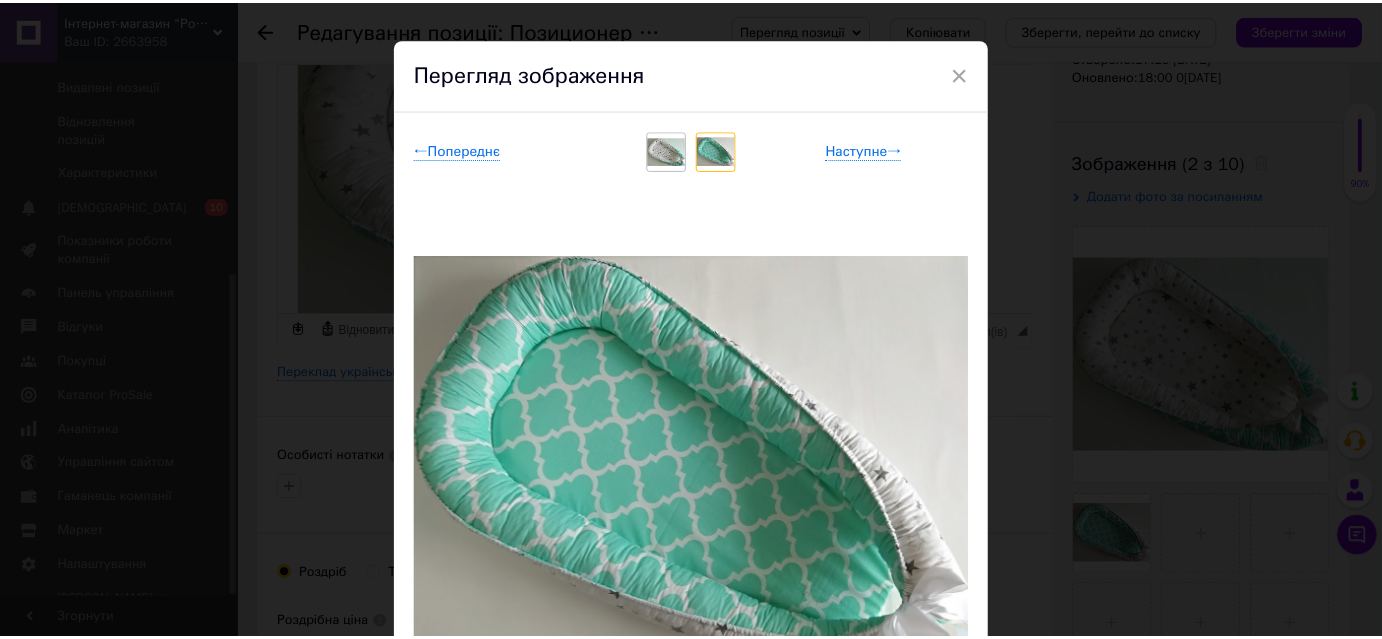 scroll, scrollTop: 0, scrollLeft: 0, axis: both 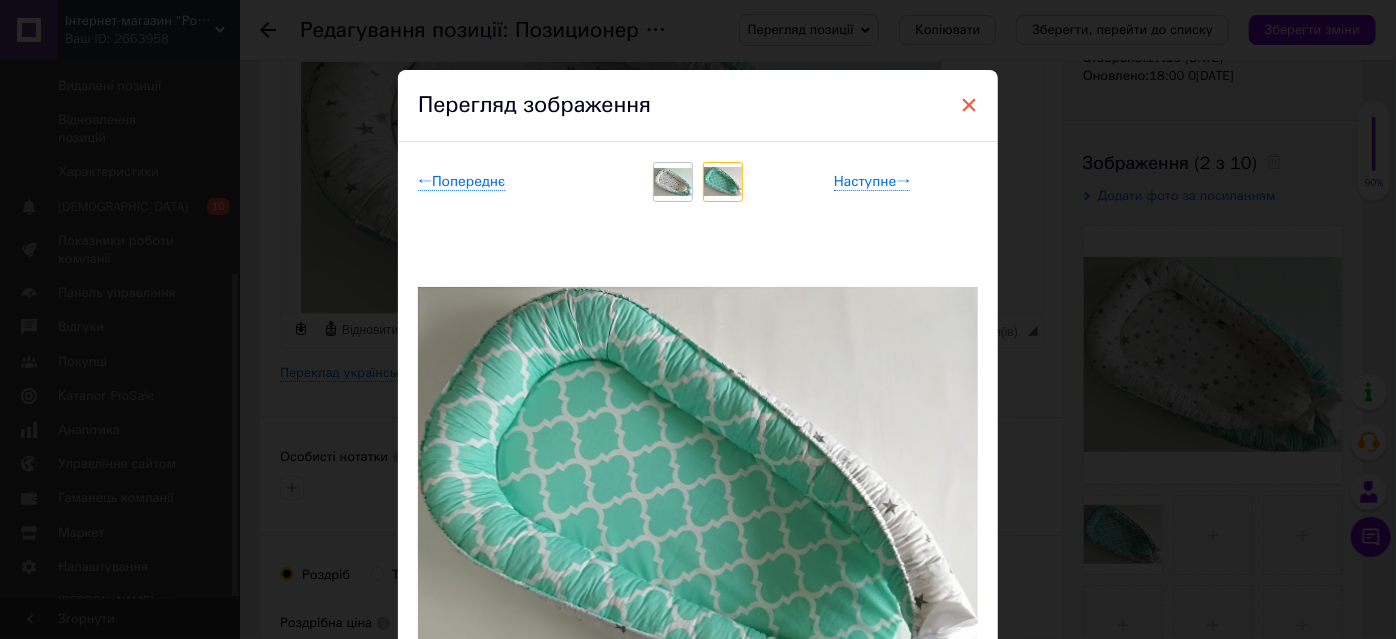 click on "×" at bounding box center (969, 105) 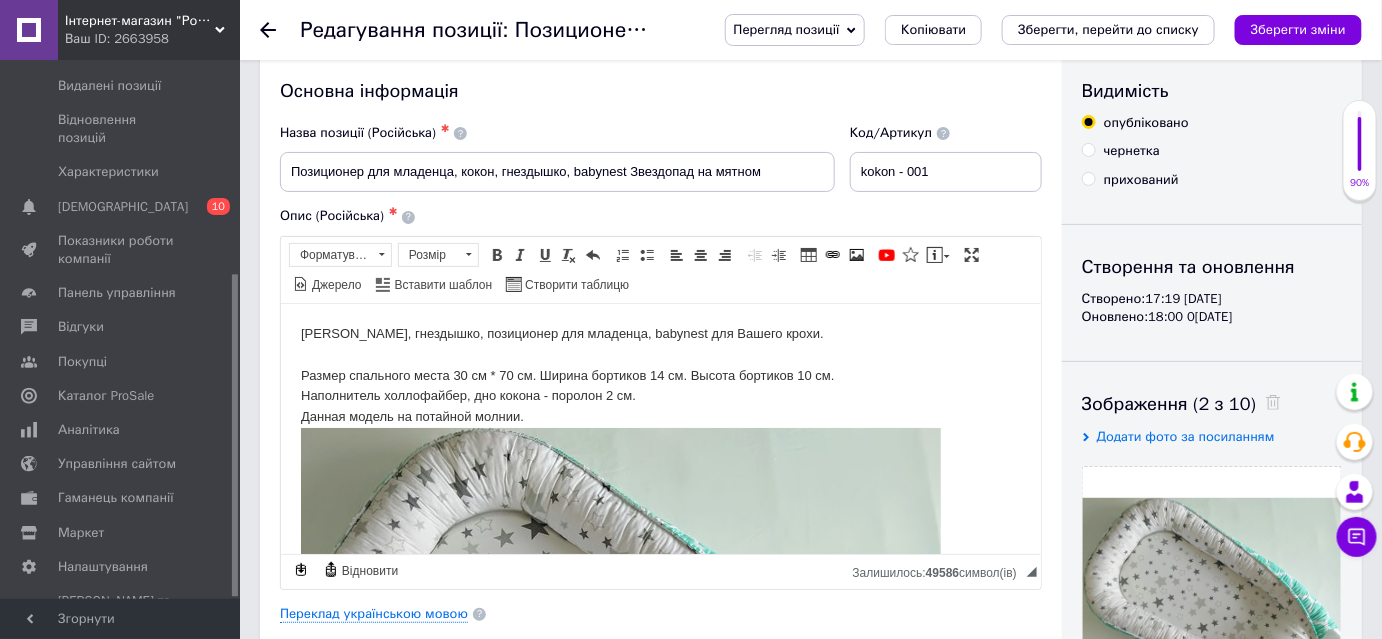 scroll, scrollTop: 0, scrollLeft: 0, axis: both 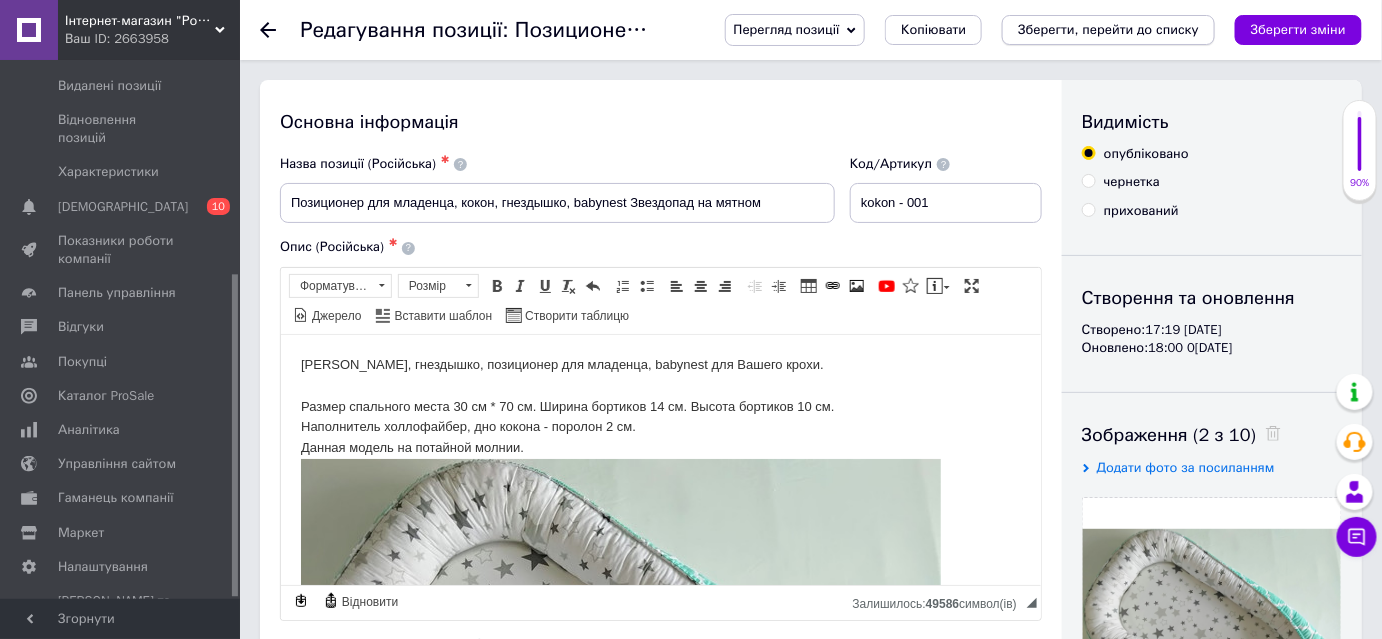 click on "Зберегти, перейти до списку" at bounding box center [1108, 29] 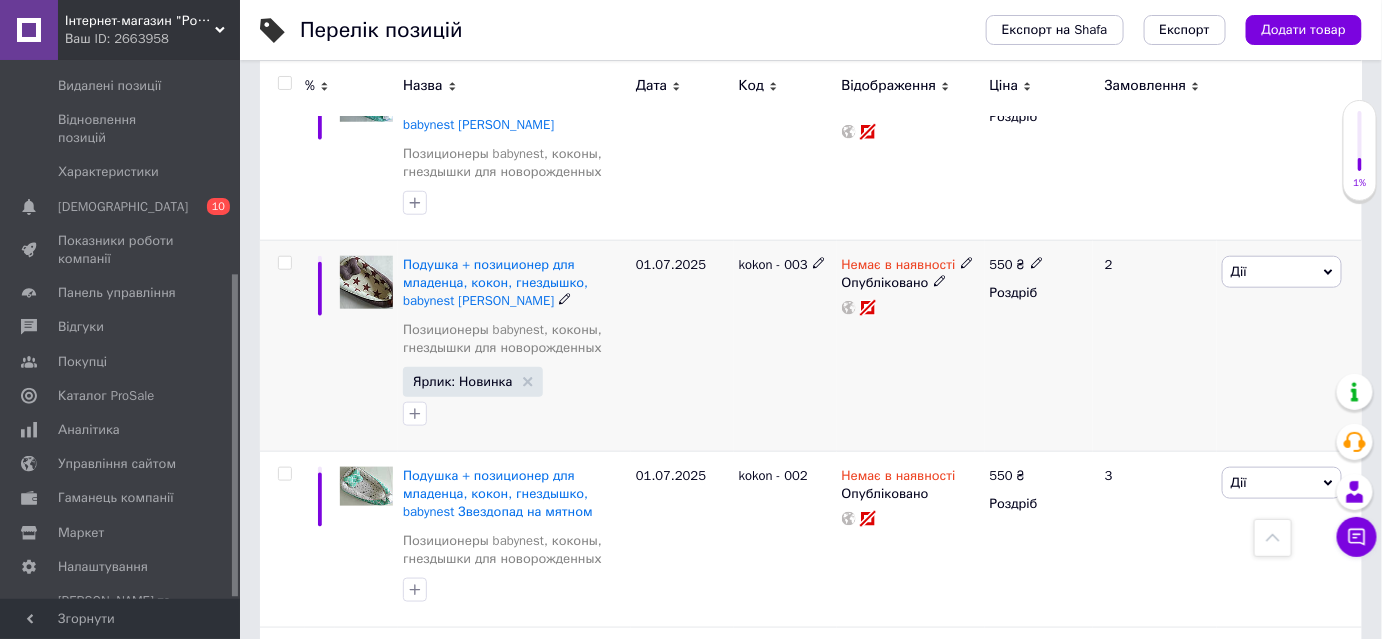 scroll, scrollTop: 636, scrollLeft: 0, axis: vertical 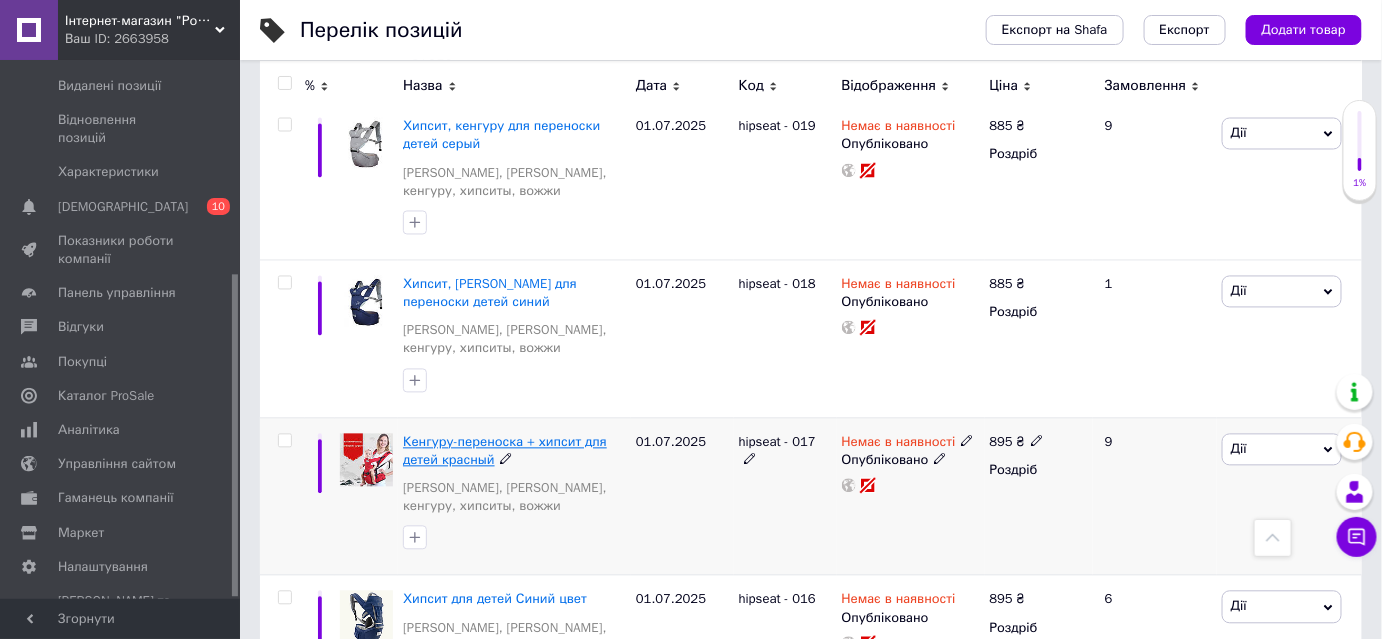 click on "Кенгуру-переноска + хипсит для детей красный" at bounding box center [505, 451] 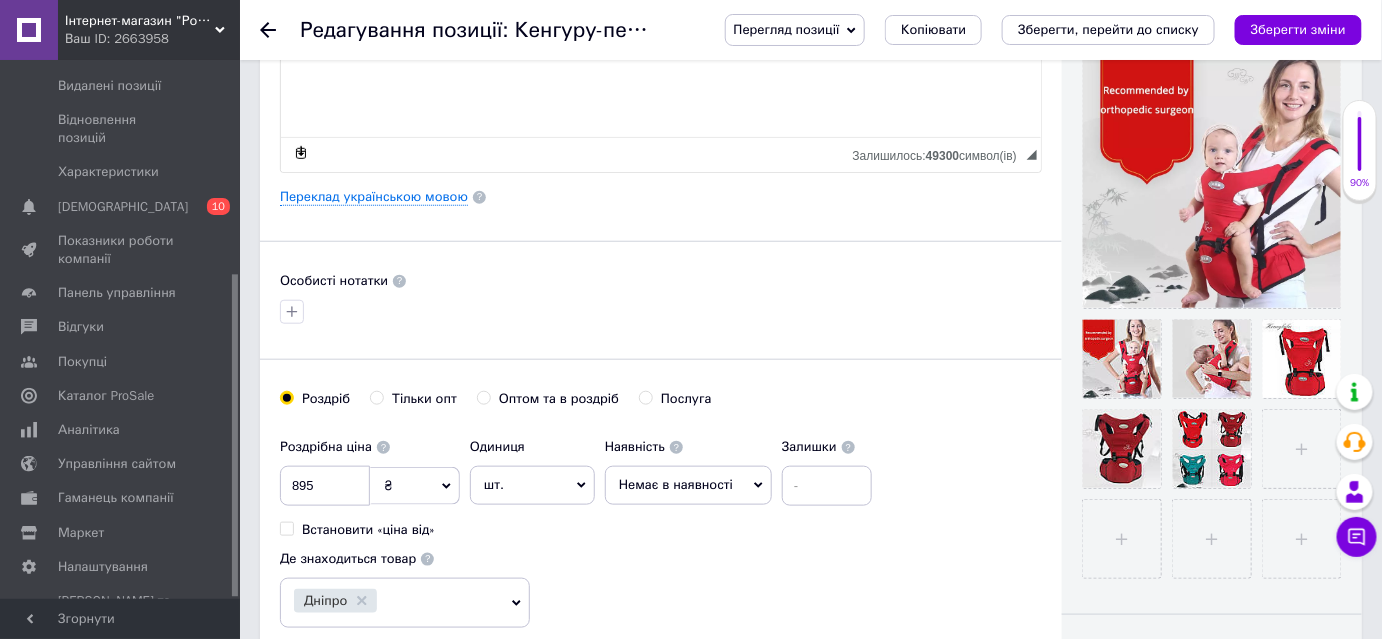 scroll, scrollTop: 454, scrollLeft: 0, axis: vertical 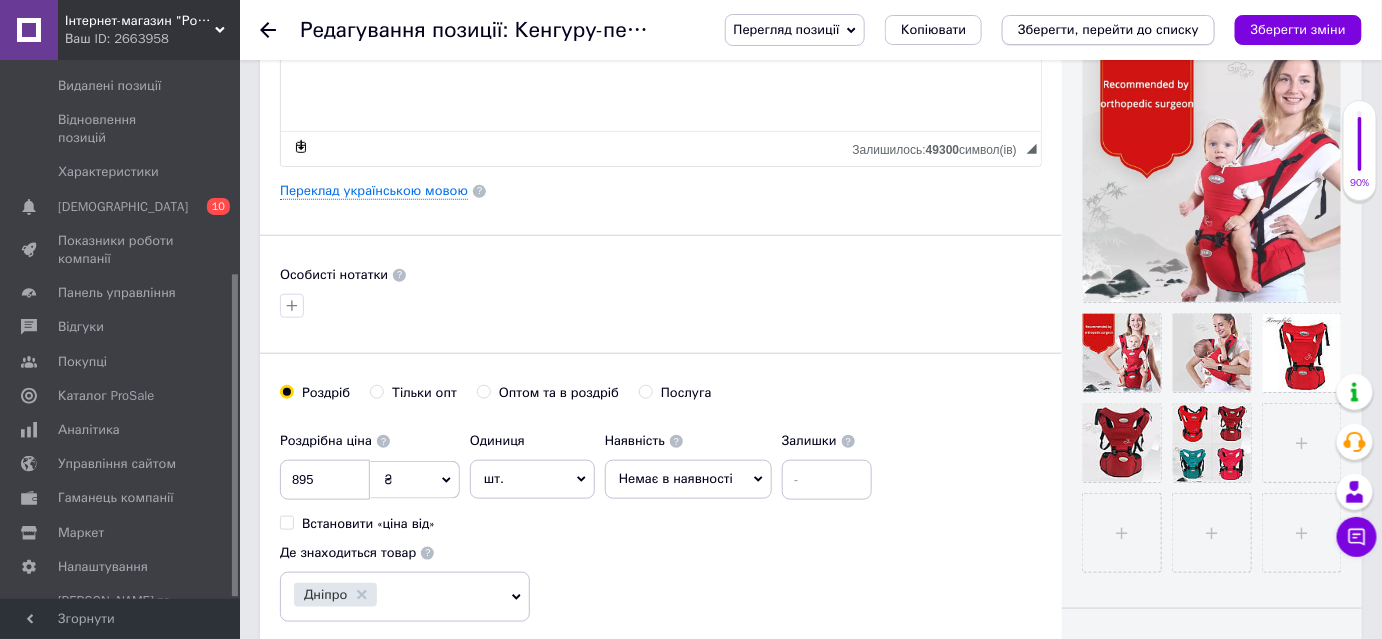 click on "Зберегти, перейти до списку" at bounding box center [1108, 29] 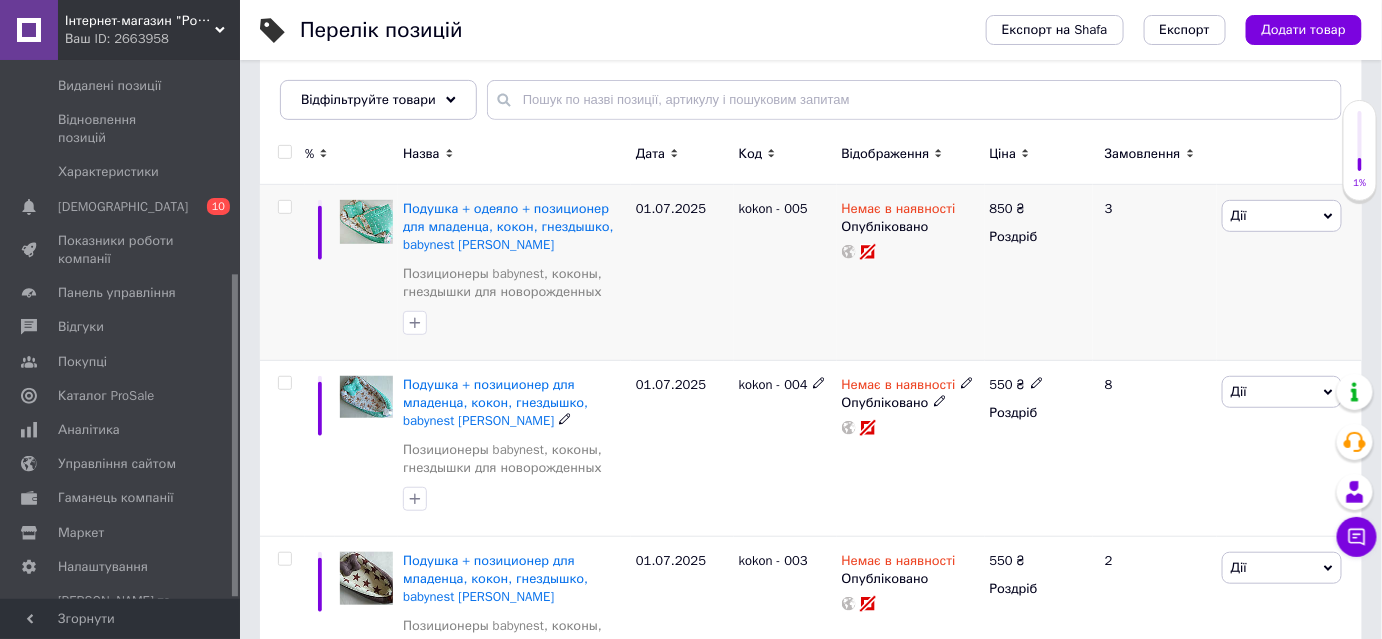 scroll, scrollTop: 272, scrollLeft: 0, axis: vertical 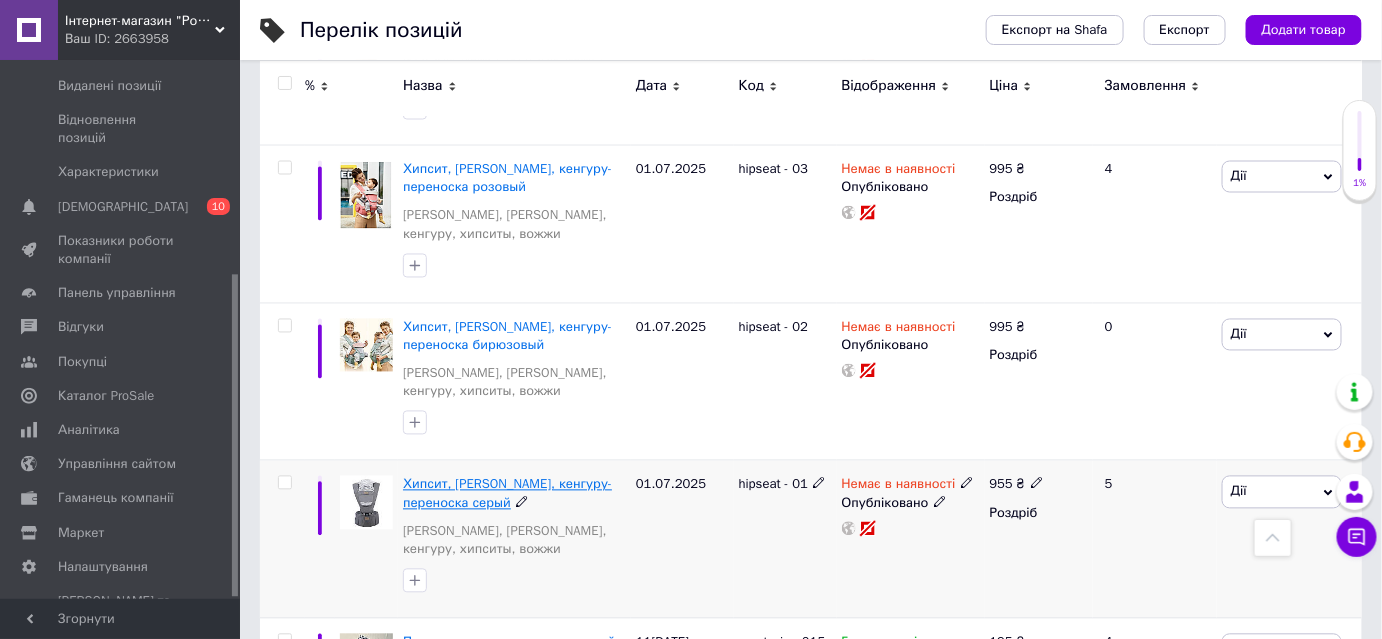 click on "Хипсит, [PERSON_NAME], кенгуру-переноска серый" at bounding box center [507, 493] 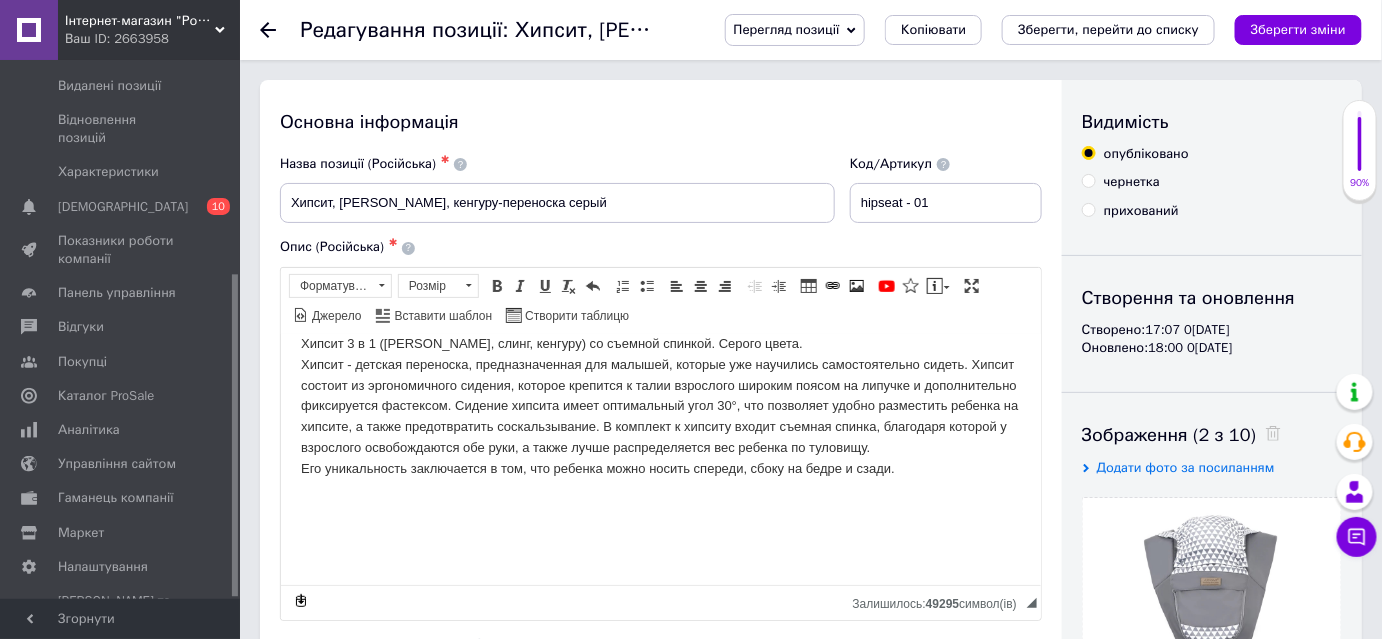 scroll, scrollTop: 0, scrollLeft: 0, axis: both 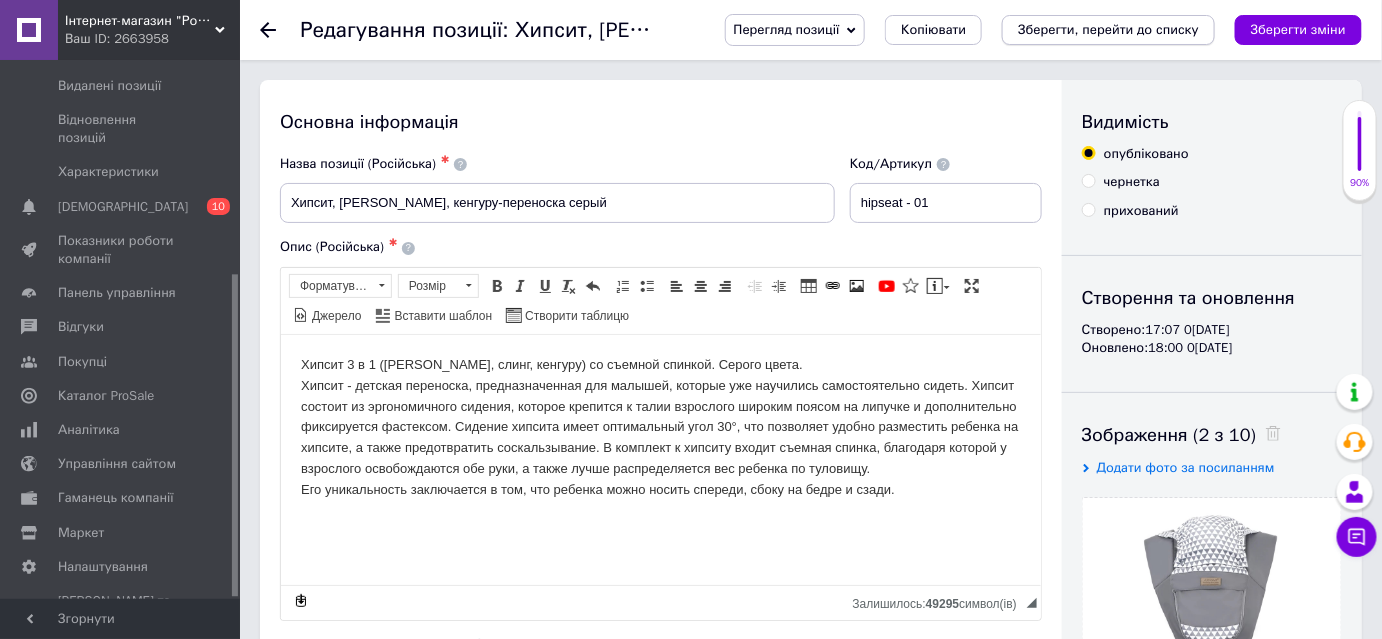 click on "Зберегти, перейти до списку" at bounding box center (1108, 29) 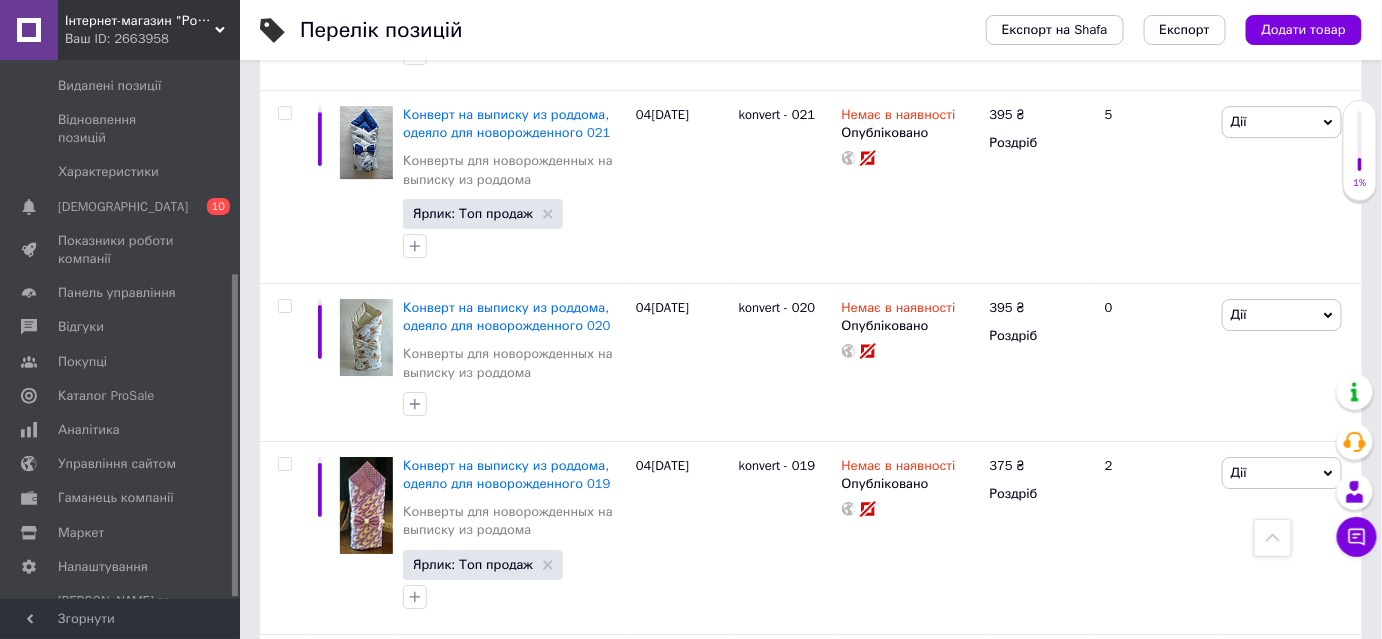 scroll, scrollTop: 17352, scrollLeft: 0, axis: vertical 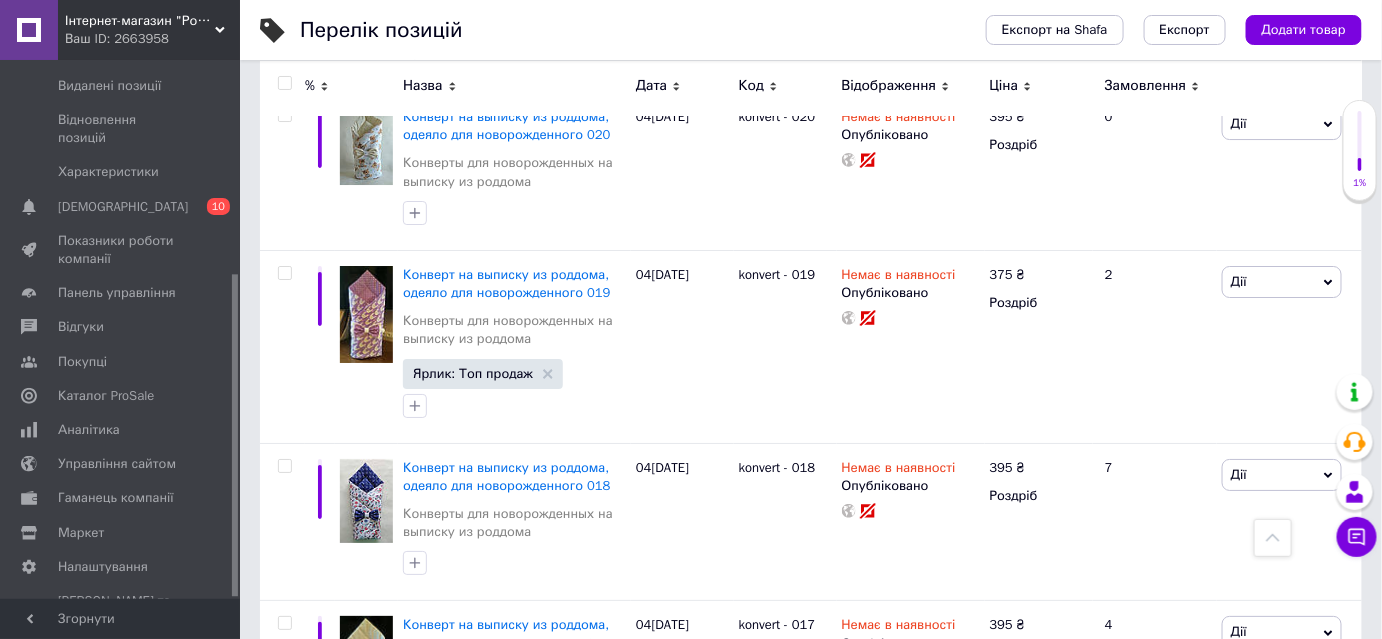 click on "6" at bounding box center (539, 799) 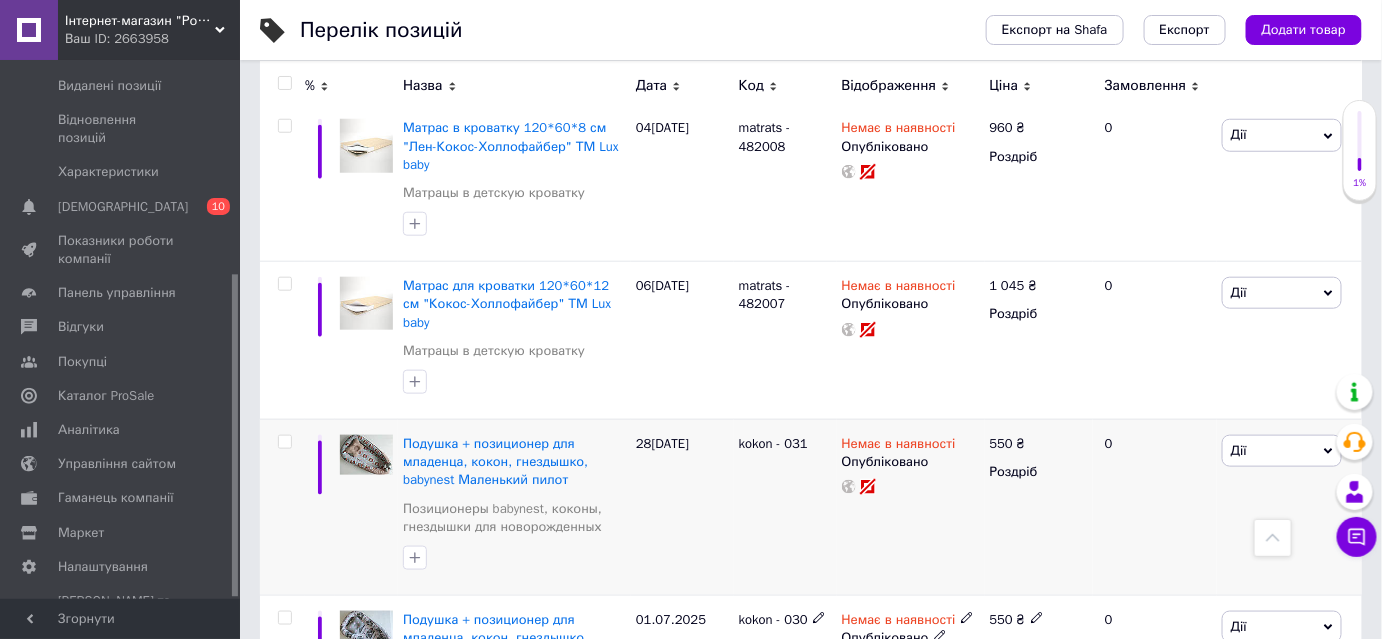 scroll, scrollTop: 13192, scrollLeft: 0, axis: vertical 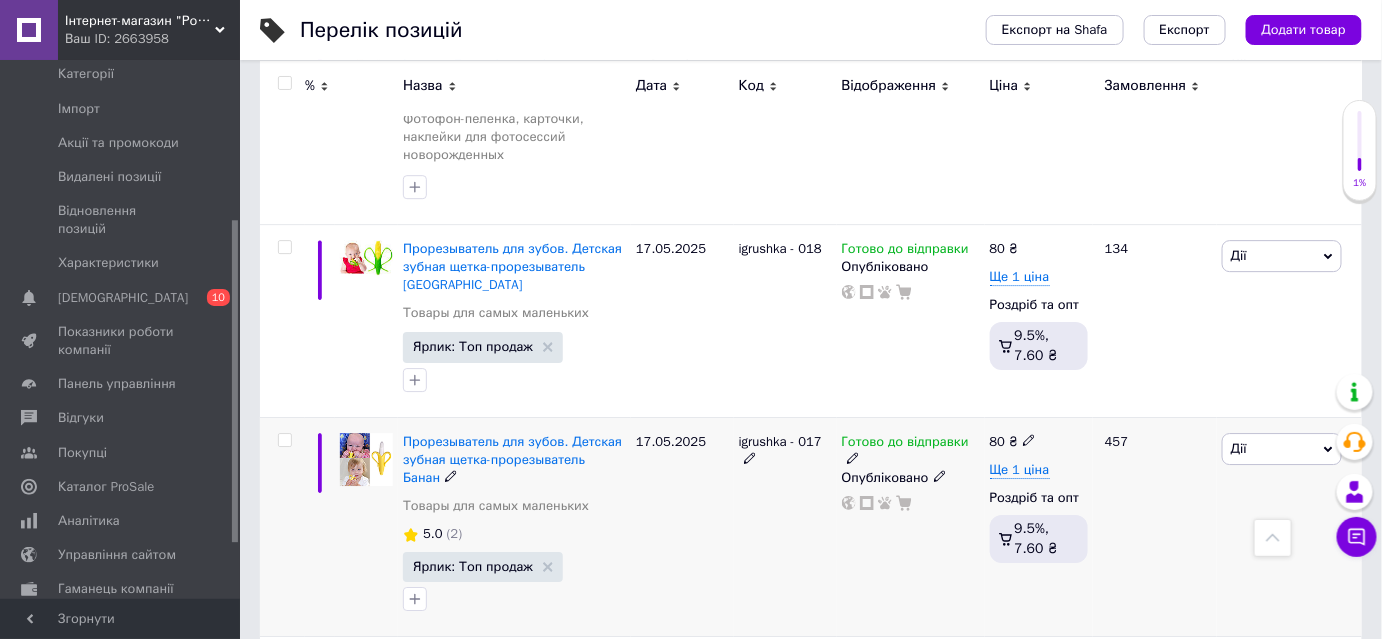 click 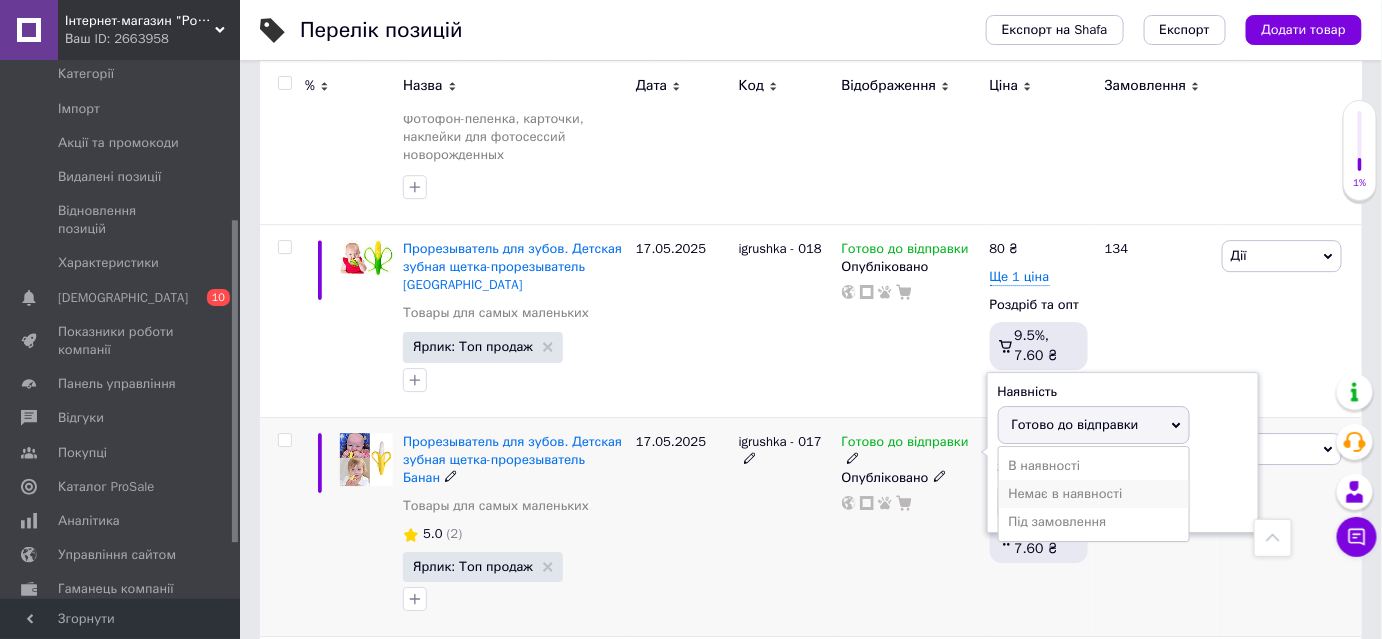 click on "Немає в наявності" at bounding box center (1094, 494) 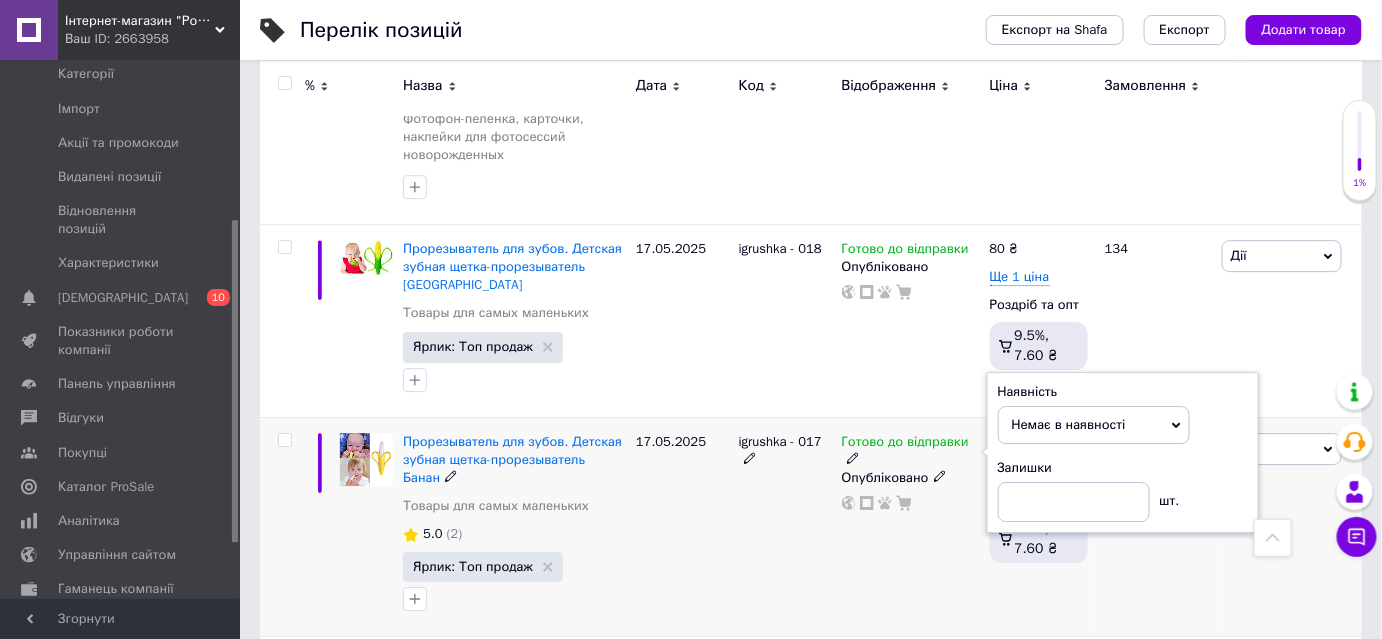 click on "igrushka - 017" at bounding box center (785, 527) 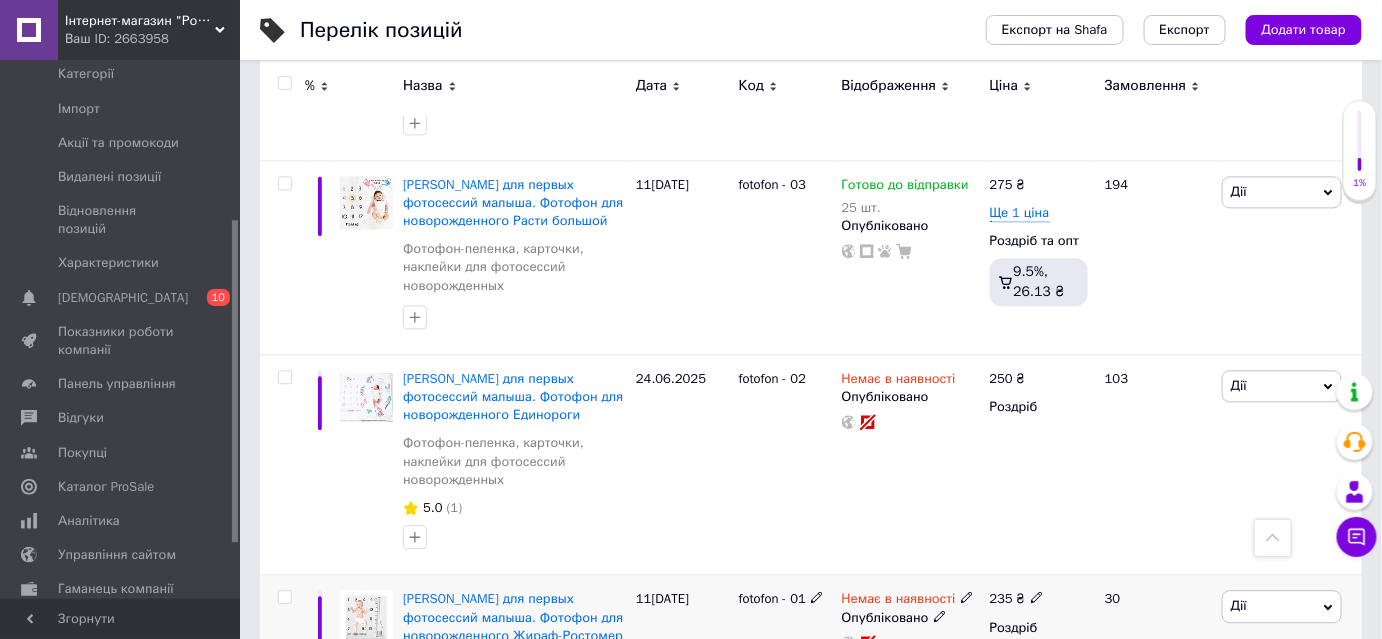 scroll, scrollTop: 6418, scrollLeft: 0, axis: vertical 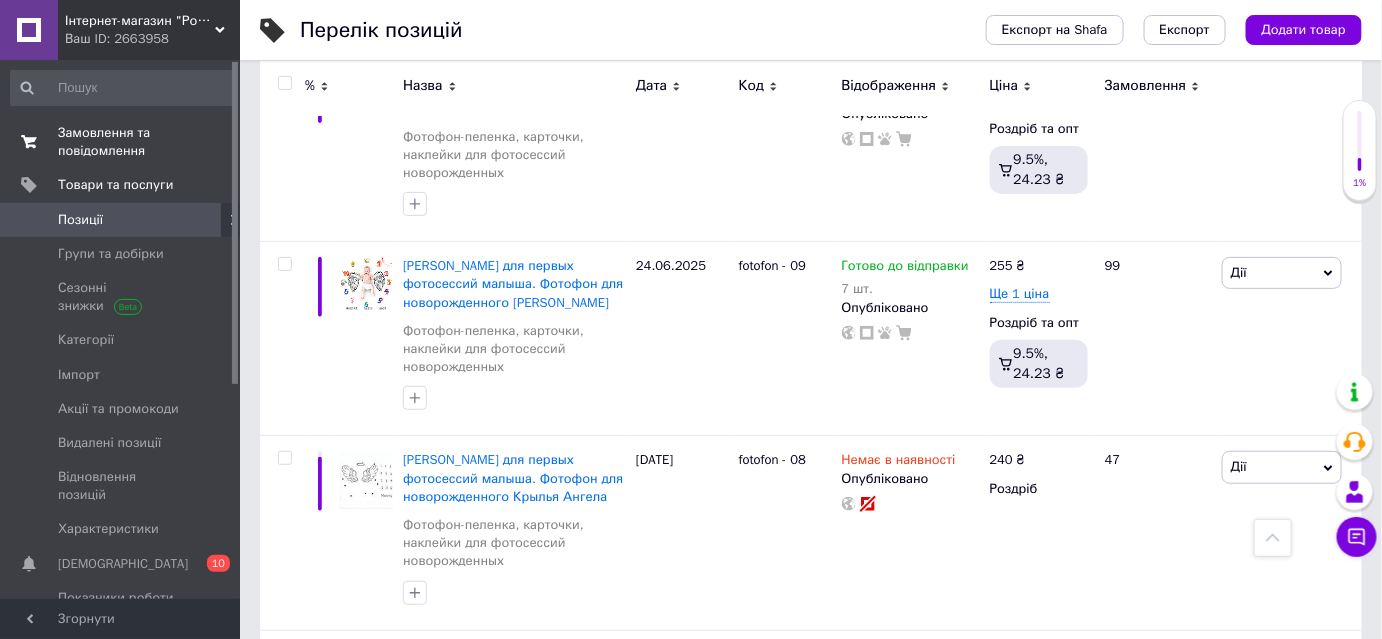 click on "Замовлення та повідомлення" at bounding box center [121, 142] 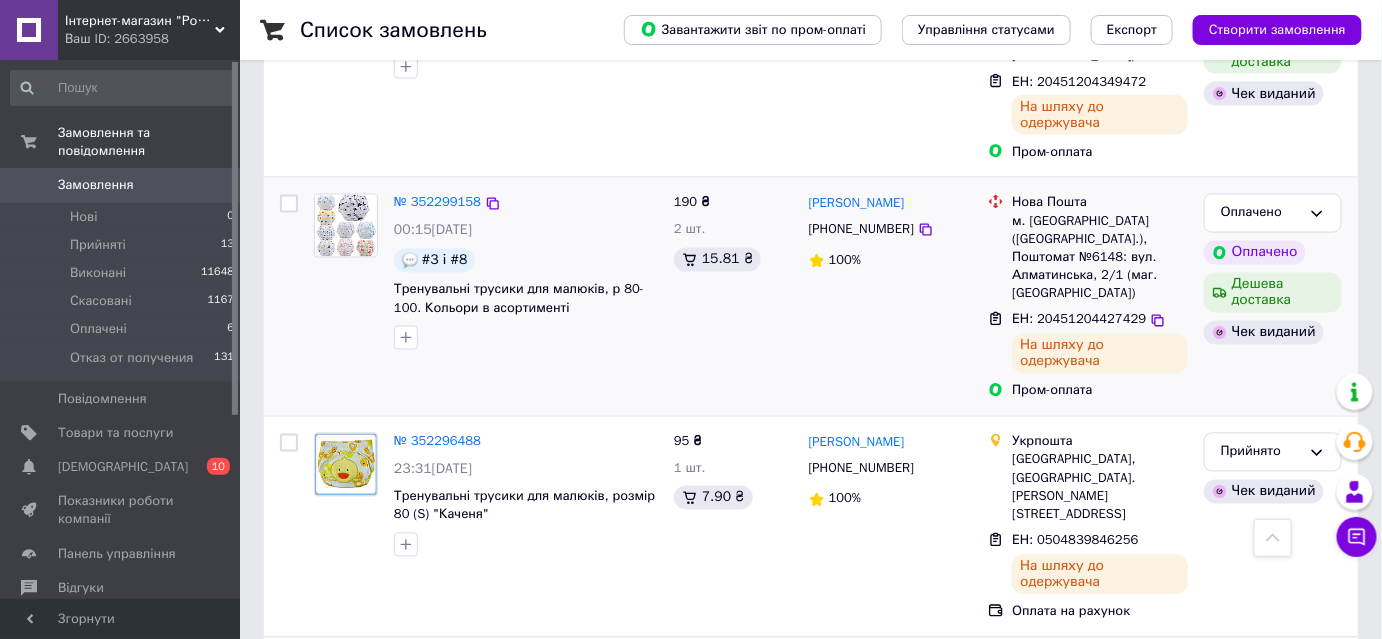scroll, scrollTop: 1090, scrollLeft: 0, axis: vertical 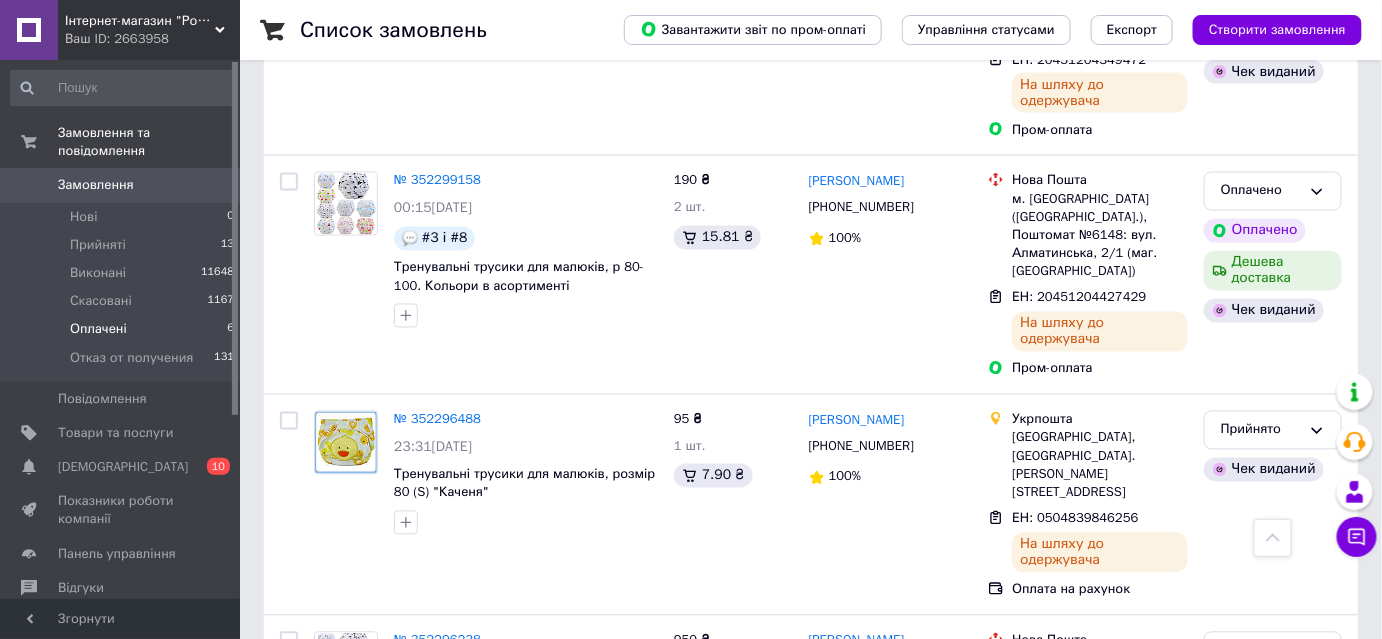 click on "Оплачені" at bounding box center [98, 329] 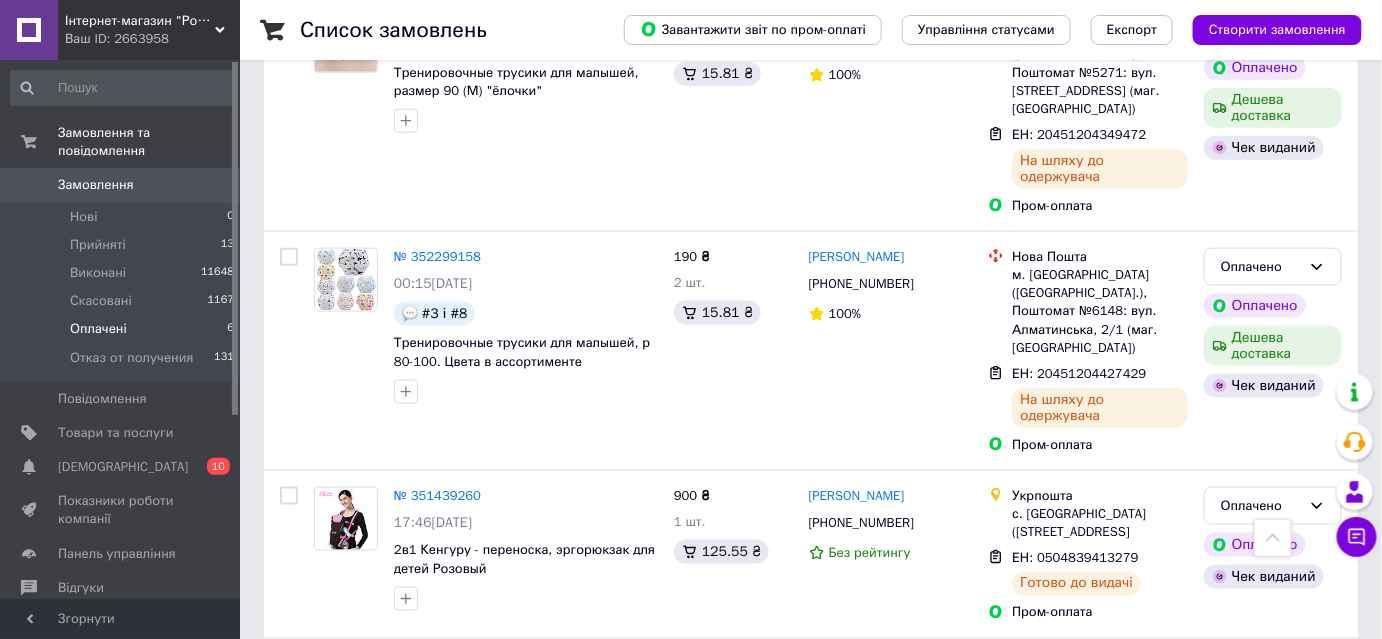 scroll, scrollTop: 666, scrollLeft: 0, axis: vertical 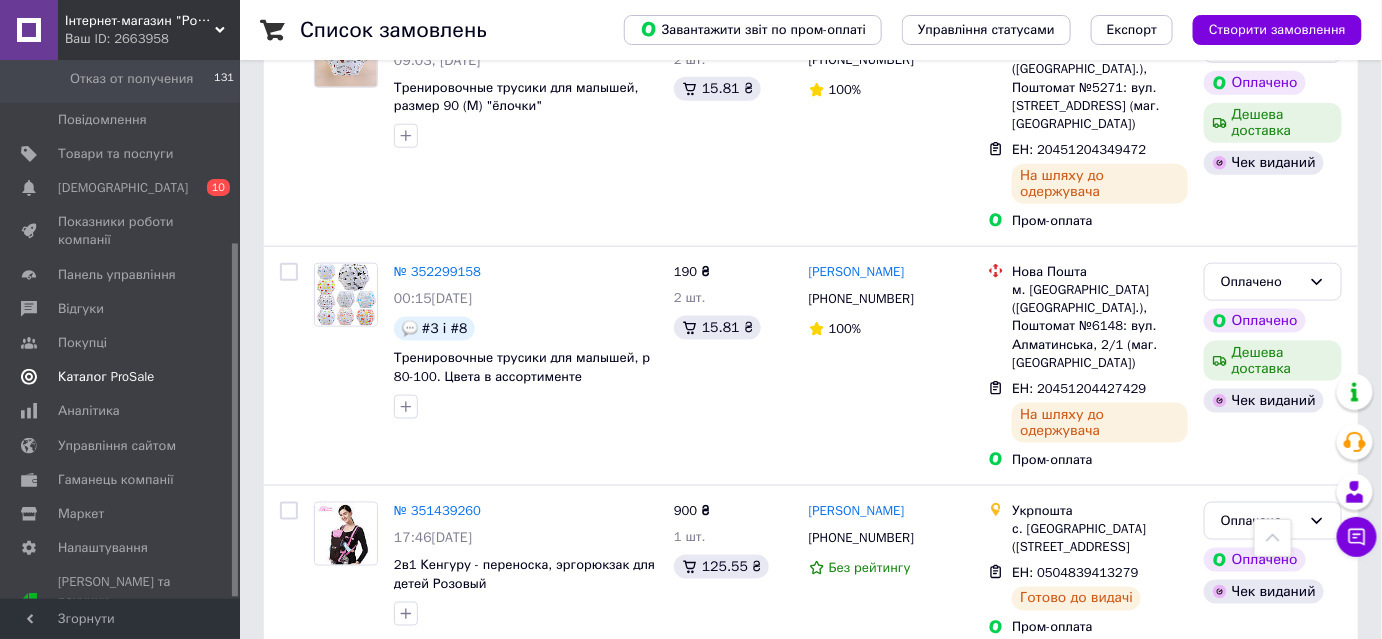 click on "Каталог ProSale" at bounding box center [106, 377] 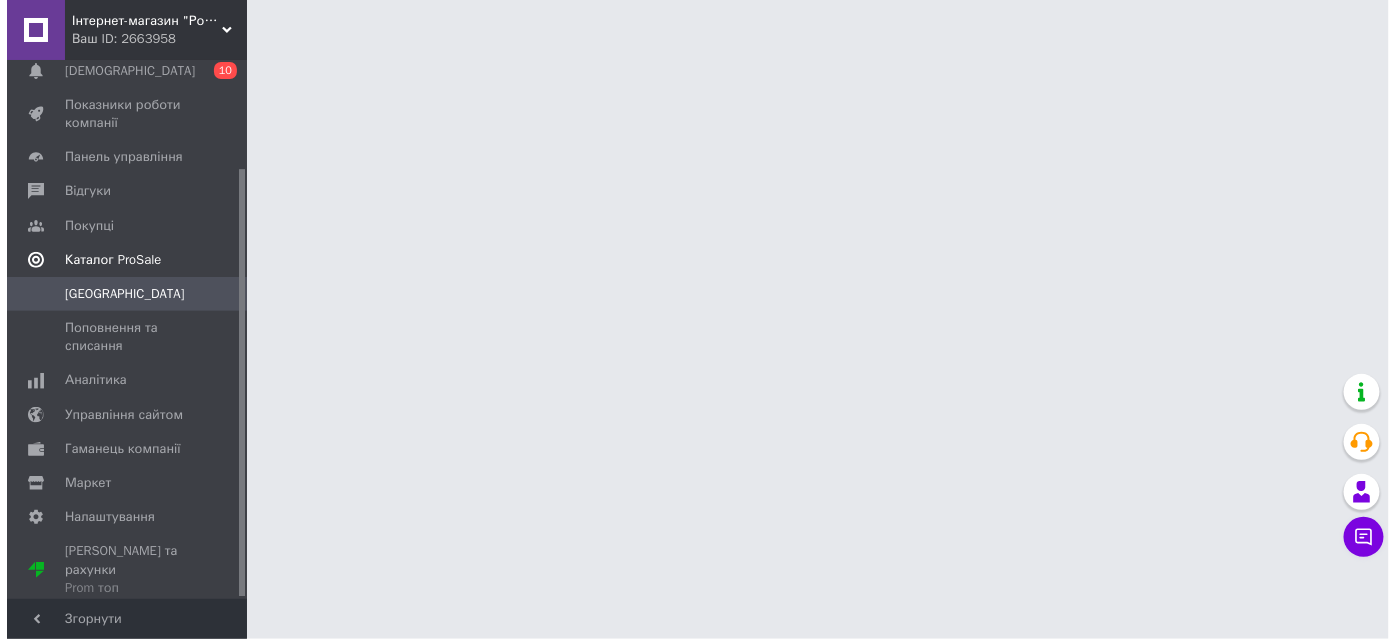 scroll, scrollTop: 0, scrollLeft: 0, axis: both 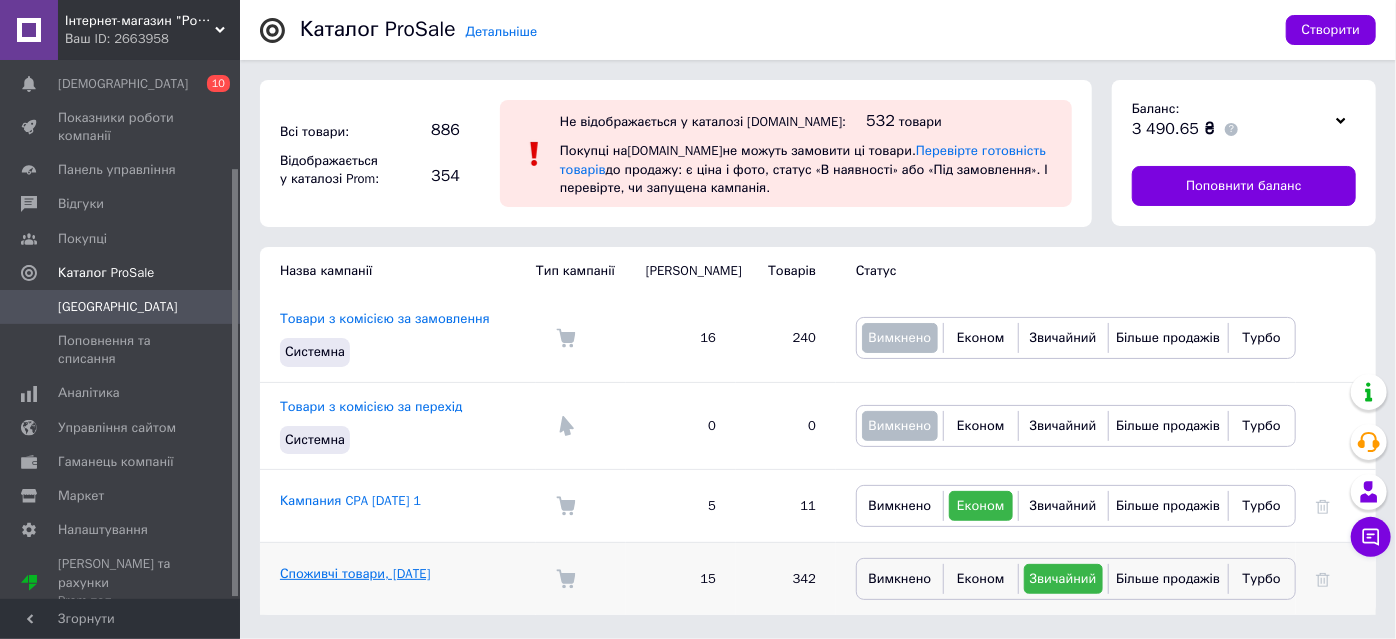 click on "Споживчі товари, 10[DATE]" at bounding box center [355, 573] 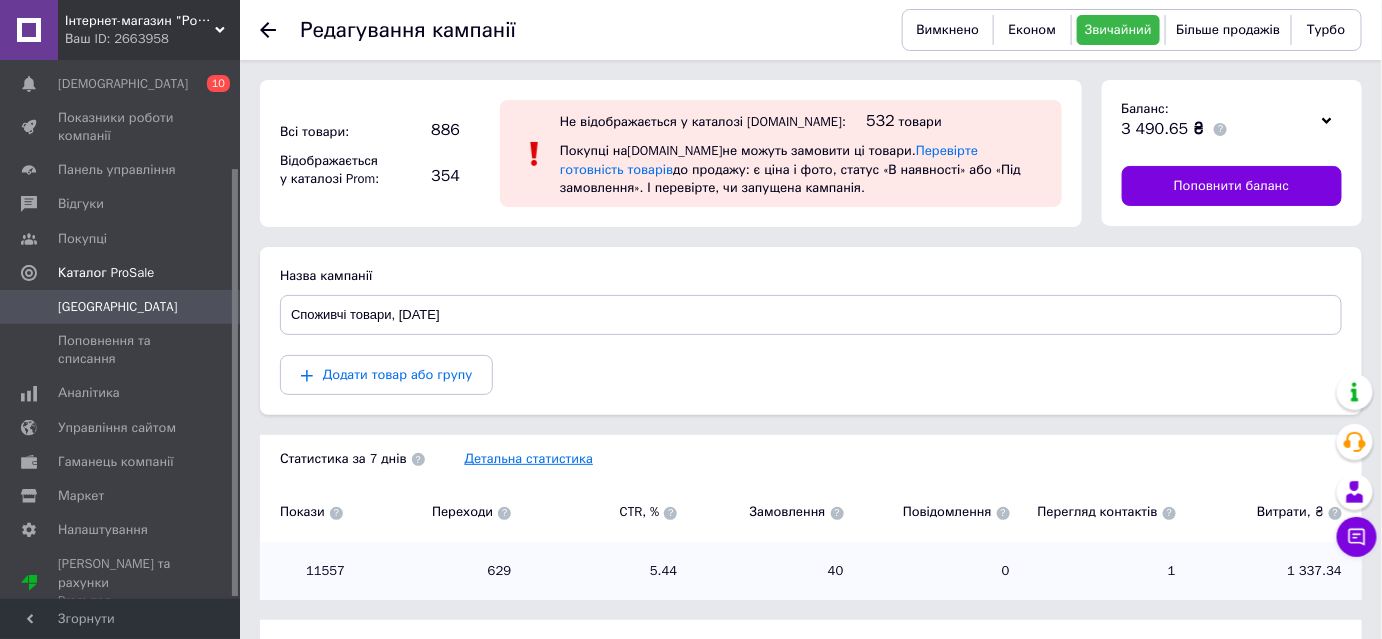 click on "Детальна статистика" at bounding box center (529, 458) 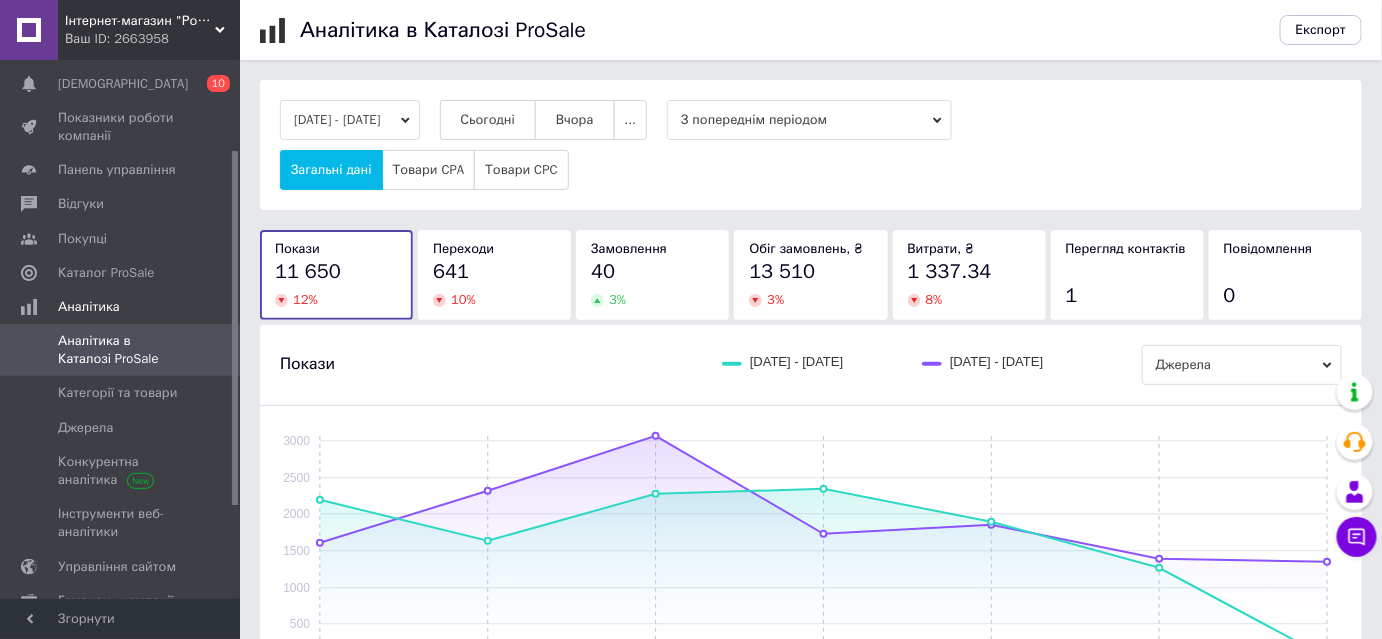scroll, scrollTop: 90, scrollLeft: 0, axis: vertical 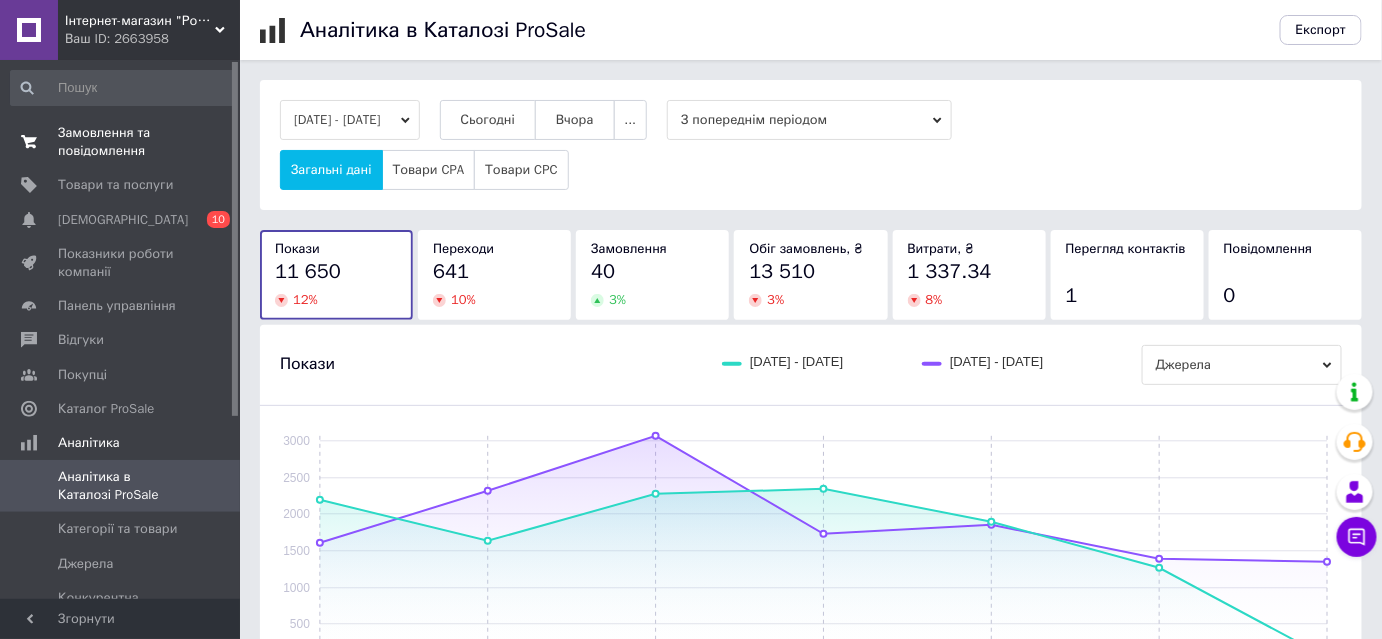 click on "Замовлення та повідомлення" at bounding box center [121, 142] 